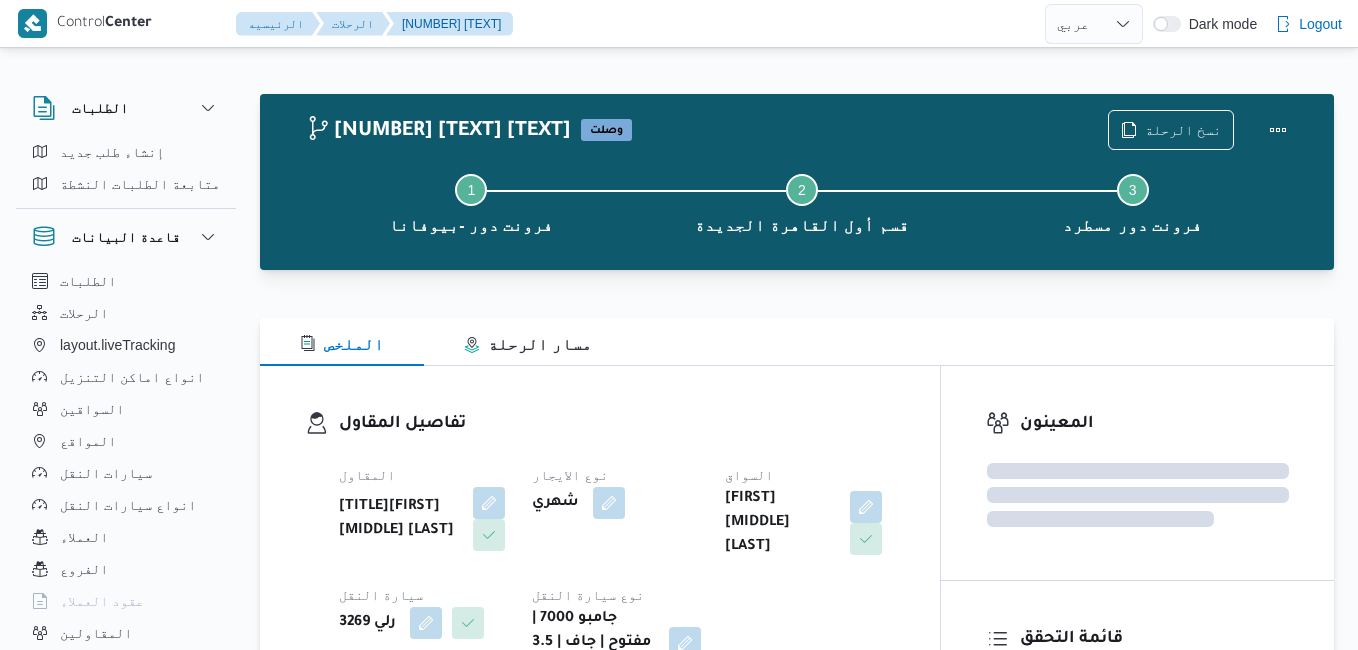 select on "ar" 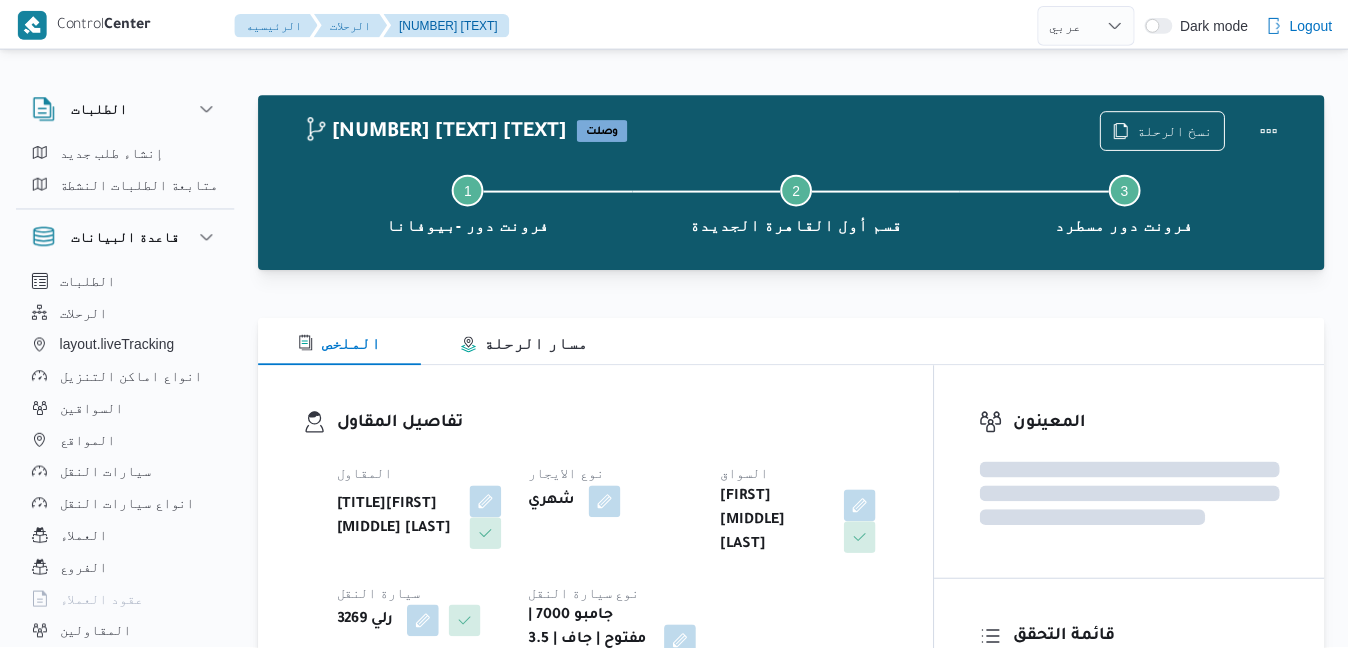 scroll, scrollTop: 0, scrollLeft: 0, axis: both 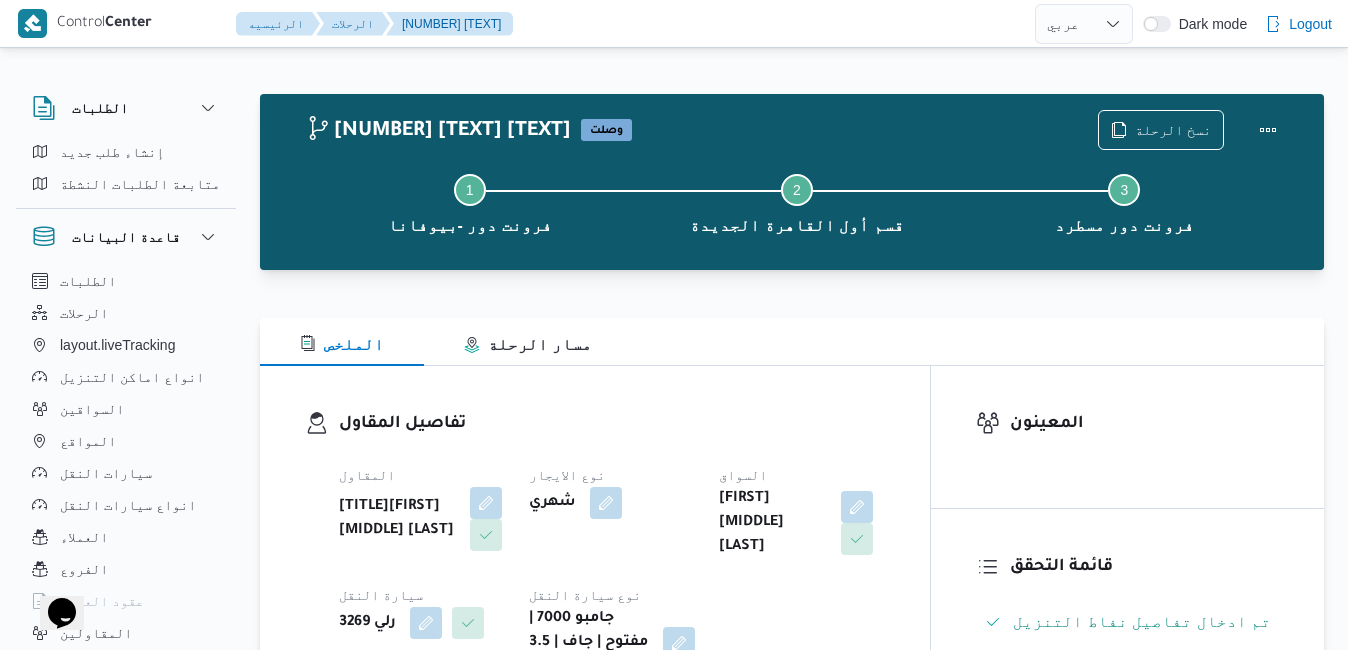 click at bounding box center [792, 306] 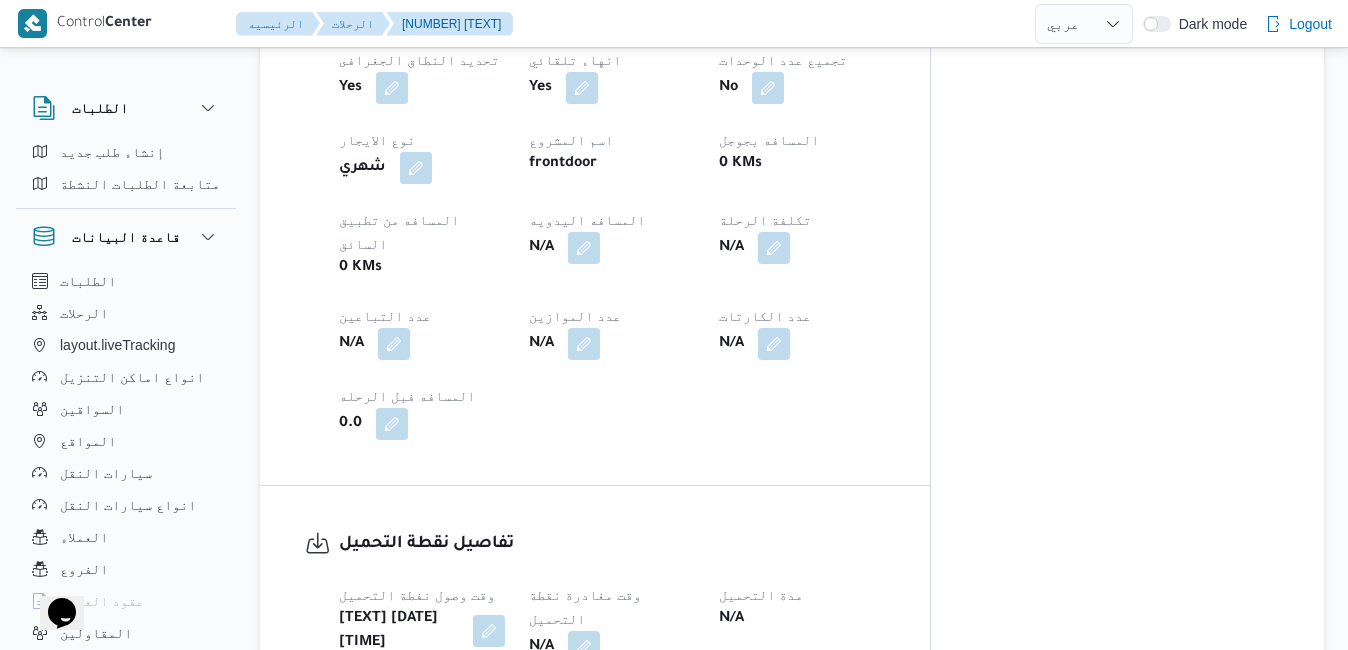 scroll, scrollTop: 1040, scrollLeft: 0, axis: vertical 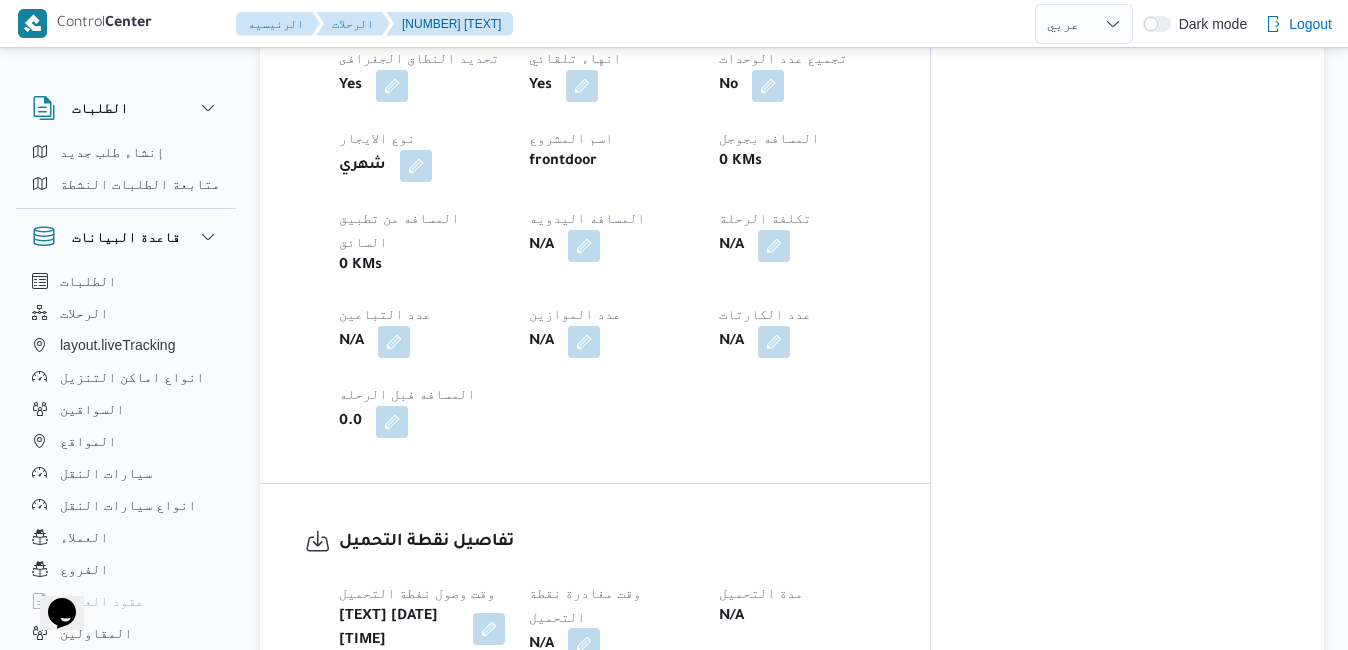 click at bounding box center [584, 644] 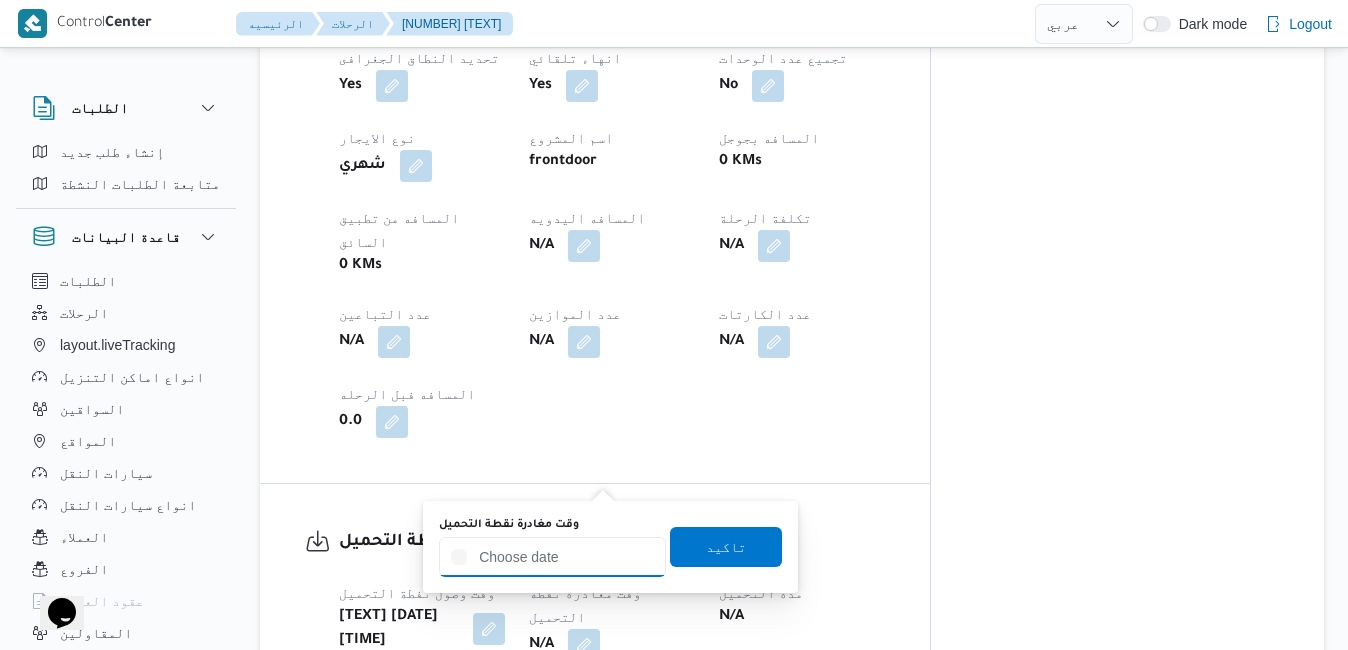 click on "وقت مغادرة نقطة التحميل" at bounding box center (552, 557) 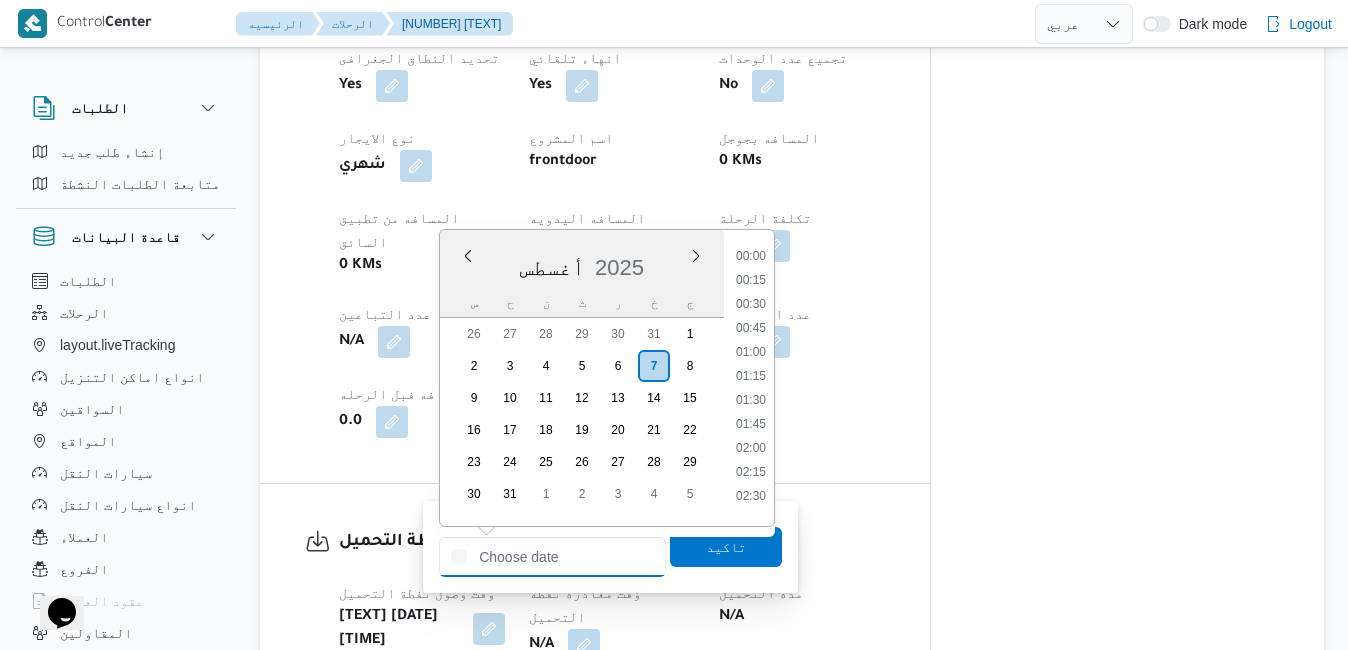 scroll, scrollTop: 942, scrollLeft: 0, axis: vertical 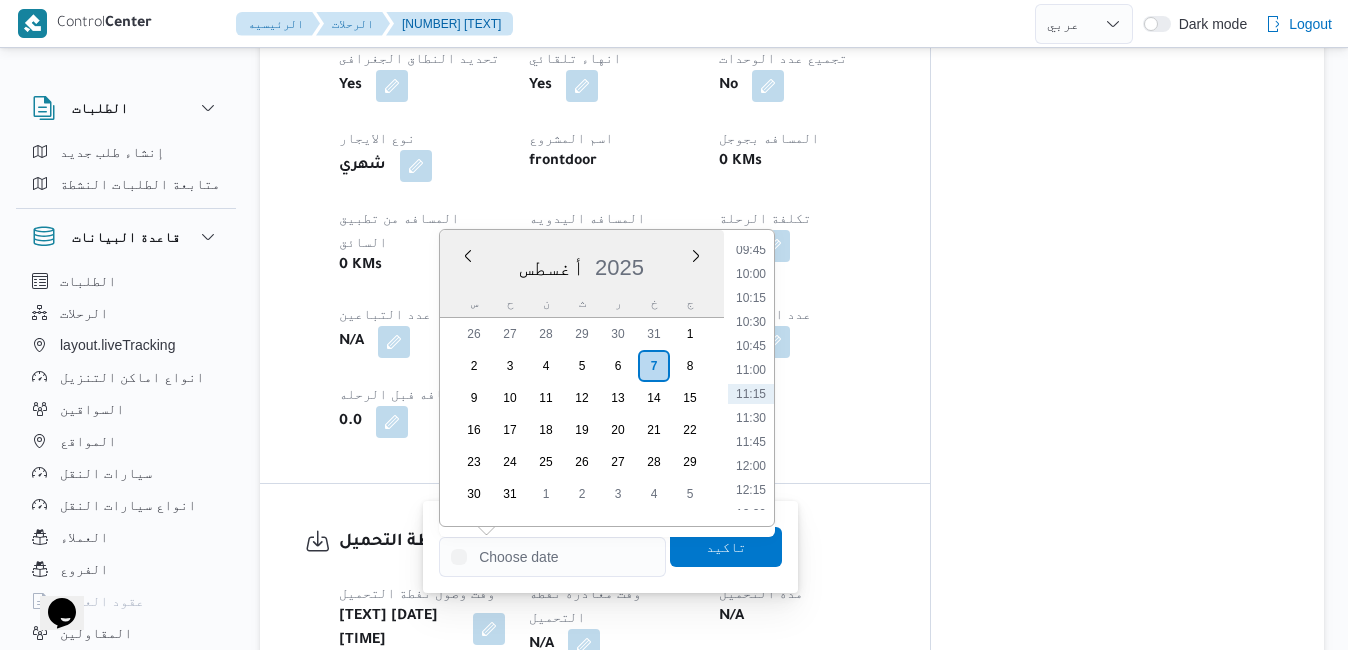 click on "أغسطس 2025" at bounding box center (582, 263) 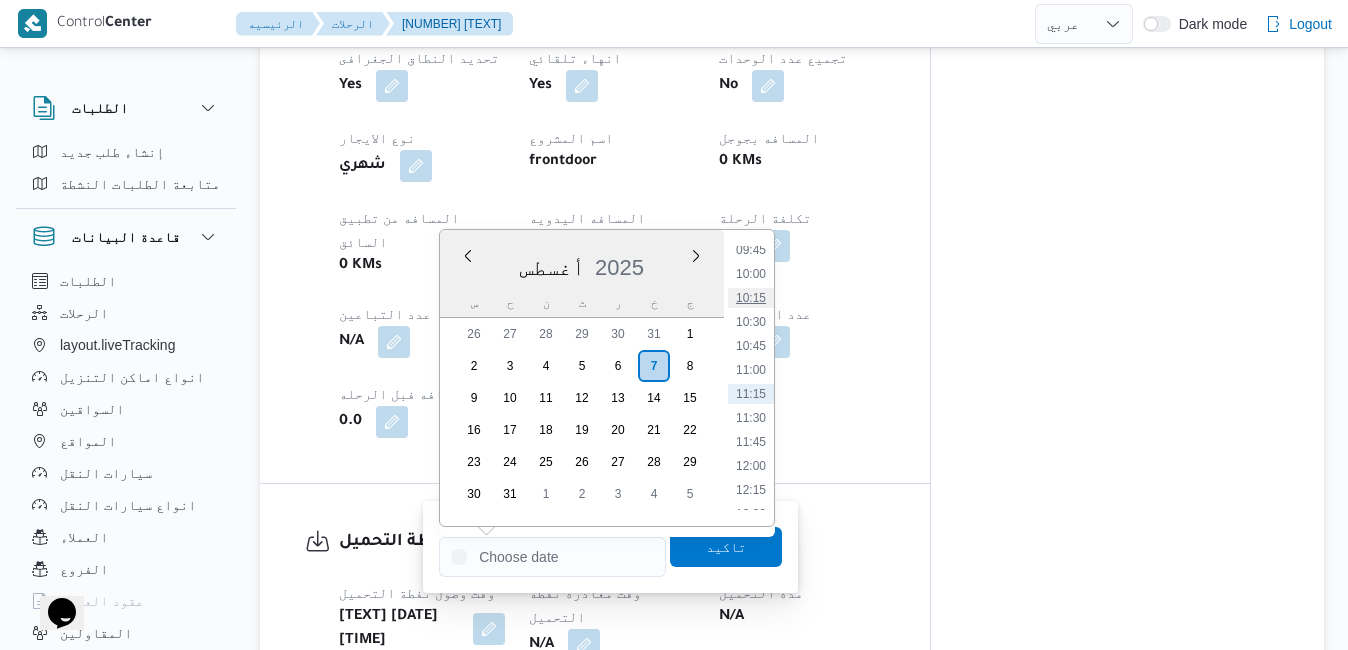 click on "10:15" at bounding box center (751, 298) 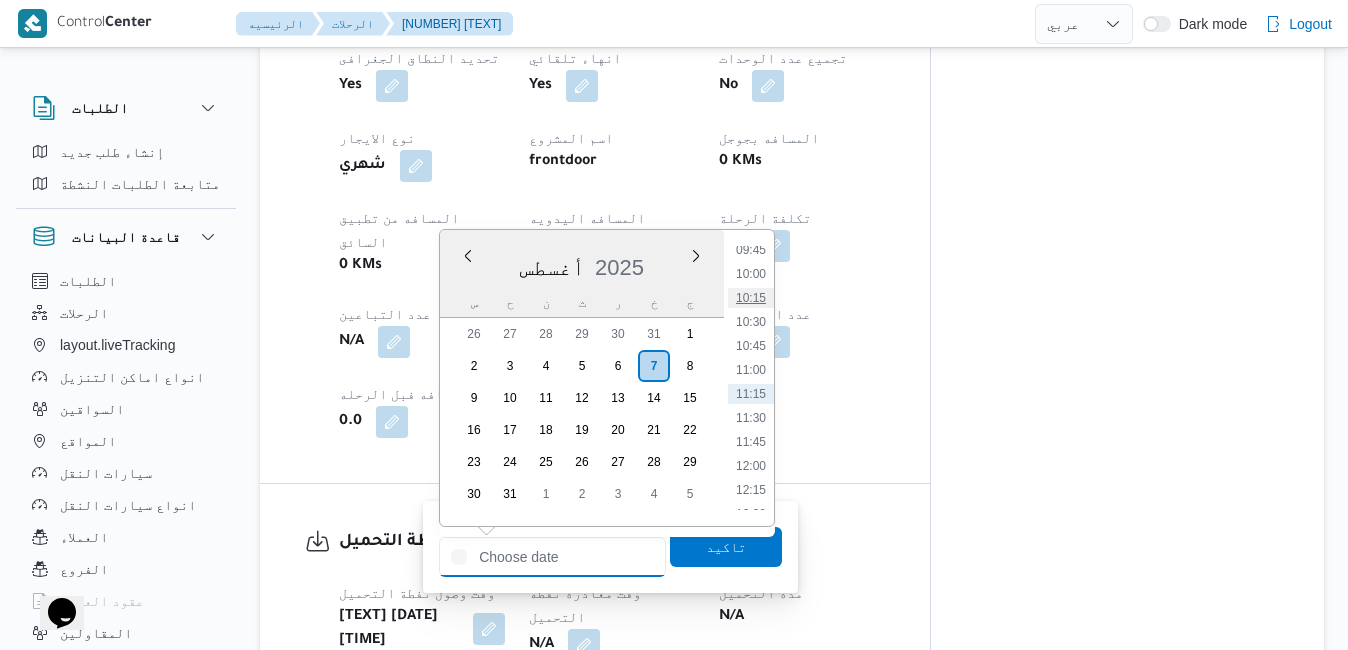 type on "[DD]/[MM]/[YYYY] [HH]:[MM]" 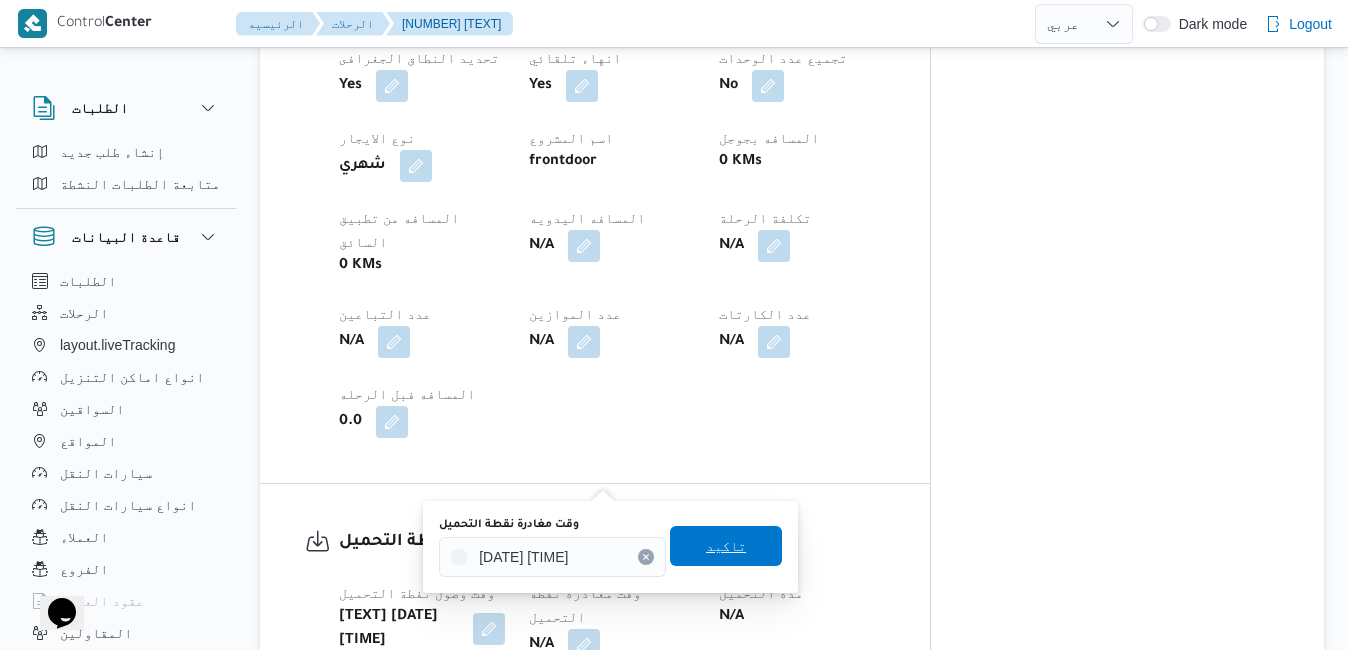 click on "تاكيد" at bounding box center (726, 546) 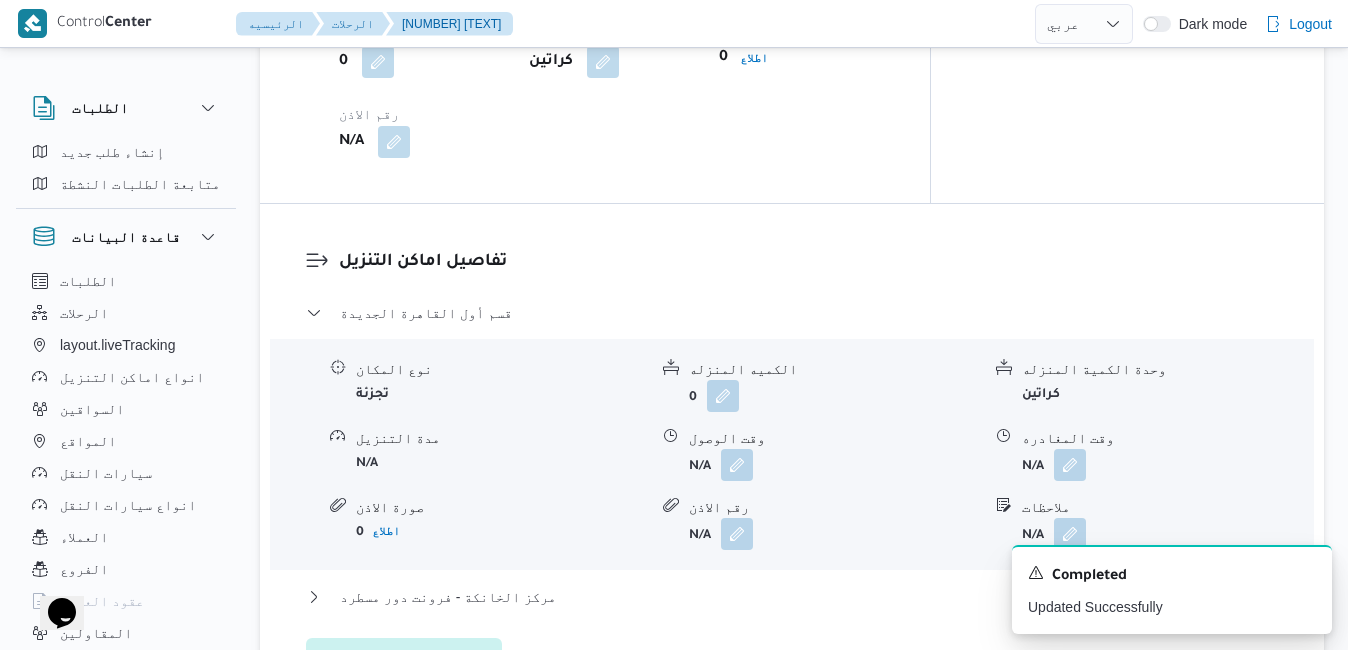 scroll, scrollTop: 1760, scrollLeft: 0, axis: vertical 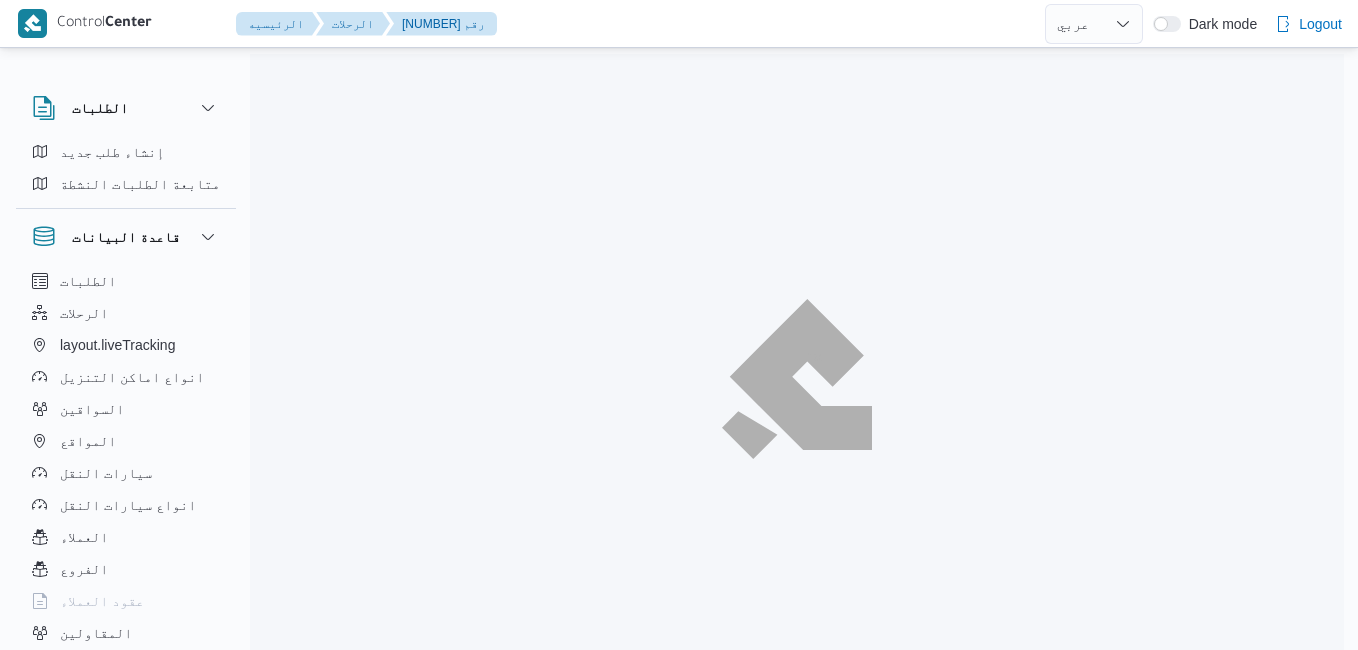 select on "ar" 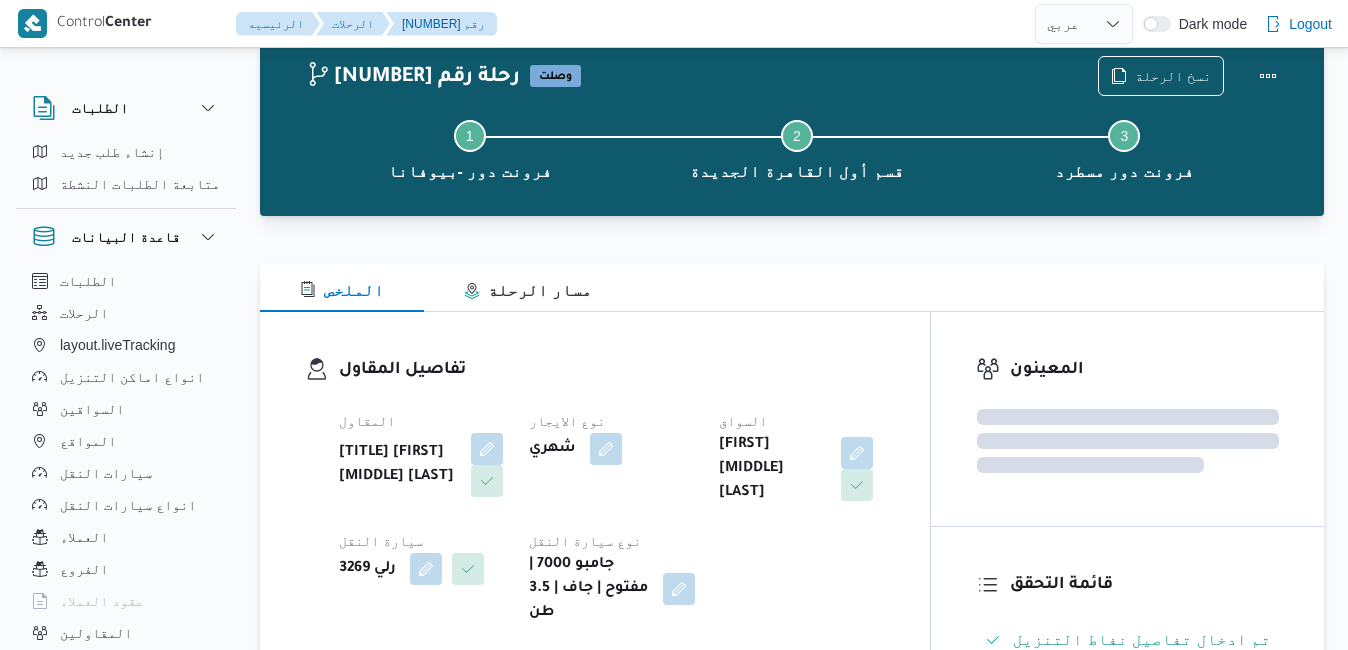 scroll, scrollTop: 54, scrollLeft: 0, axis: vertical 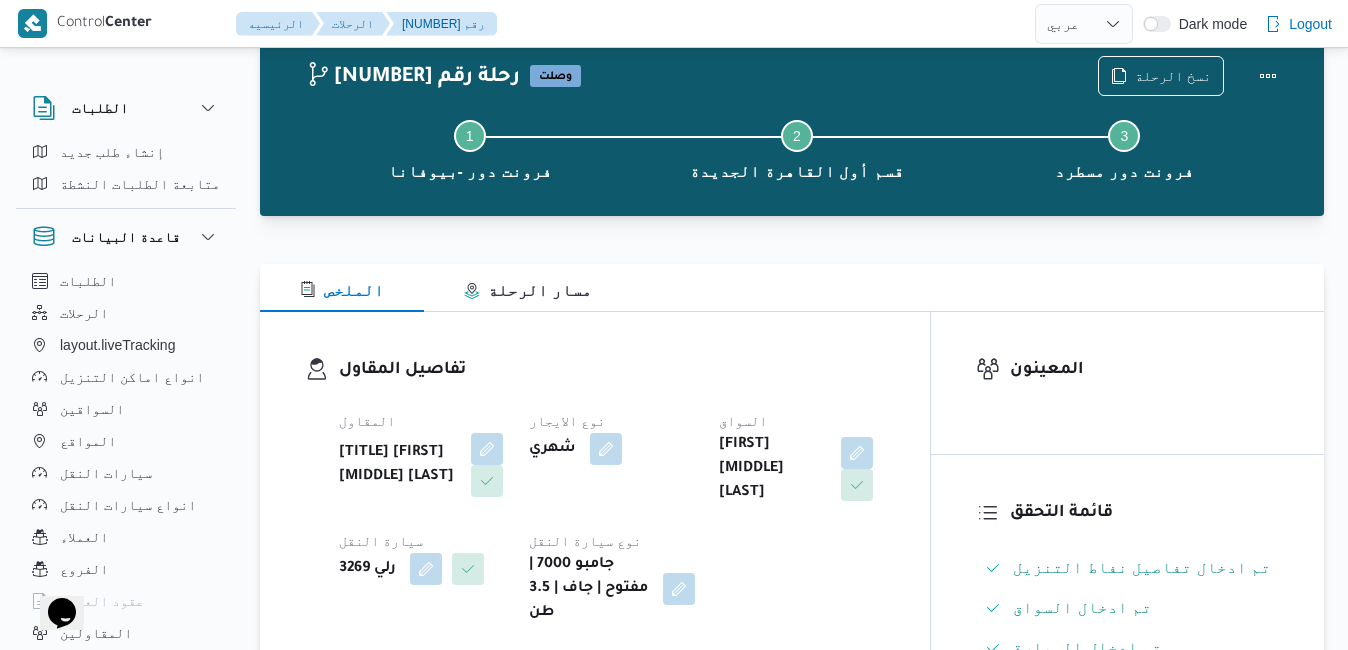 click on "تفاصيل المقاول" at bounding box center [612, 370] 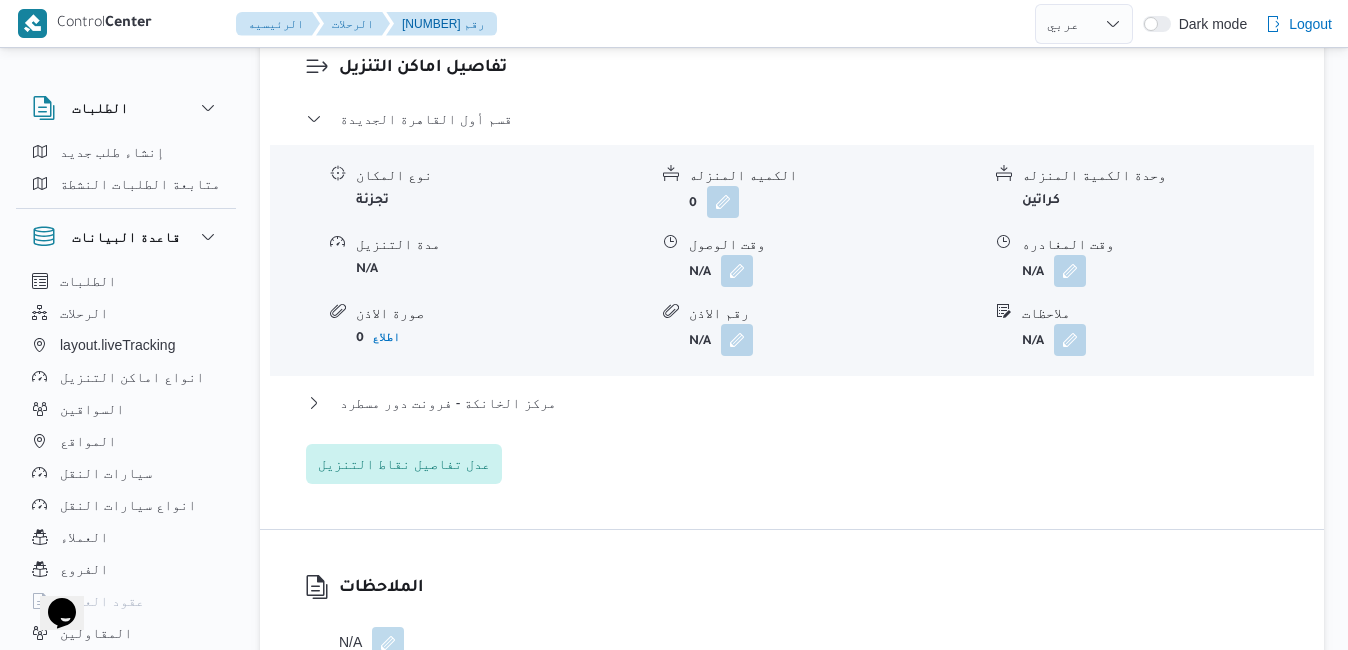 scroll, scrollTop: 1934, scrollLeft: 0, axis: vertical 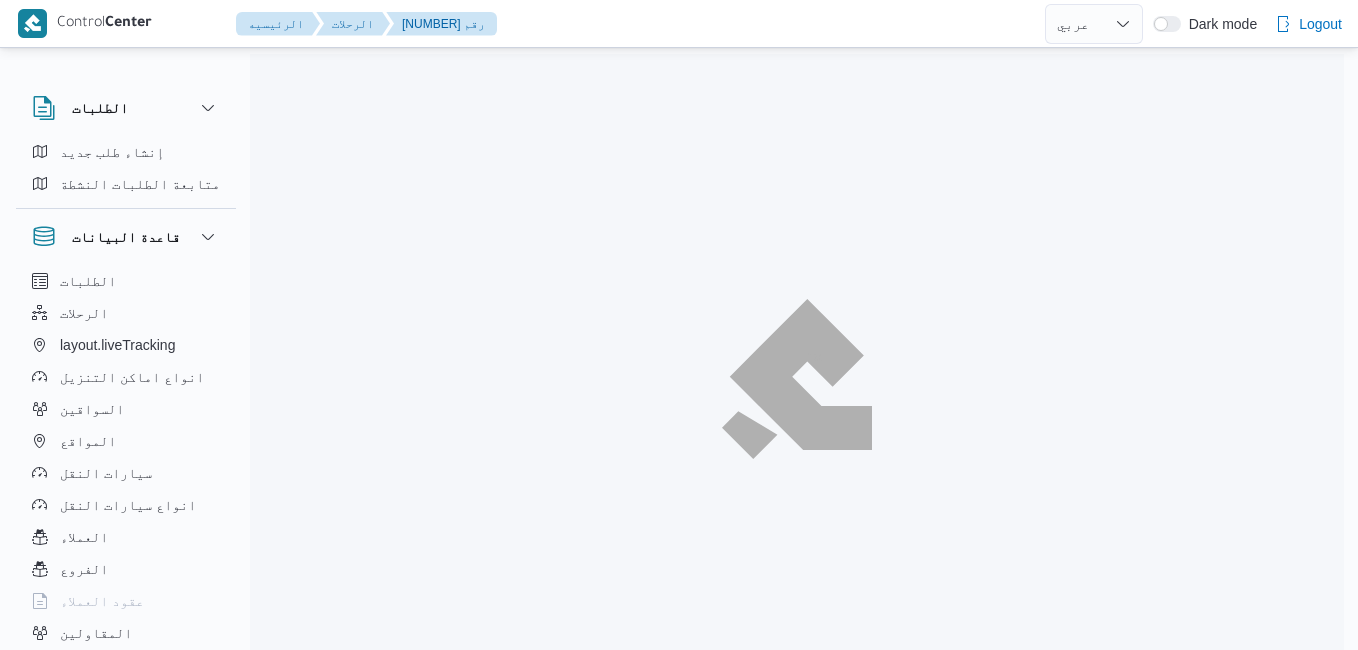 select on "ar" 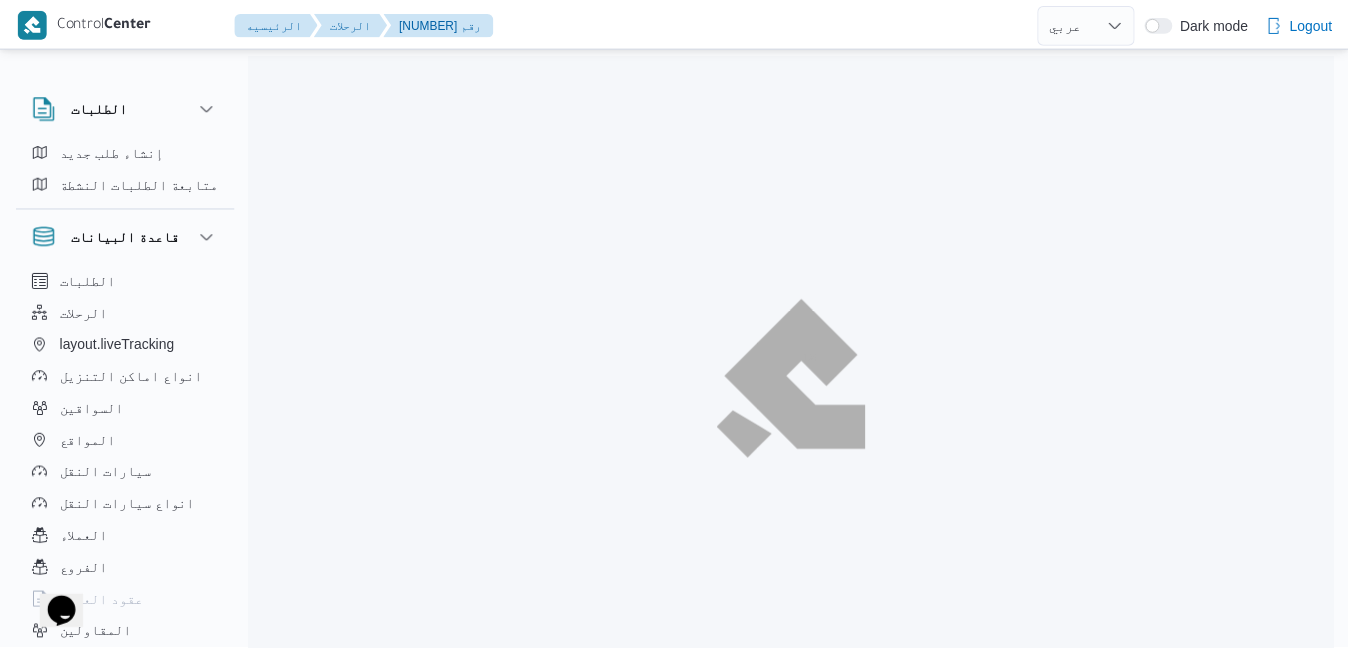 scroll, scrollTop: 0, scrollLeft: 0, axis: both 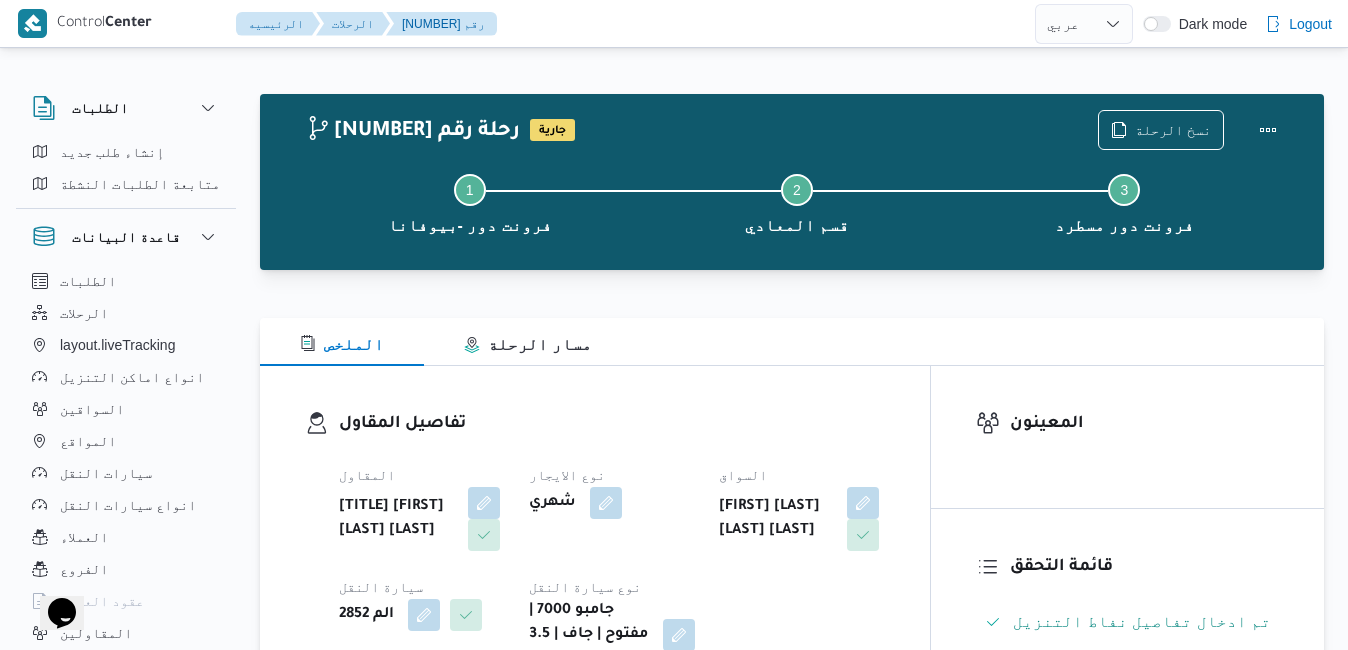 click on "الملخص مسار الرحلة" at bounding box center [792, 342] 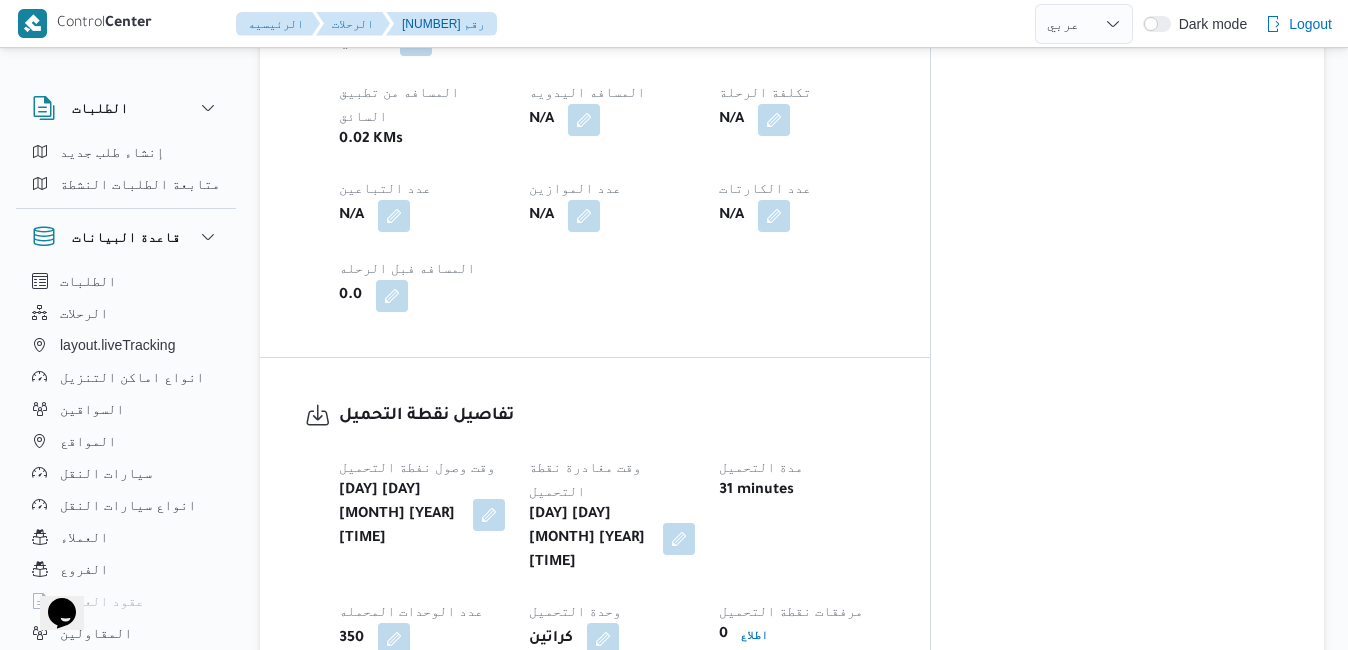 scroll, scrollTop: 1160, scrollLeft: 0, axis: vertical 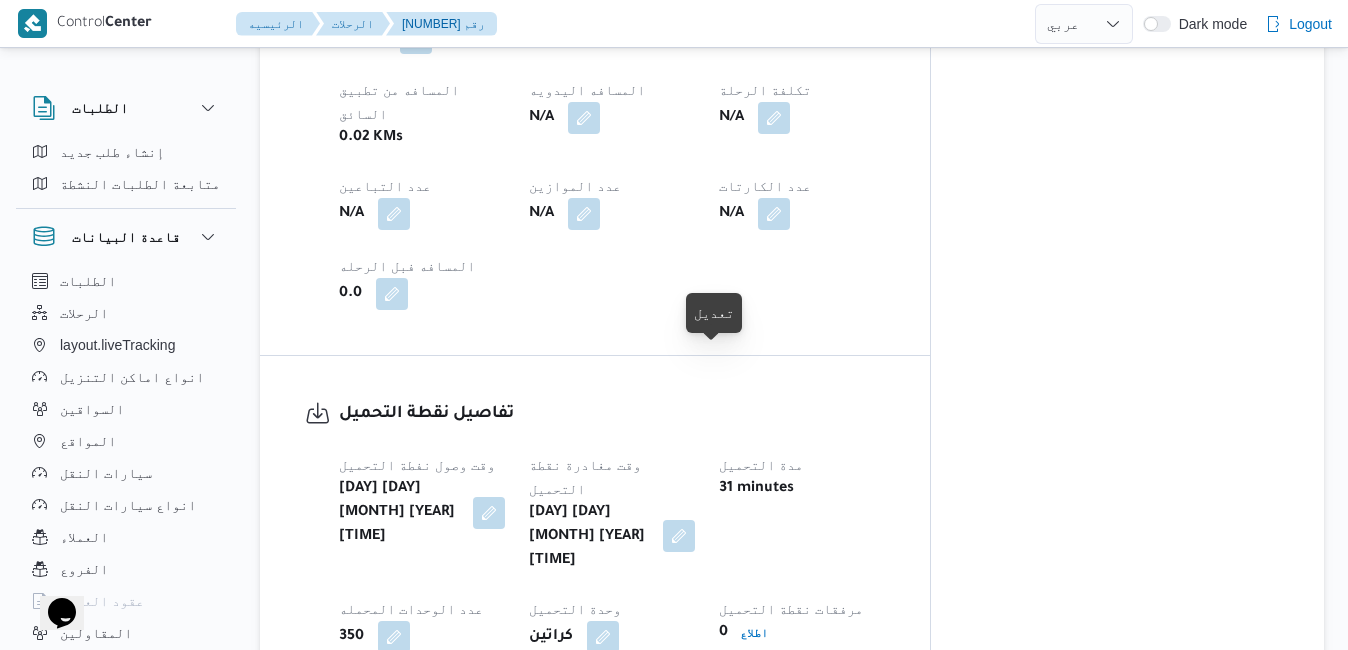 click at bounding box center [679, 536] 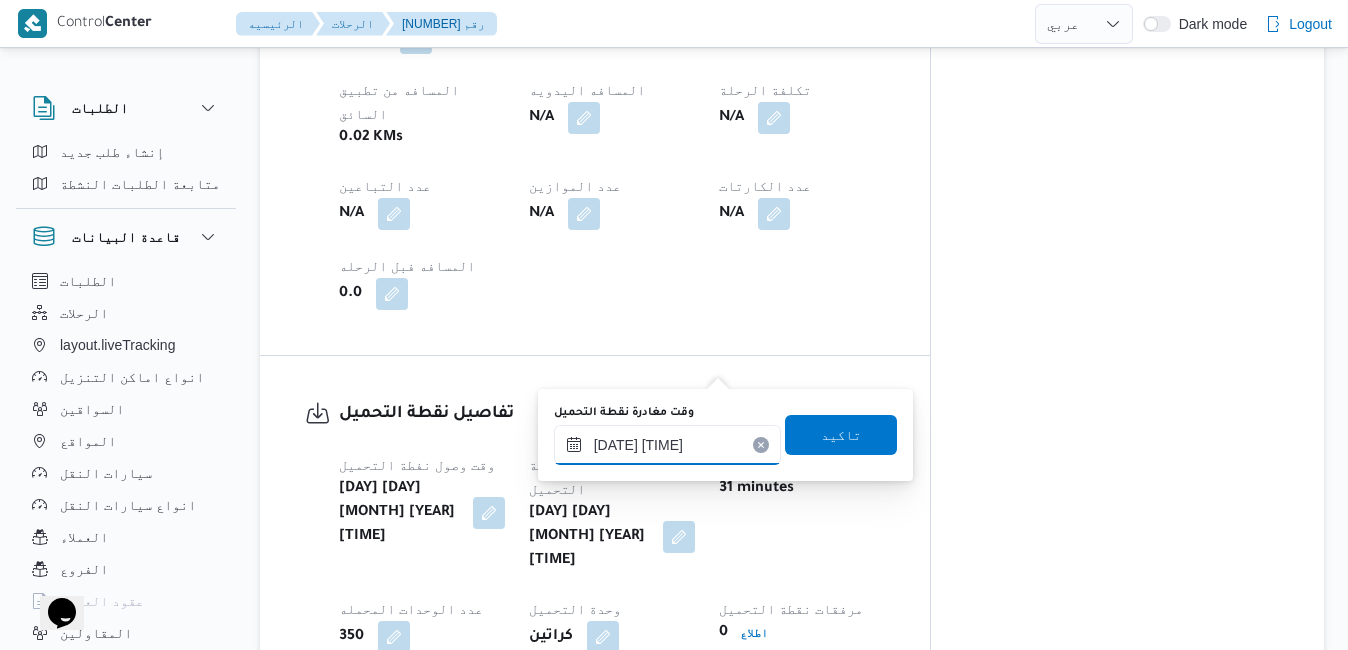 click on "٠٧/٠٨/٢٠٢٥ ٠٨:٤٢" at bounding box center (667, 445) 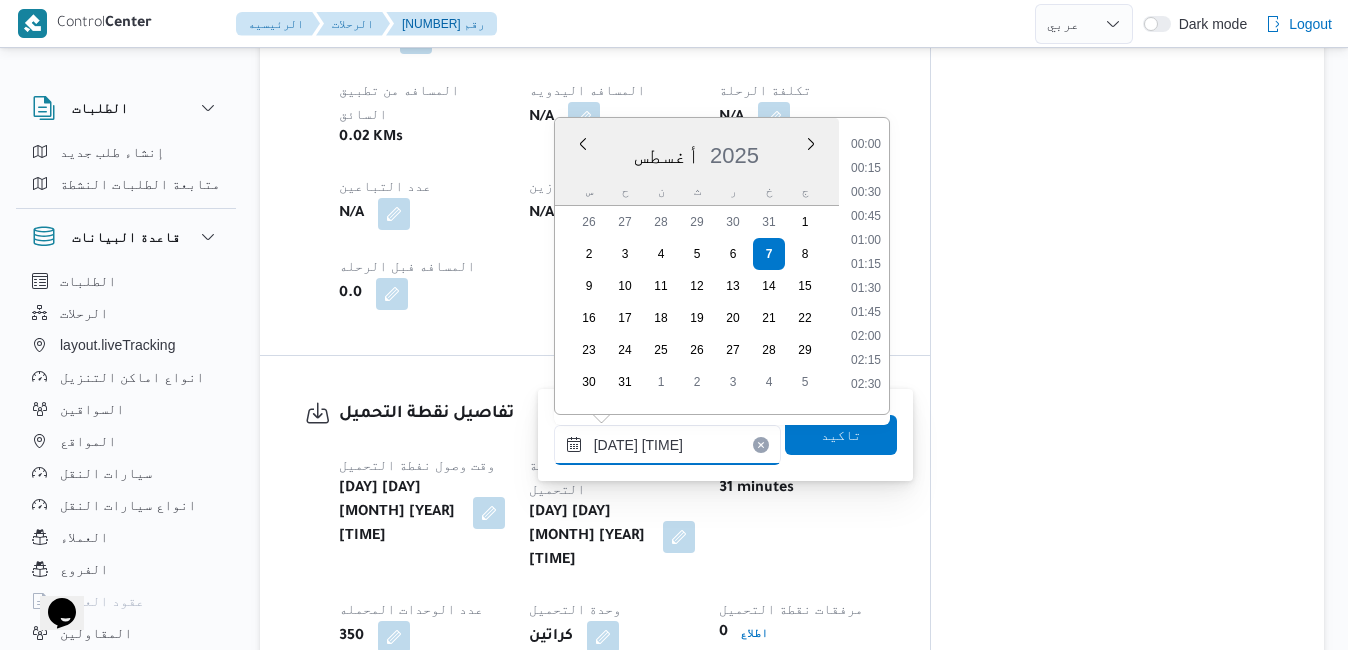 scroll, scrollTop: 678, scrollLeft: 0, axis: vertical 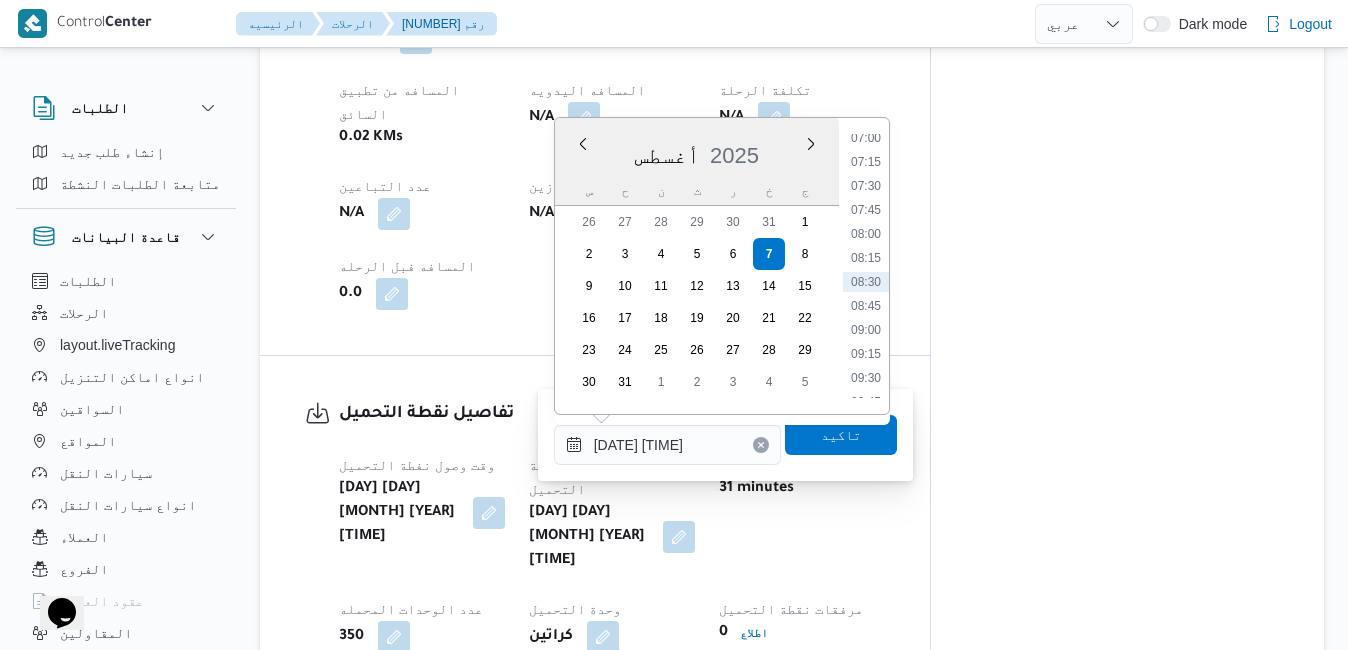 click on "وقت وصول نفطة التحميل خميس ٧ أغسطس ٢٠٢٥ ٠٨:١٠ وقت مغادرة نقطة التحميل خميس ٧ أغسطس ٢٠٢٥ ٠٨:٤٢ مدة التحميل 31 minutes عدد الوحدات المحمله 350 وحدة التحميل كراتين مرفقات نقطة التحميل 0 اطلاع رقم الاذن N/A" at bounding box center [612, 593] 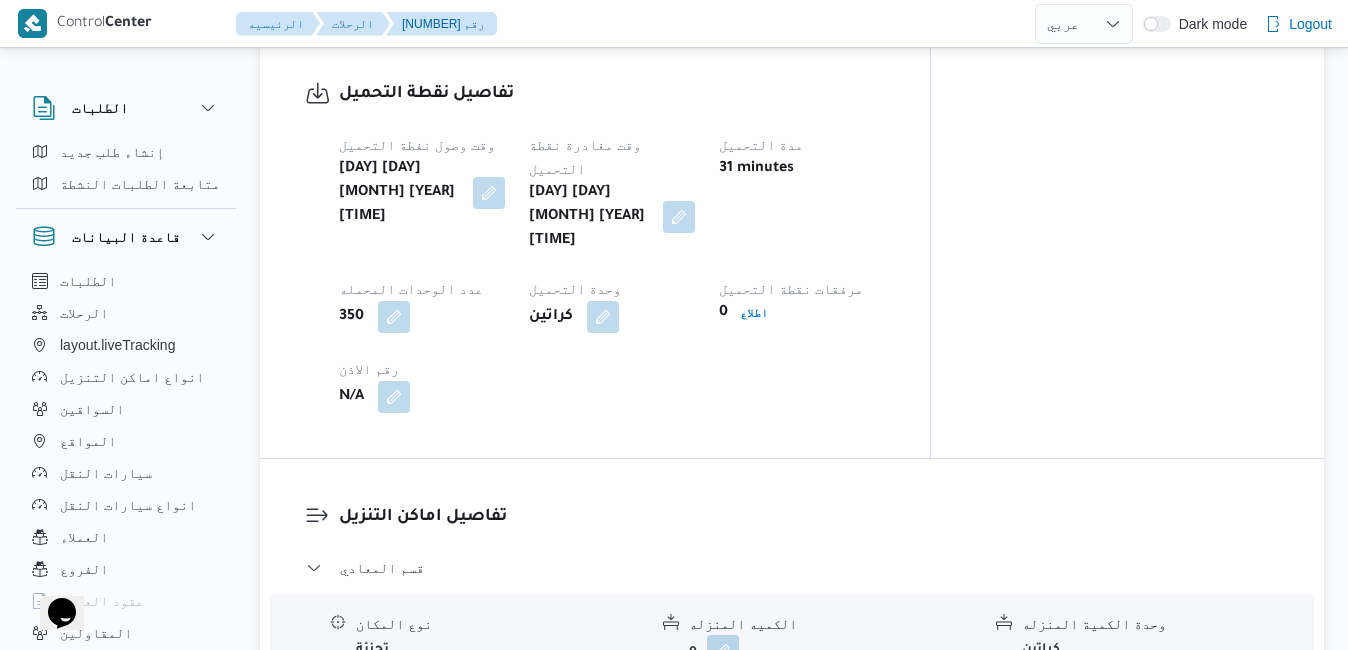 scroll, scrollTop: 1520, scrollLeft: 0, axis: vertical 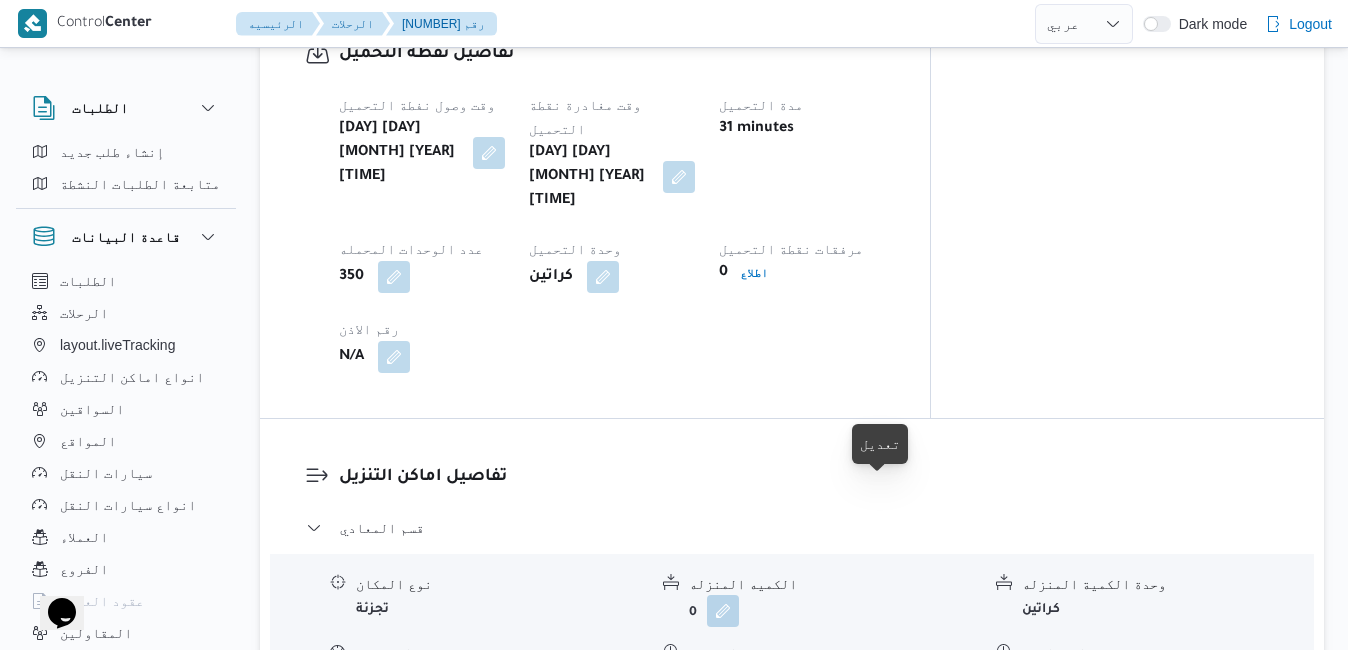 click at bounding box center (935, 679) 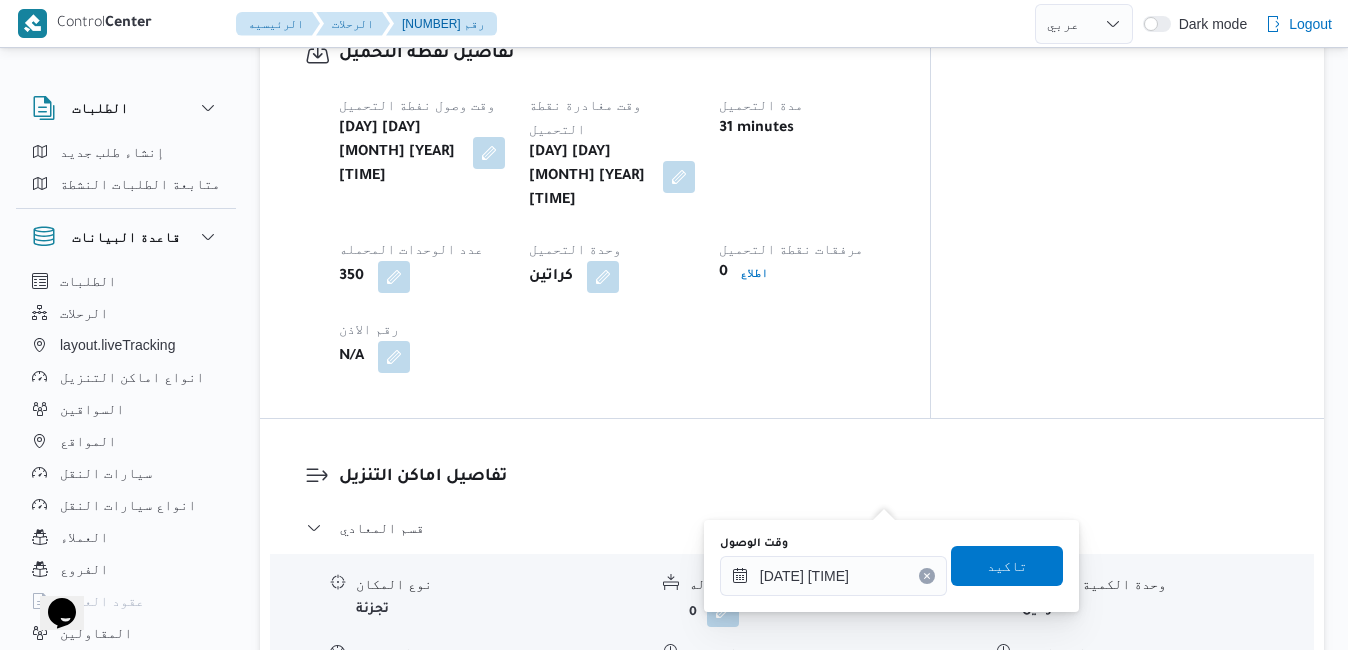 click 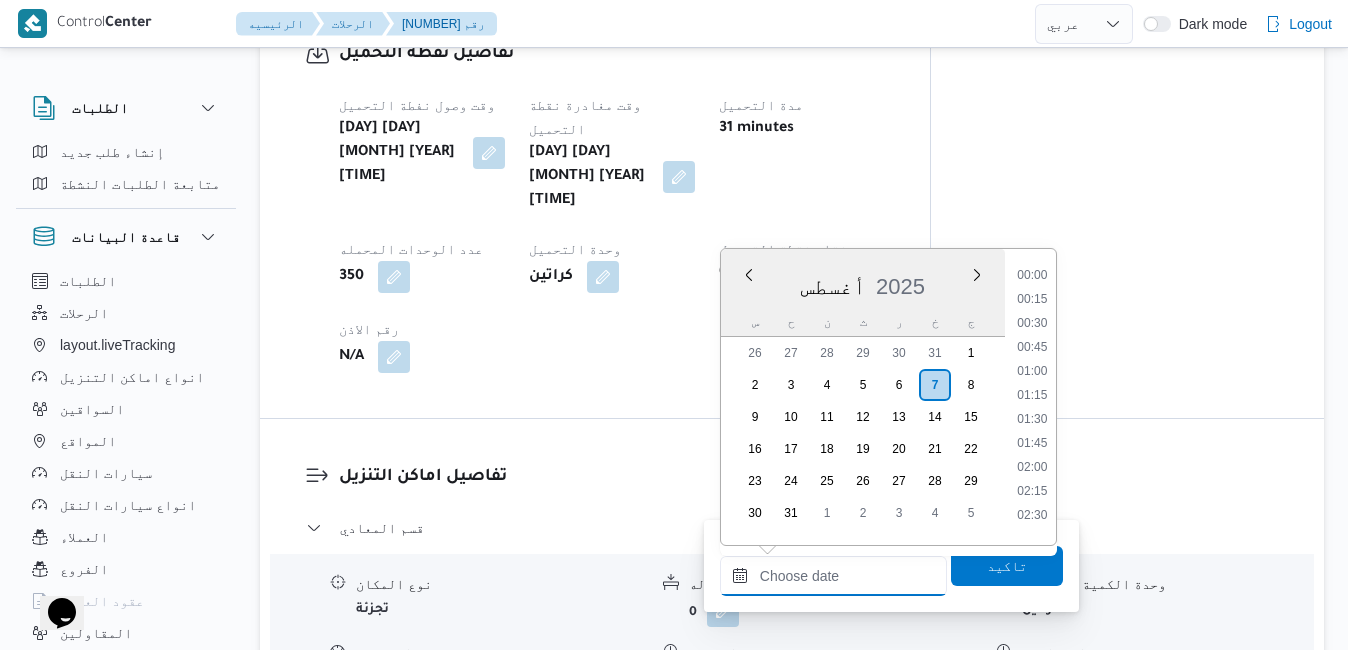 scroll, scrollTop: 966, scrollLeft: 0, axis: vertical 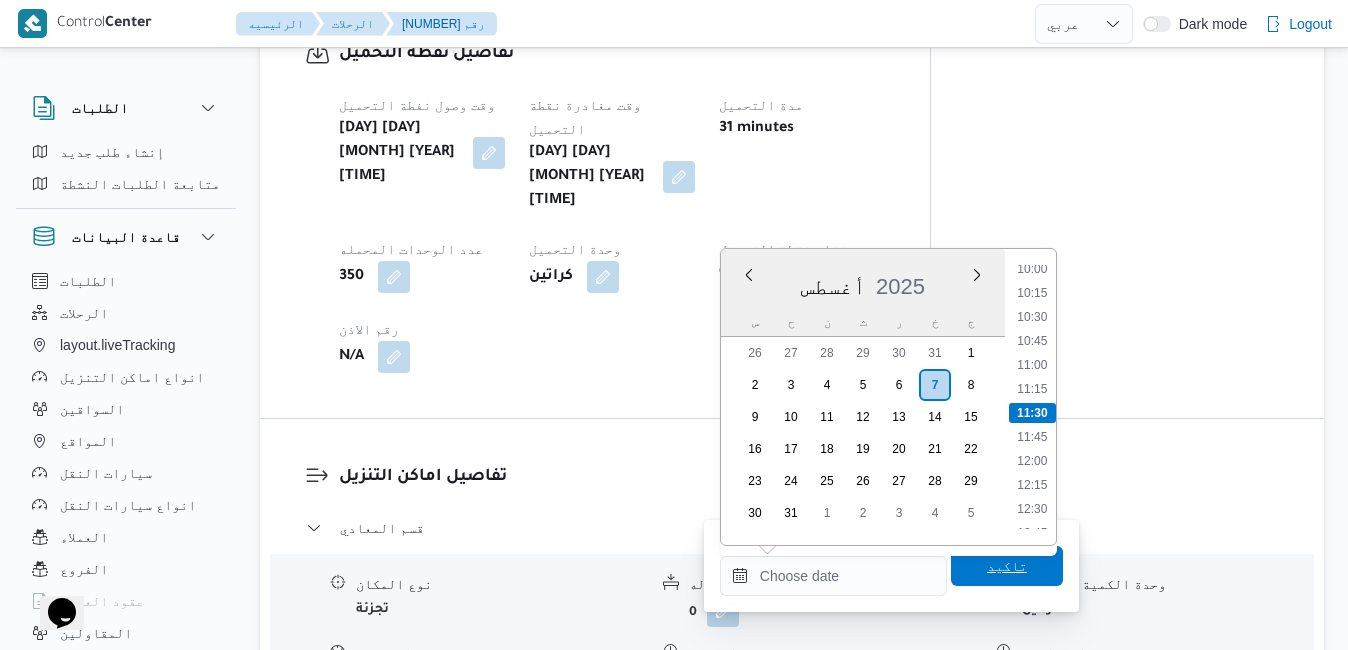 click on "تاكيد" at bounding box center [1007, 566] 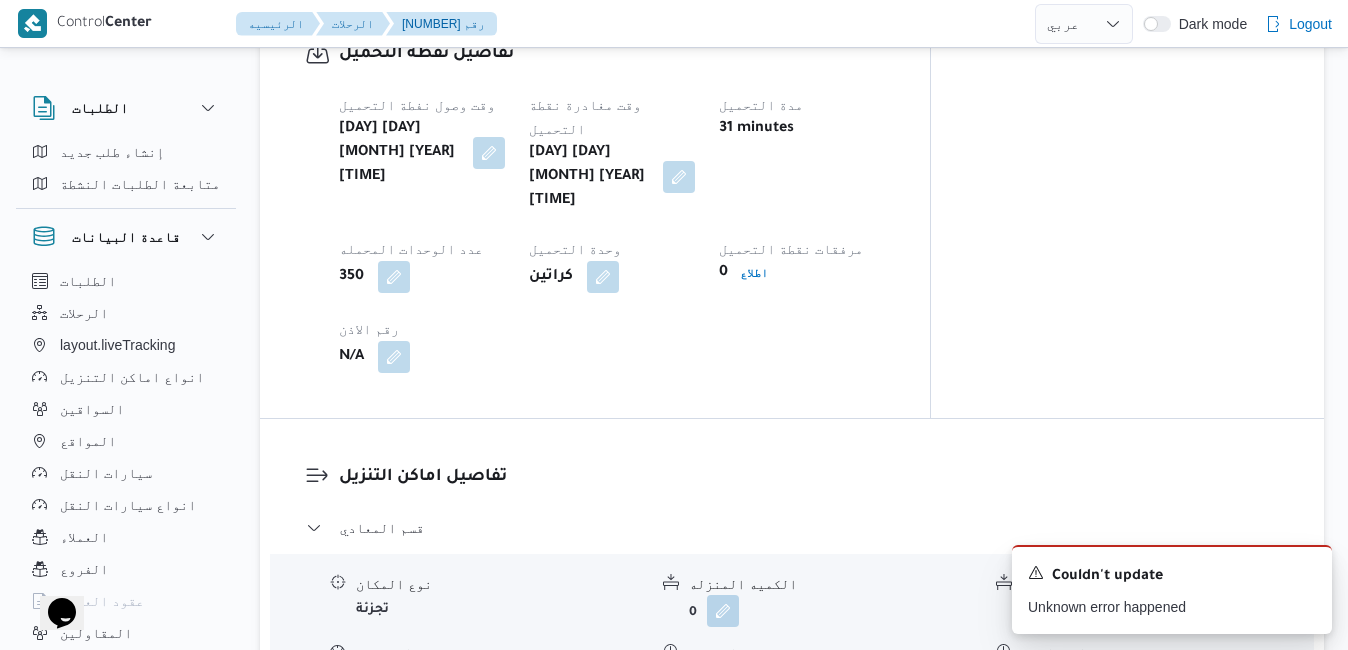 click at bounding box center [1268, 679] 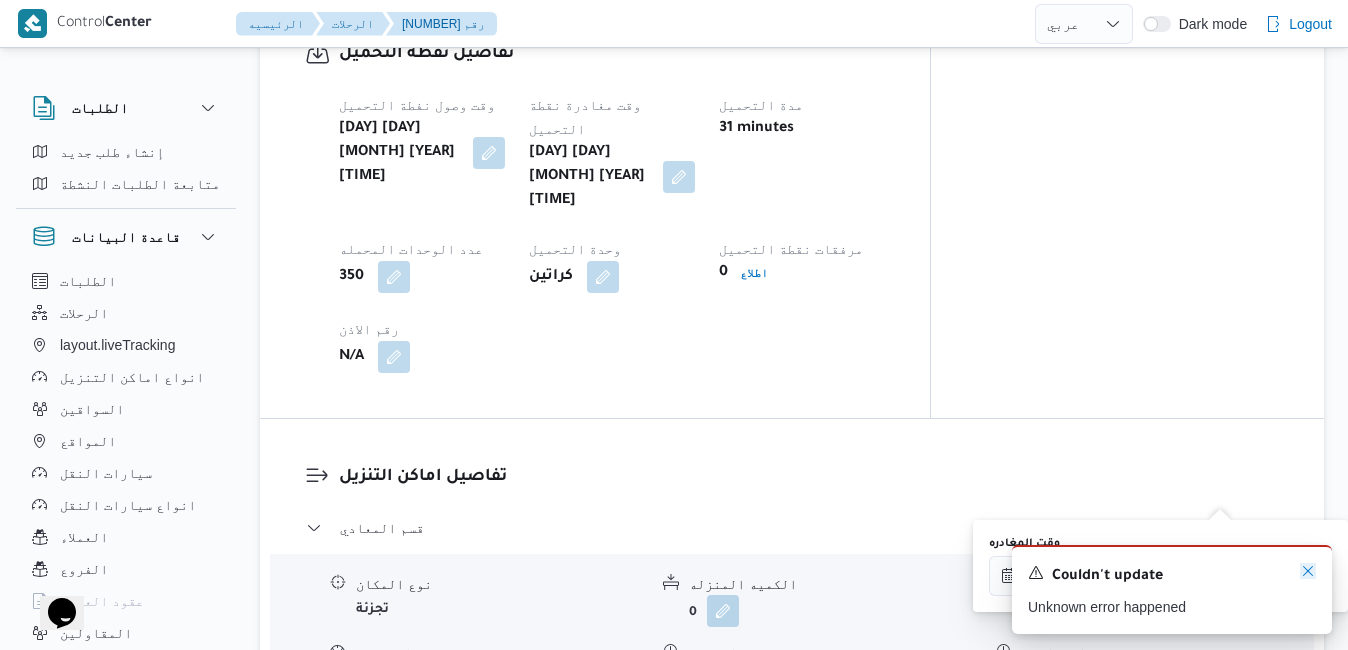 click 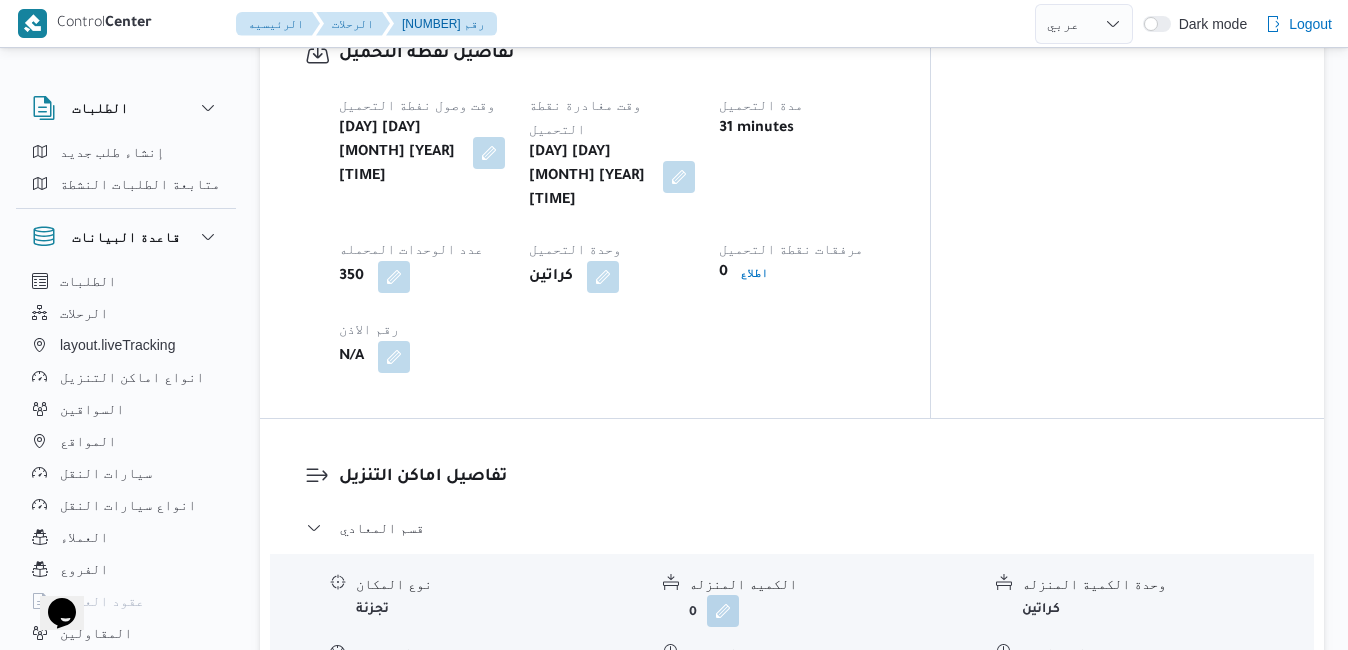 click at bounding box center [1268, 679] 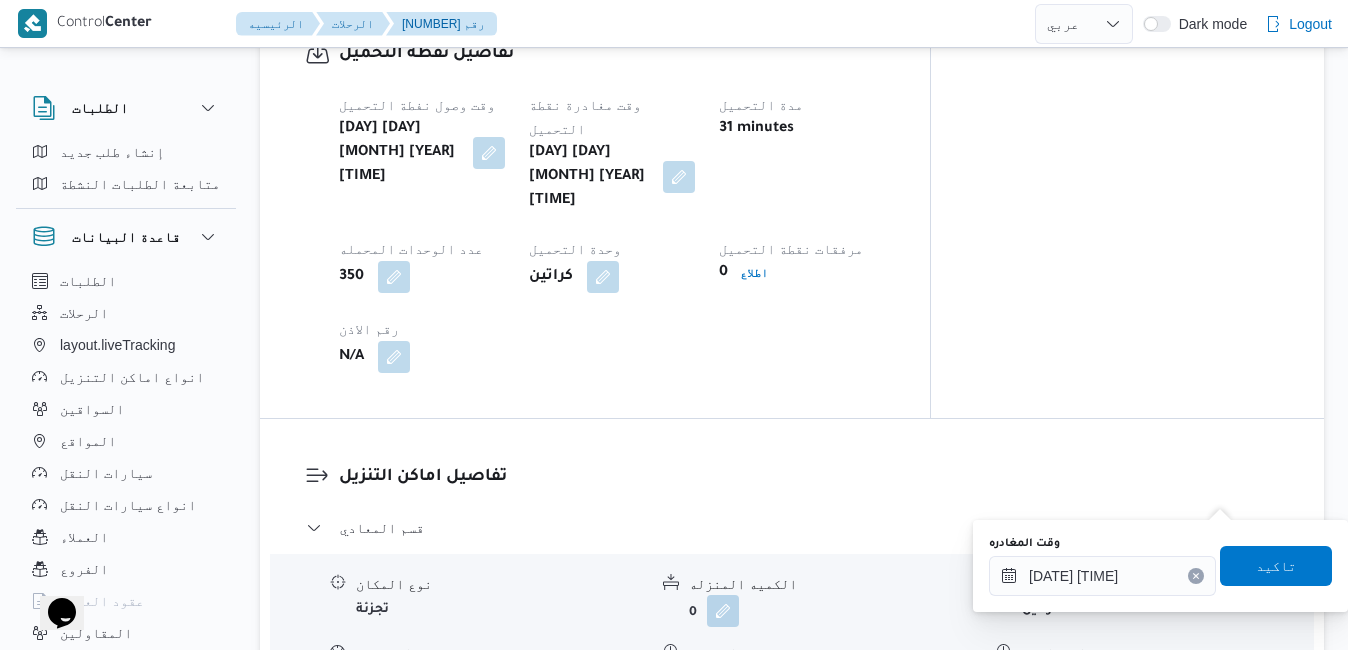 click 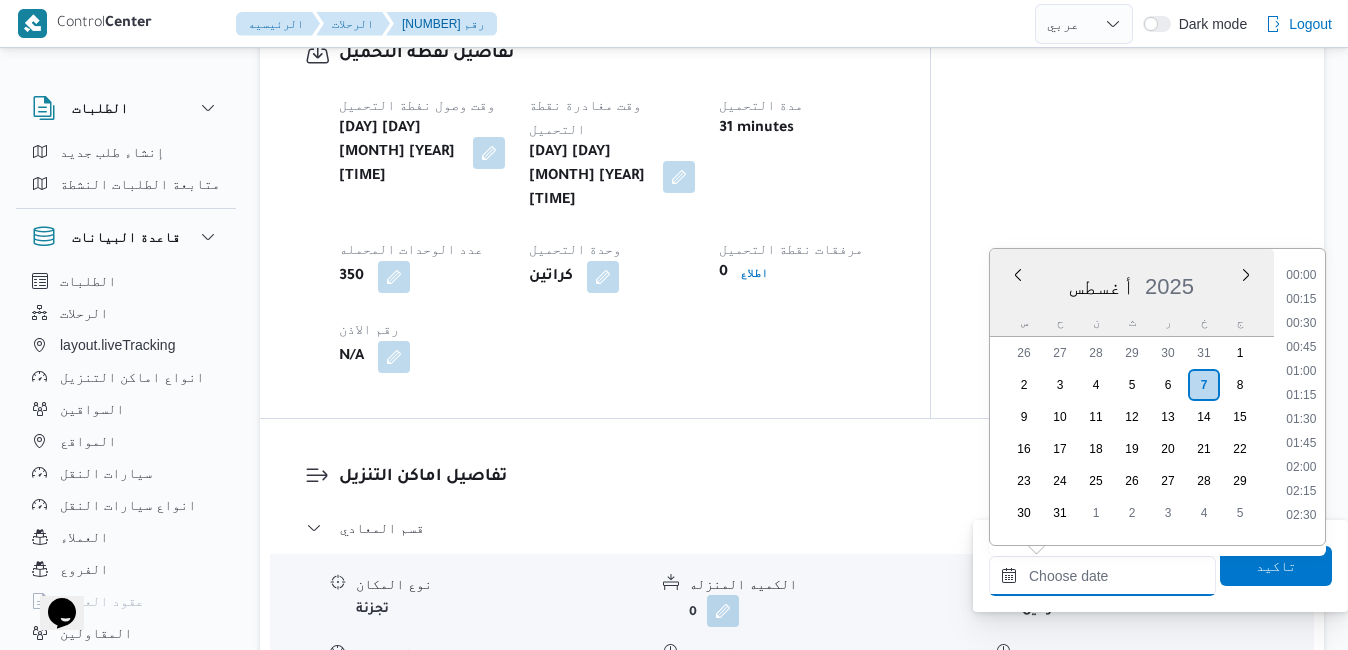 scroll, scrollTop: 966, scrollLeft: 0, axis: vertical 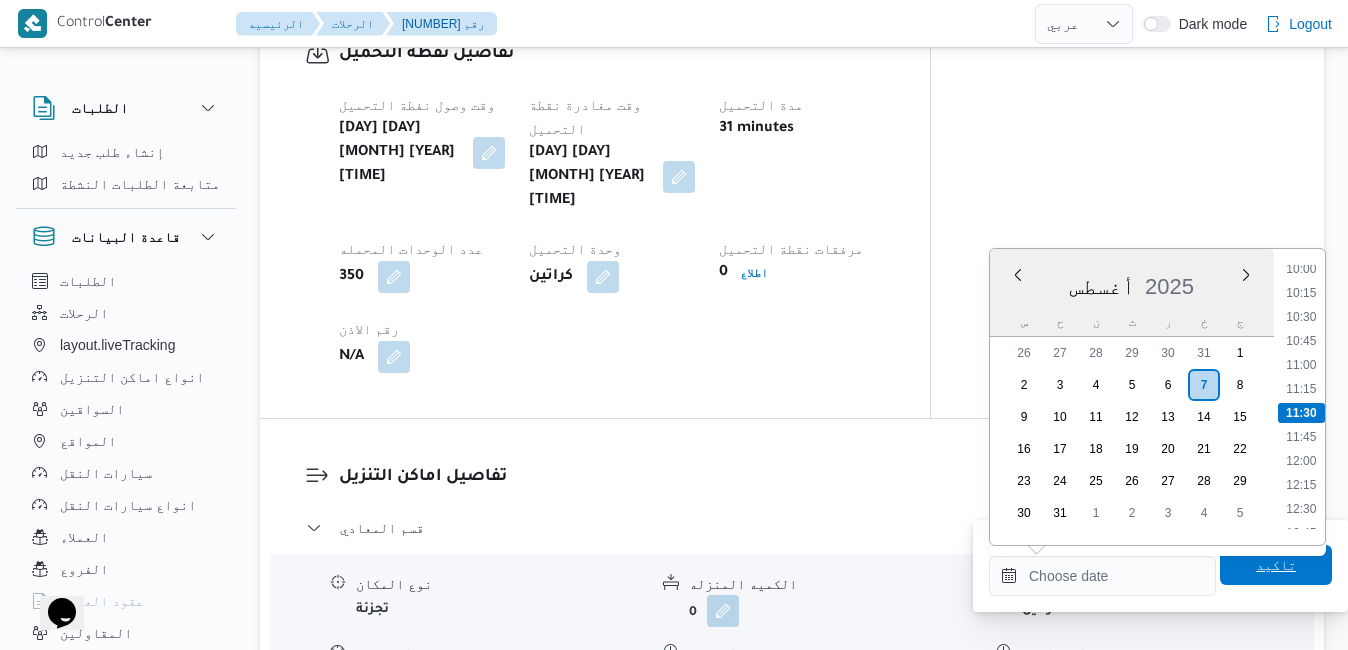 click on "تاكيد" at bounding box center [1276, 565] 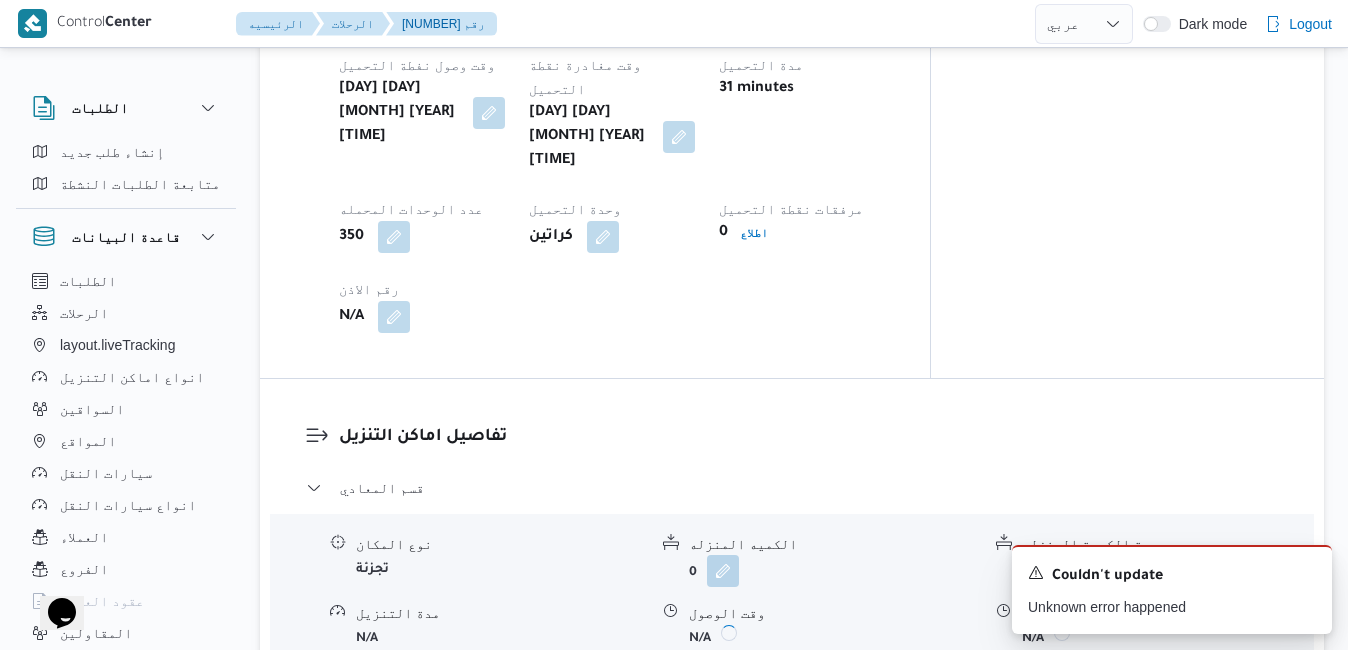scroll, scrollTop: 1600, scrollLeft: 0, axis: vertical 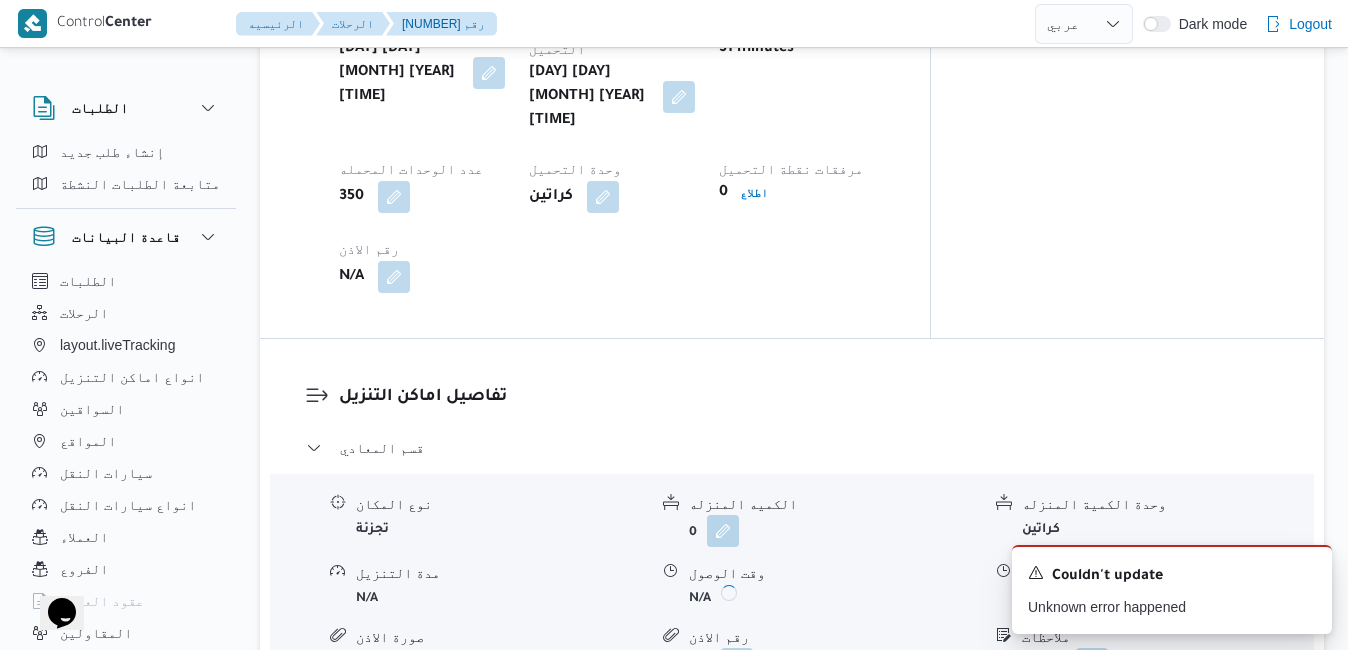 click on "مركز الخانكة -
فرونت دور مسطرد" at bounding box center (792, 725) 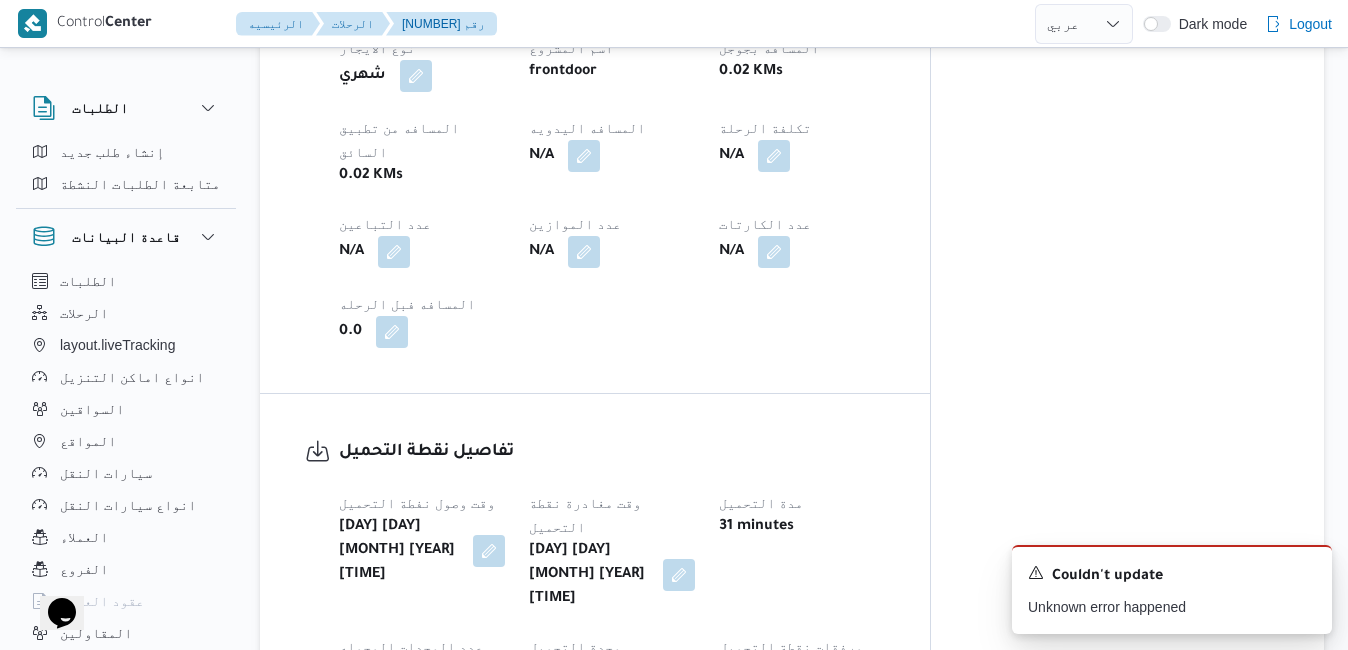 scroll, scrollTop: 1120, scrollLeft: 0, axis: vertical 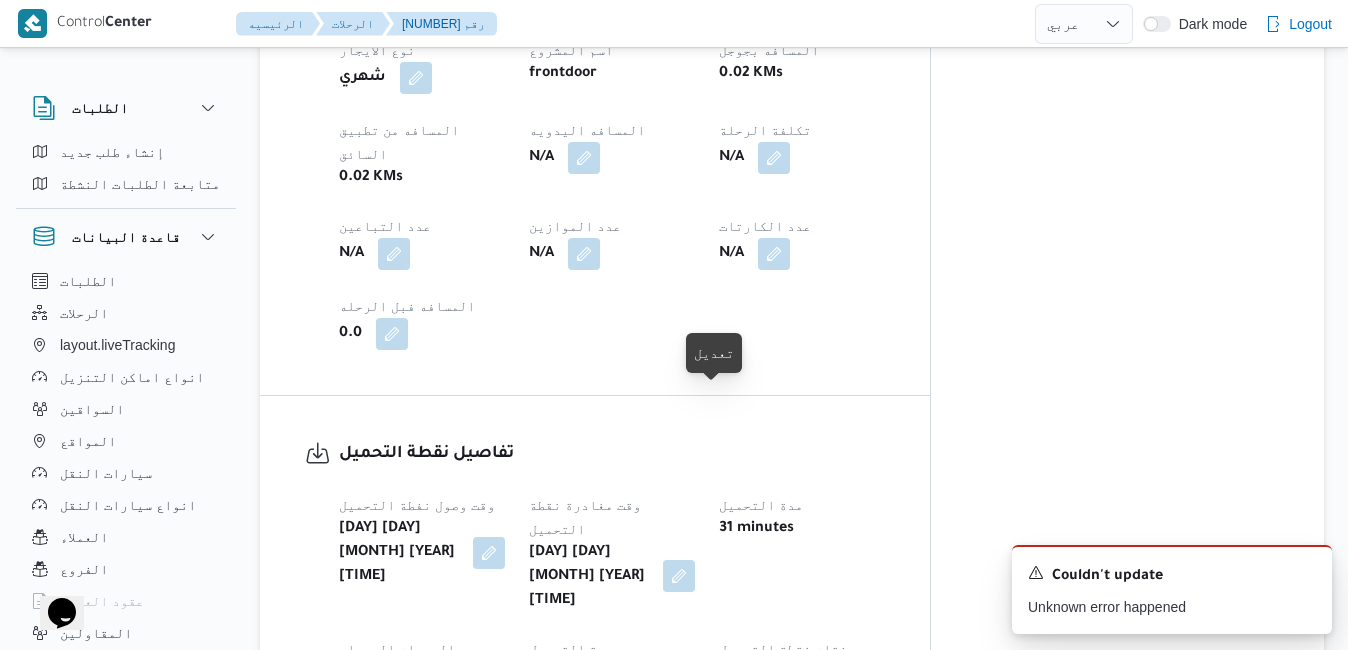 click at bounding box center [679, 576] 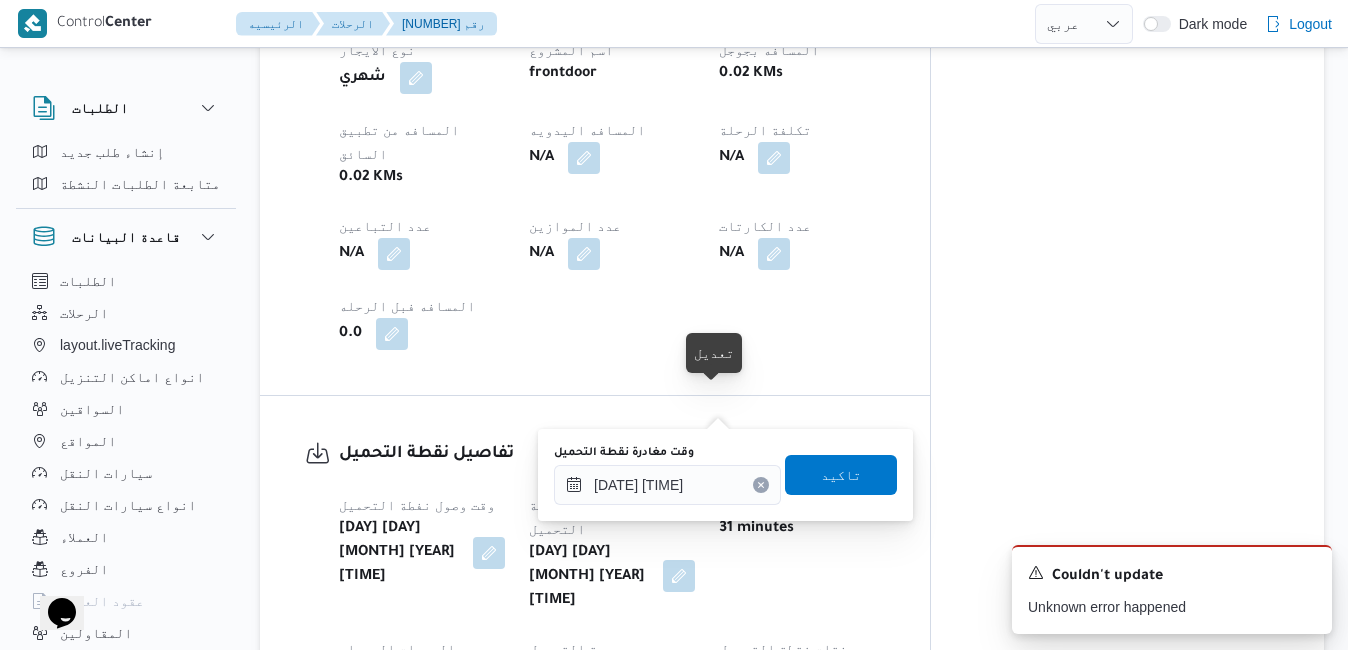 click at bounding box center (679, 576) 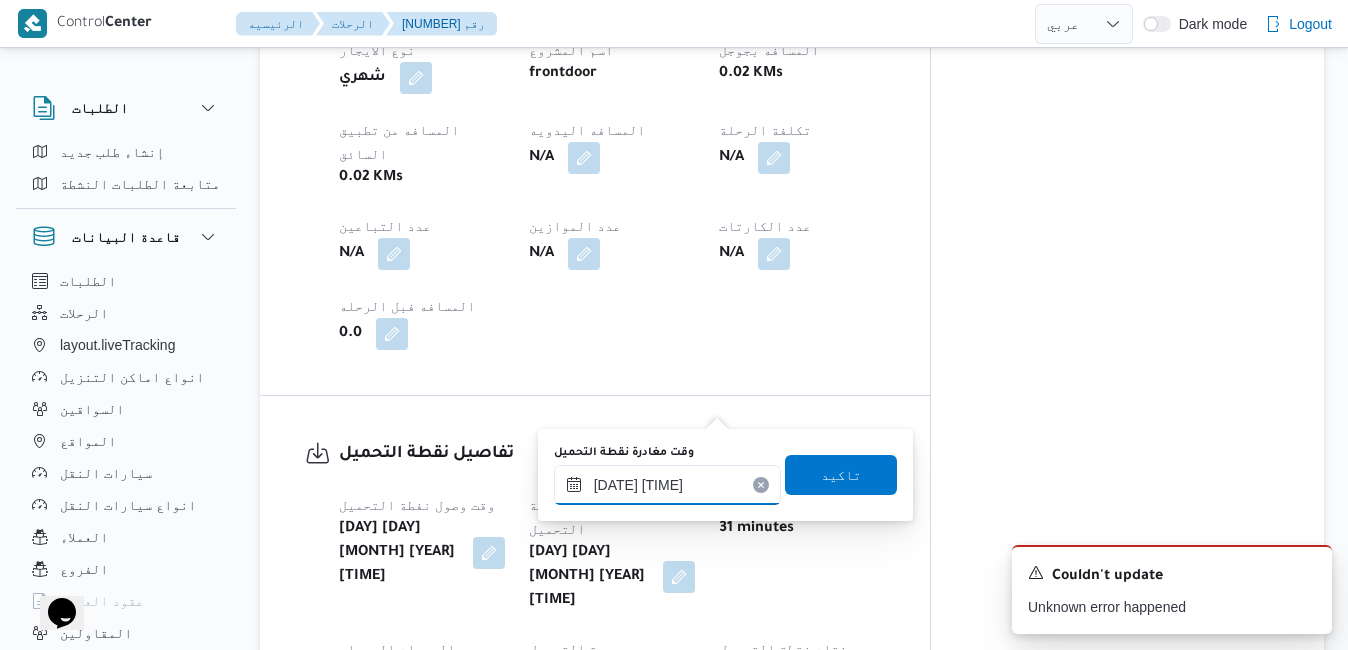 click on "٠٧/٠٨/٢٠٢٥ ٠٨:٤٢" at bounding box center (667, 485) 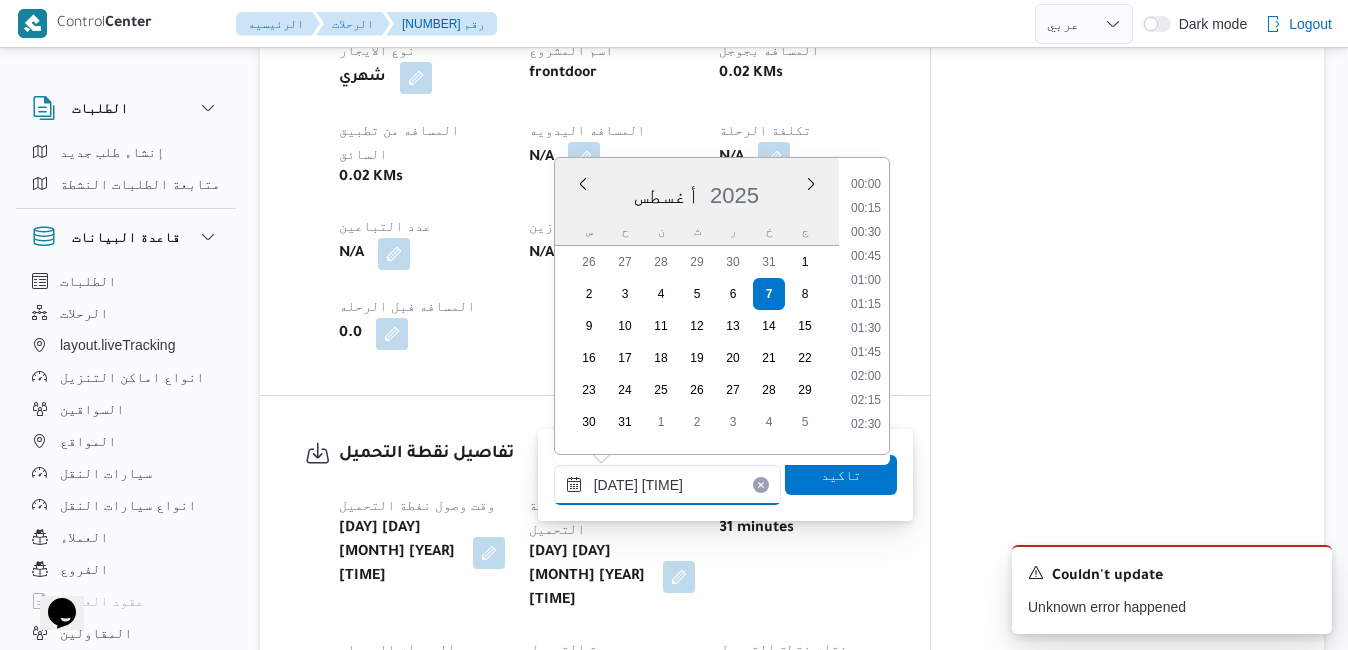 scroll, scrollTop: 678, scrollLeft: 0, axis: vertical 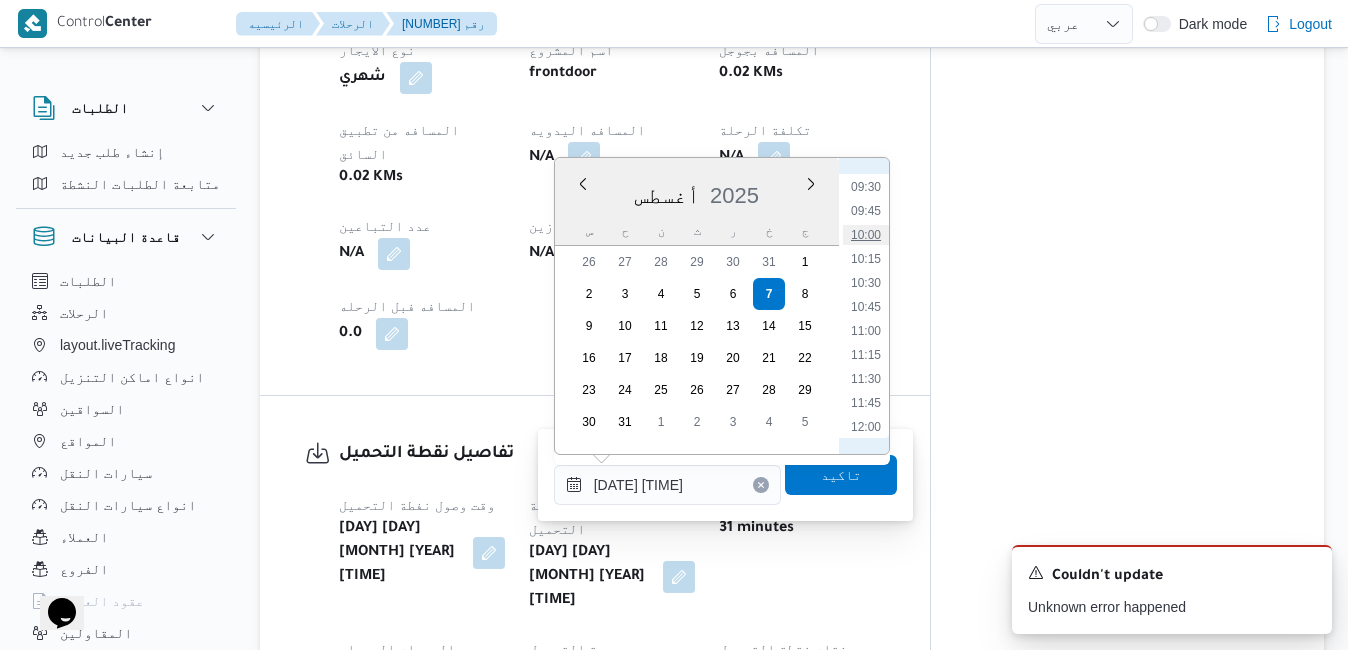 click on "10:00" at bounding box center (866, 235) 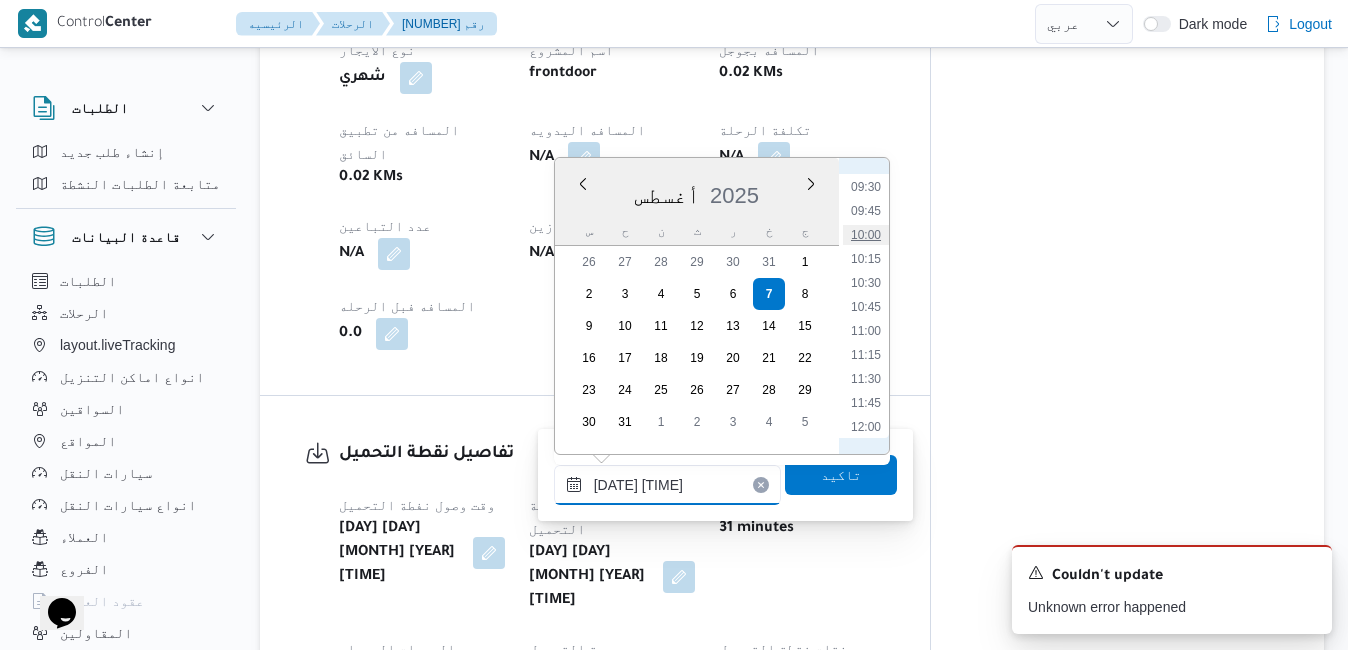 type on "٠٧/٠٨/٢٠٢٥ ١٠:٠٠" 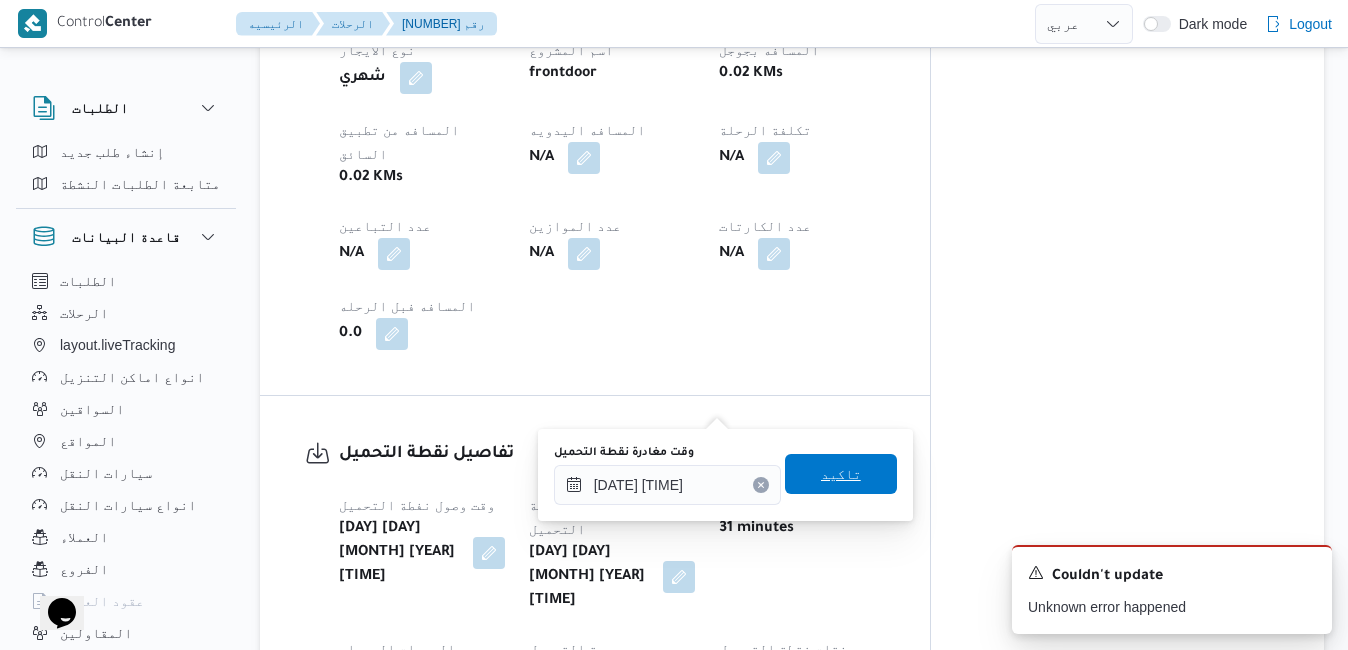 click on "تاكيد" at bounding box center (841, 474) 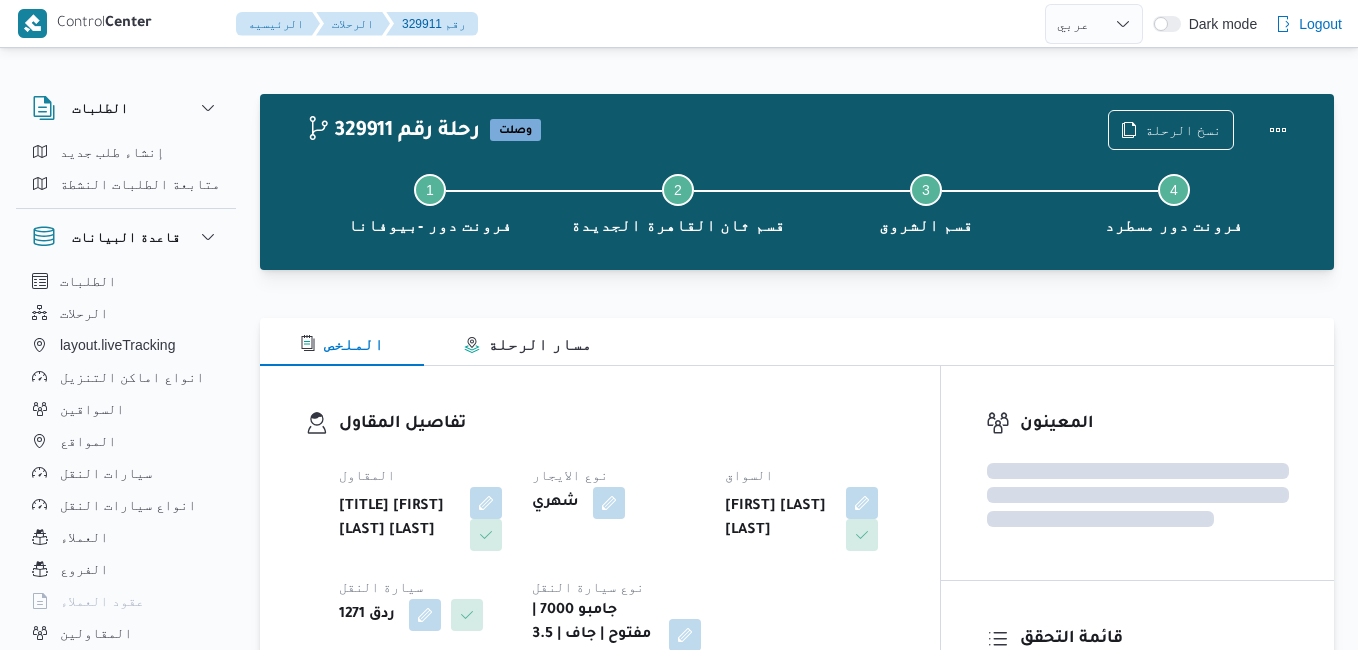 select on "ar" 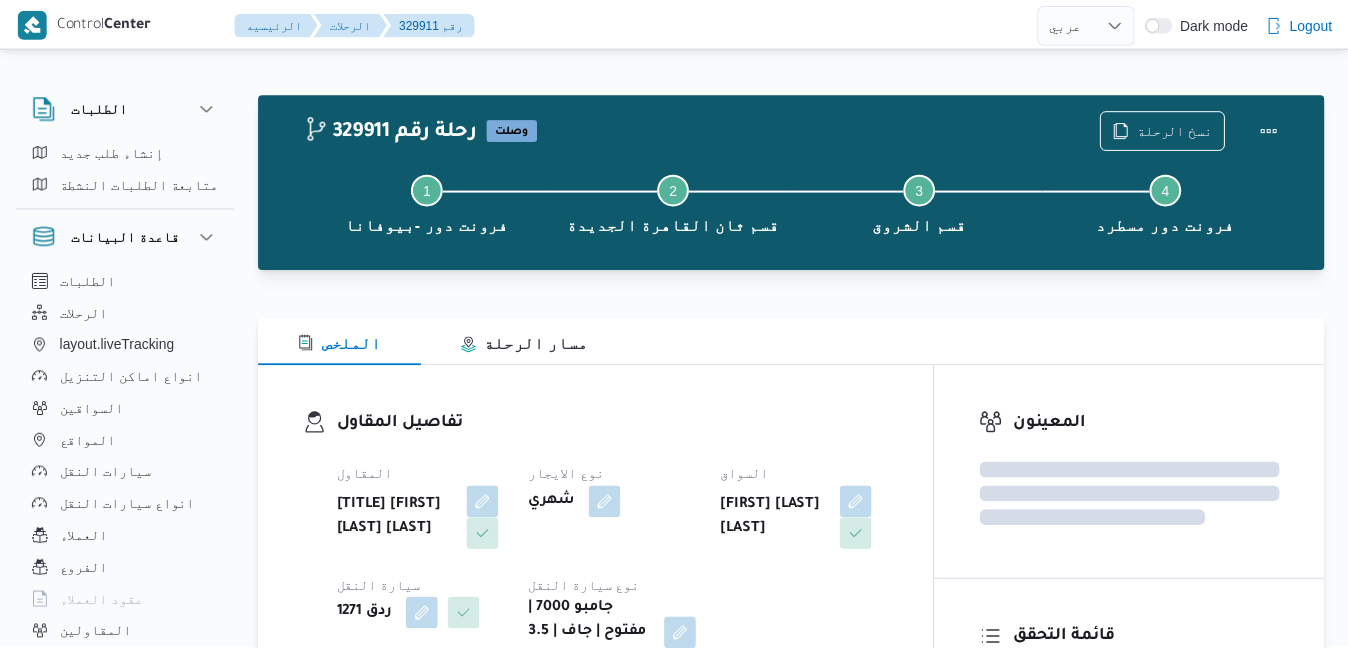 scroll, scrollTop: 0, scrollLeft: 0, axis: both 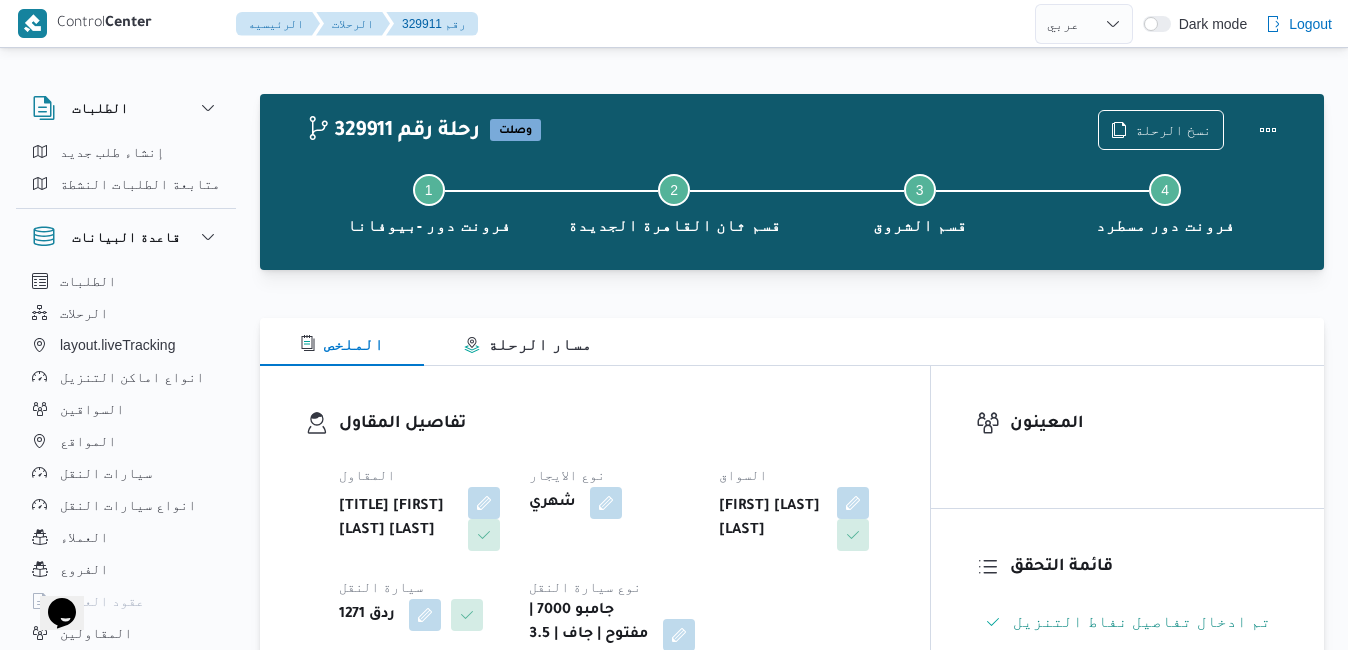 click on "تفاصيل المقاول المقاول السيد [FIRST] [LAST] [LAST] نوع الايجار شهري السواق [FIRST] [LAST] [LAST] سيارة النقل ردق 1271 نوع سيارة النقل جامبو 7000 | مفتوح | جاف | 3.5 طن" at bounding box center (595, 541) 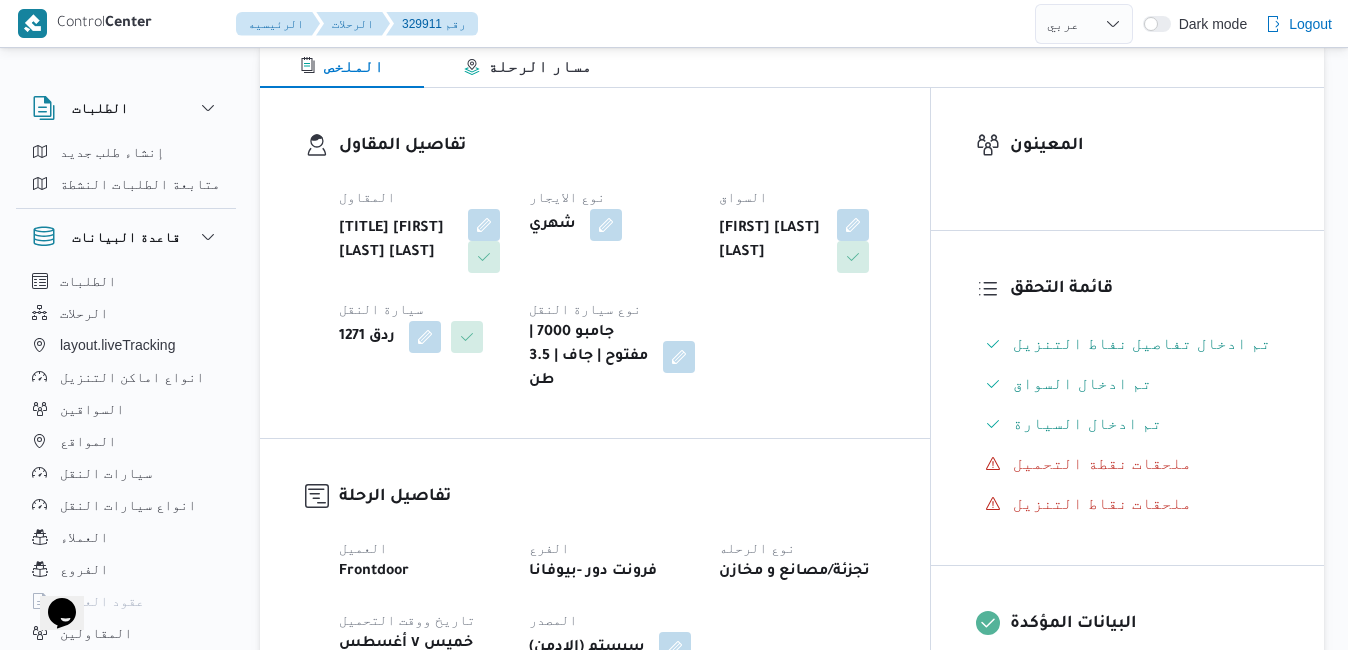 scroll, scrollTop: 80, scrollLeft: 0, axis: vertical 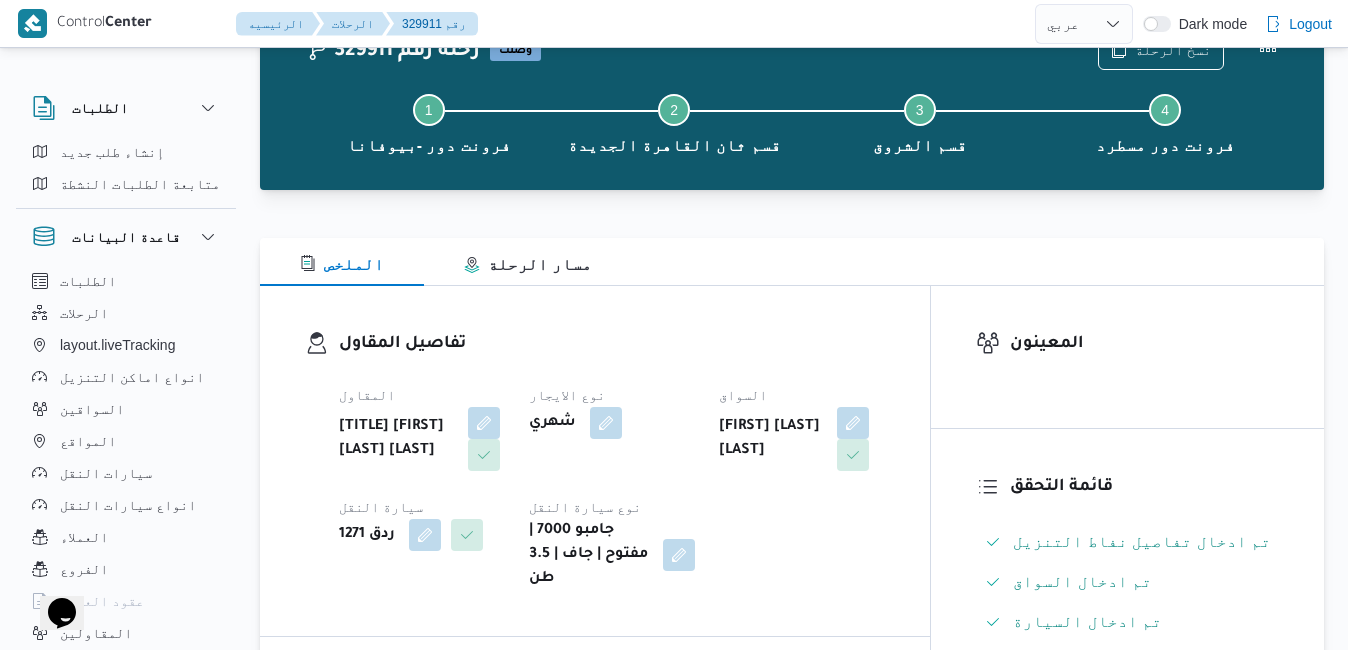 click on "المقاول السيد احمد السيد ابراهيم نوع الايجار شهري السواق مدحت طلبه عبدالسلام عيد سيارة النقل ردق 1271 نوع سيارة النقل جامبو 7000 | مفتوح | جاف | 3.5 طن" at bounding box center [612, 487] 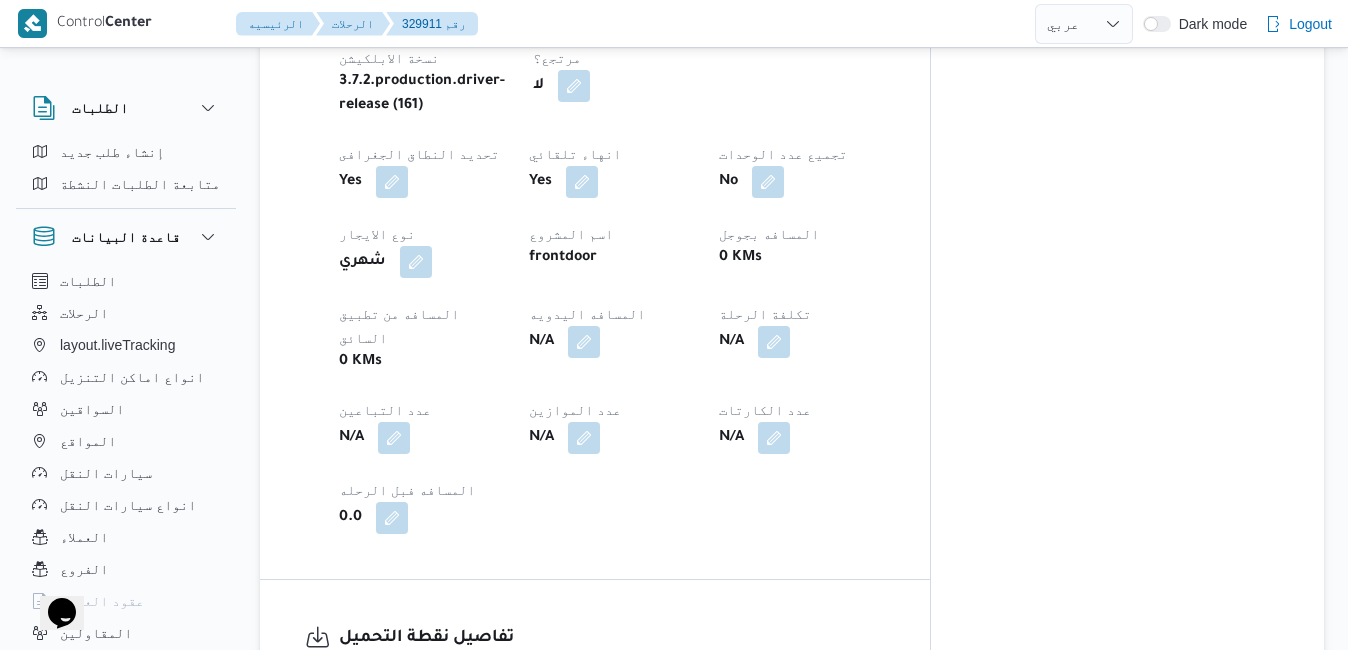 scroll, scrollTop: 960, scrollLeft: 0, axis: vertical 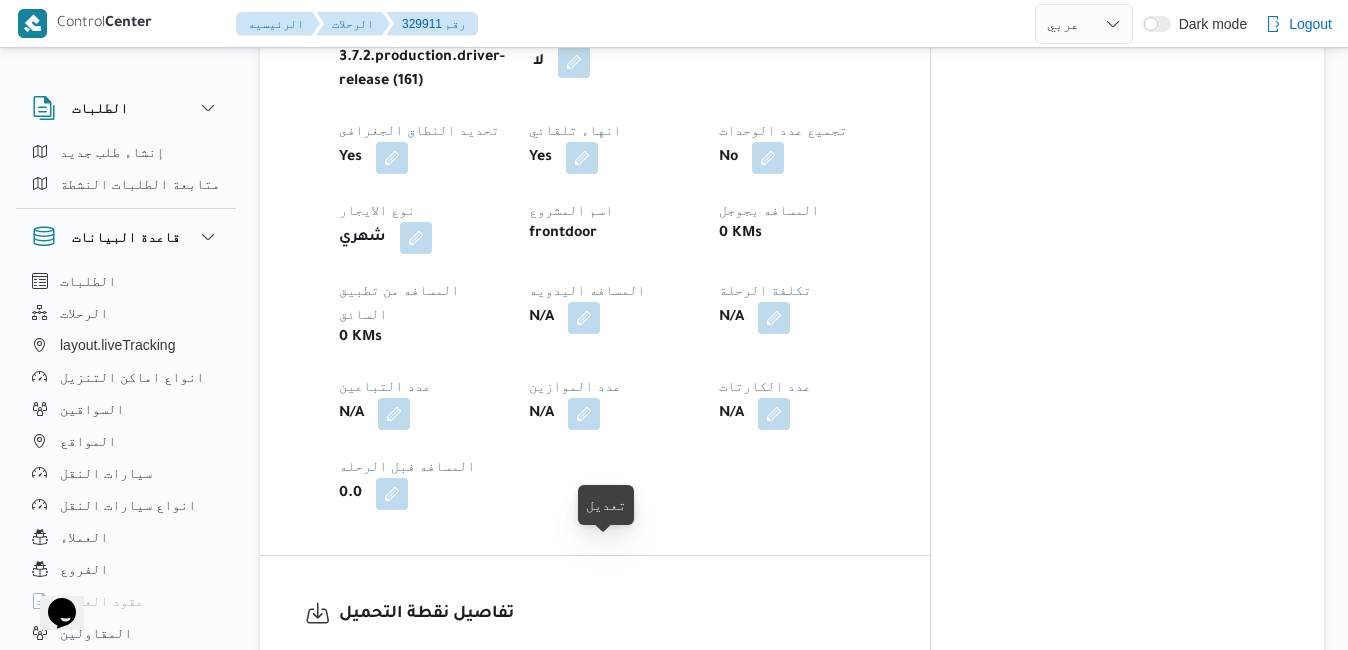 click at bounding box center (584, 716) 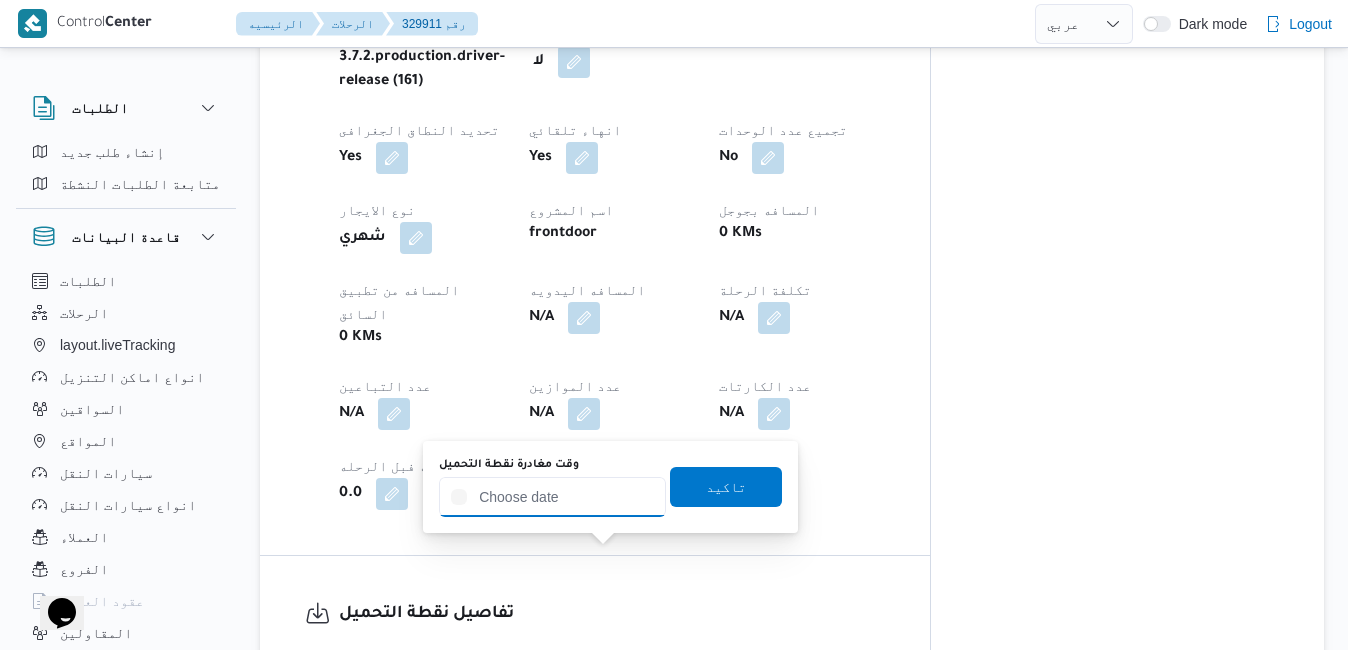 click on "وقت مغادرة نقطة التحميل" at bounding box center [552, 497] 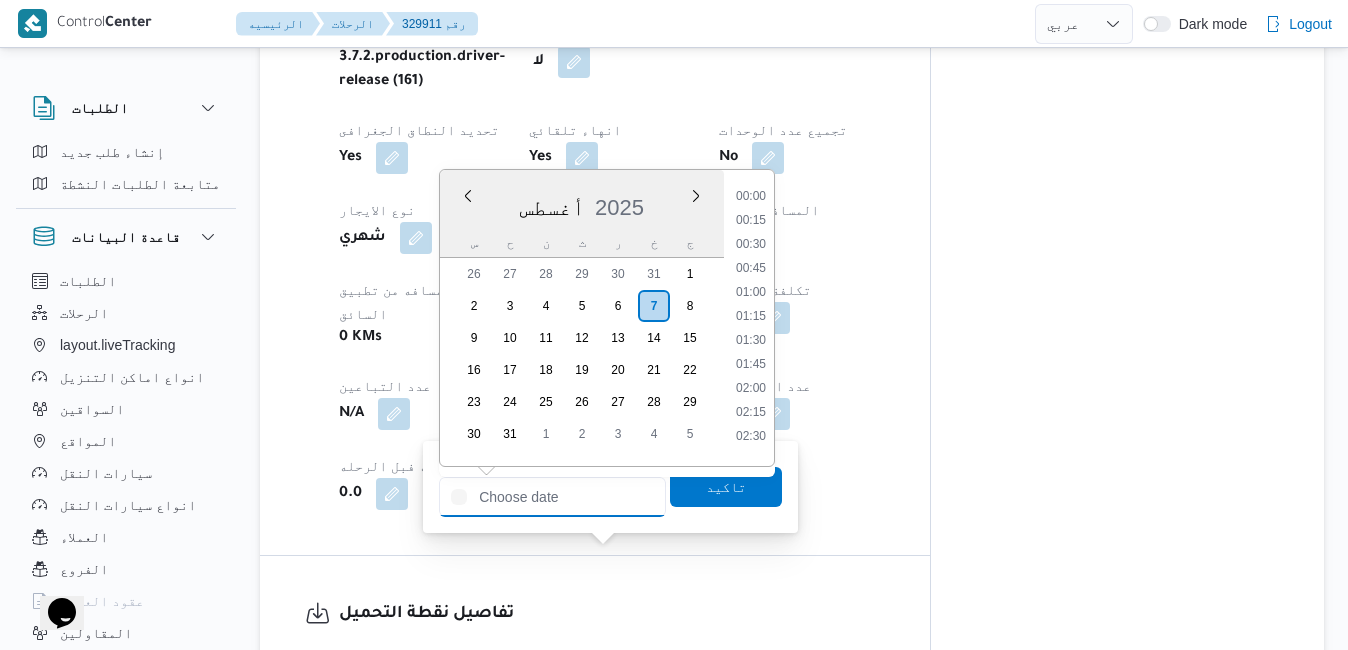 scroll, scrollTop: 966, scrollLeft: 0, axis: vertical 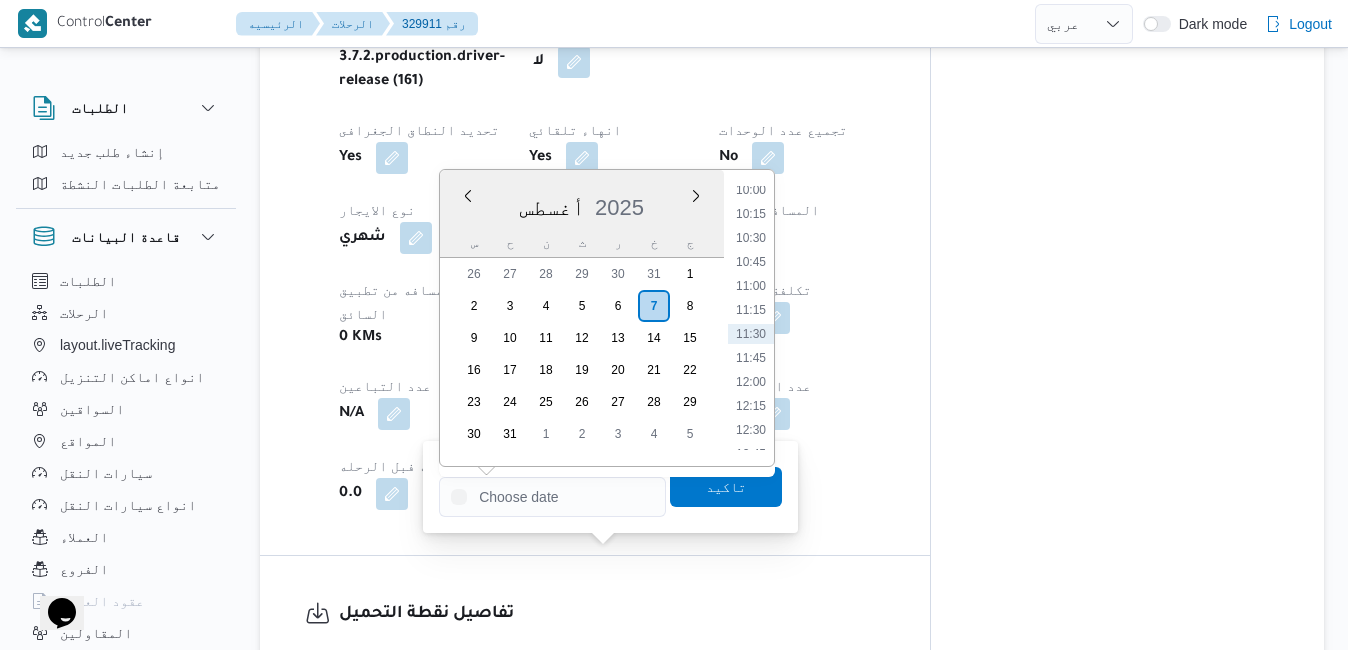 click on "أغسطس 2025" at bounding box center (582, 203) 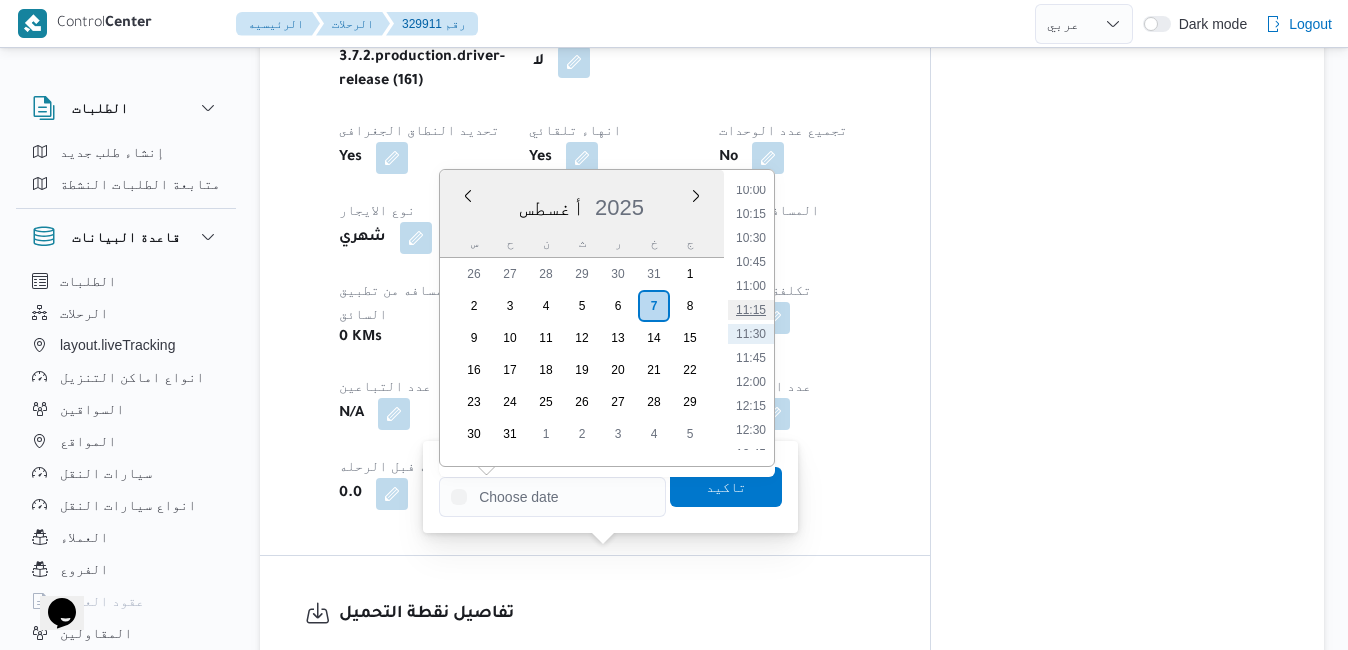 click on "11:15" at bounding box center [751, 310] 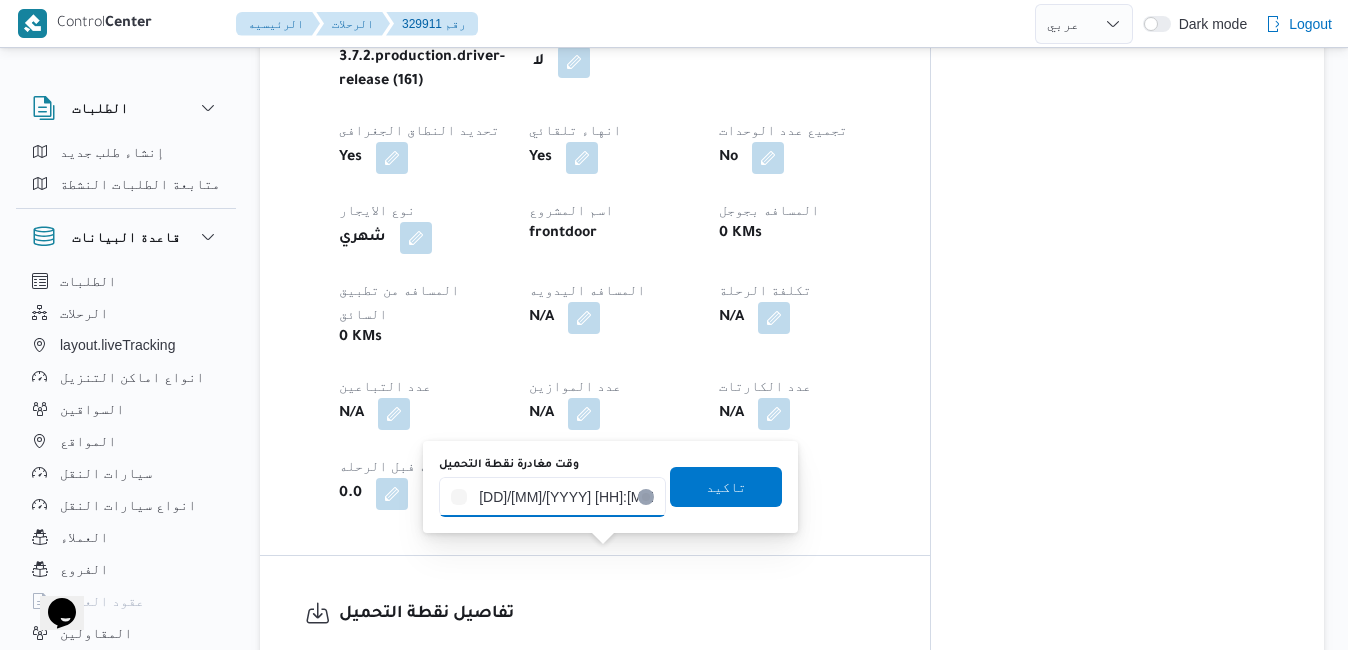 click on "٠٧/٠٨/٢٠٢٥ ١١:١٥" at bounding box center (552, 497) 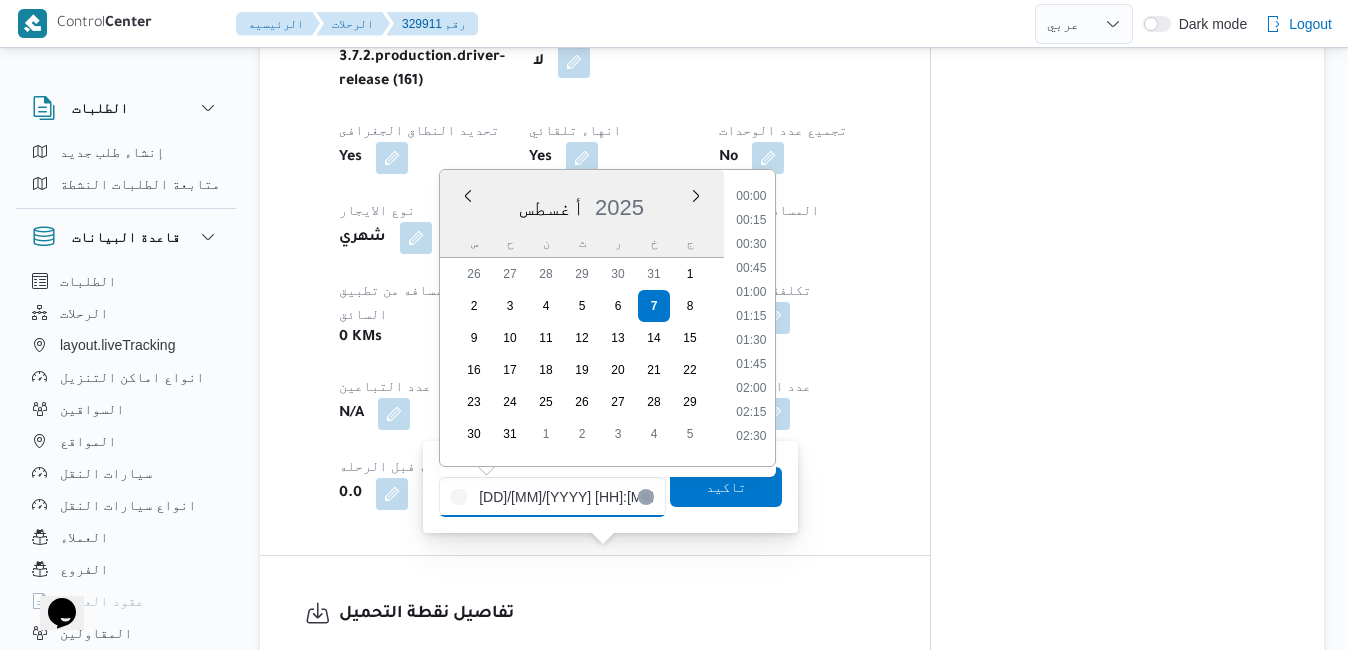 scroll, scrollTop: 942, scrollLeft: 0, axis: vertical 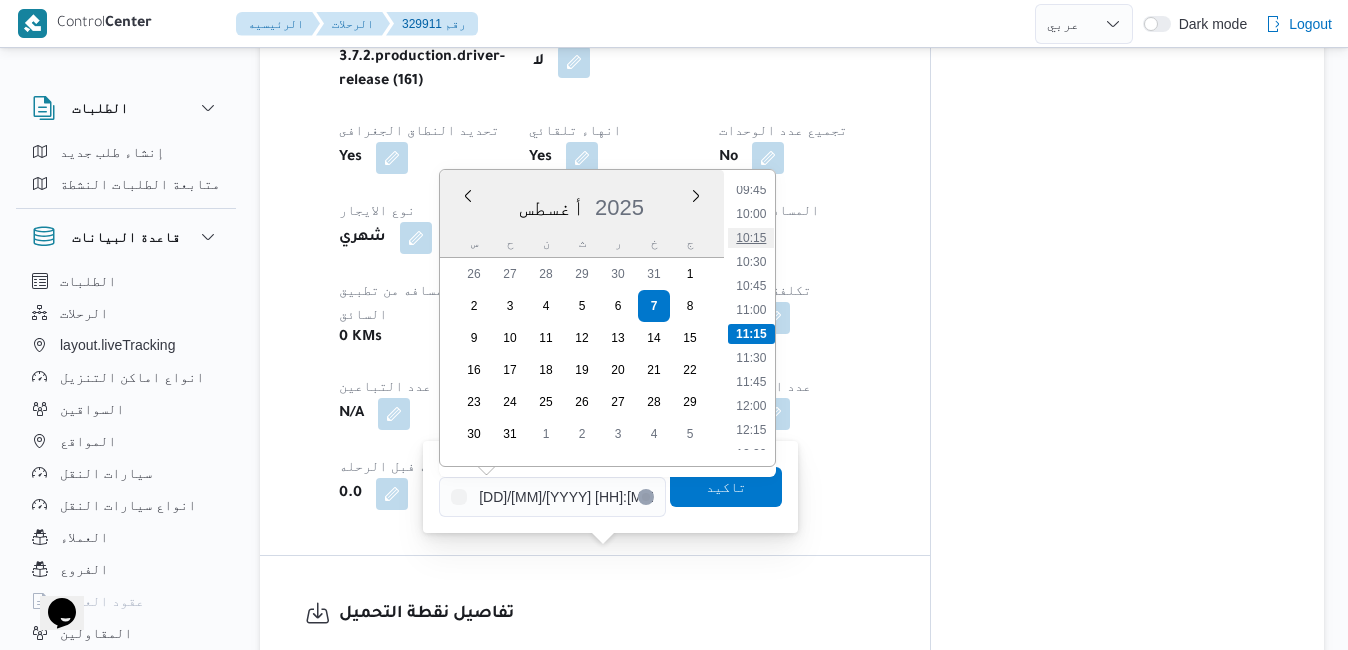 click on "10:15" at bounding box center (752, 238) 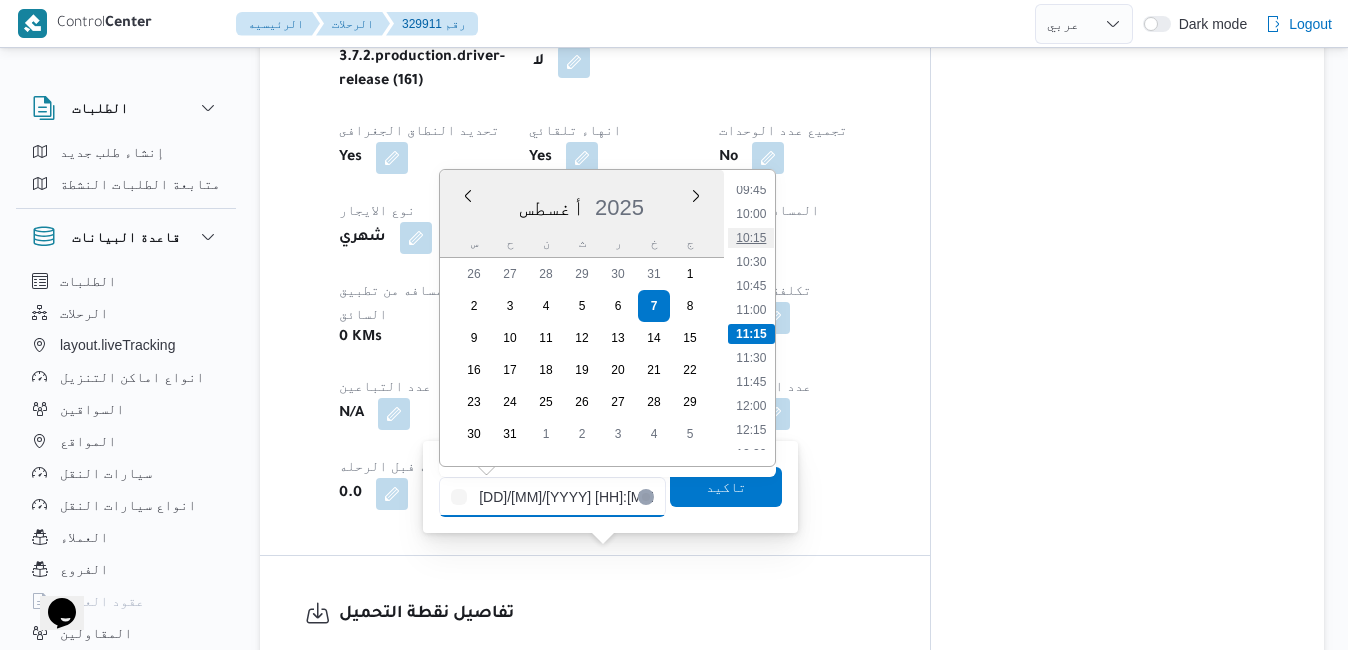 type on "[DATE] [TIME]" 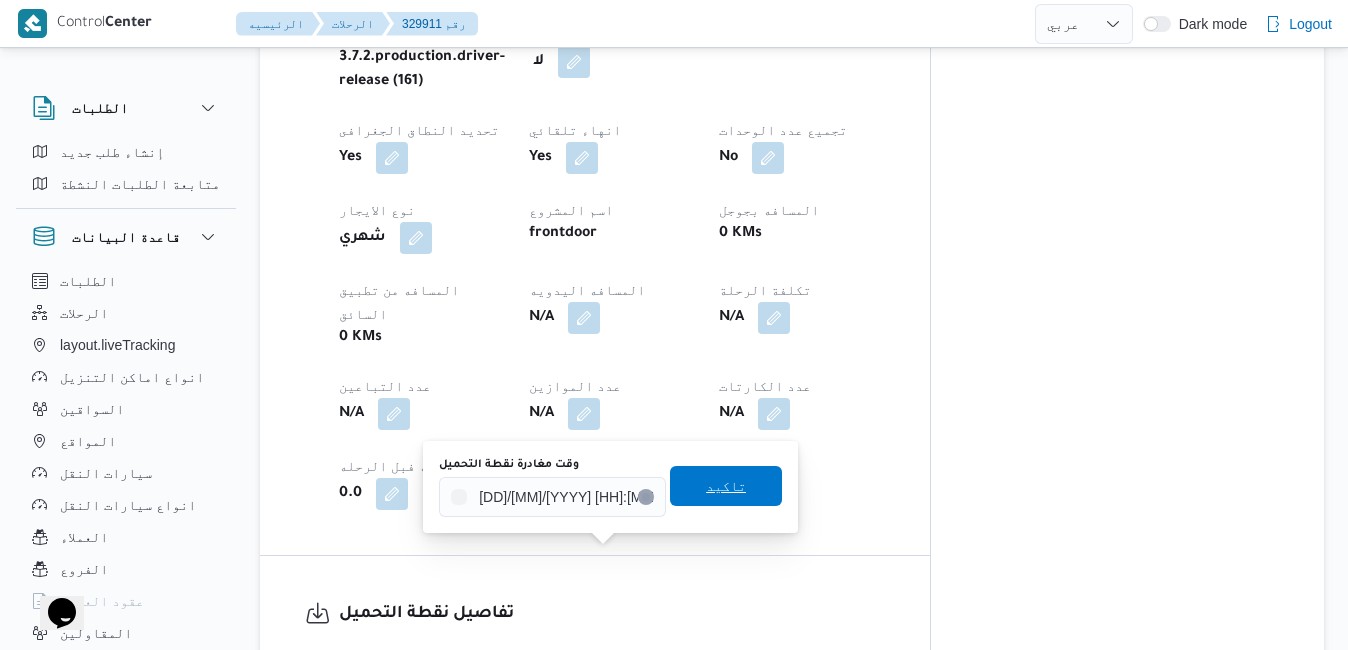 click on "تاكيد" at bounding box center (726, 486) 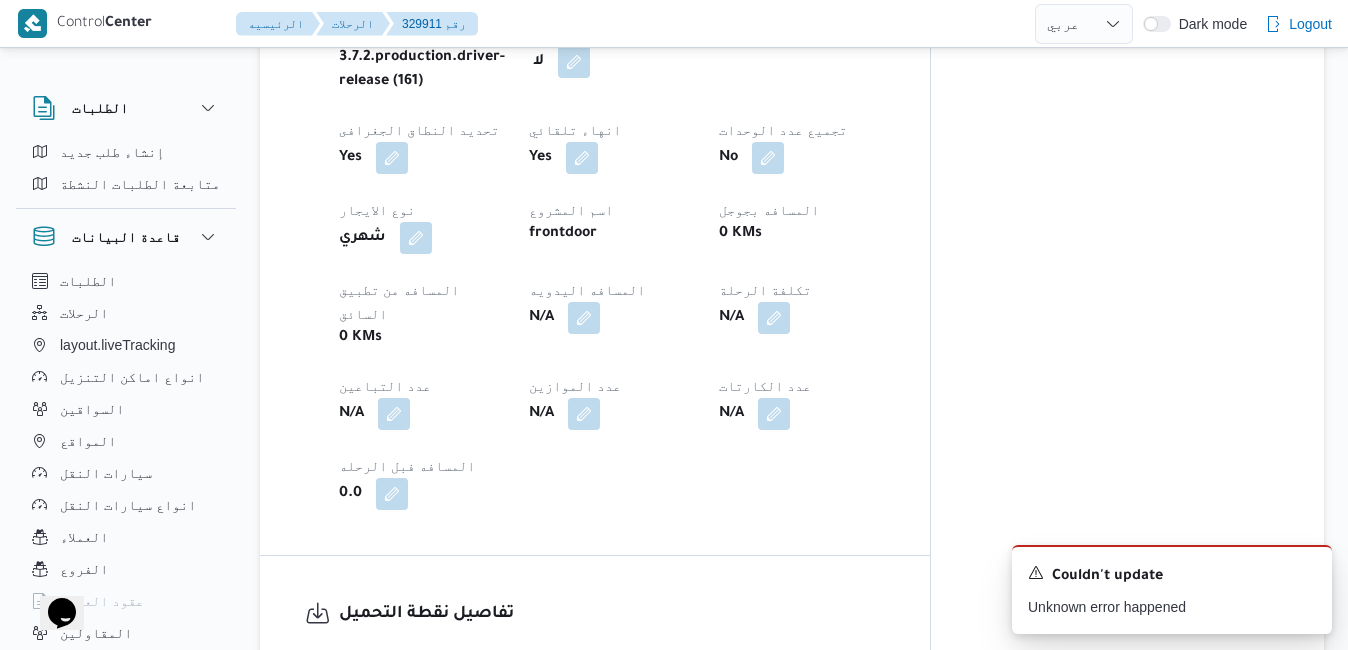 click on "تفاصيل الرحلة العميل Frontdoor الفرع فرونت دور -بيوفانا  نوع الرحله تجزئة/مصانع و مخازن تاريخ ووقت التحميل خميس ٧ أغسطس ٢٠٢٥ ٠٧:٠٠ المصدر (سيستم (الادمن نسخة الابلكيشن 3.7.2.production.driver-release (161) مرتجع؟ لا تحديد النطاق الجغرافى Yes انهاء تلقائي Yes تجميع عدد الوحدات No نوع الايجار شهري اسم المشروع frontdoor المسافه بجوجل 0 KMs المسافه من تطبيق السائق 0 KMs المسافه اليدويه N/A تكلفة الرحلة N/A عدد التباعين N/A عدد الموازين N/A عدد الكارتات N/A المسافه فبل الرحله 0.0" at bounding box center [595, 156] 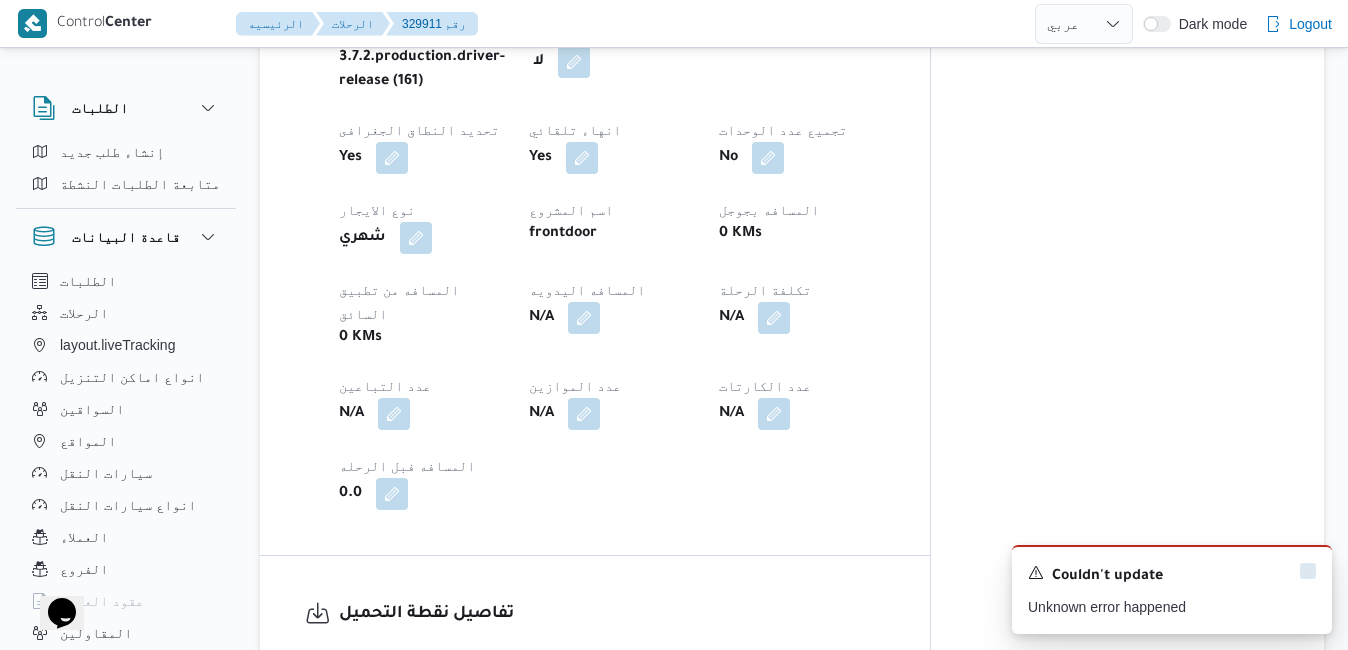 click 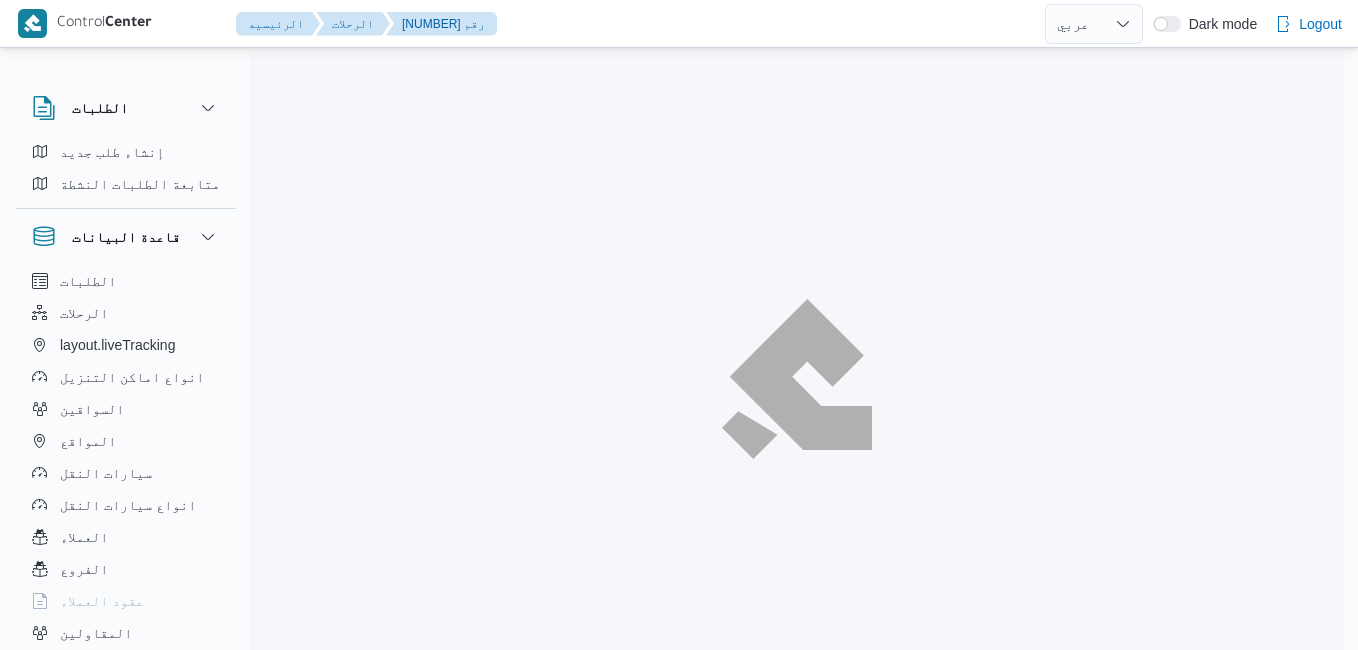 select on "ar" 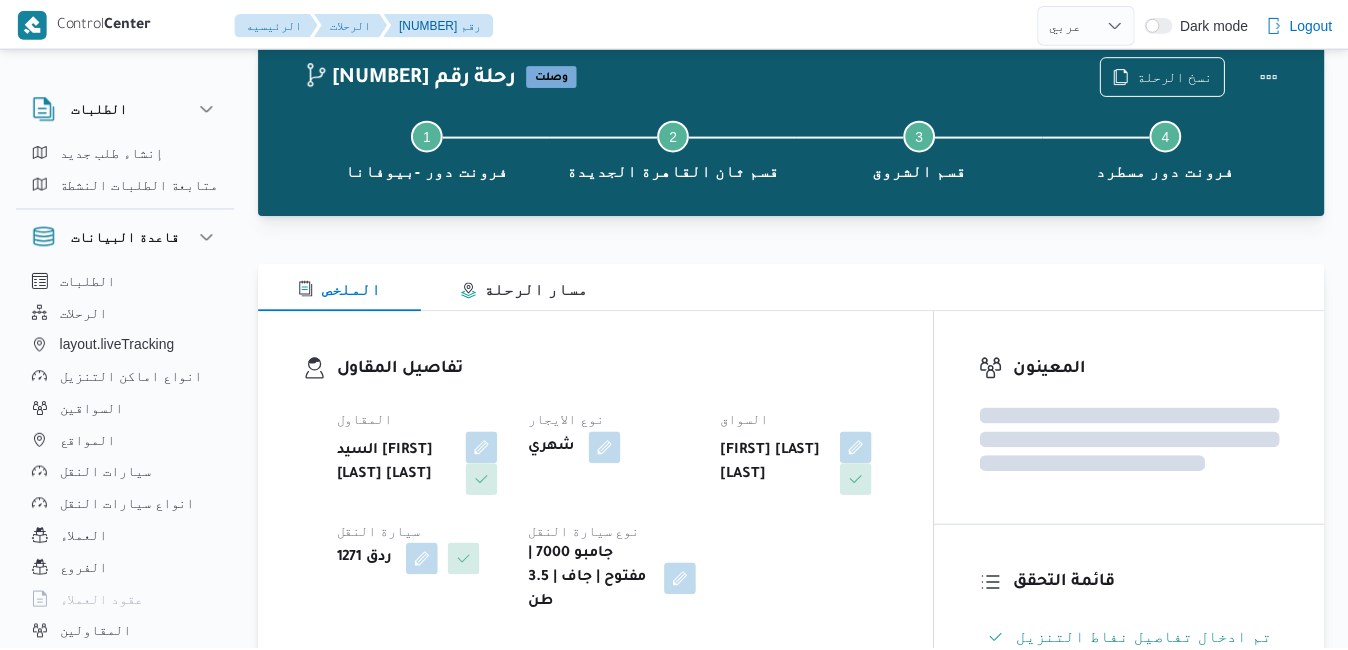 scroll, scrollTop: 54, scrollLeft: 0, axis: vertical 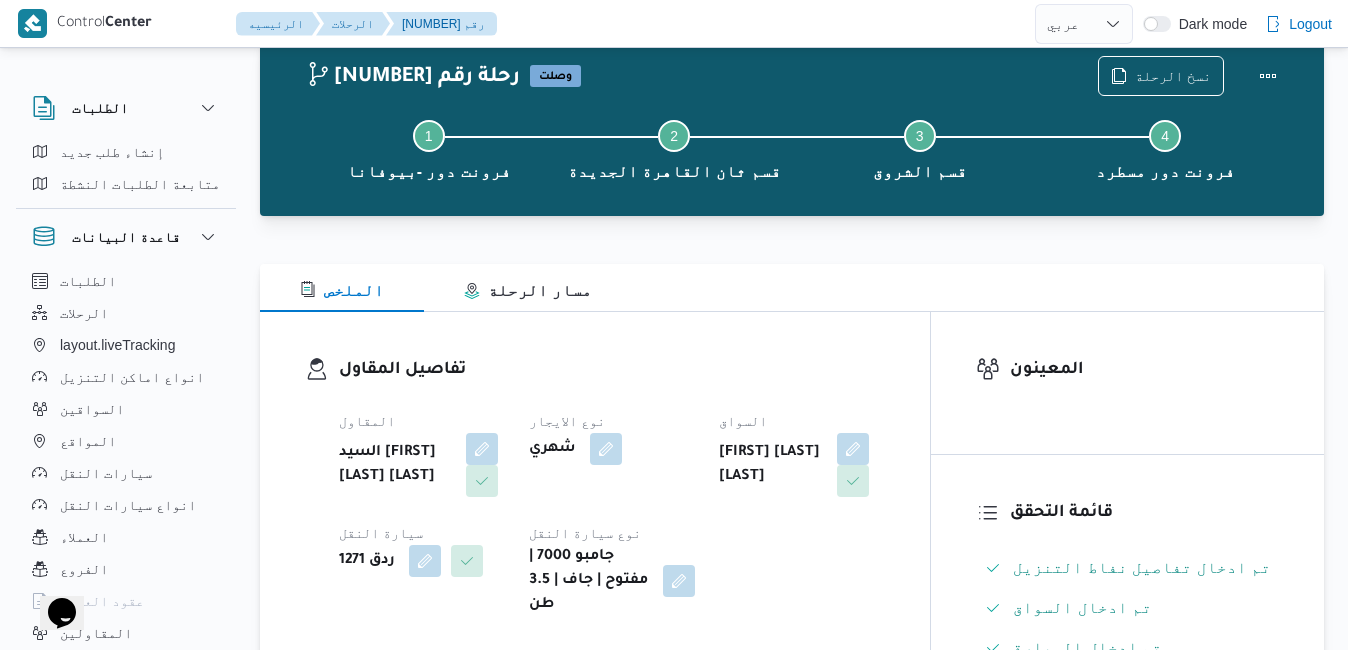 click on "تفاصيل المقاول المقاول السيد [FIRST] [LAST] [LAST] نوع الايجار شهري السواق [FIRST] [LAST] [LAST] سيارة النقل ردق 1271 نوع سيارة النقل جامبو 7000 | مفتوح | جاف | 3.5 طن" at bounding box center [612, 487] 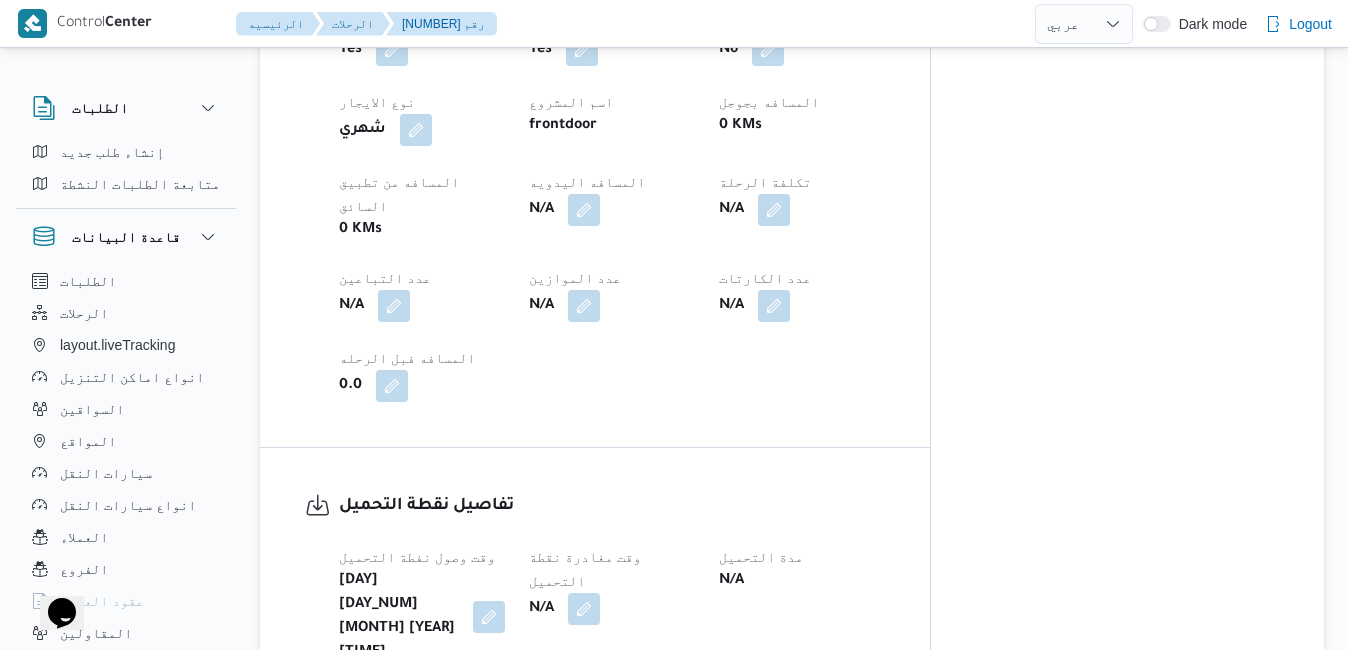 scroll, scrollTop: 1134, scrollLeft: 0, axis: vertical 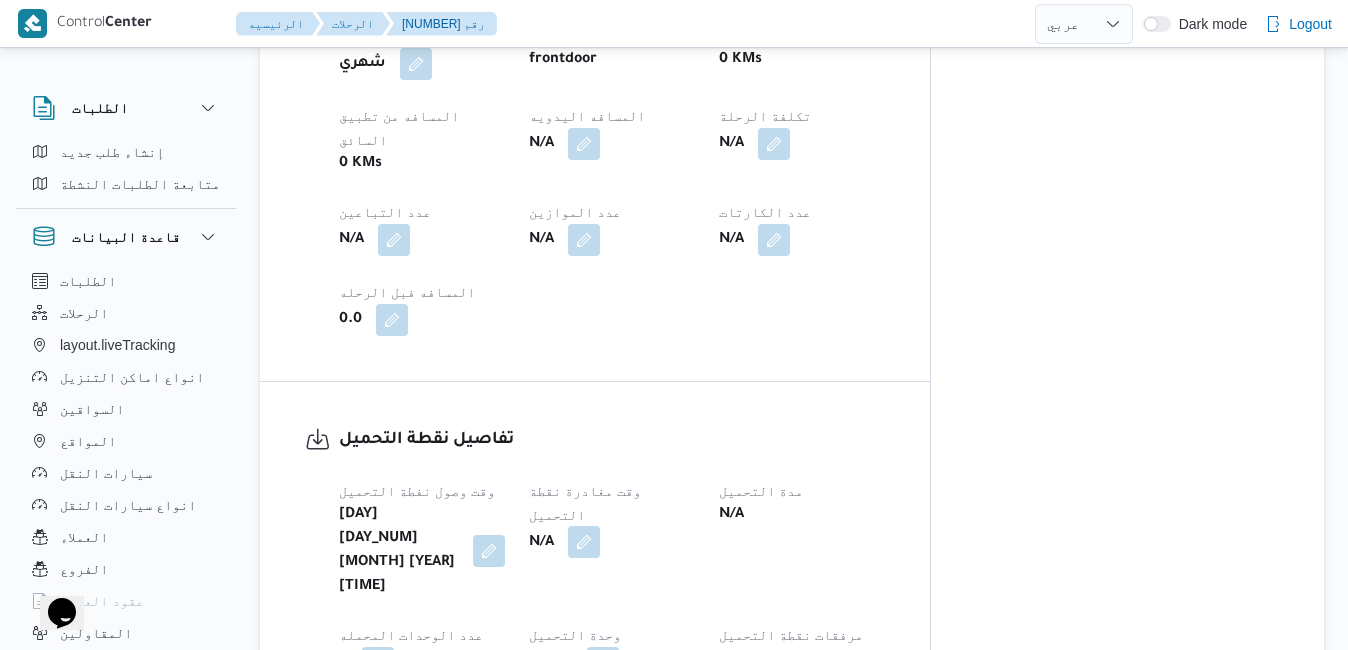 click at bounding box center [584, 542] 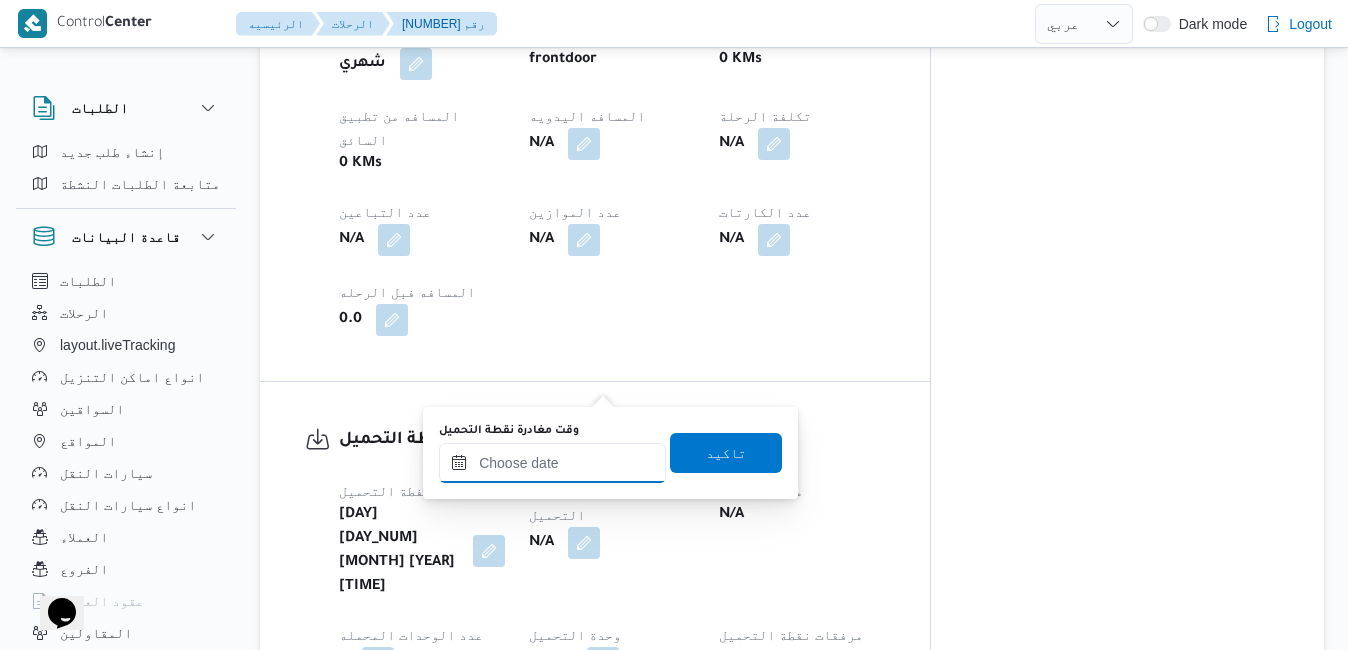 click on "وقت مغادرة نقطة التحميل" at bounding box center (552, 463) 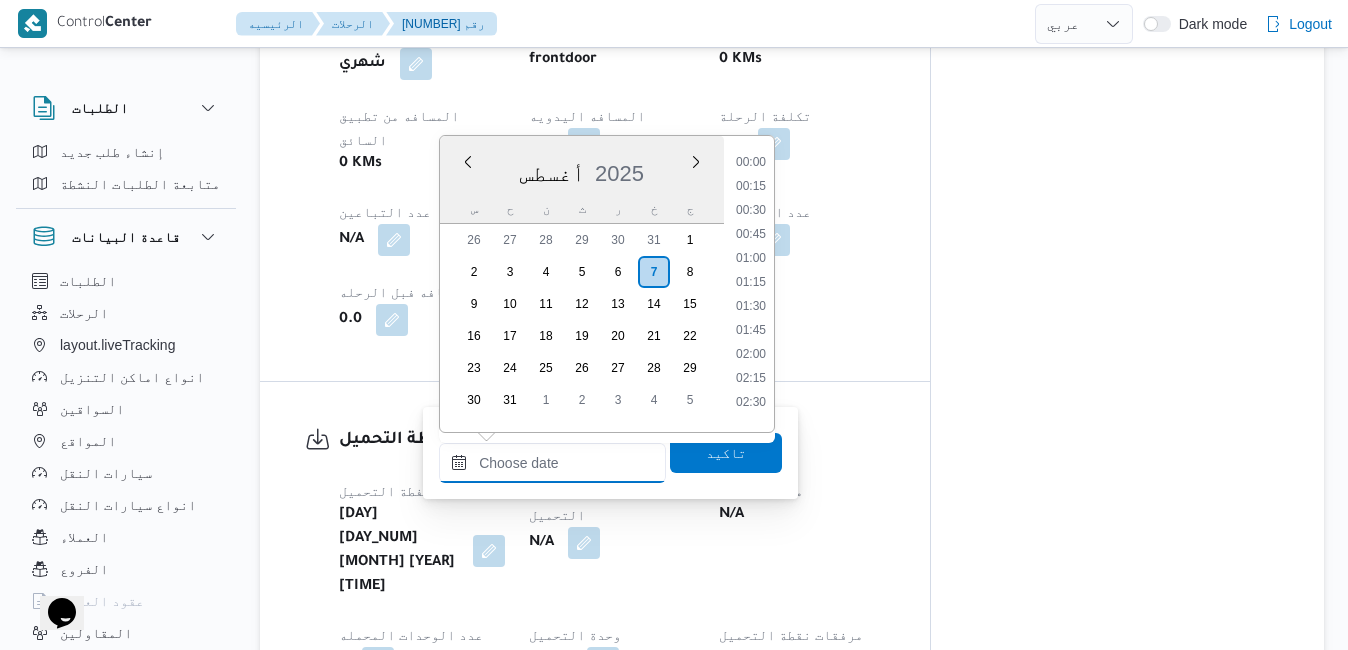 scroll, scrollTop: 966, scrollLeft: 0, axis: vertical 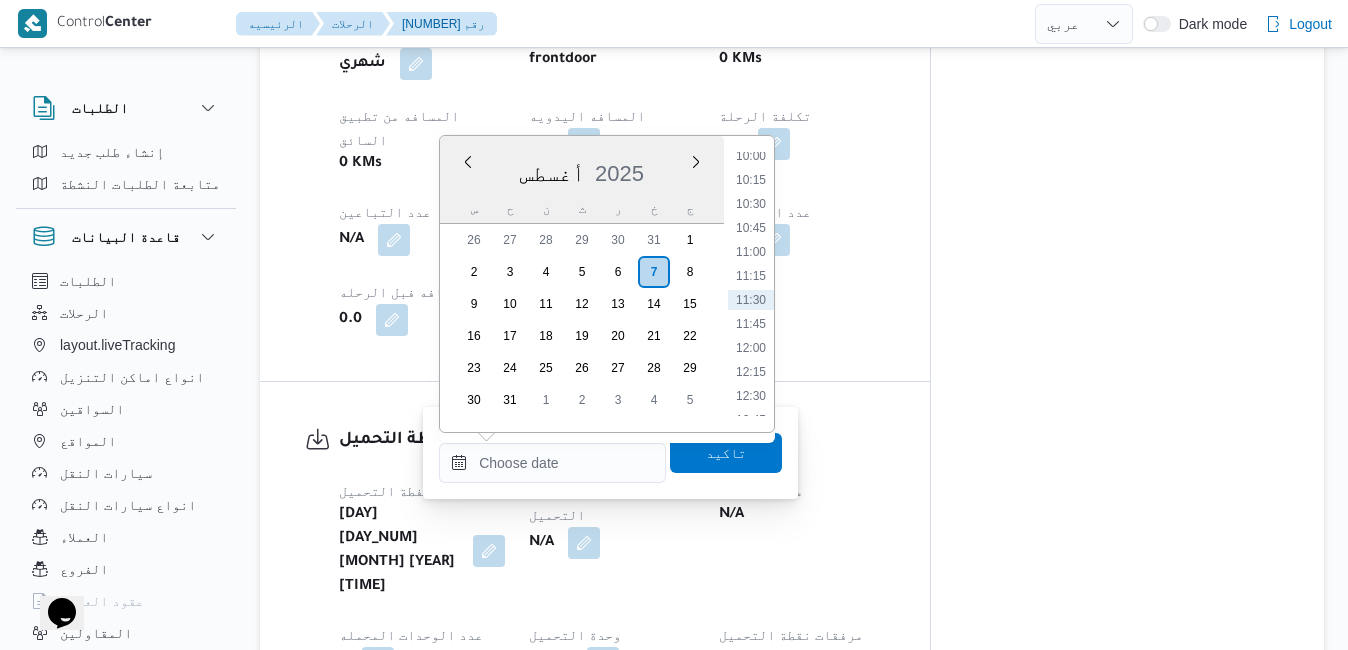 click on "أغسطس 2025" at bounding box center (582, 169) 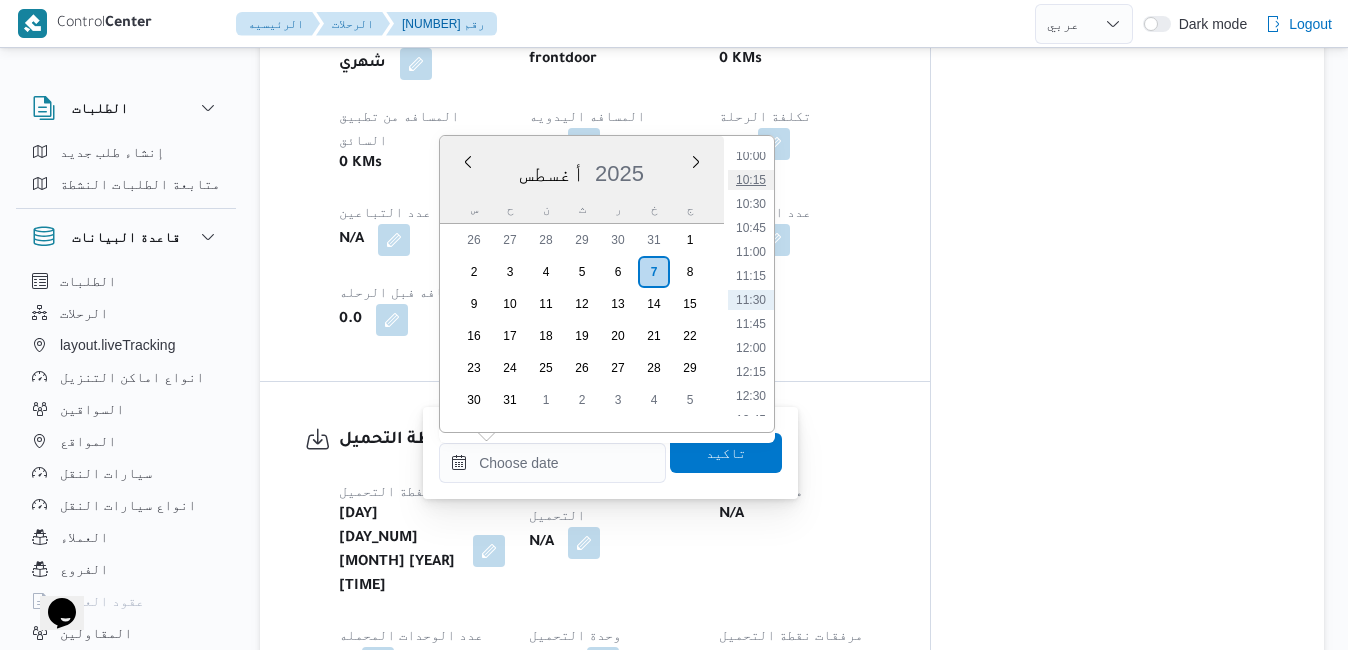 click on "10:15" at bounding box center [751, 180] 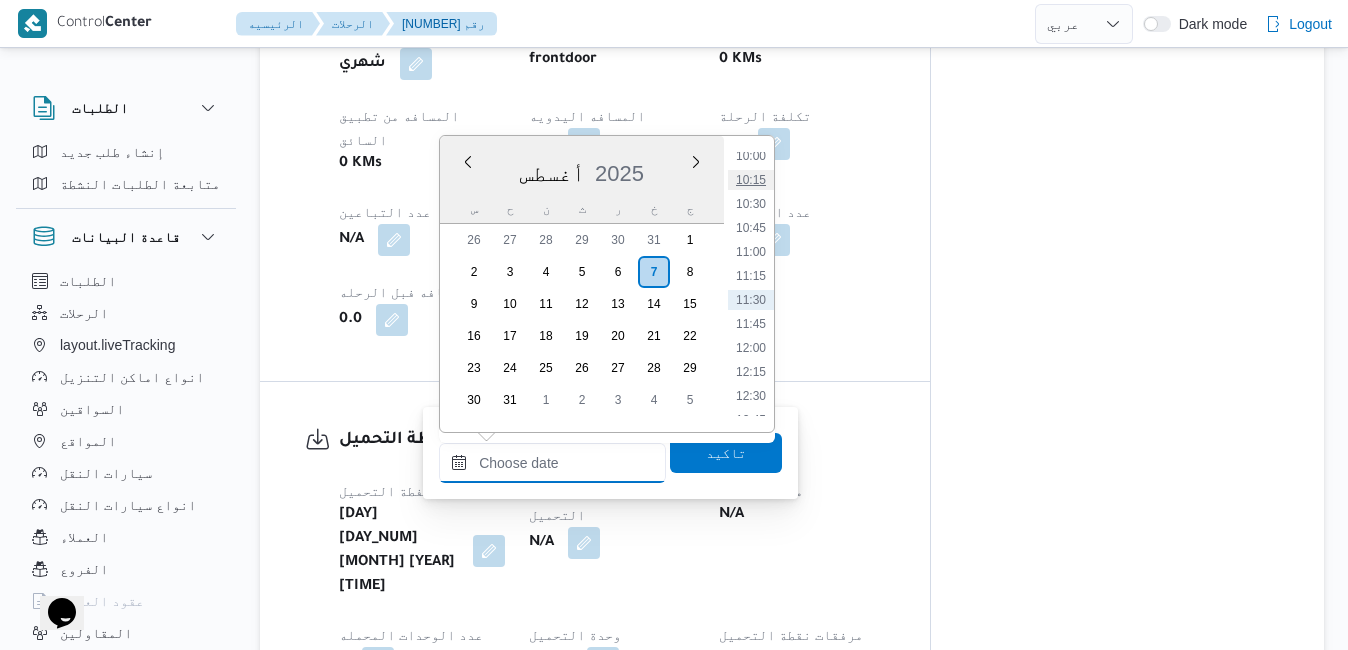 type on "[DATE] [TIME]" 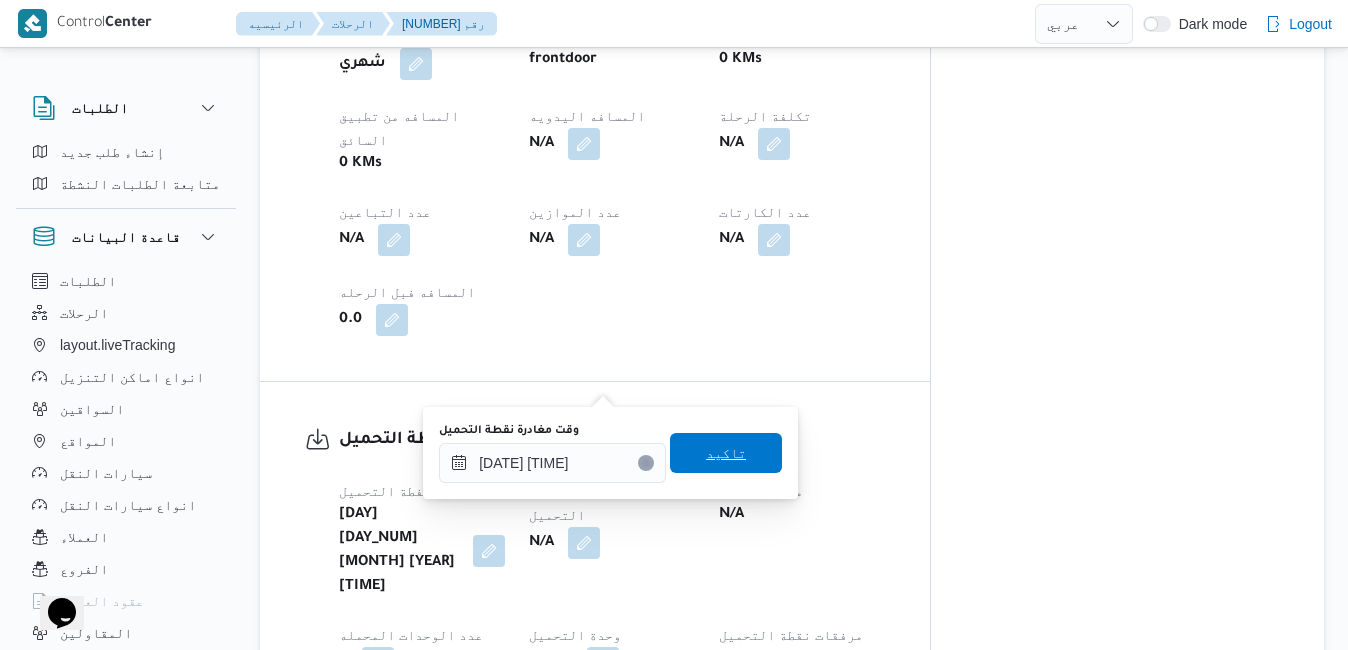 click on "تاكيد" at bounding box center (726, 453) 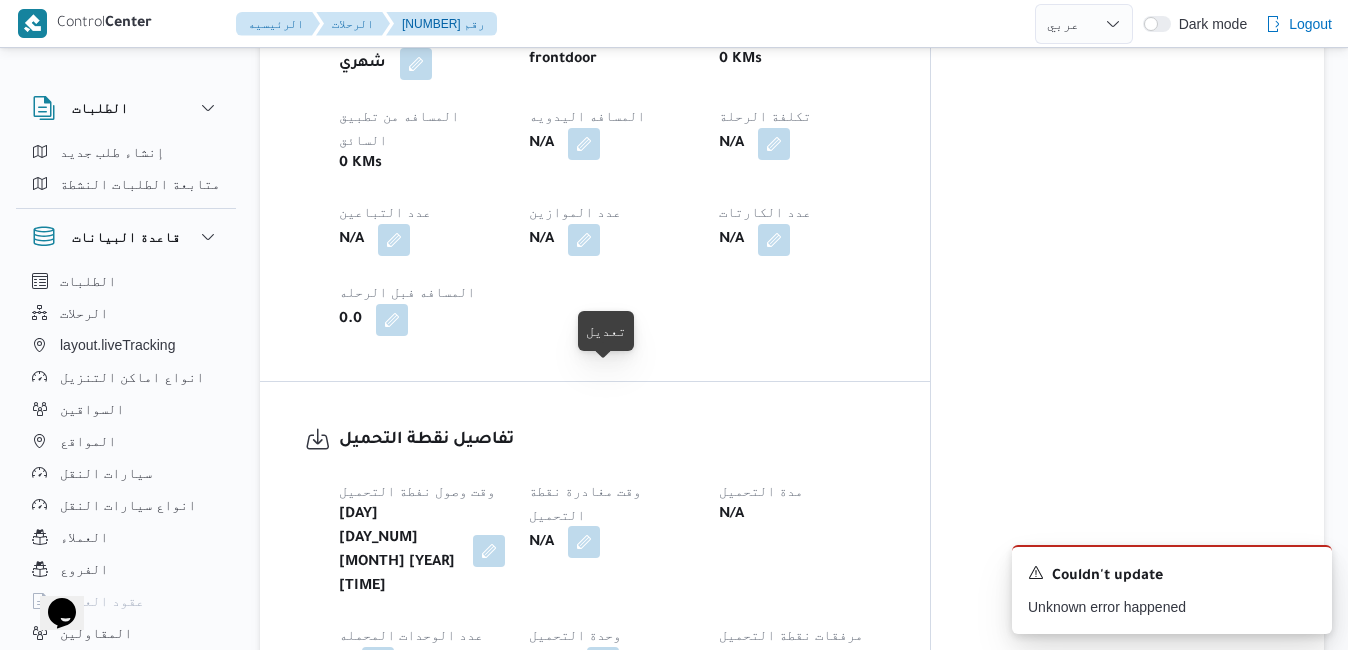 click at bounding box center (584, 542) 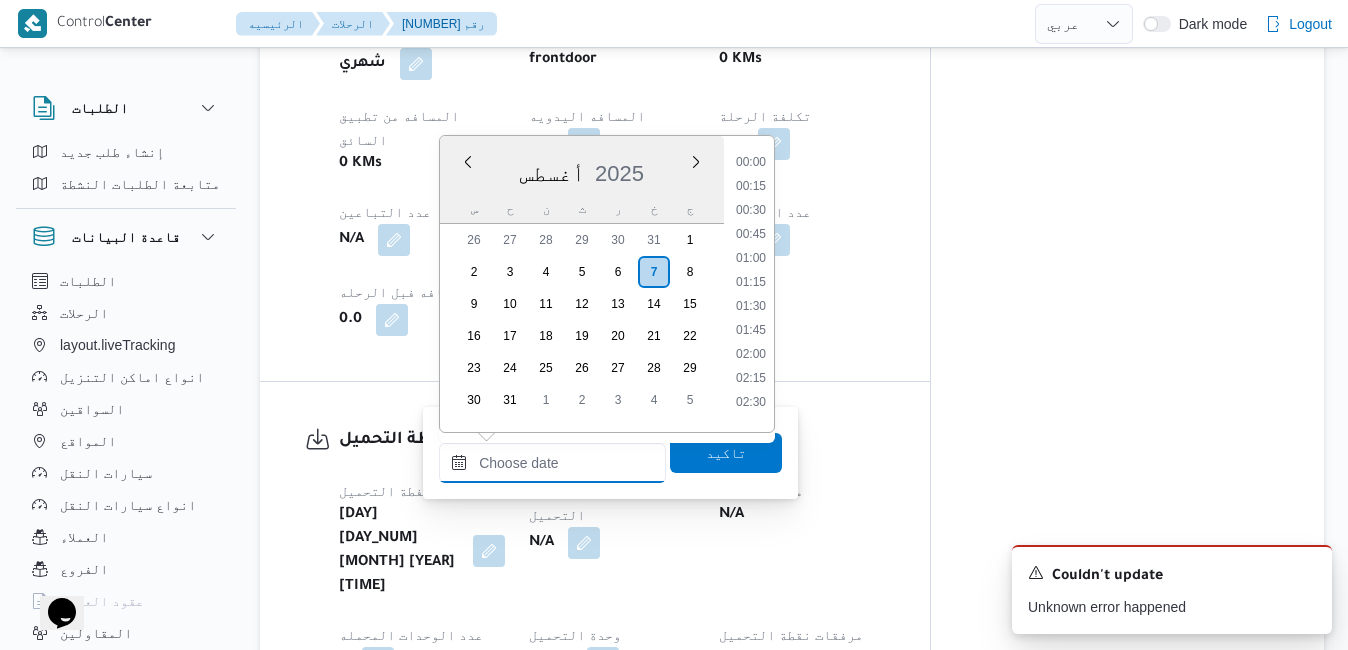 click on "وقت مغادرة نقطة التحميل" at bounding box center (552, 463) 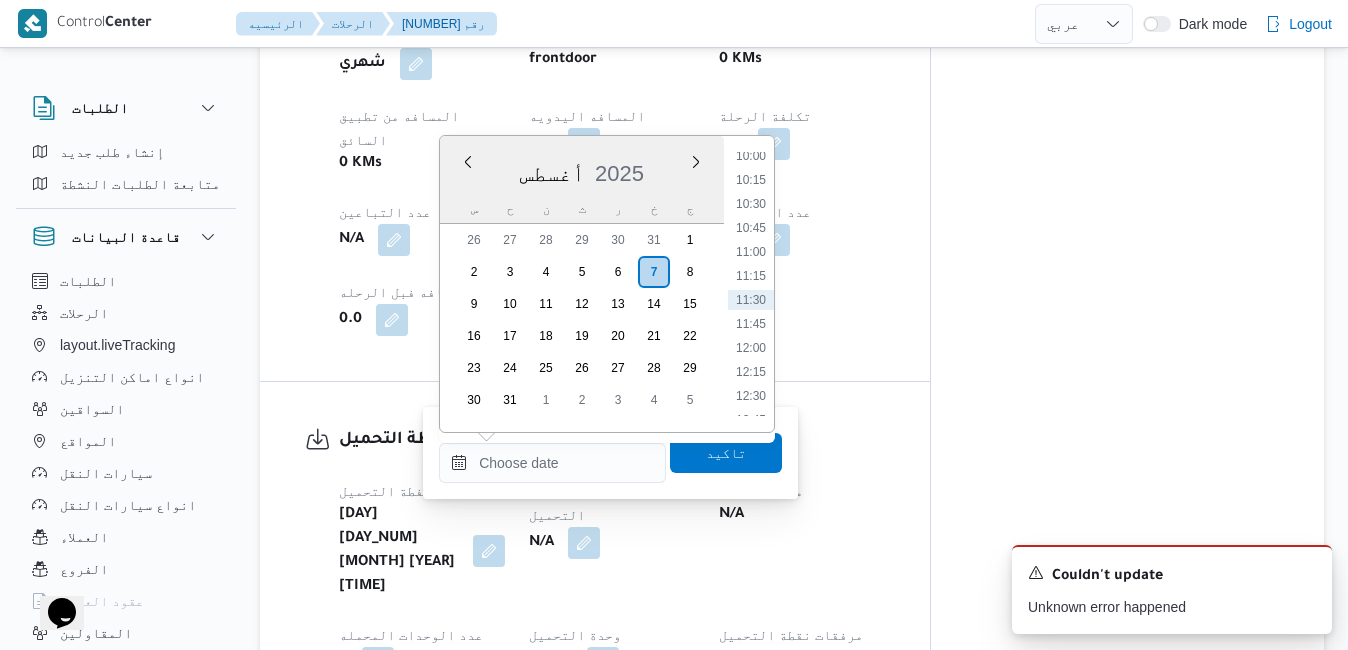 click on "أغسطس 2025" at bounding box center [582, 169] 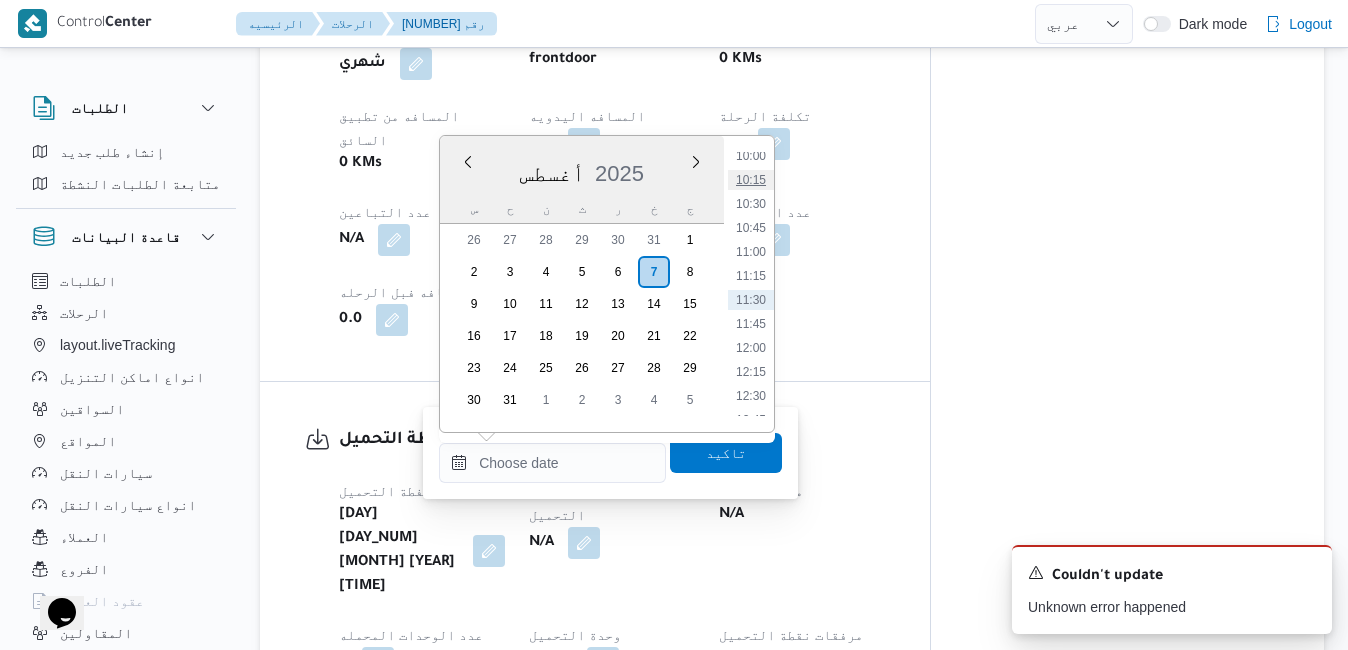 click on "10:15" at bounding box center [751, 180] 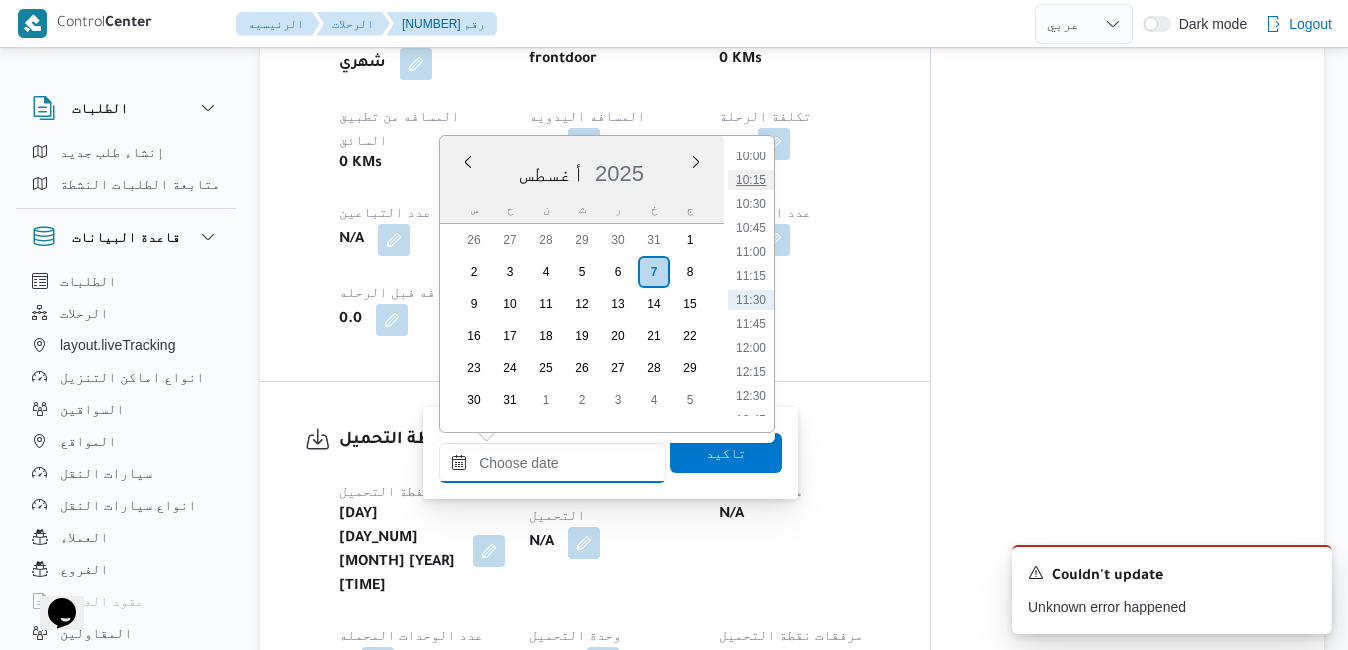 type 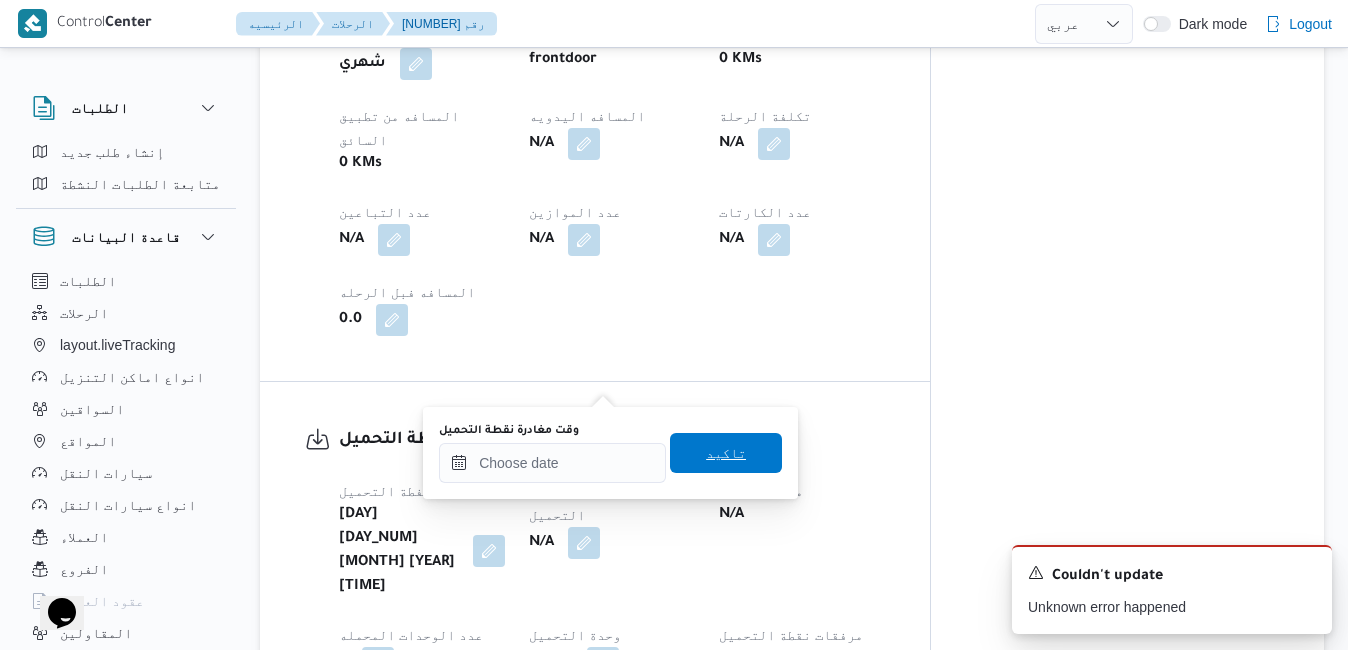 click on "تاكيد" at bounding box center [726, 453] 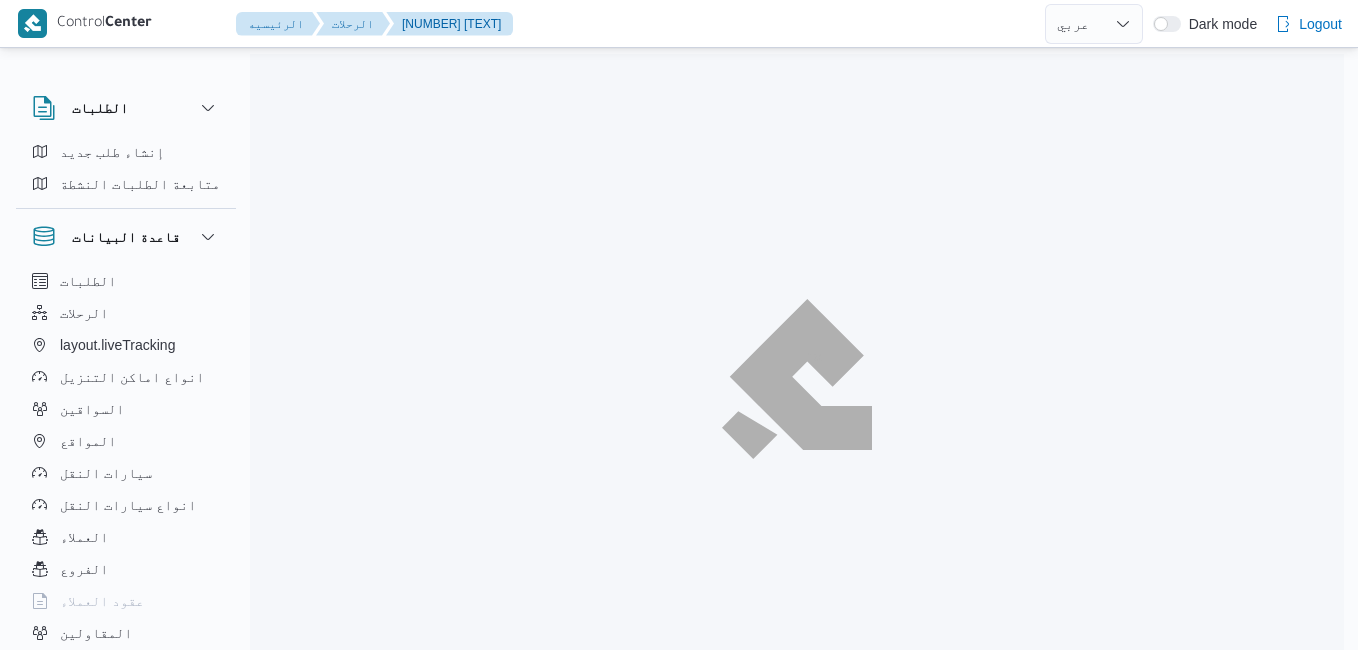 select on "ar" 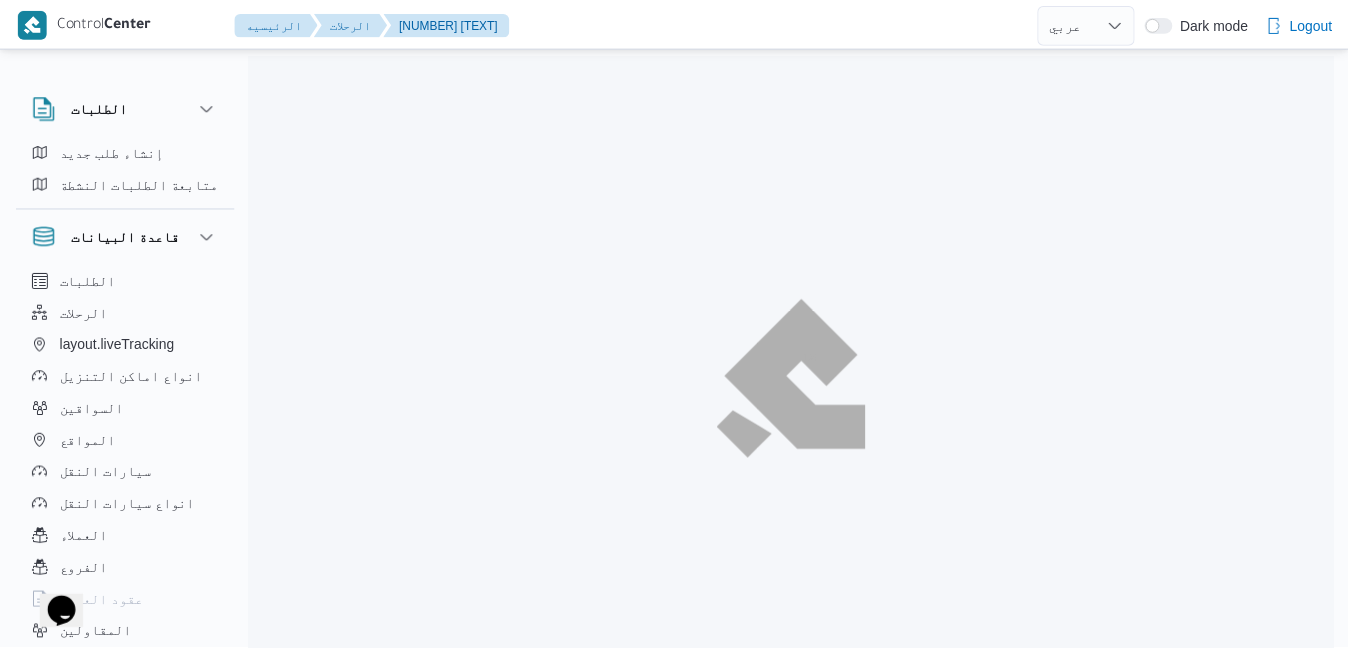 scroll, scrollTop: 0, scrollLeft: 0, axis: both 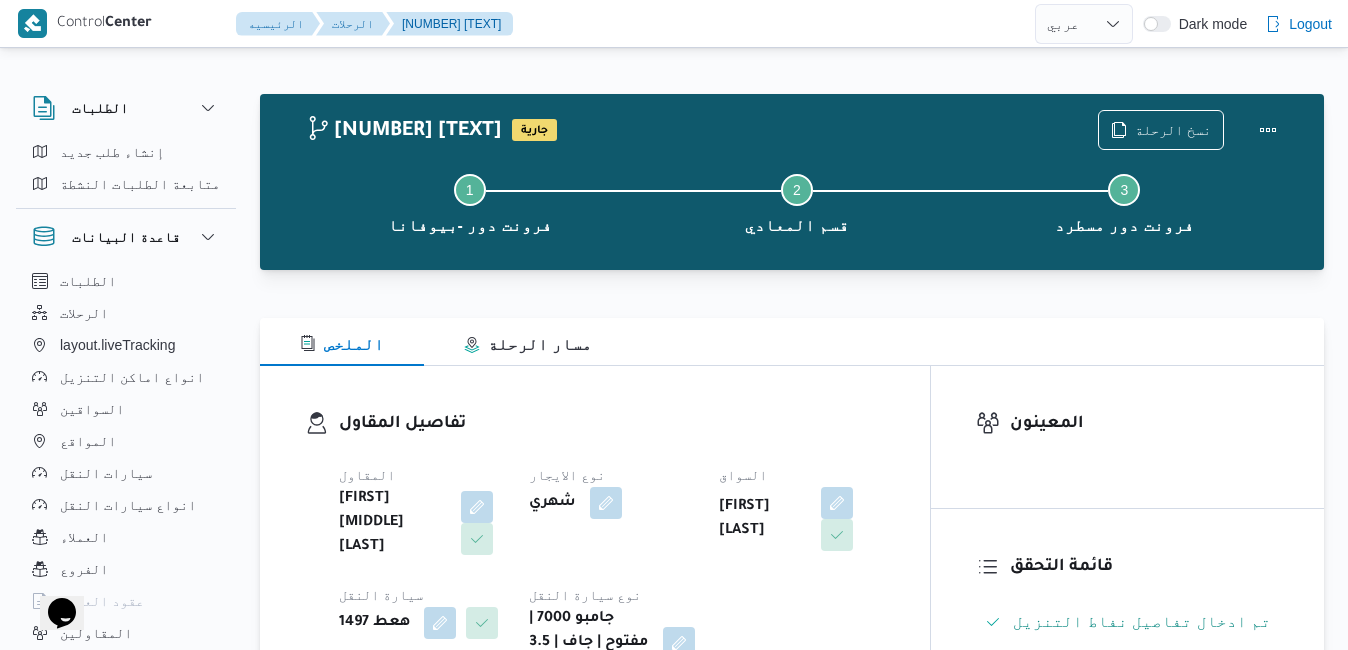 click on "[TEXT] [TEXT] [TEXT] [TEXT] [TEXT] [TEXT] [TEXT] [TEXT] [TEXT] [TEXT] [TEXT] [TEXT] [TEXT] [TEXT] [TEXT] [TEXT] [TEXT] [TEXT] [TEXT]" at bounding box center [595, 545] 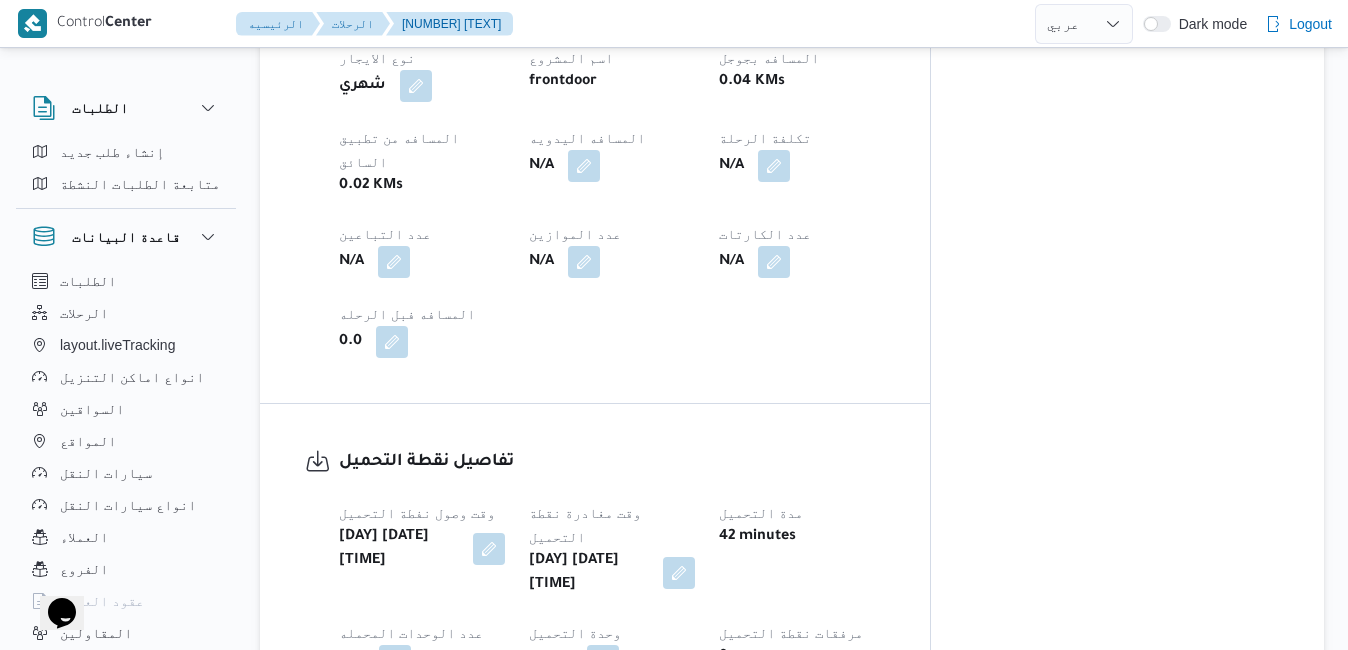 scroll, scrollTop: 1160, scrollLeft: 0, axis: vertical 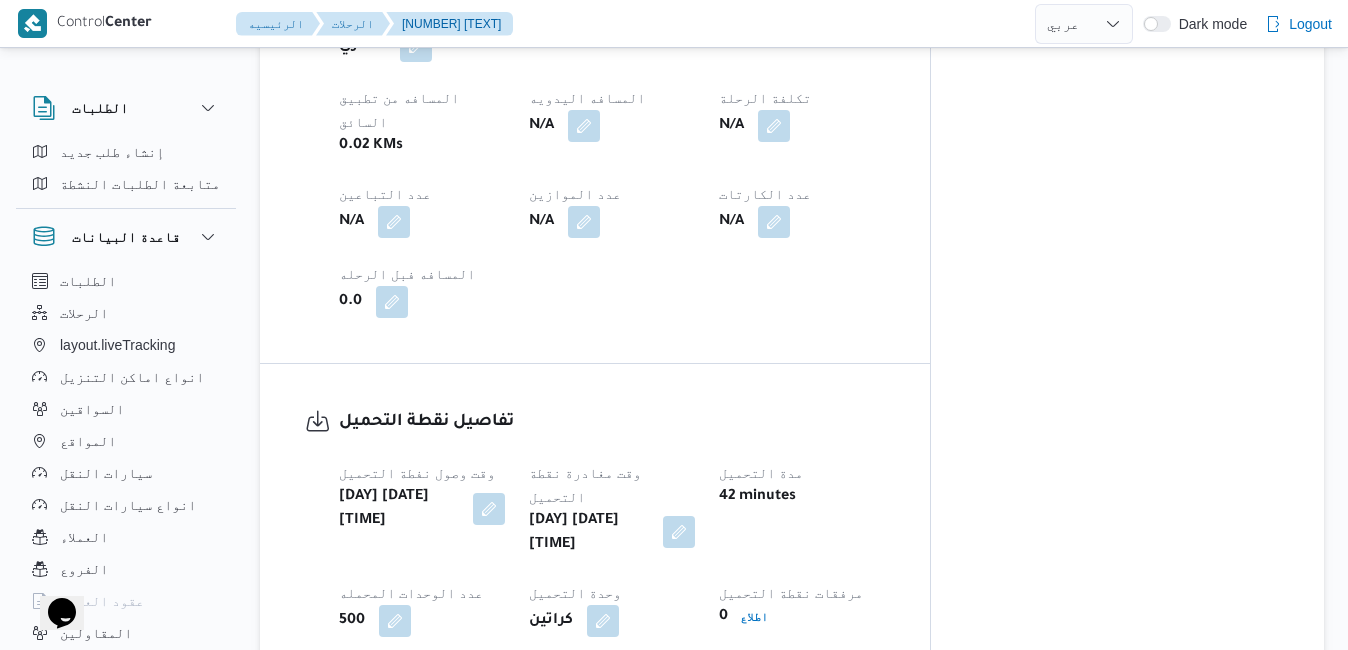click at bounding box center (679, 532) 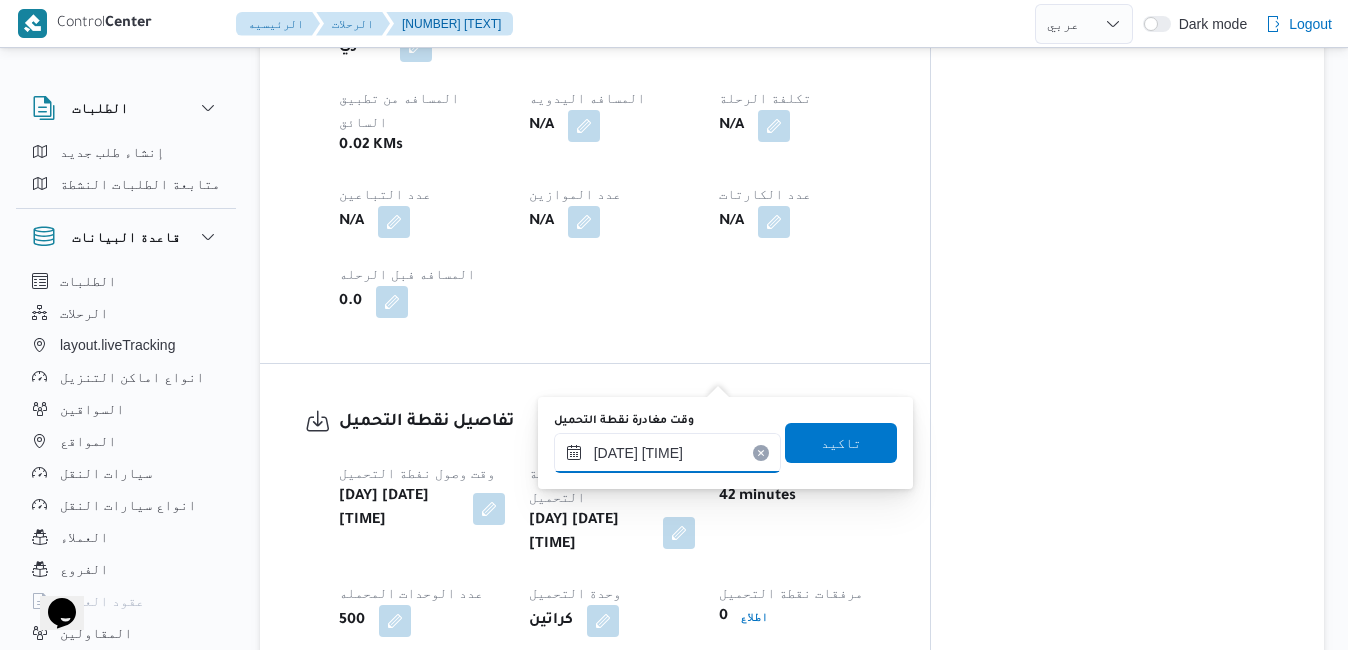 click on "٠٧/٠٨/٢٠٢٥ ٠٩:٣٠" at bounding box center [667, 453] 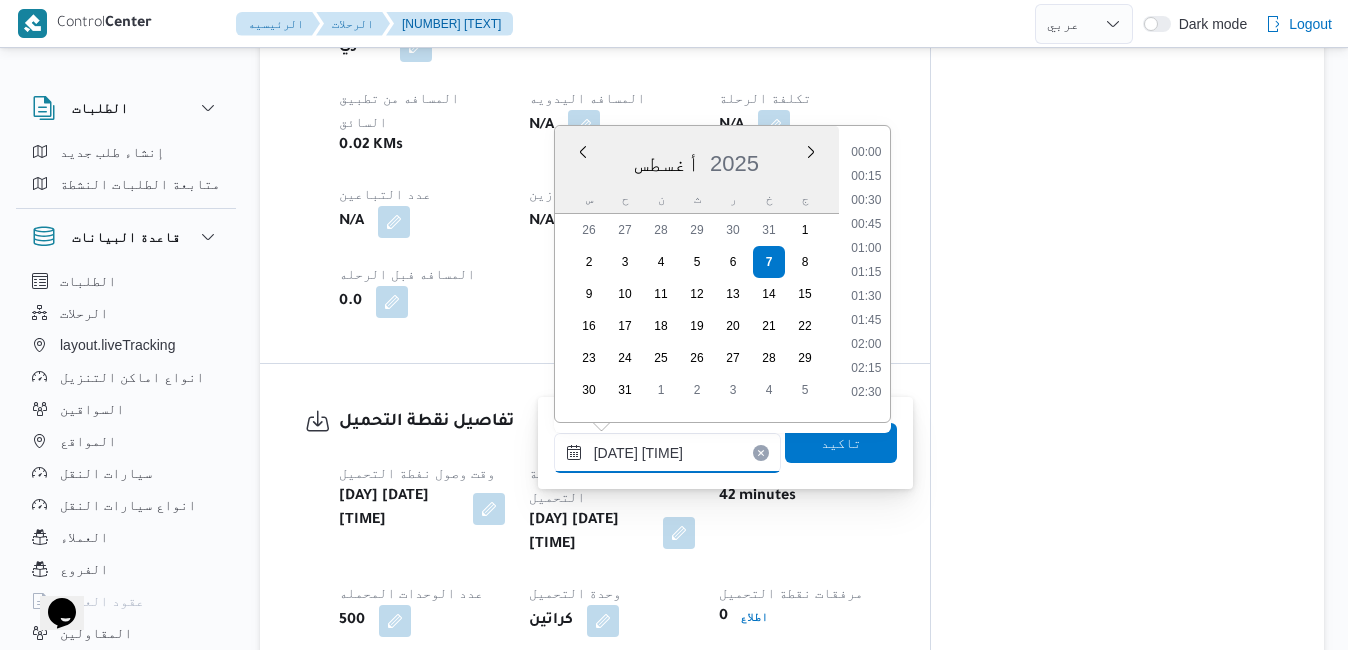 scroll, scrollTop: 774, scrollLeft: 0, axis: vertical 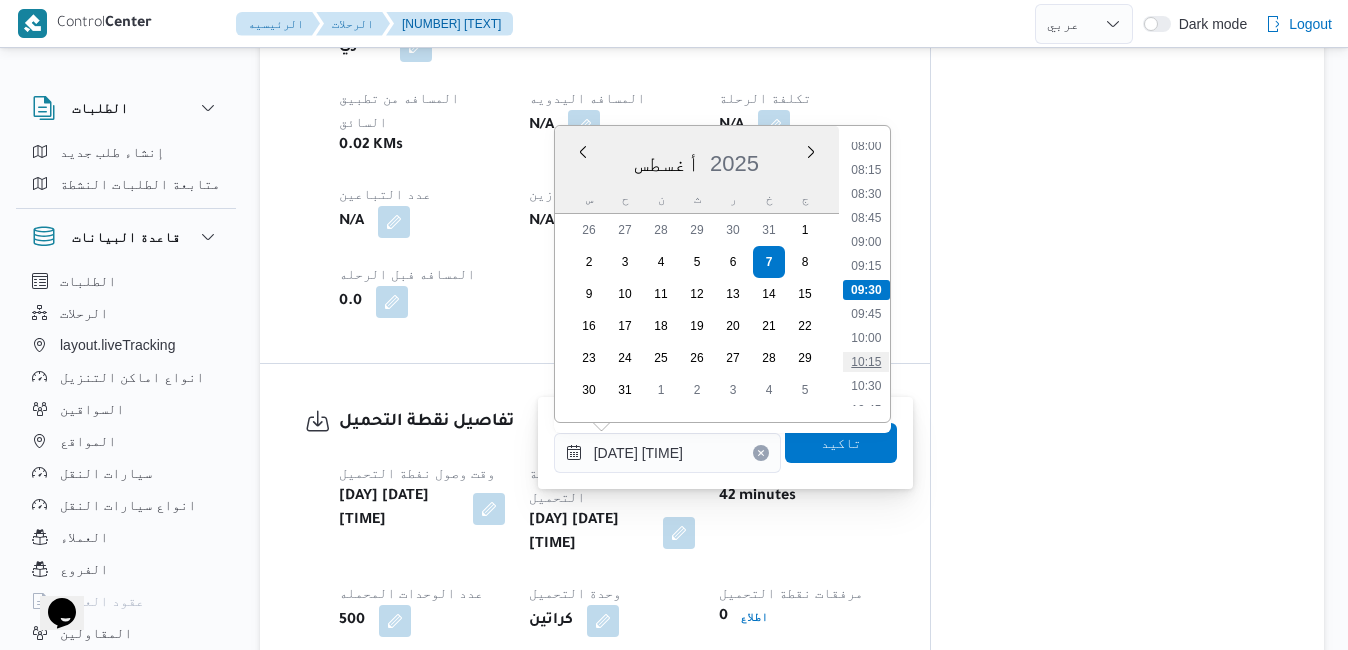 click on "10:15" at bounding box center (866, 362) 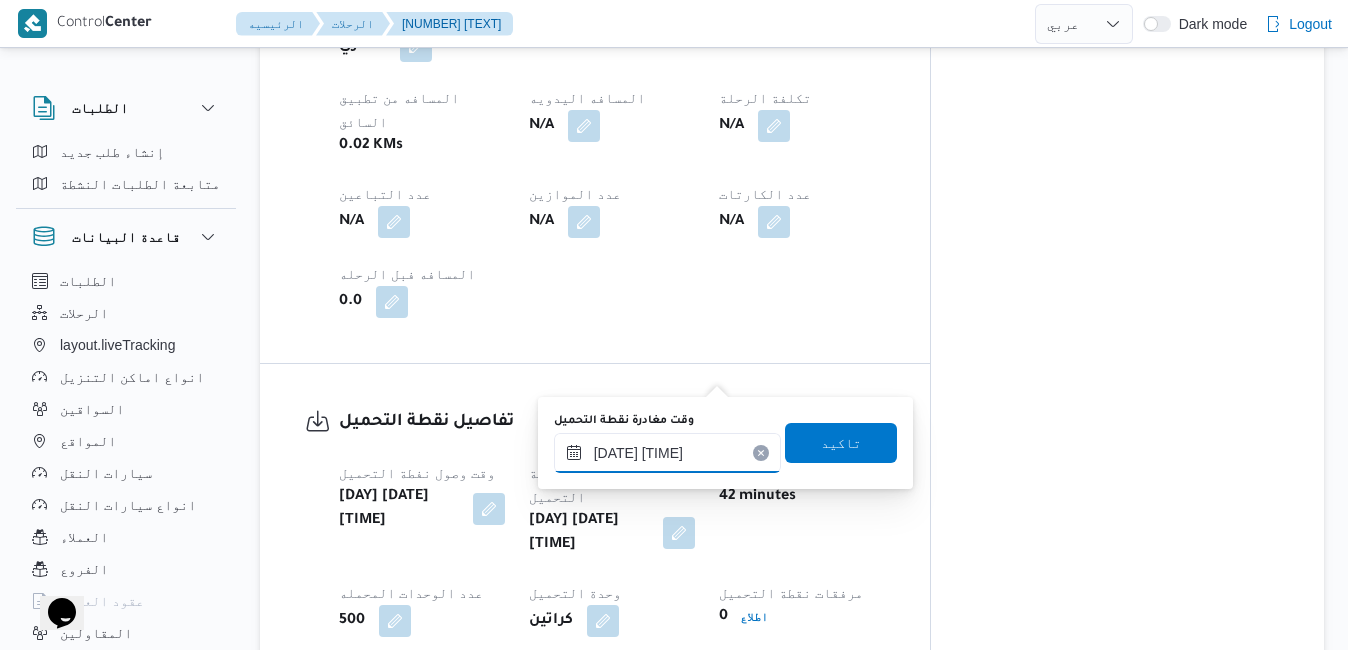 click on "[DATE] [TIME]" at bounding box center (667, 453) 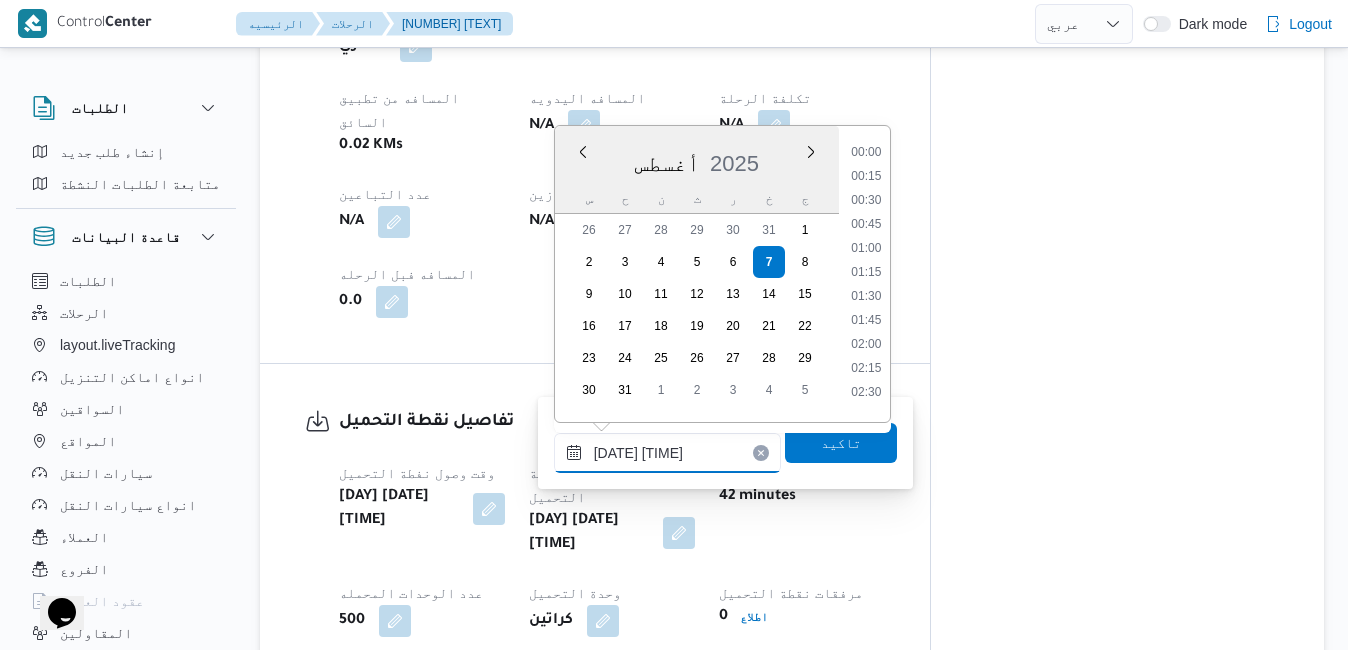 click on "[DATE] [TIME]" at bounding box center [667, 453] 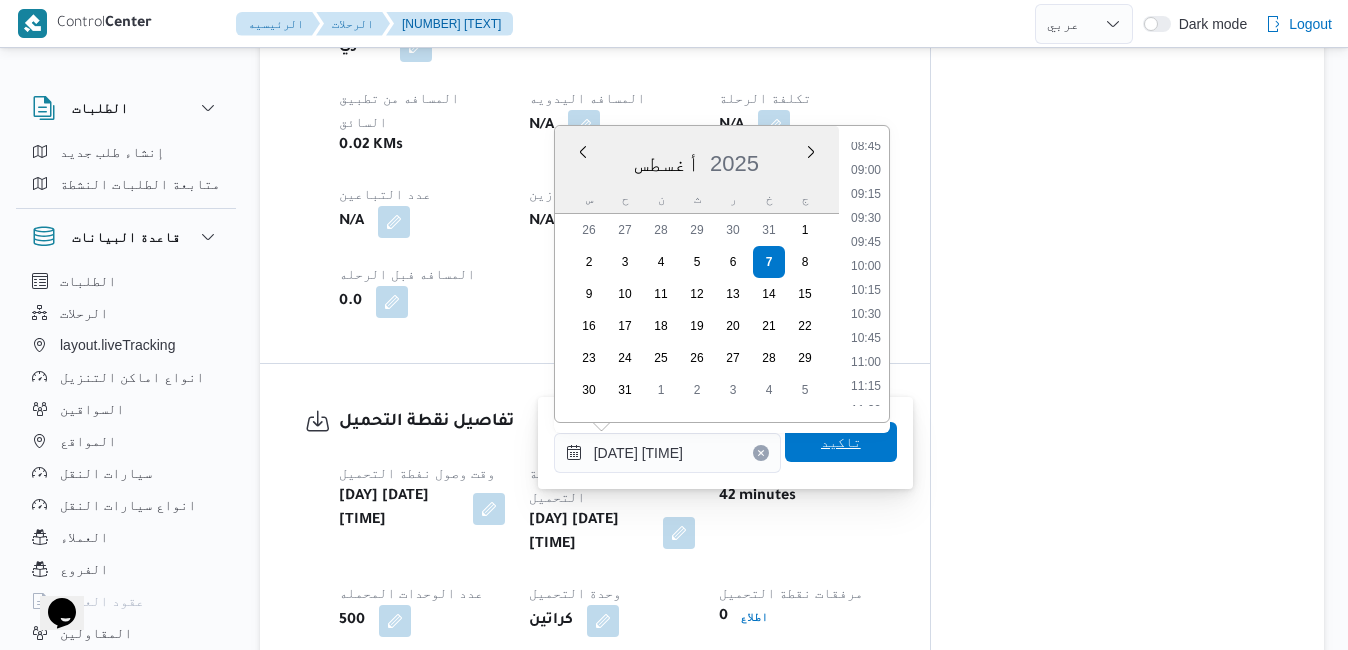 type on "٠٧/٠٨/٢٠٢٥ ١٠:٣٥" 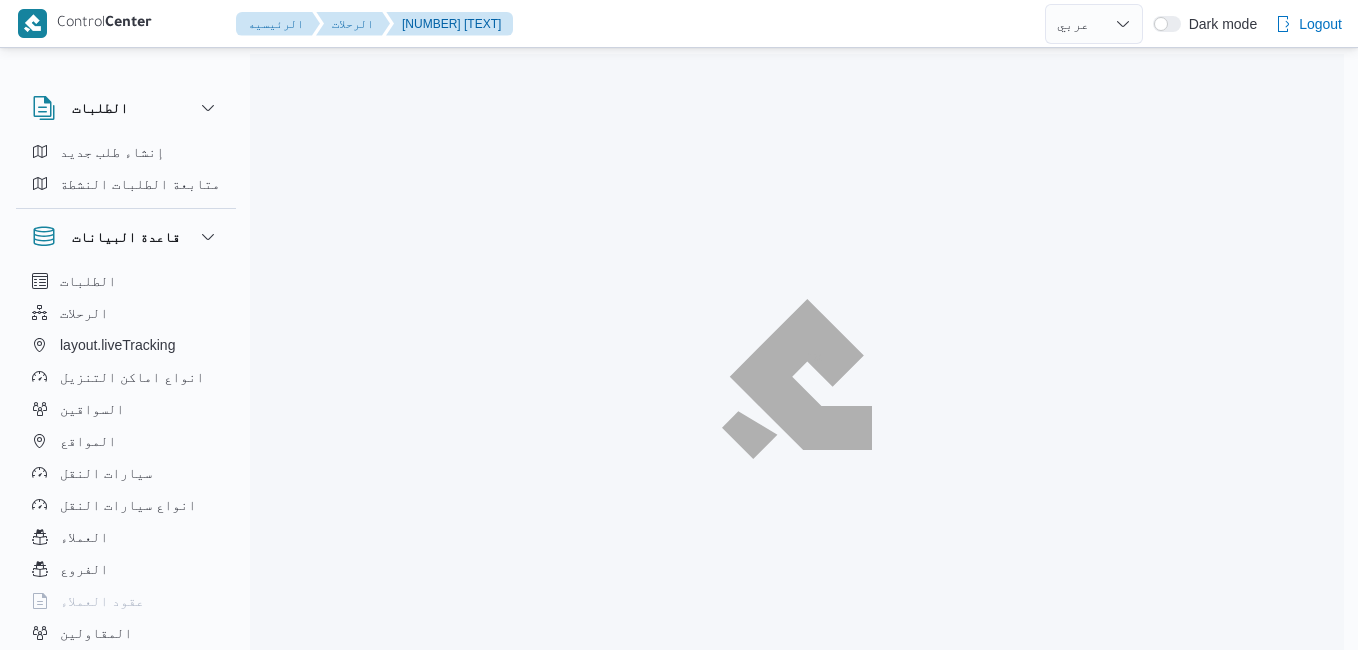 select on "ar" 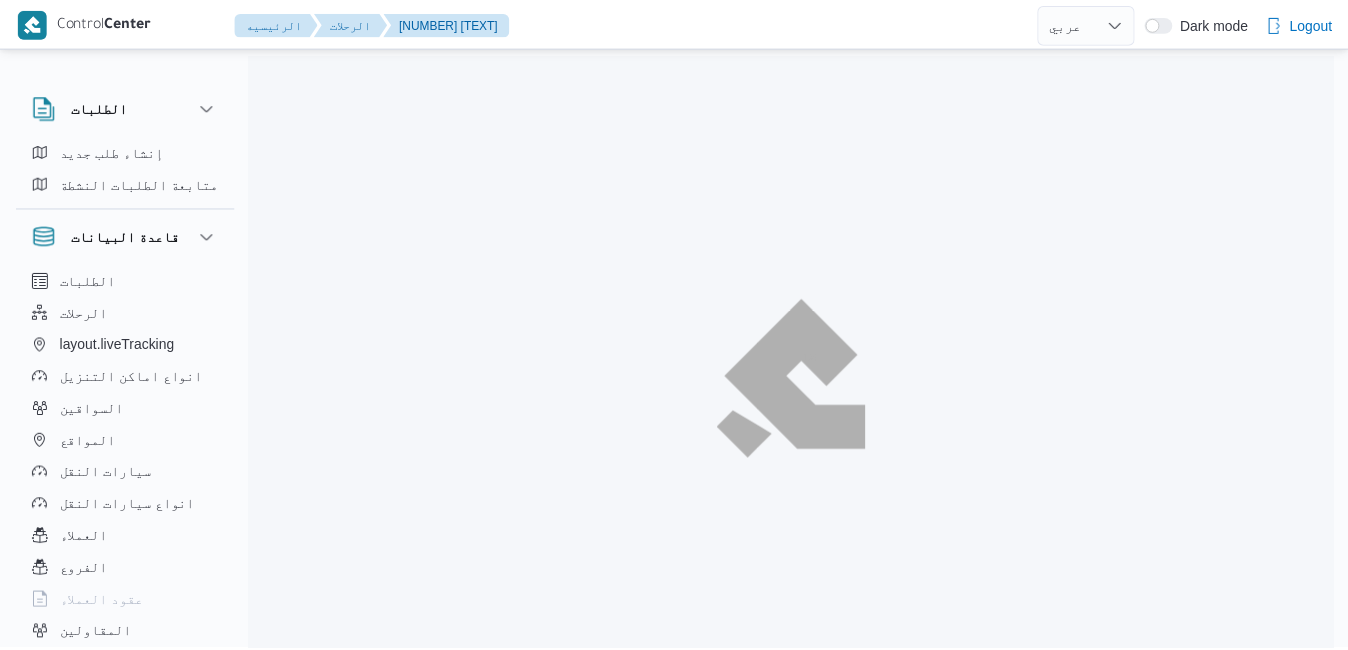 scroll, scrollTop: 0, scrollLeft: 0, axis: both 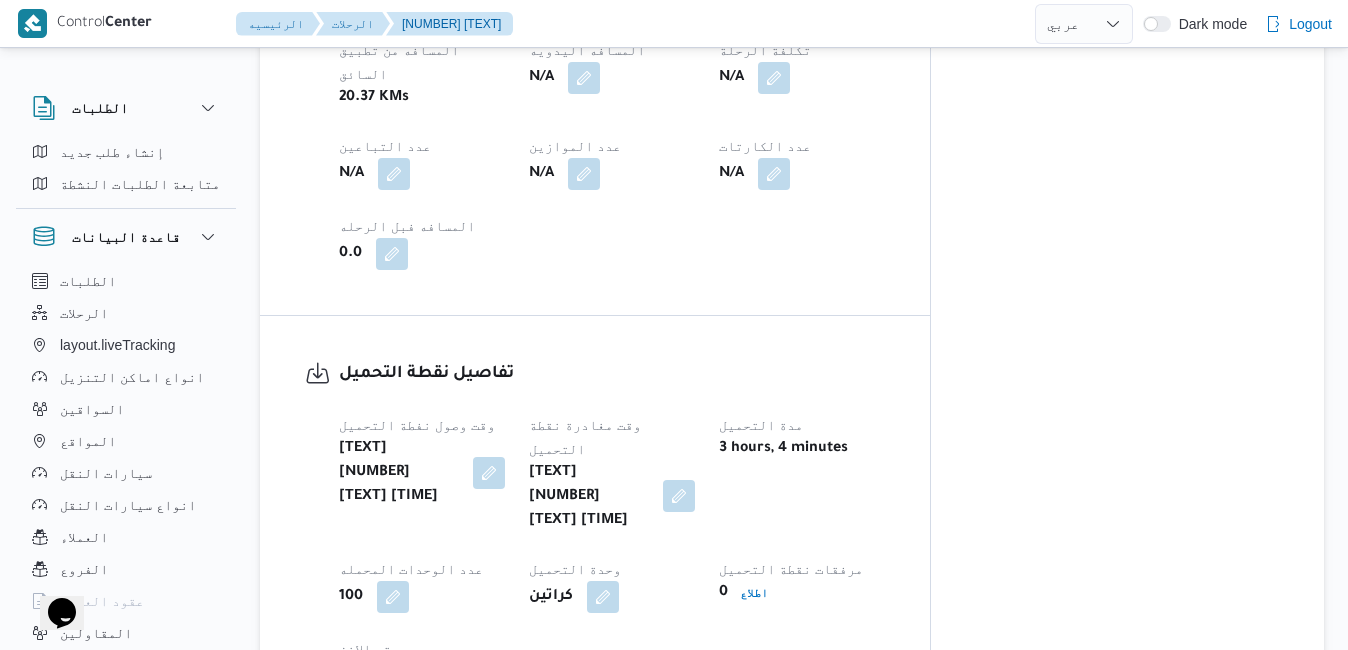 click at bounding box center (679, 496) 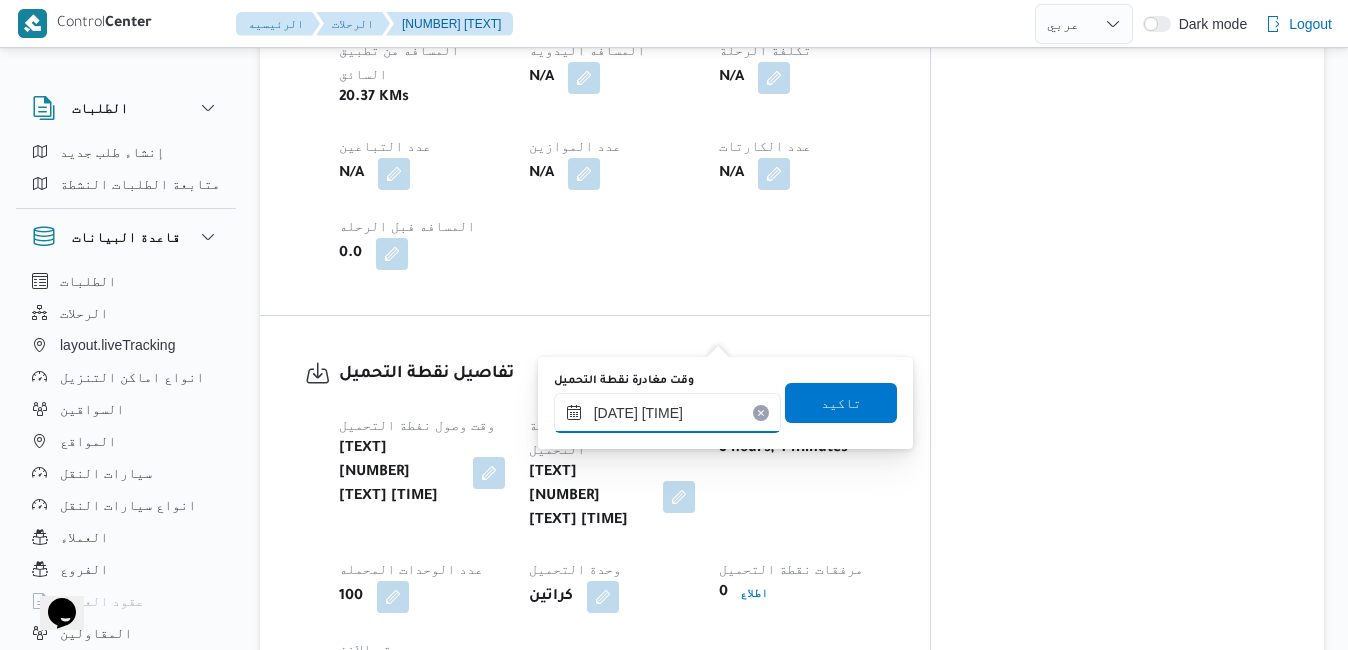 click on "[DATE] [TIME]" at bounding box center [667, 413] 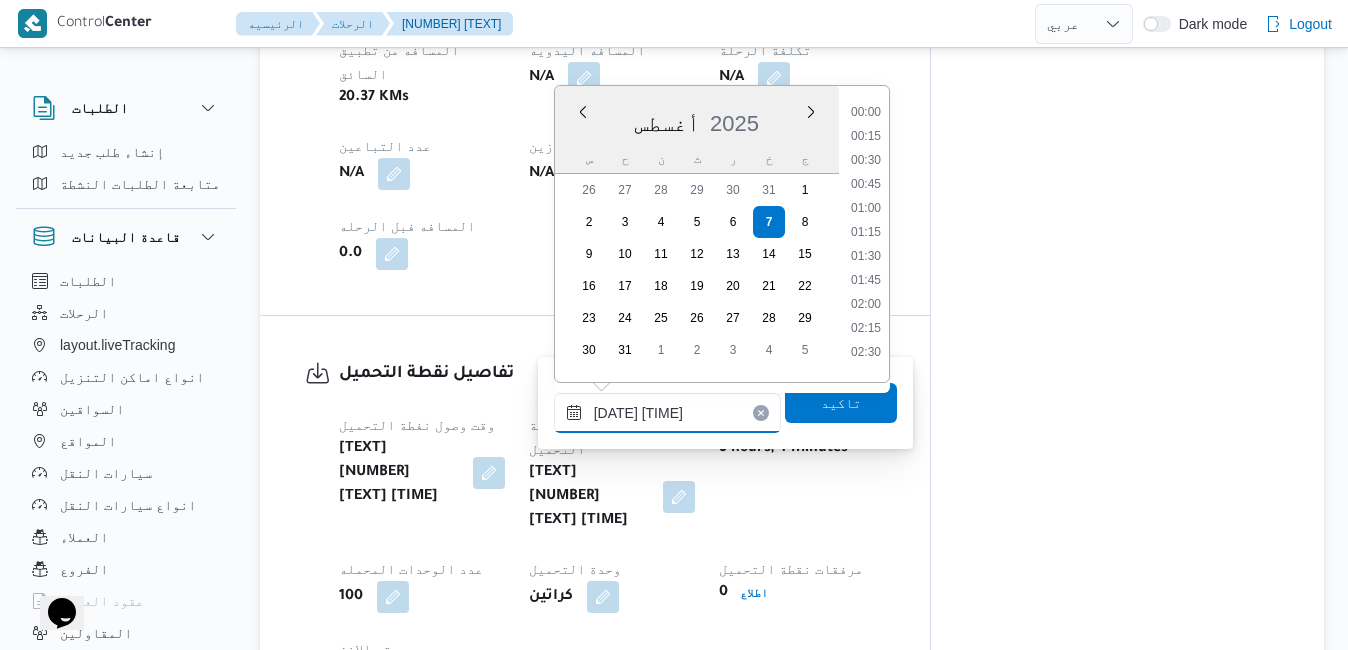 scroll, scrollTop: 990, scrollLeft: 0, axis: vertical 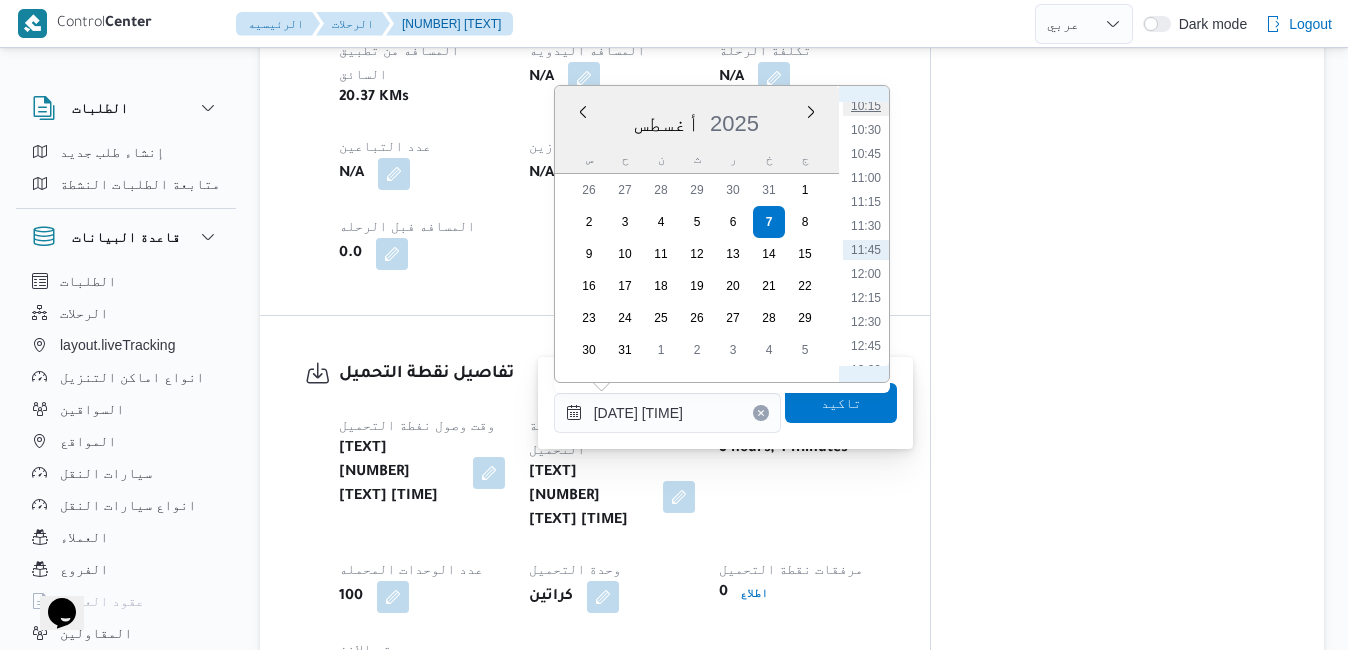 click on "10:15" at bounding box center [866, 106] 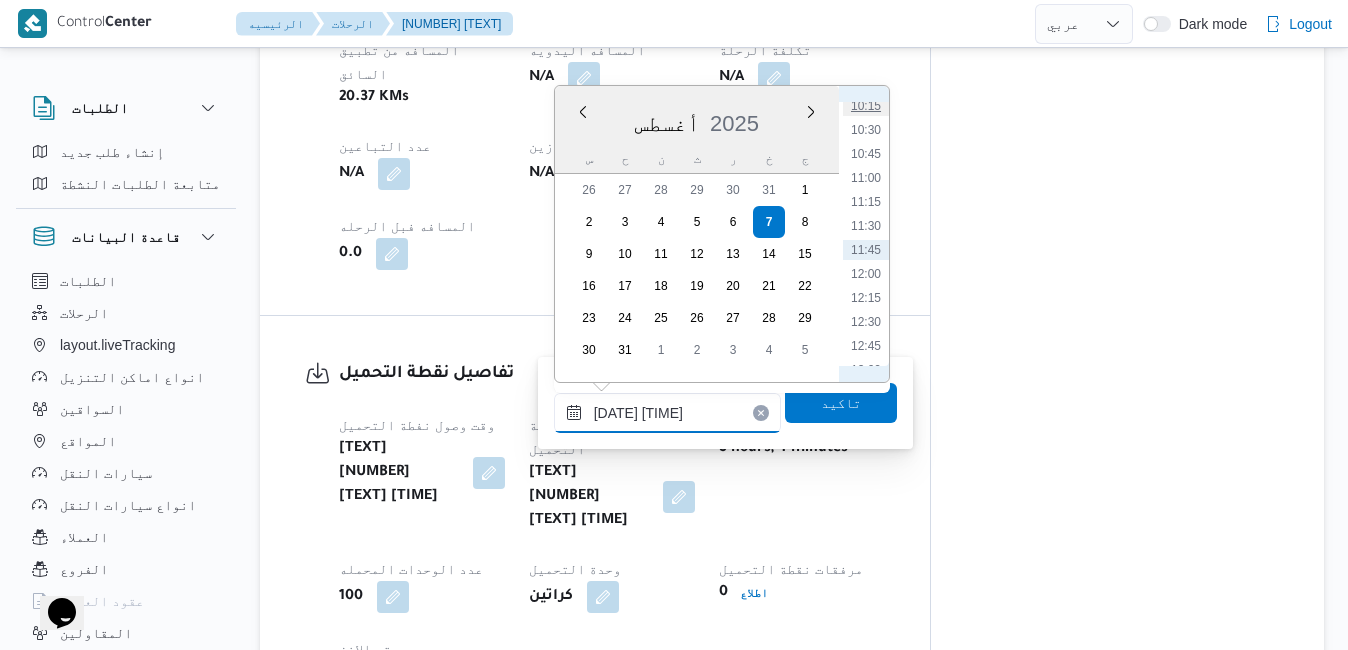 type on "[DATE] [TIME]" 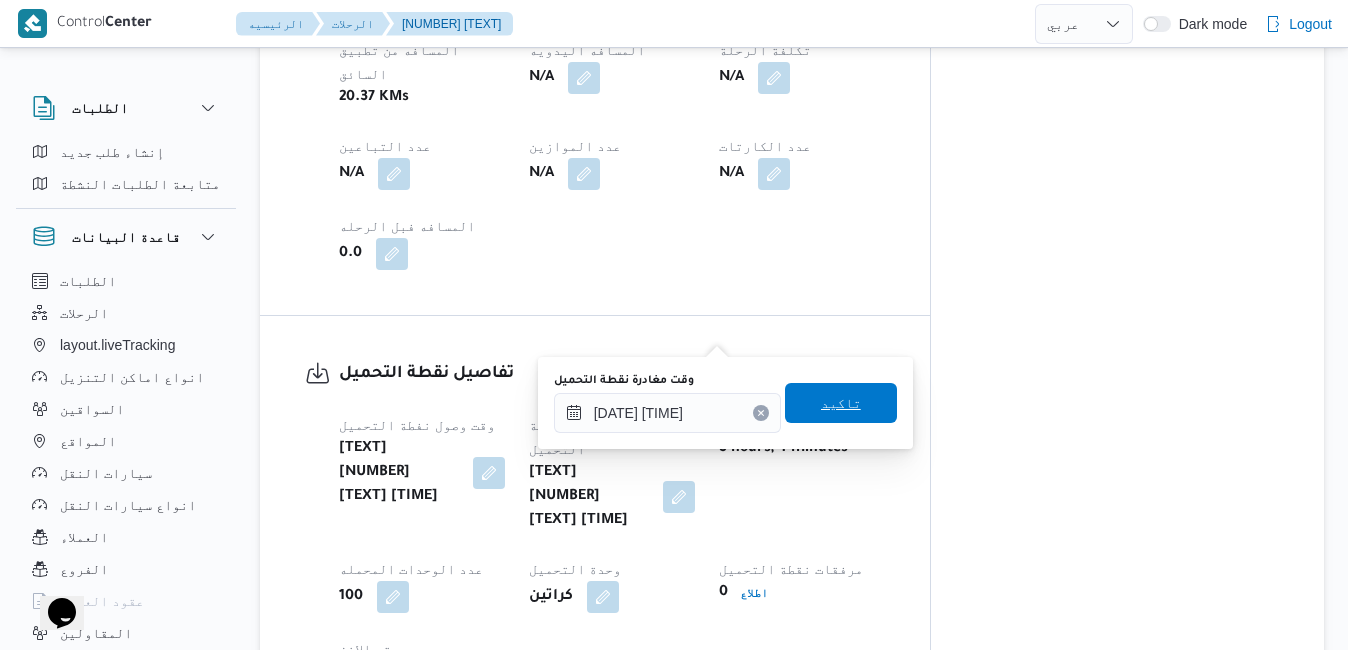 click on "تاكيد" at bounding box center (841, 403) 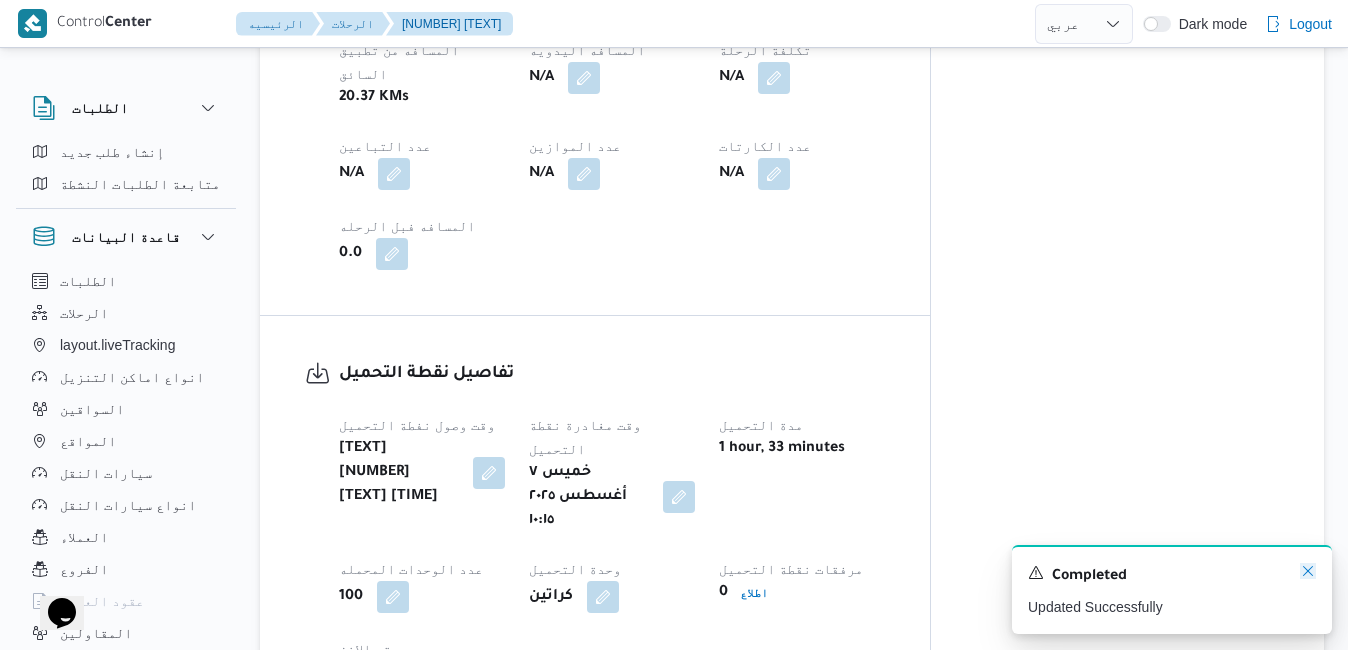 click 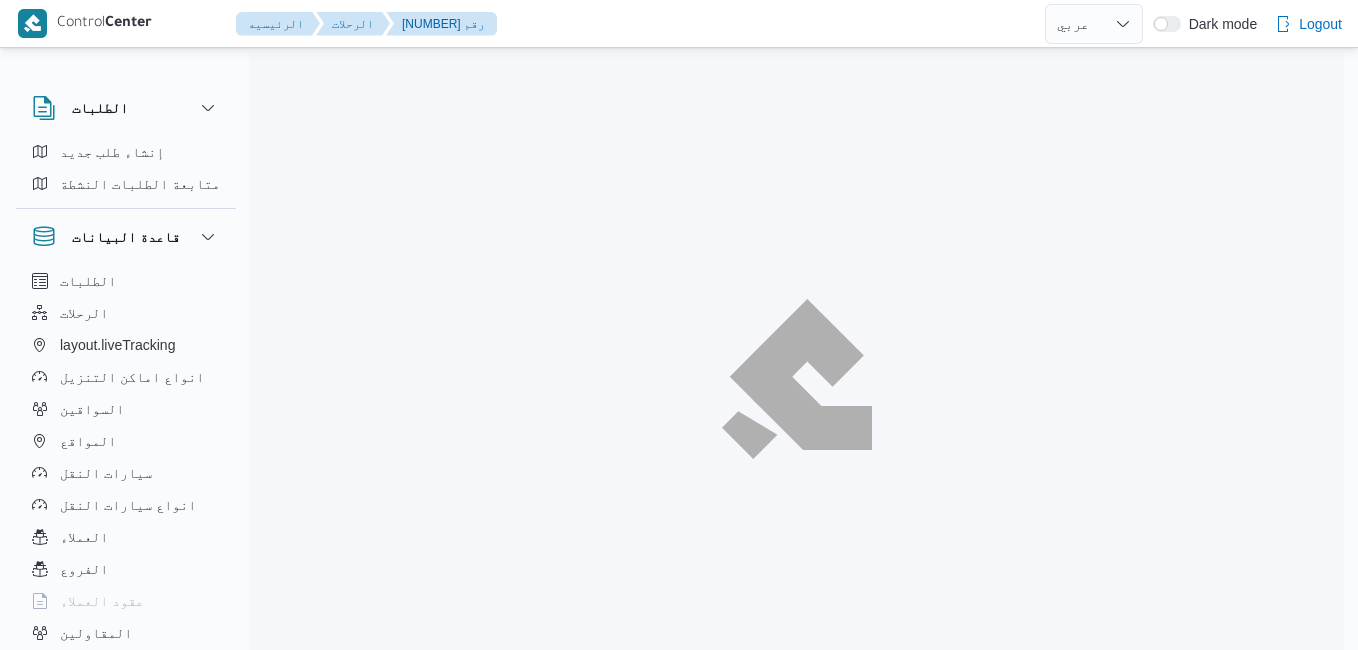 select on "ar" 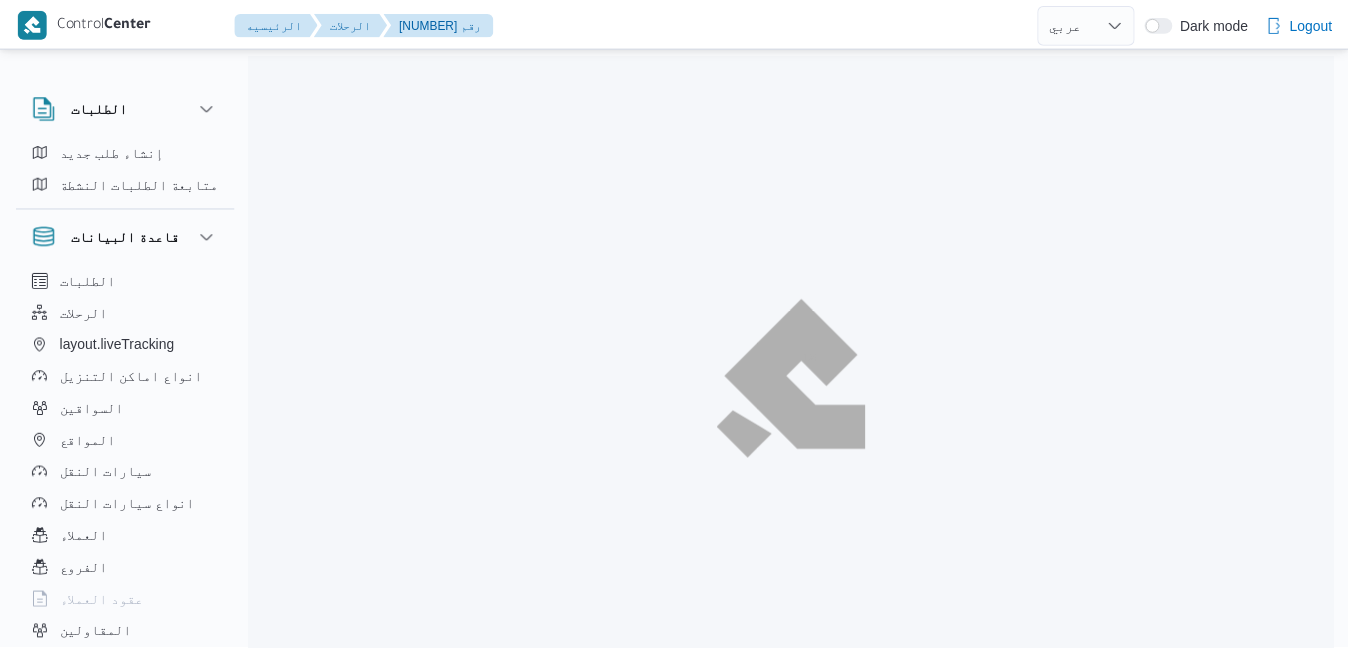 scroll, scrollTop: 0, scrollLeft: 0, axis: both 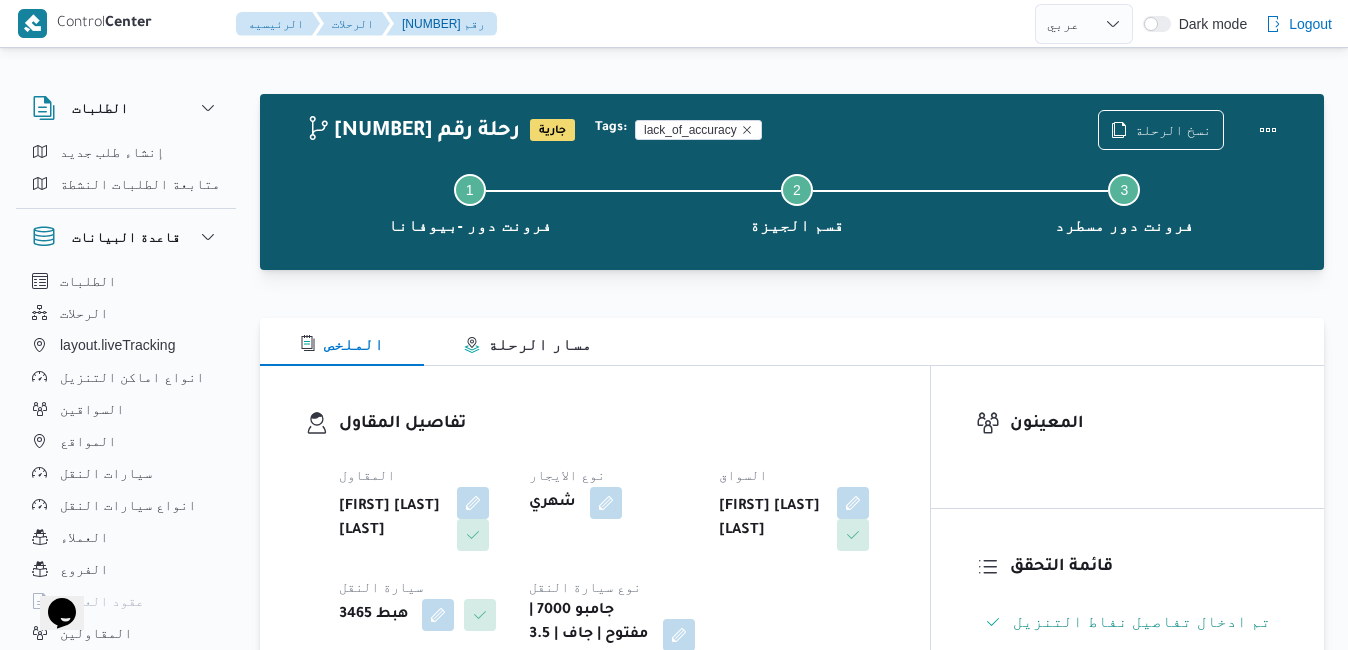 click on "تفاصيل المقاول المقاول [FIRST] [LAST] [LAST] نوع الايجار شهري السواق [FIRST] [LAST] [LAST] سيارة النقل هبط [NUMBER] نوع سيارة النقل جامبو [NUMBER] | مفتوح | جاف | [NUMBER] طن" at bounding box center (595, 541) 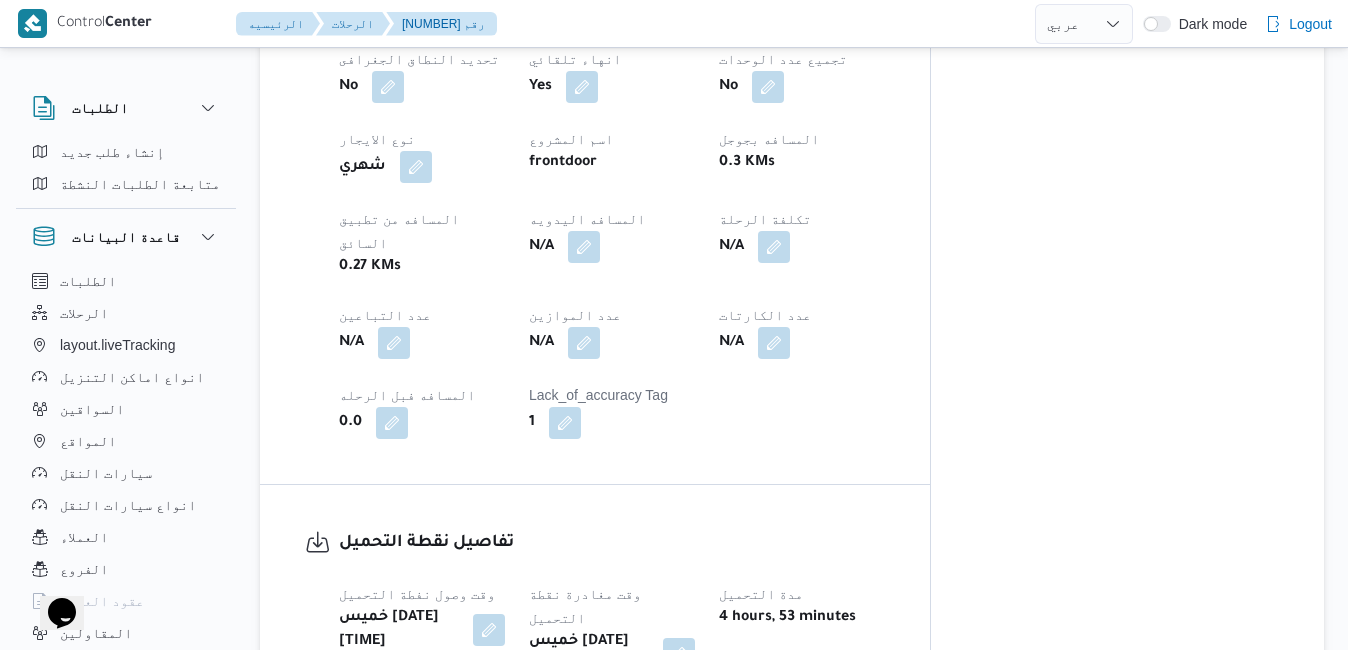 scroll, scrollTop: 1120, scrollLeft: 0, axis: vertical 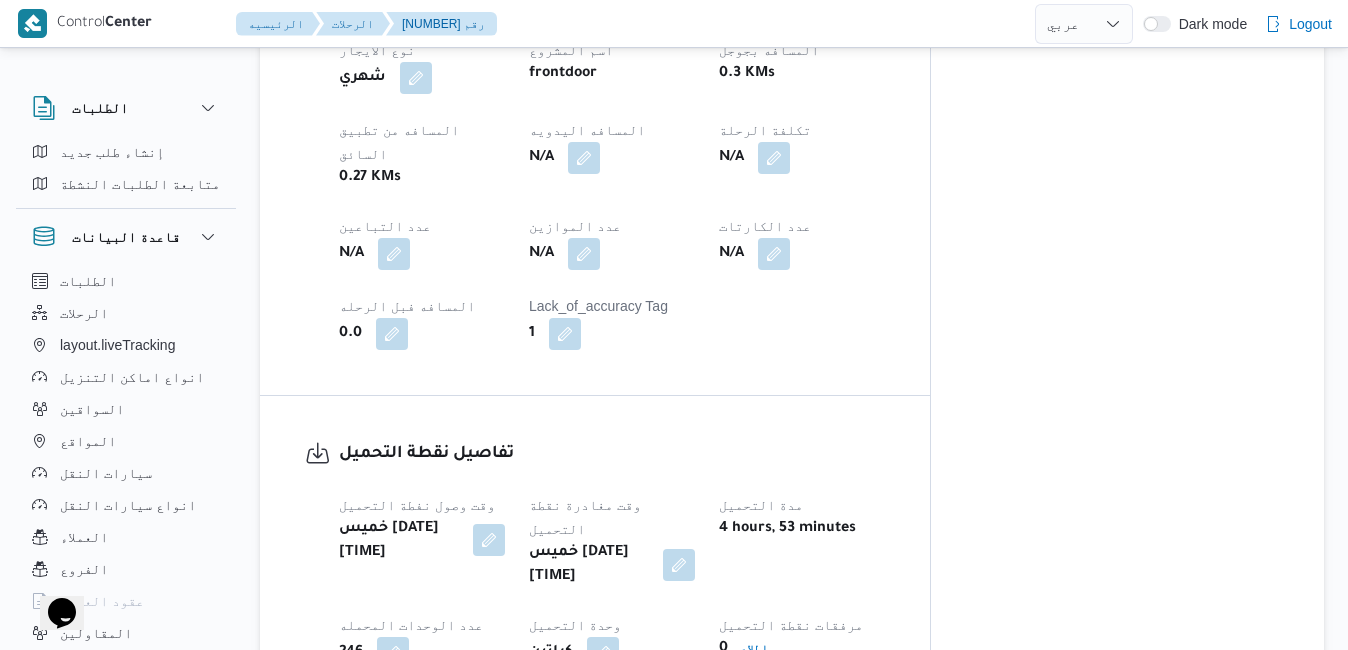 click at bounding box center [489, 540] 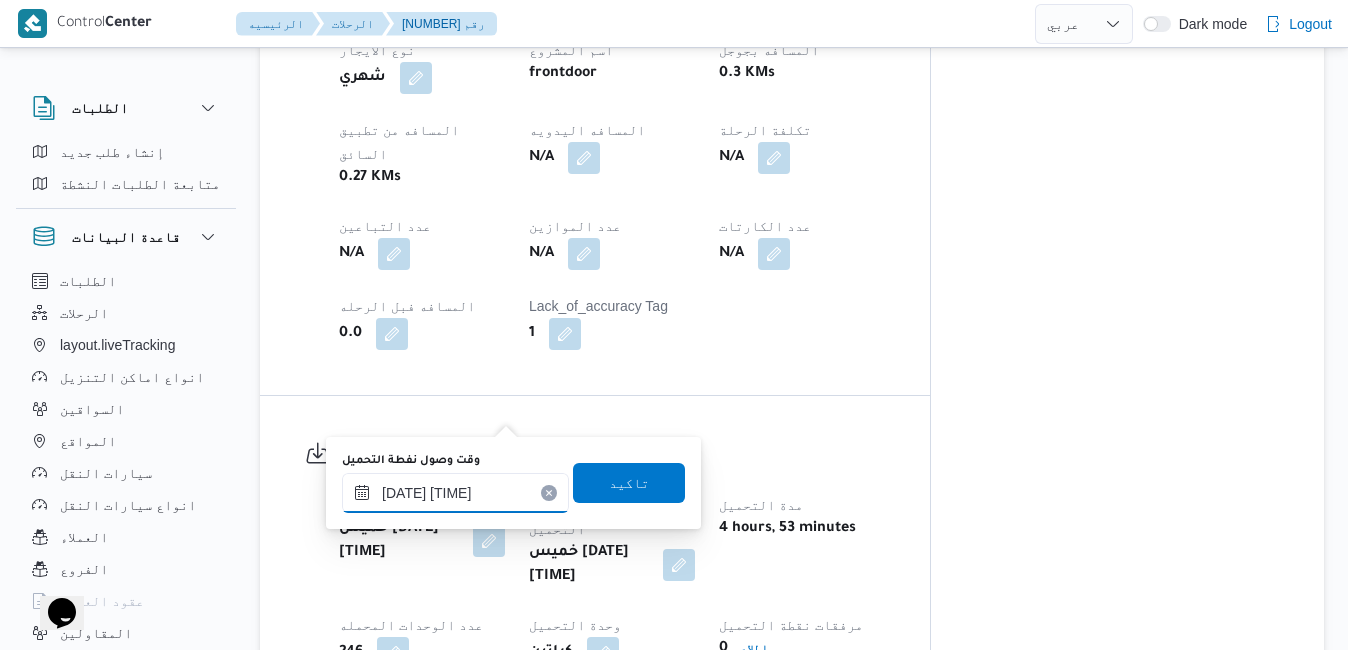 click on "٠٧/٠٨/٢٠٢٥ ٠٥:٥٠" at bounding box center [455, 493] 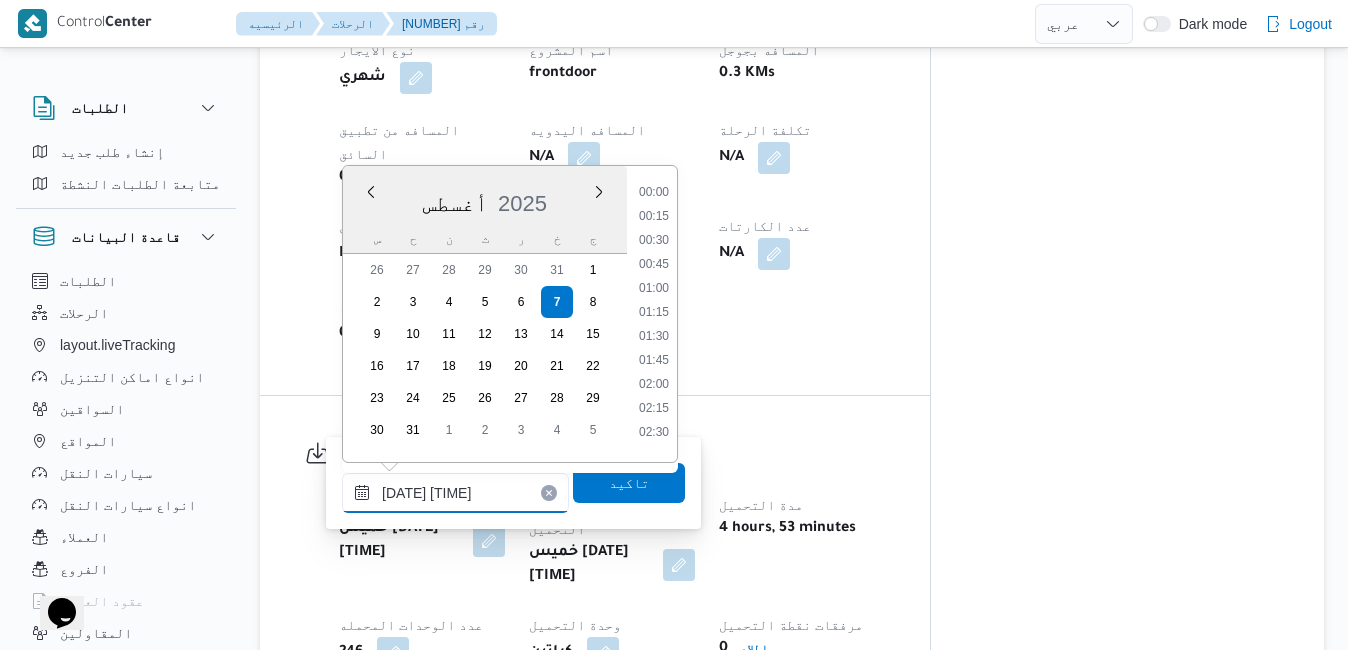 scroll, scrollTop: 414, scrollLeft: 0, axis: vertical 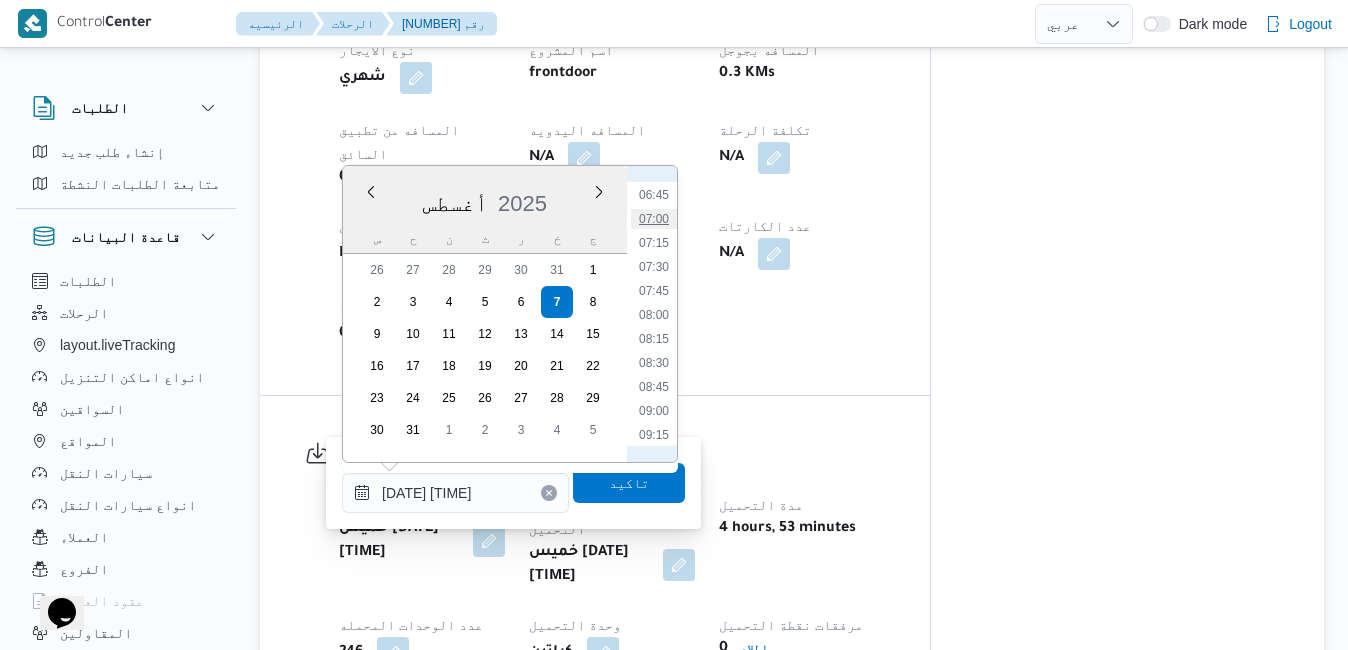 click on "07:00" at bounding box center (654, 219) 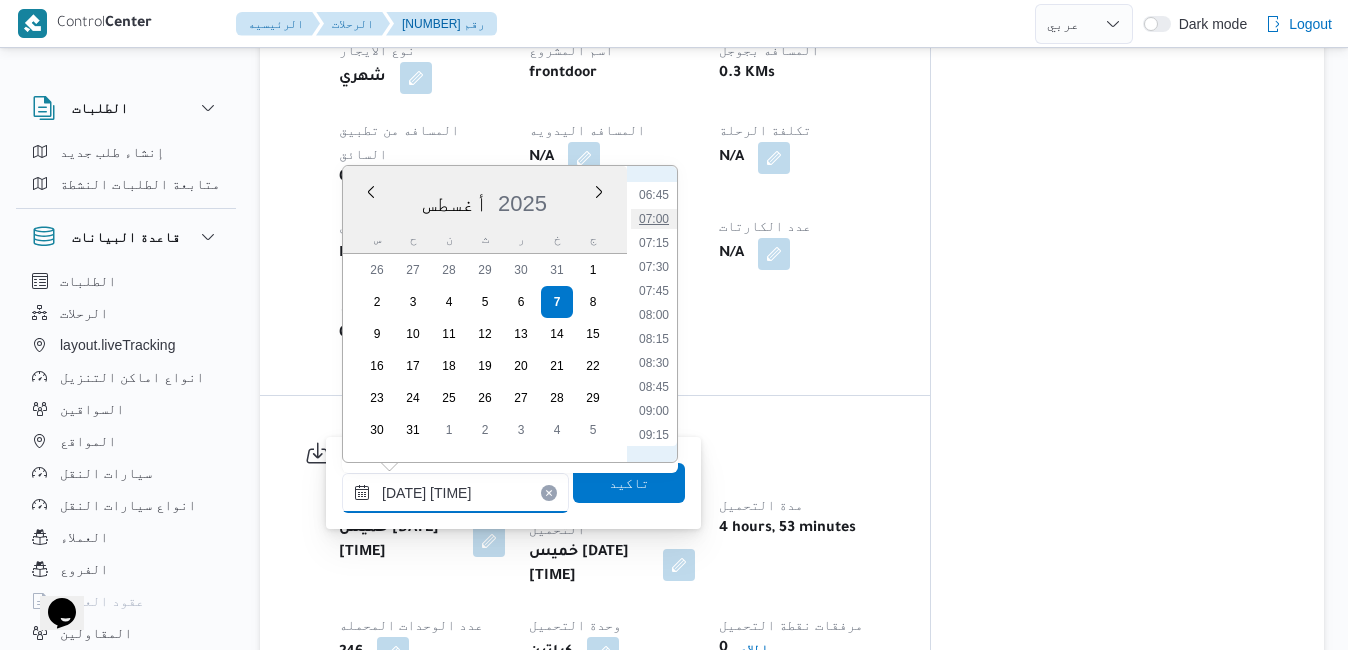 type on "٠٧/٠٨/٢٠٢٥ ٠٧:٠٠" 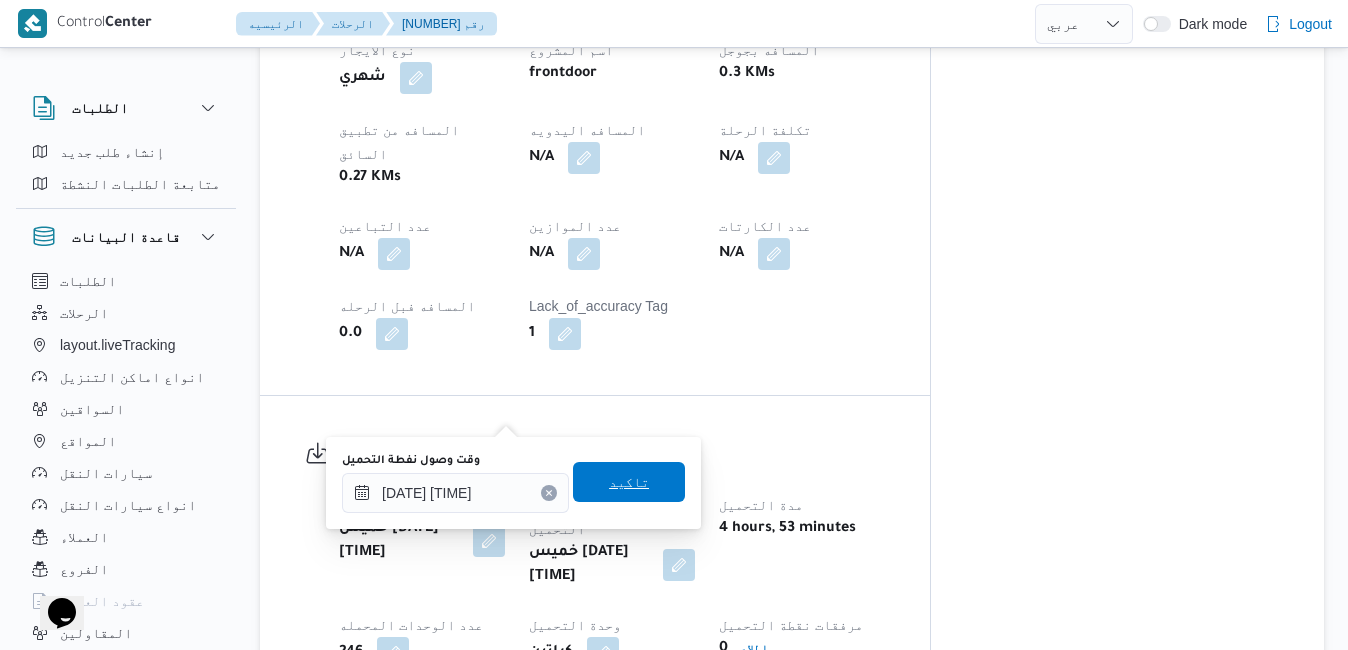 click on "تاكيد" at bounding box center [629, 482] 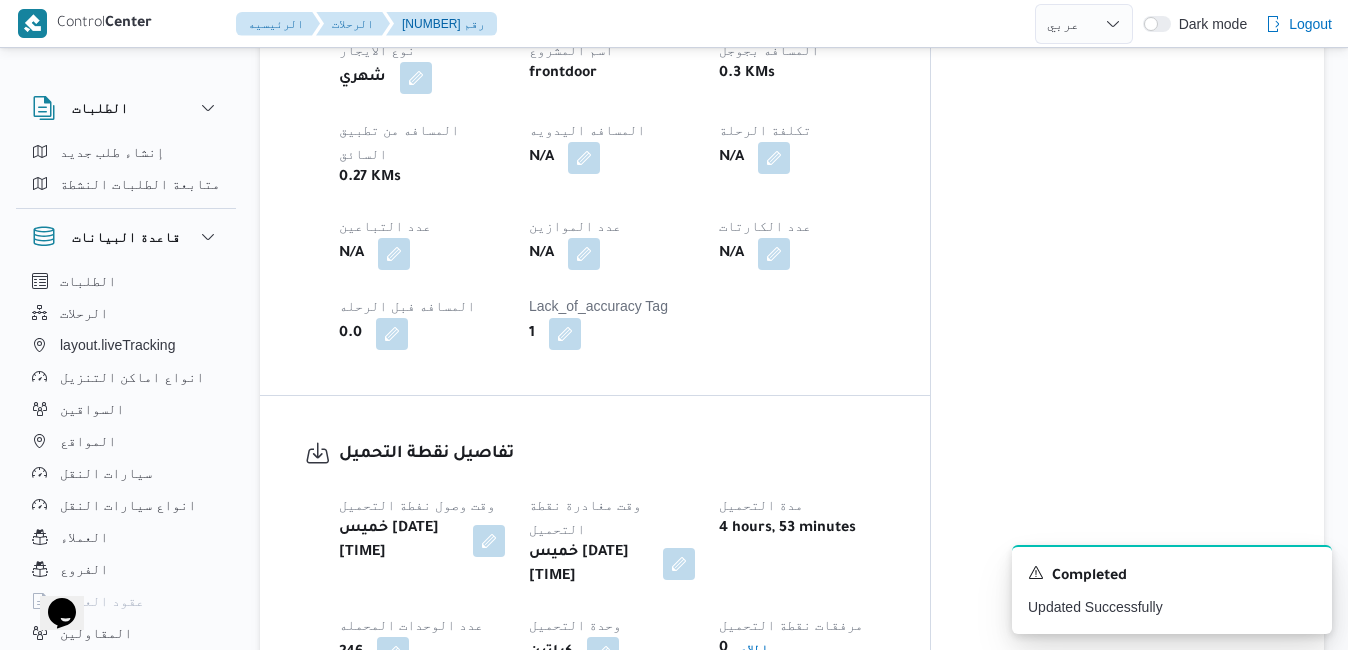 click at bounding box center (679, 564) 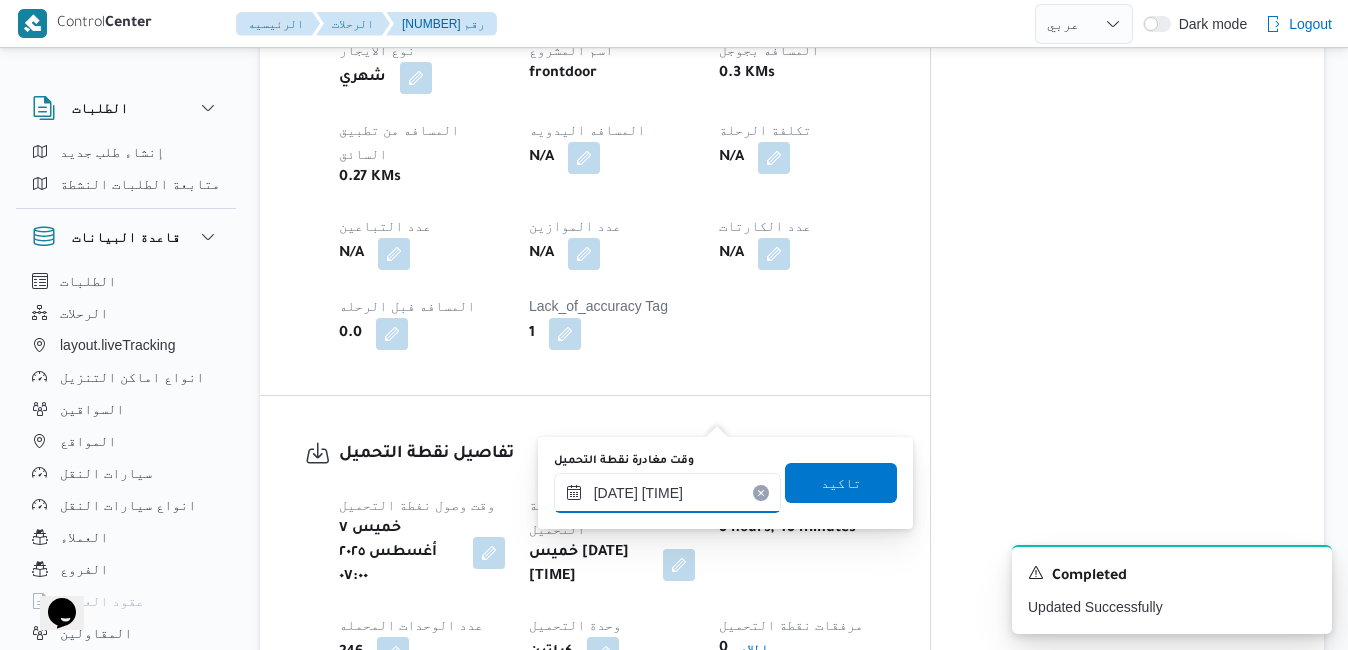 click on "٠٧/٠٨/٢٠٢٥ ١٠:٤٣" at bounding box center [667, 493] 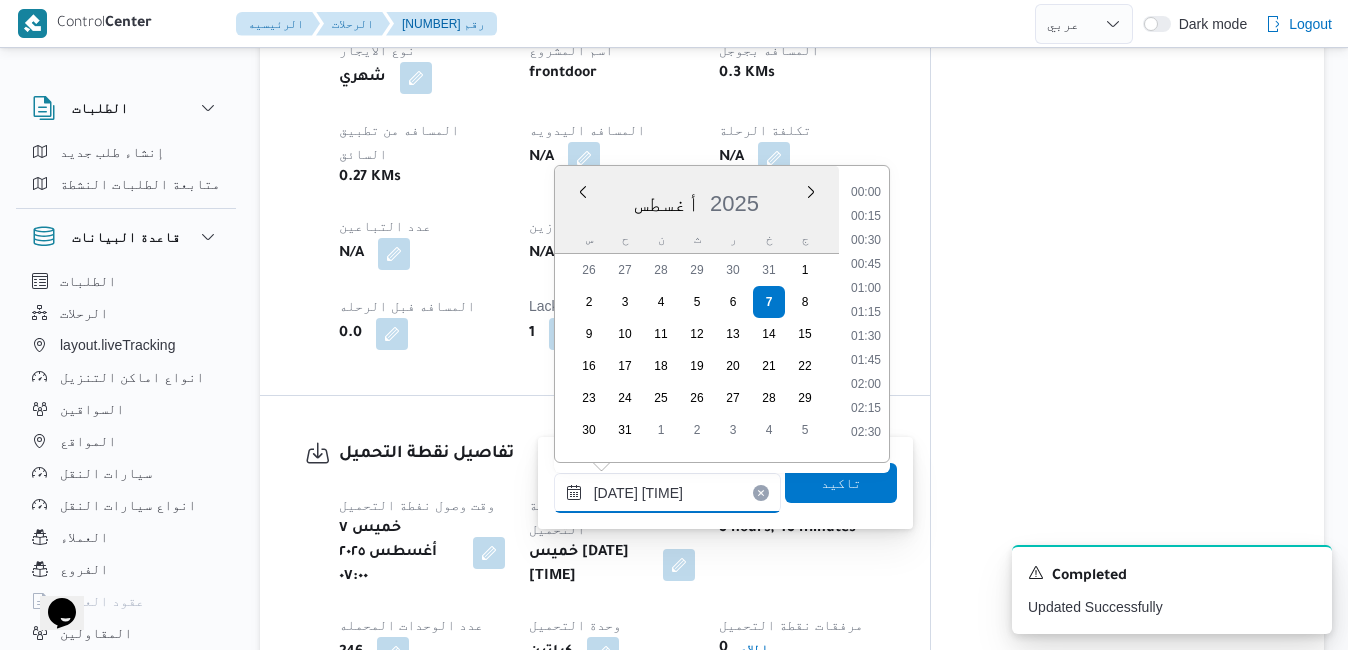 click on "٠٧/٠٨/٢٠٢٥ ١٠:٤٣" at bounding box center (667, 493) 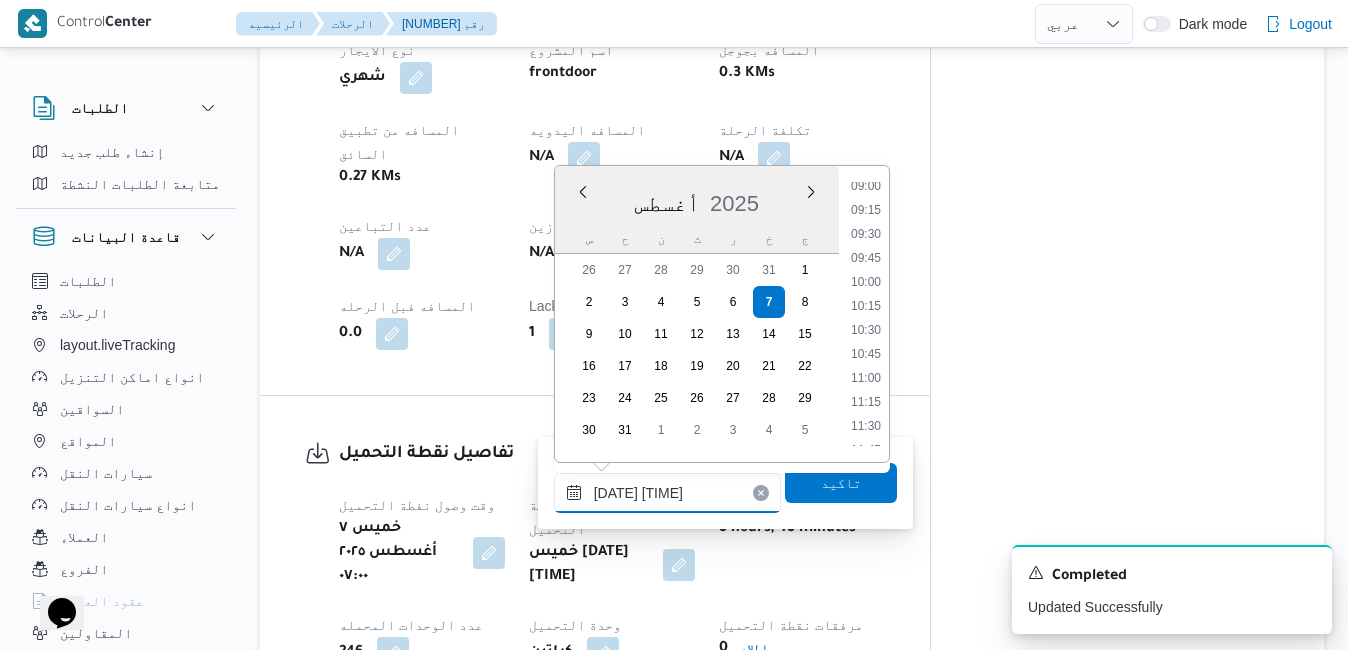 type on "[DATE] [TIME]" 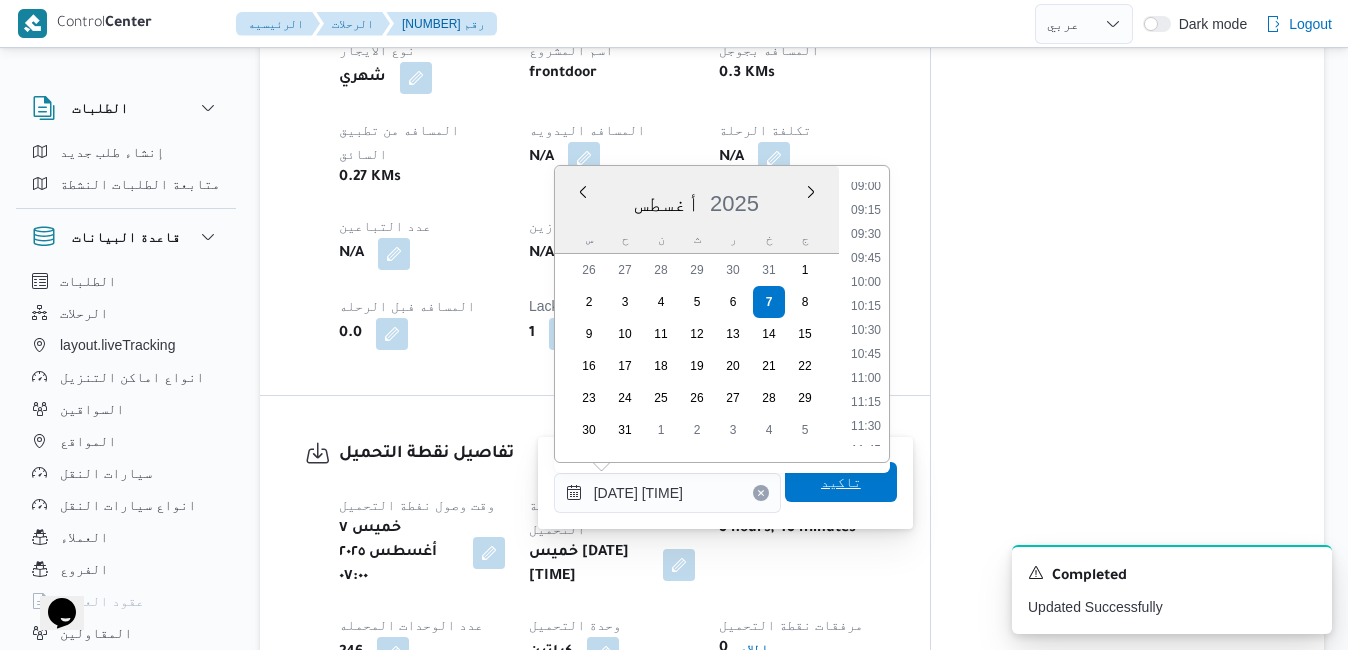 click on "تاكيد" at bounding box center [841, 482] 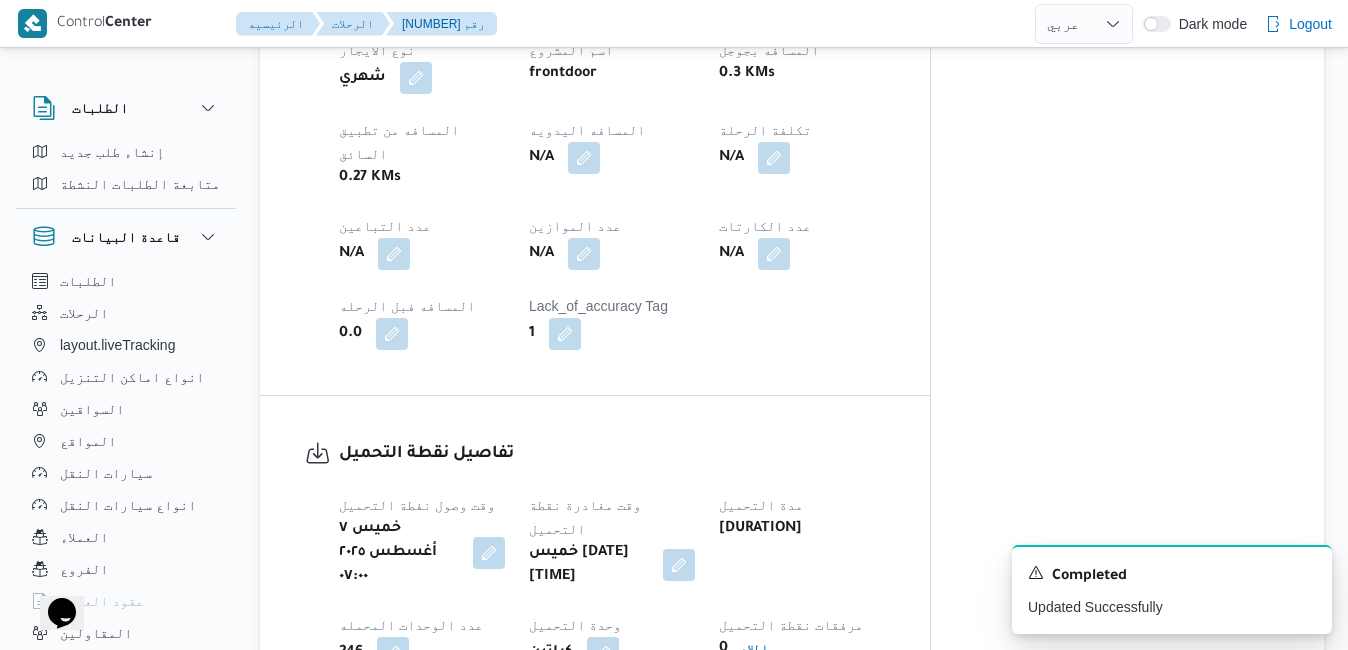 click on "تفاصيل نقطة التحميل وقت وصول نفطة التحميل خميس ٧ أغسطس ٢٠٢٥ ٠٧:٠٠ وقت مغادرة نقطة التحميل خميس ٧ أغسطس ٢٠٢٥ ١٠:٢٠ مدة التحميل 3 hours, 20 minutes عدد الوحدات المحمله 246 وحدة التحميل كراتين مرفقات نقطة التحميل 0 اطلاع رقم الاذن N/A" at bounding box center (595, 595) 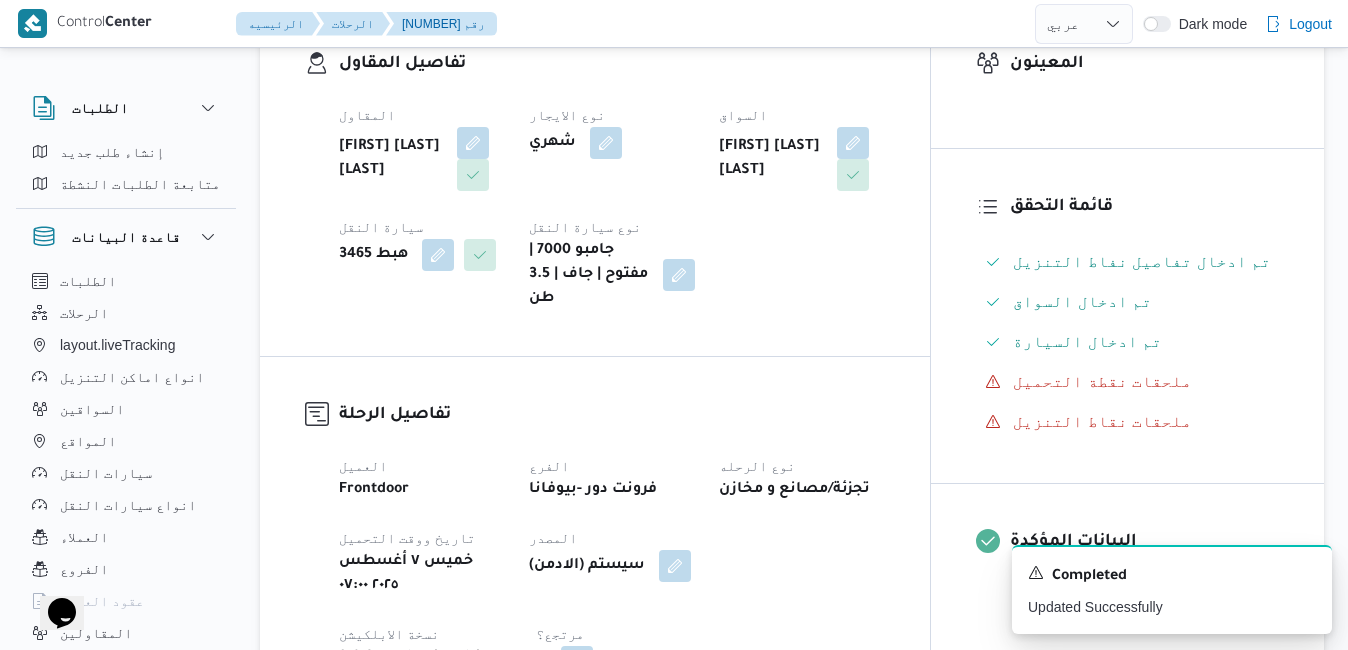 scroll, scrollTop: 320, scrollLeft: 0, axis: vertical 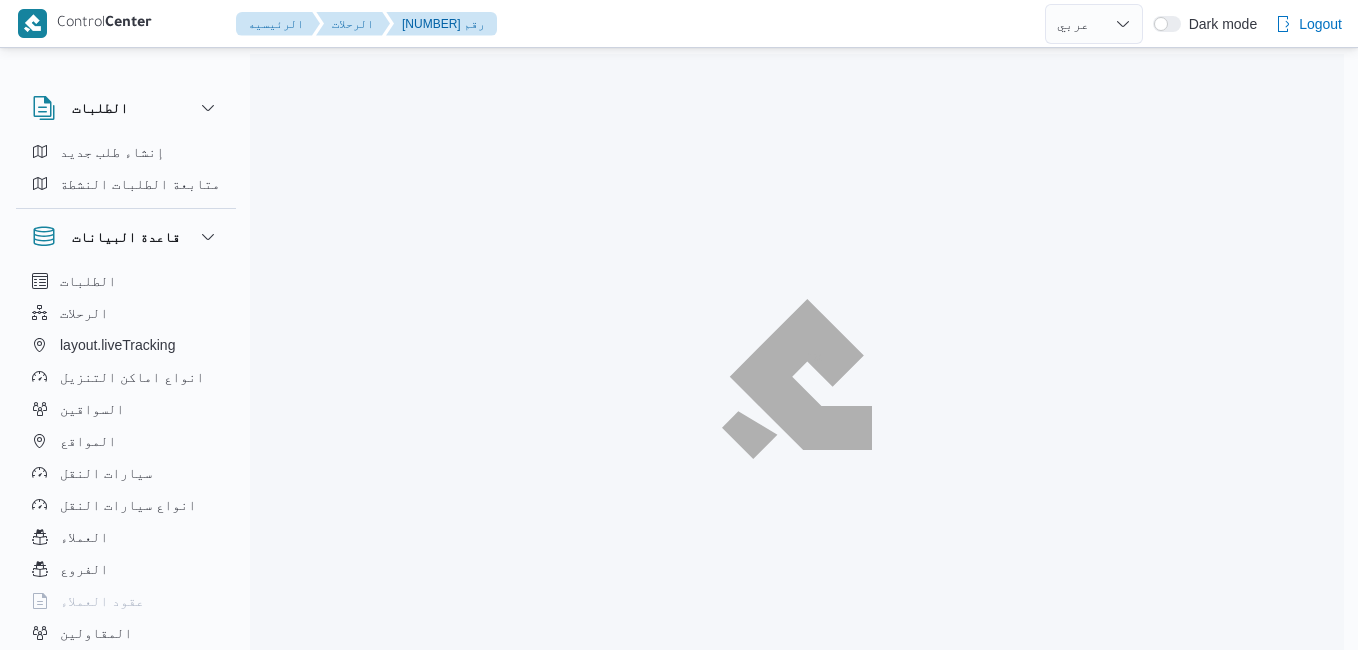 select on "ar" 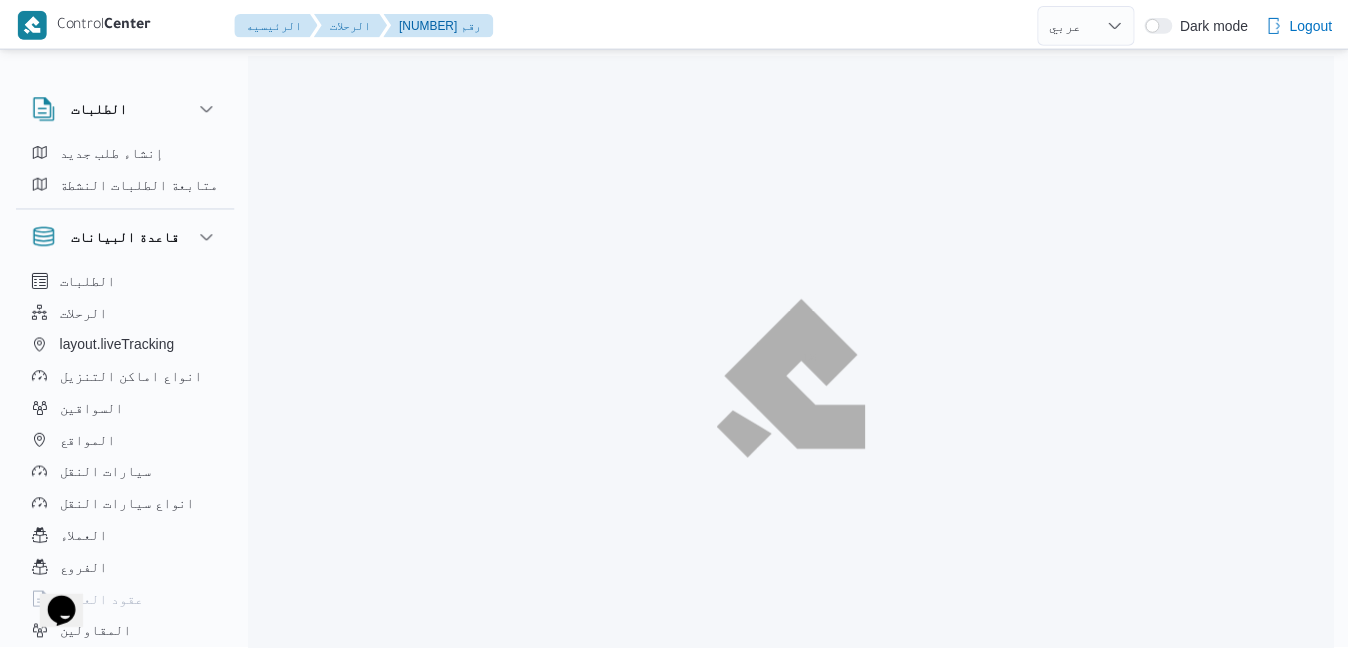 scroll, scrollTop: 0, scrollLeft: 0, axis: both 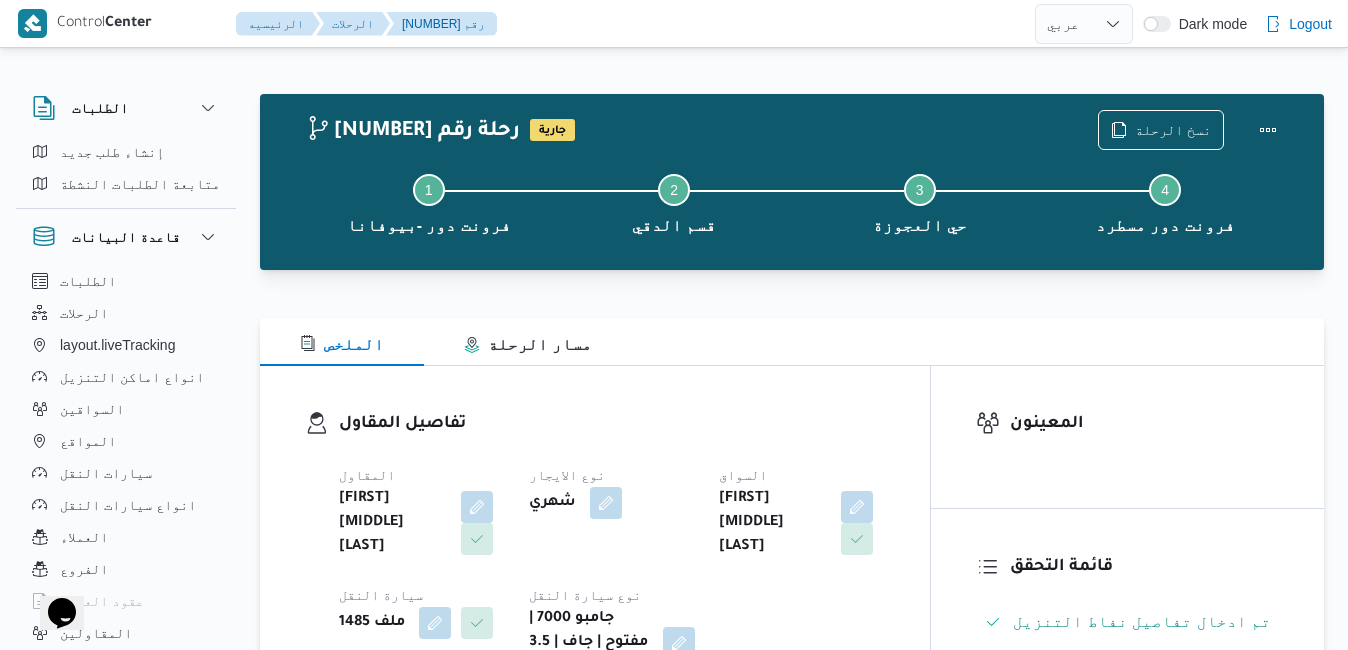 click on "السواق" at bounding box center [743, 475] 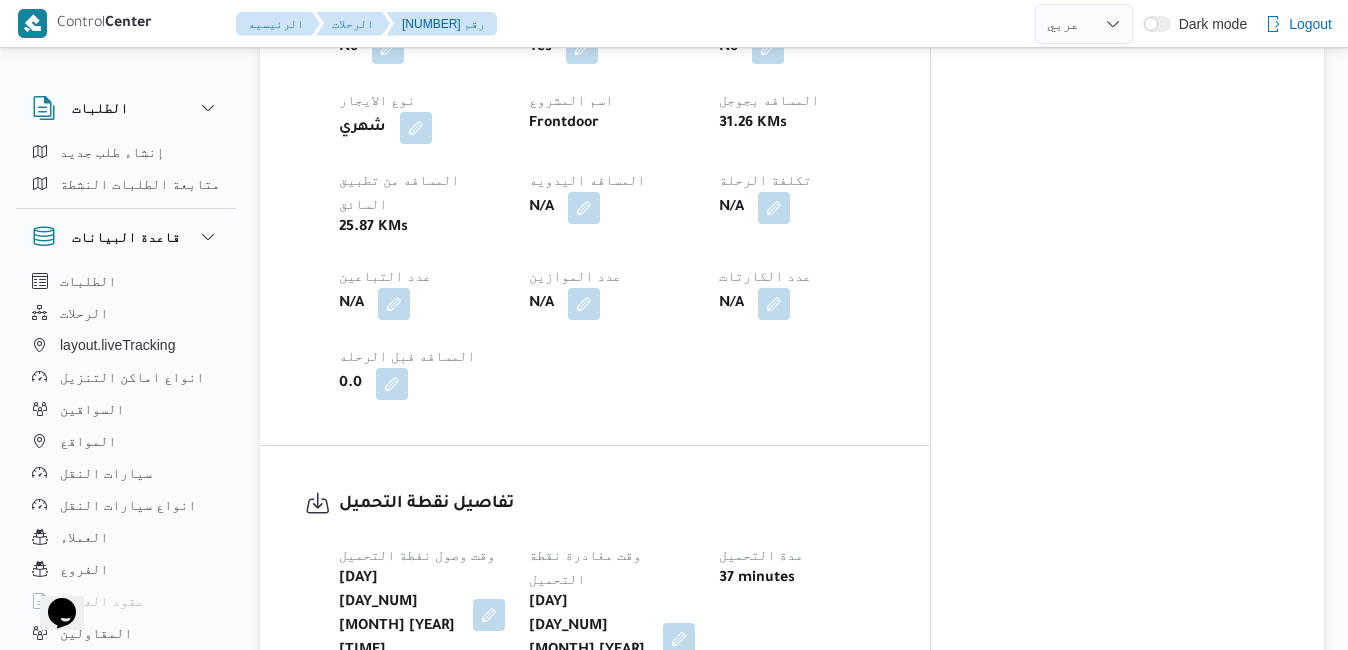 scroll, scrollTop: 1080, scrollLeft: 0, axis: vertical 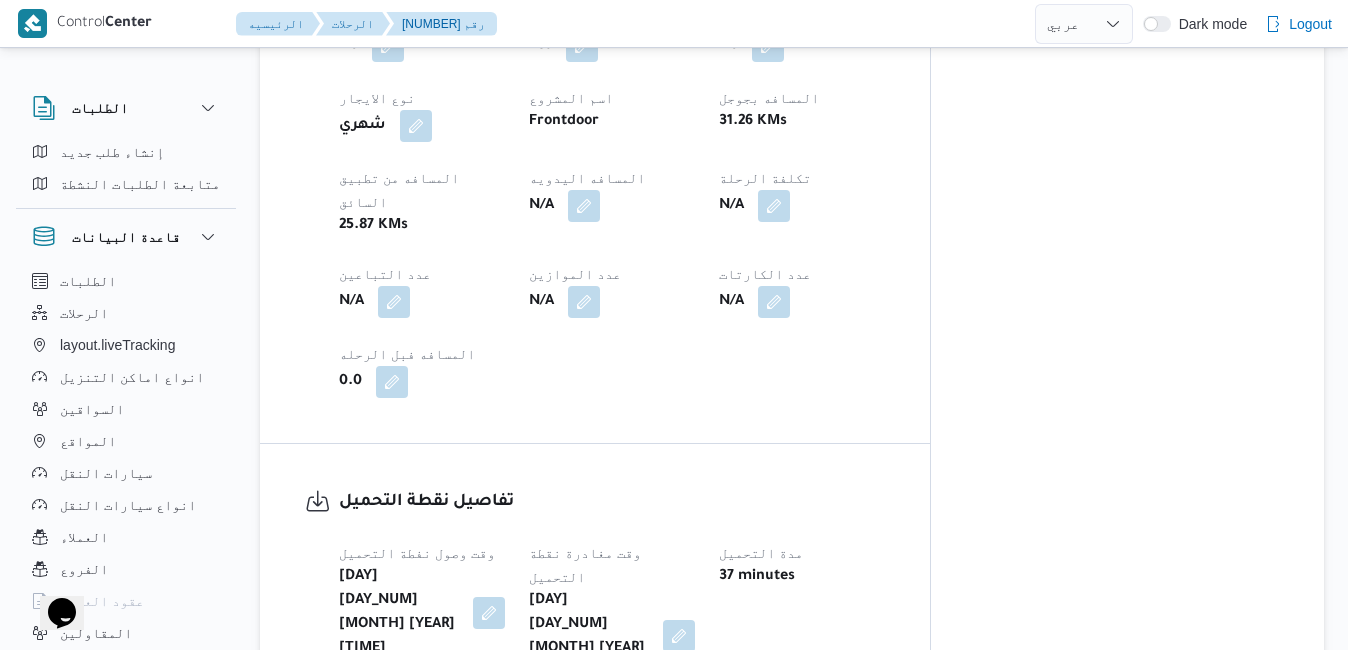 click at bounding box center [679, 636] 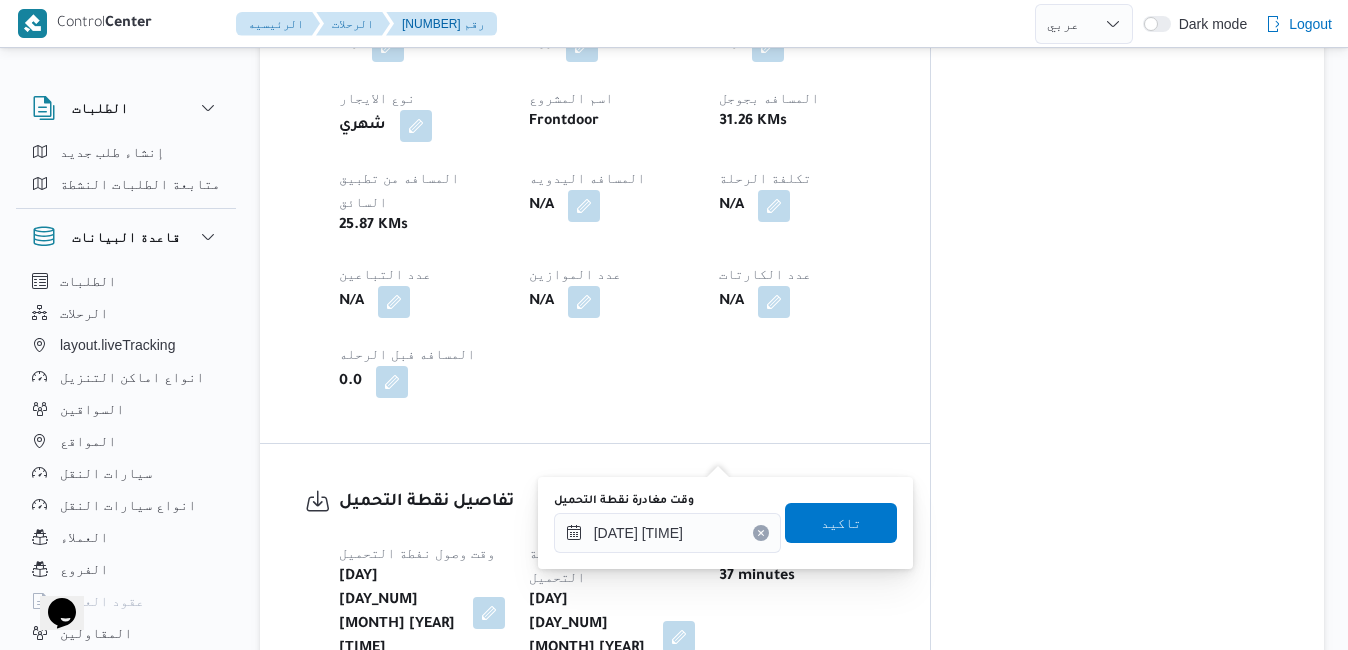 click on "وقت مغادرة نقطة التحميل [DATE] [TIME] تاكيد" at bounding box center [725, 523] 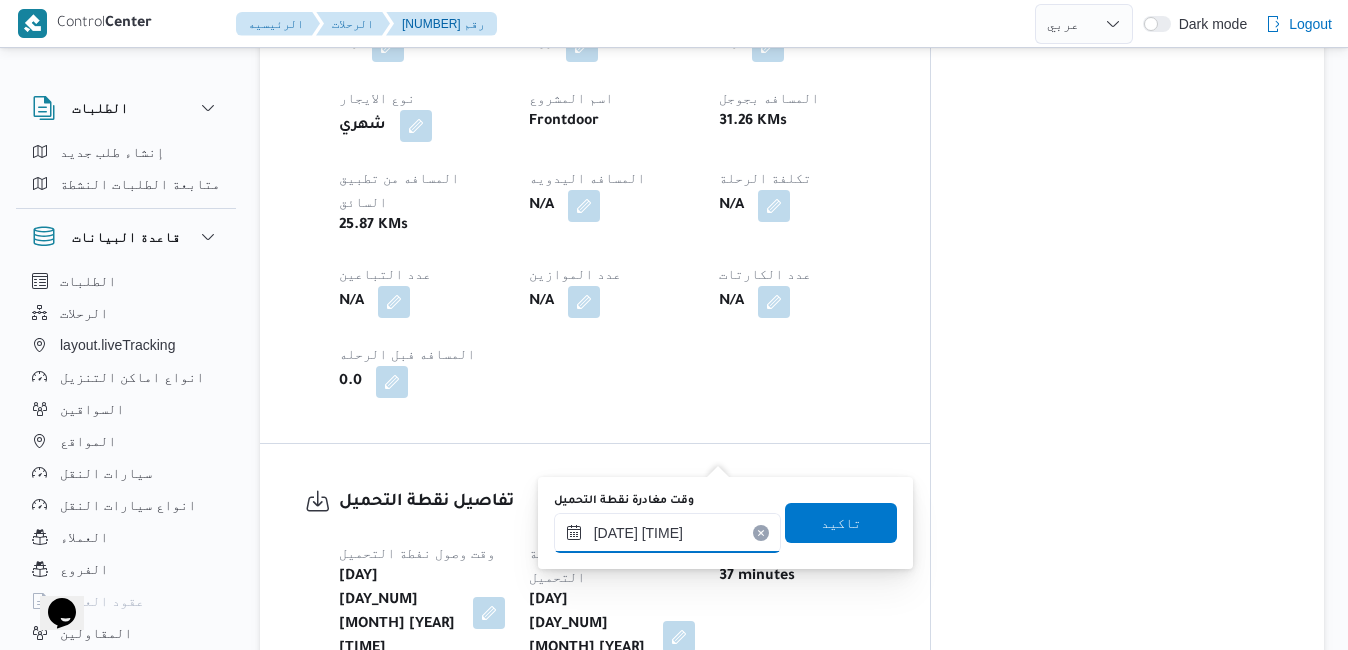 click on "[DATE] [TIME]" at bounding box center [667, 533] 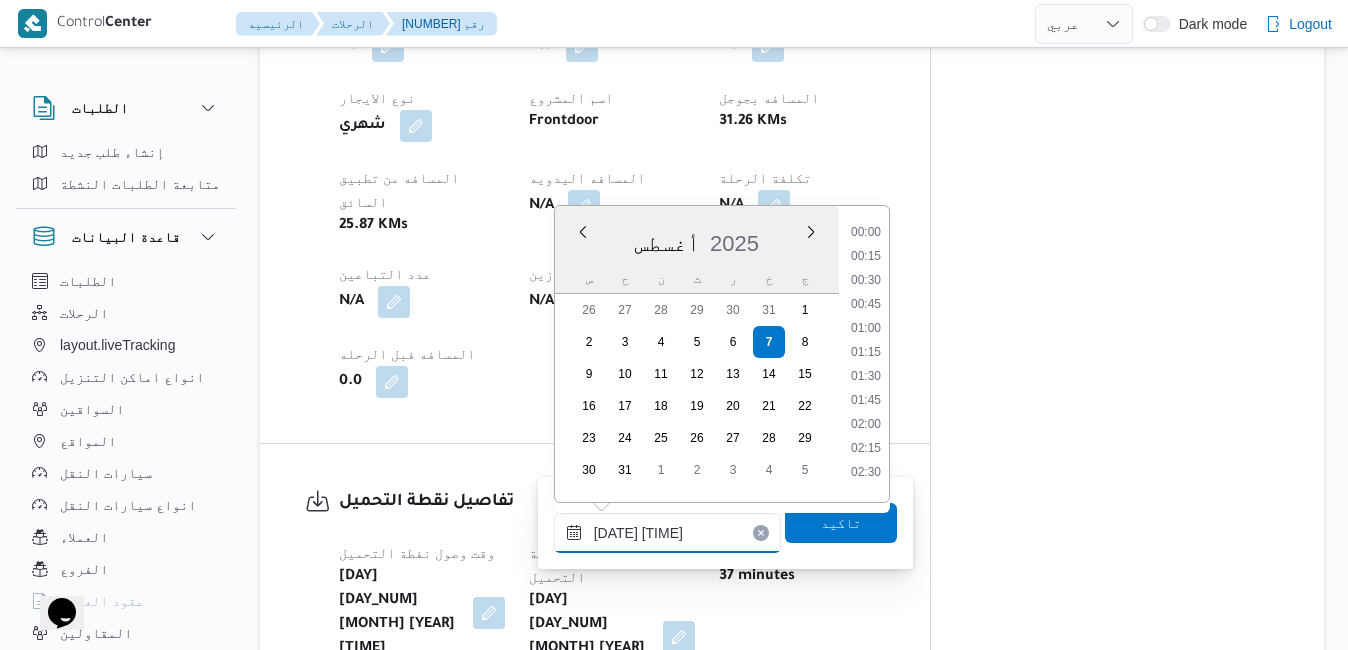 scroll, scrollTop: 750, scrollLeft: 0, axis: vertical 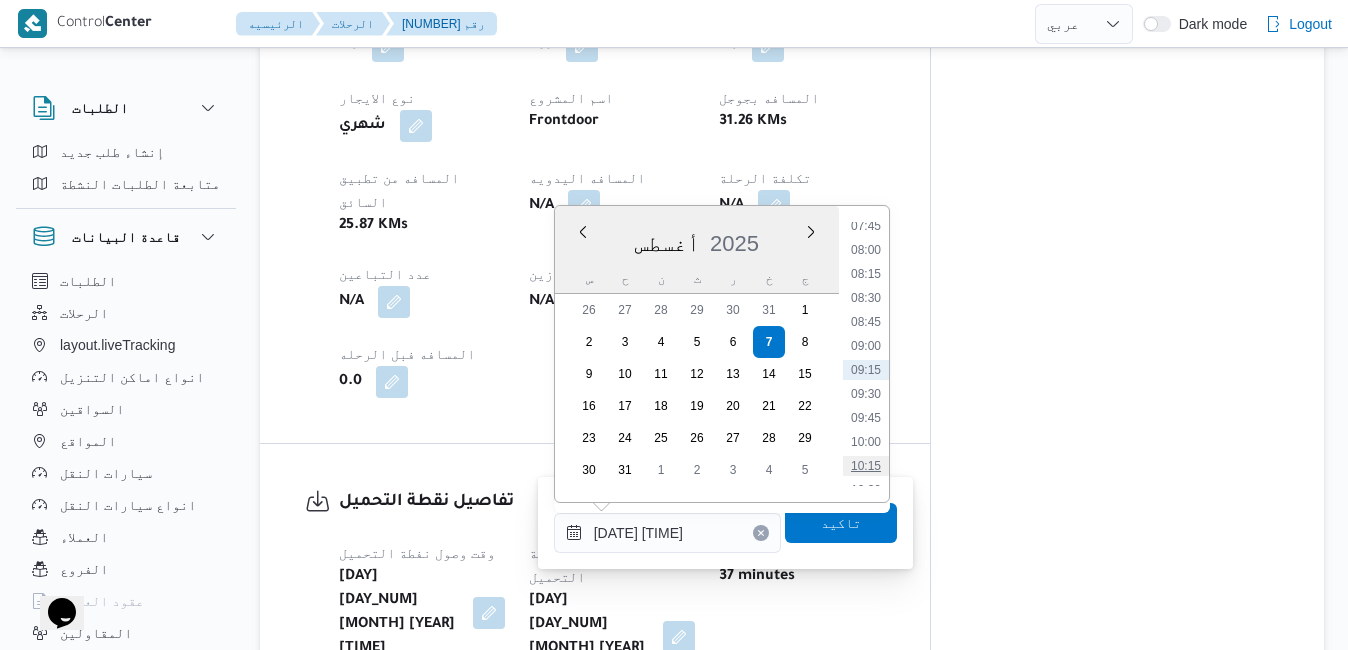 click on "10:15" at bounding box center [866, 466] 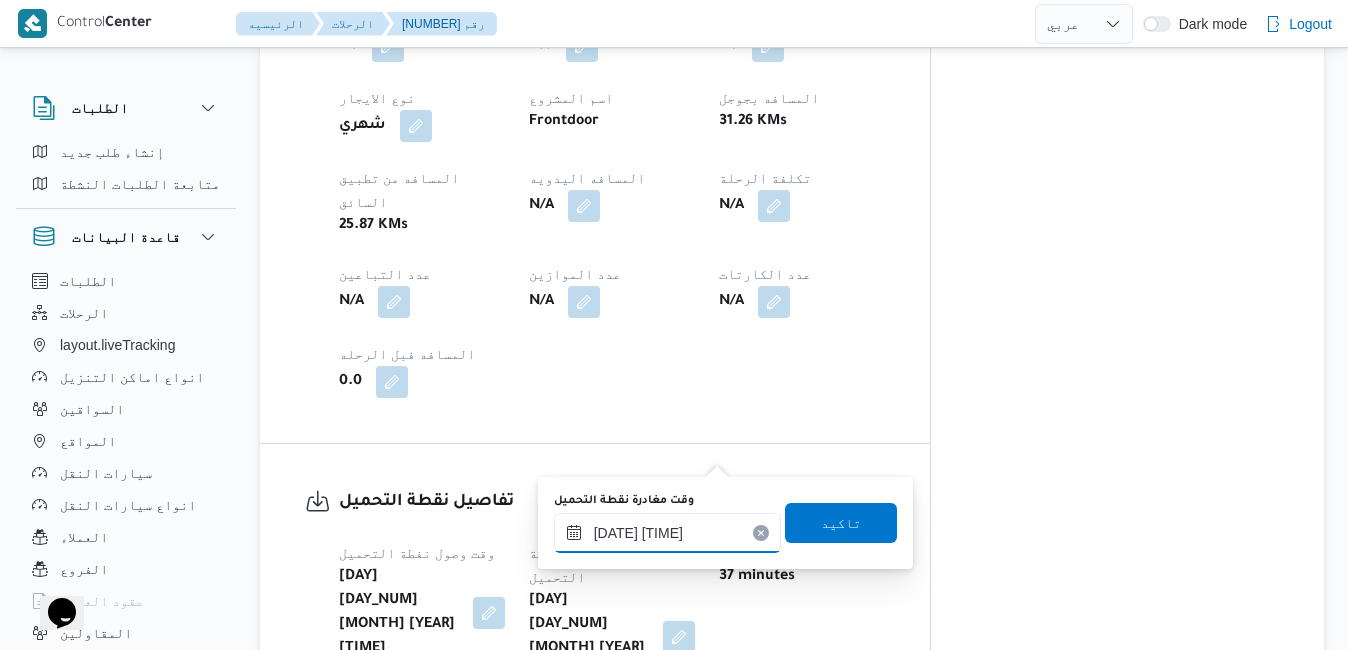 click on "[DATE] [TIME]" at bounding box center (667, 533) 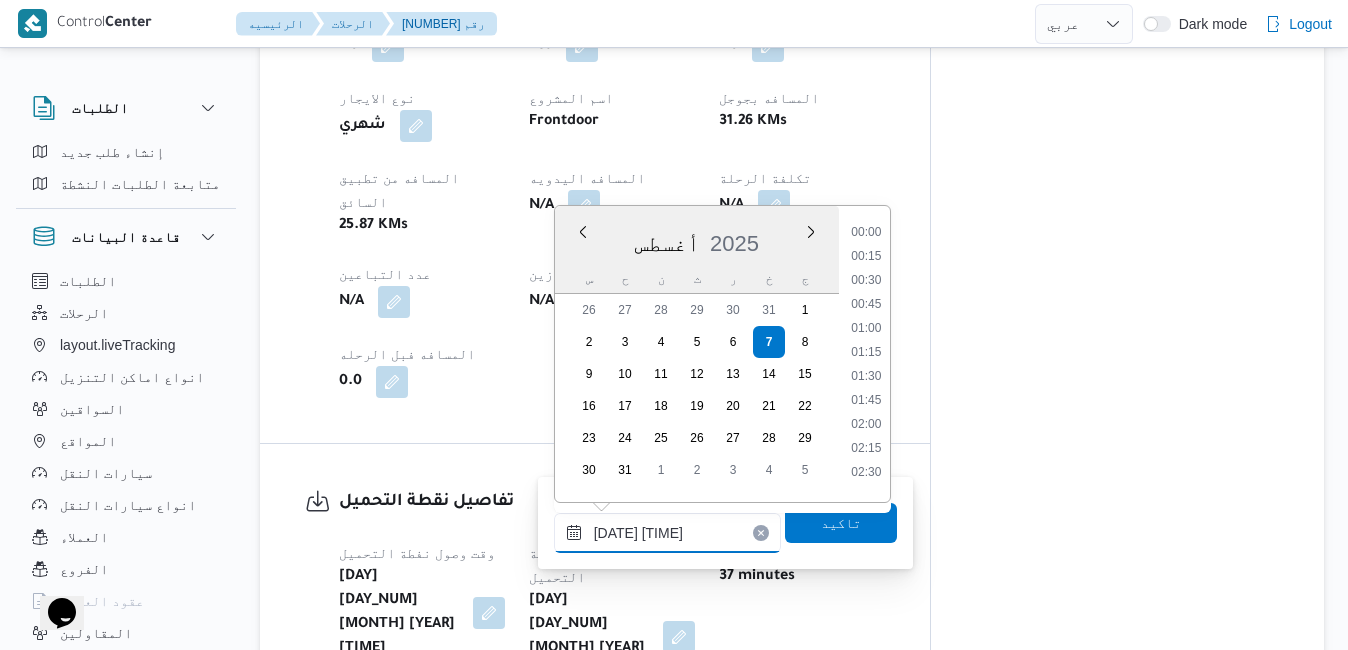 scroll, scrollTop: 846, scrollLeft: 0, axis: vertical 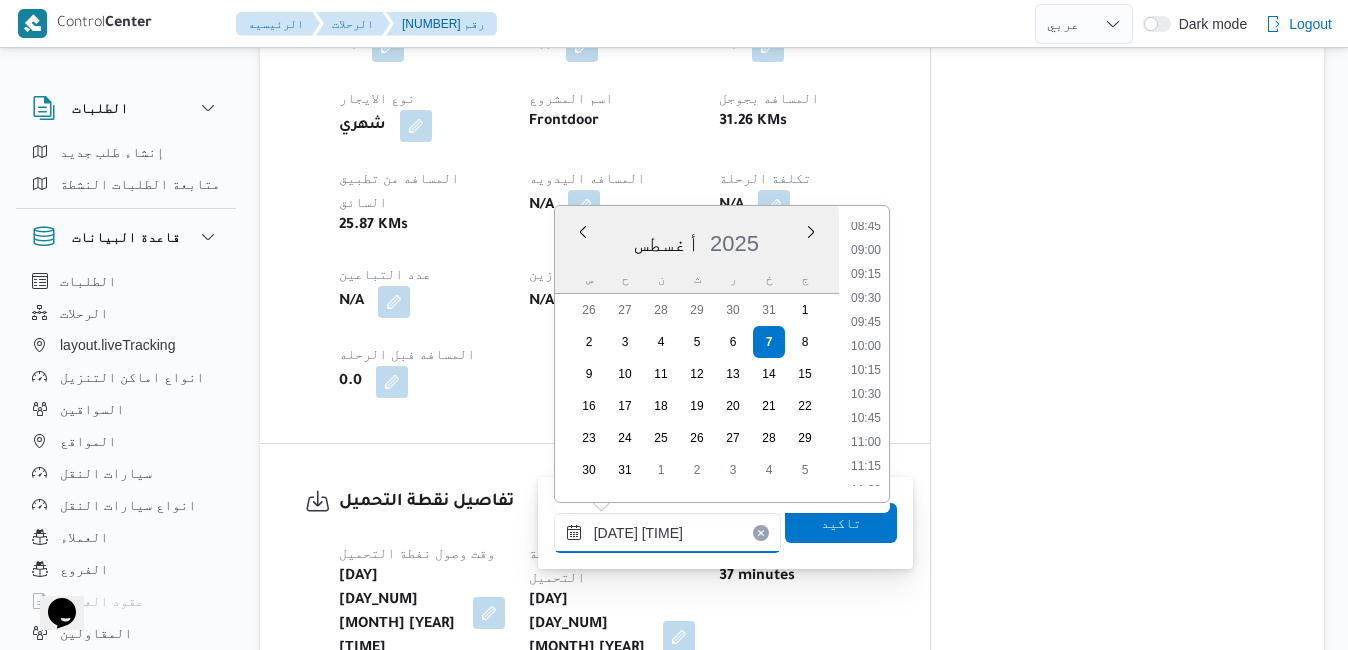 type on "[DATE] [TIME]" 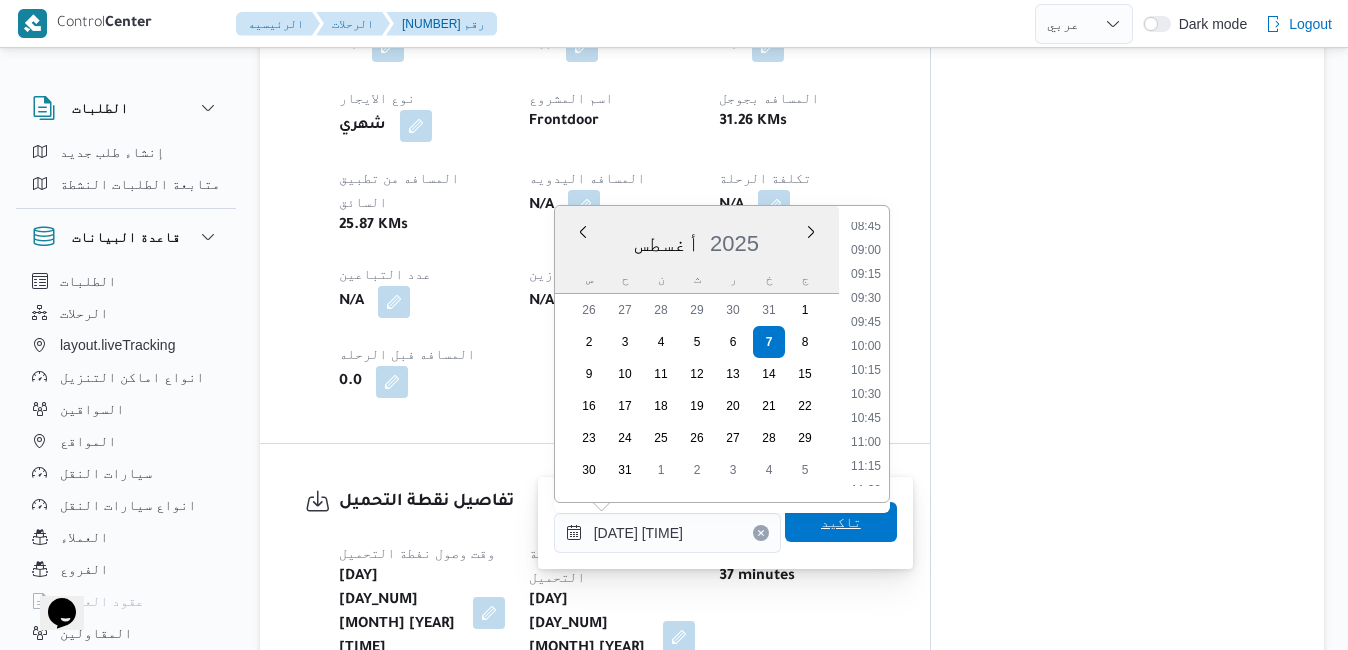 click on "تاكيد" at bounding box center (841, 522) 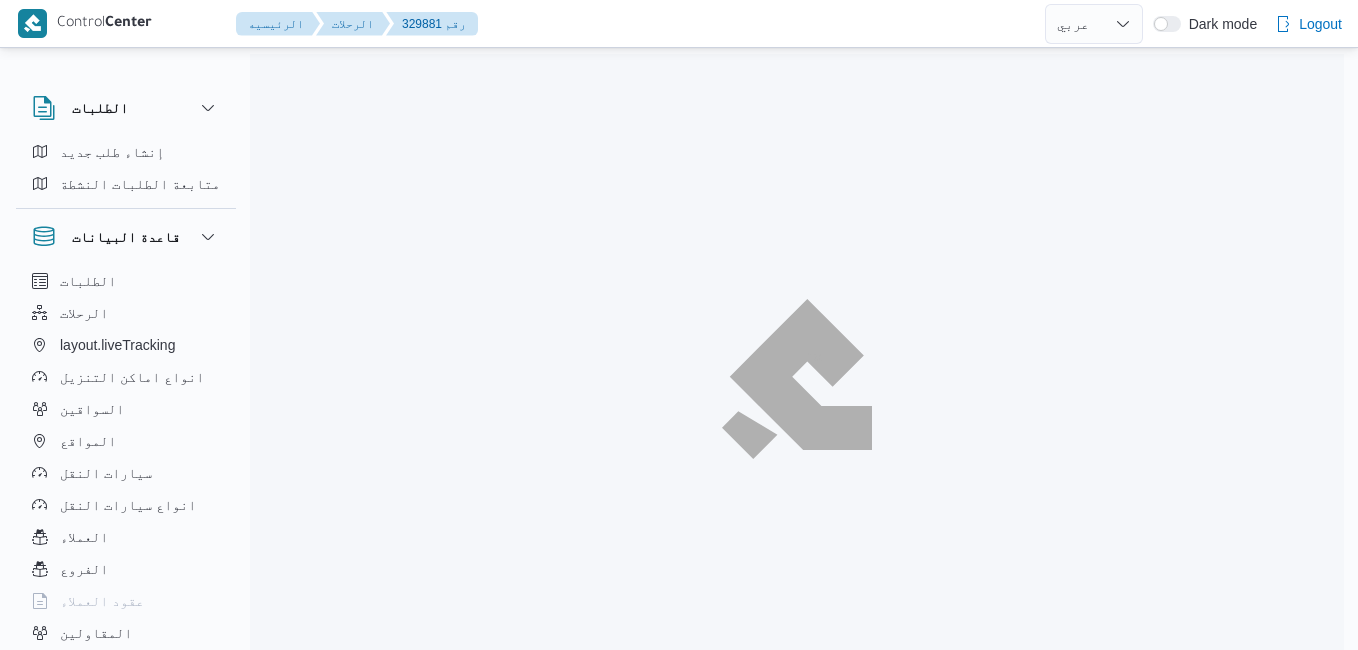 select on "ar" 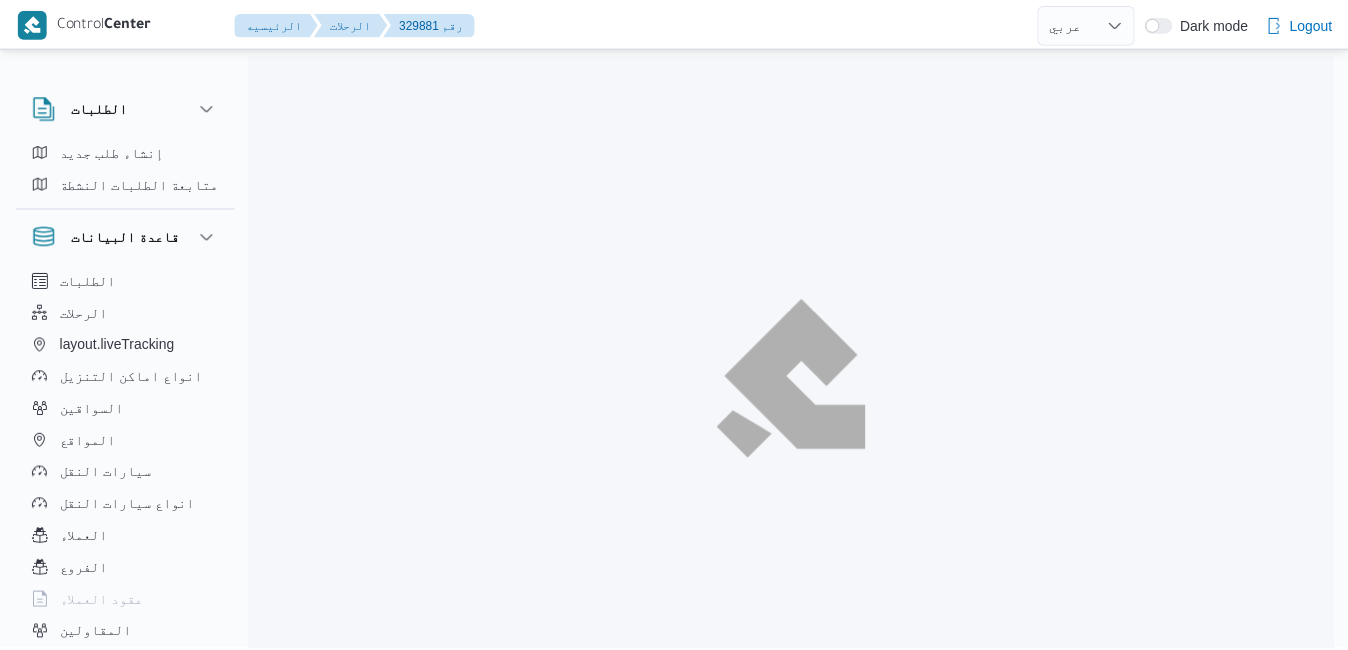 scroll, scrollTop: 0, scrollLeft: 0, axis: both 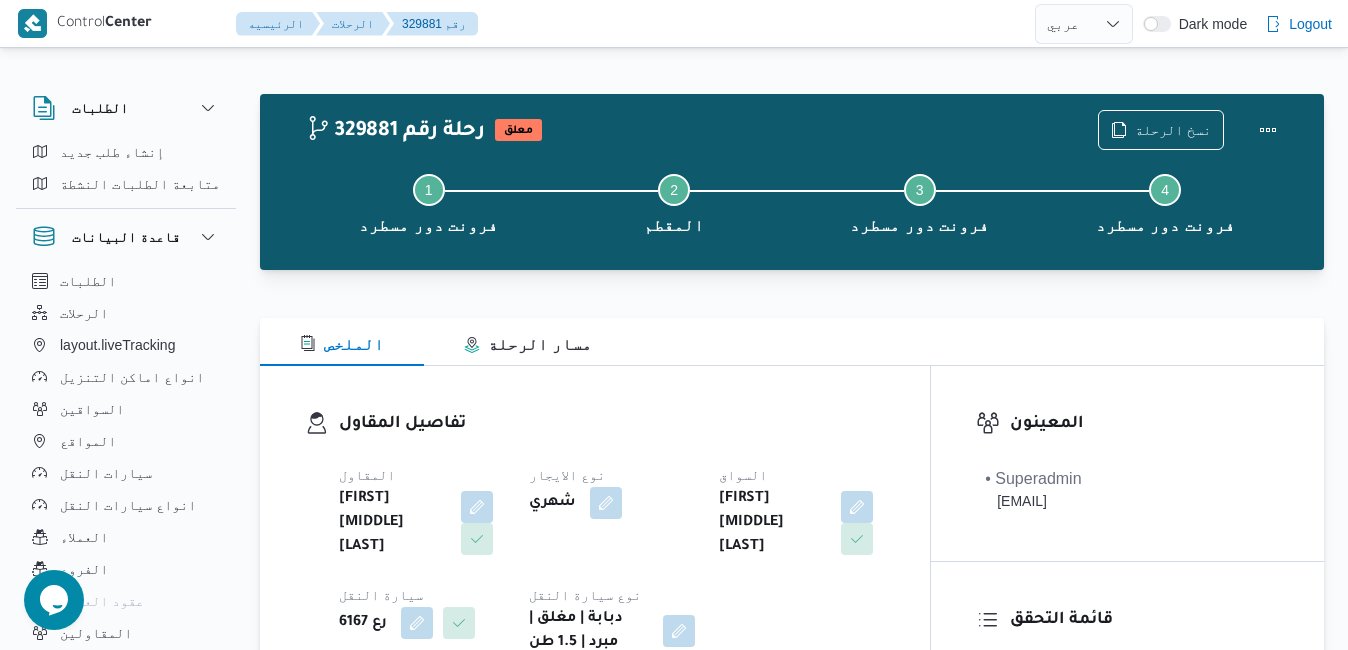 click on "الملخص مسار الرحلة" at bounding box center [792, 342] 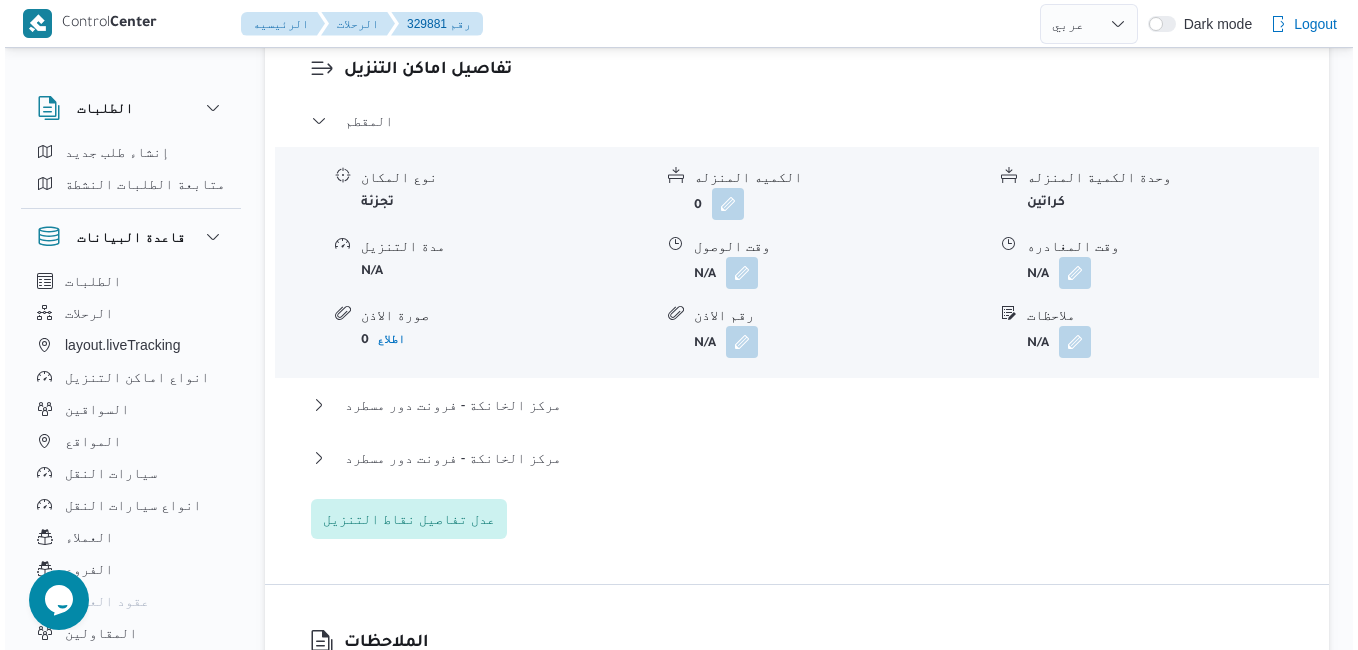 scroll, scrollTop: 1840, scrollLeft: 0, axis: vertical 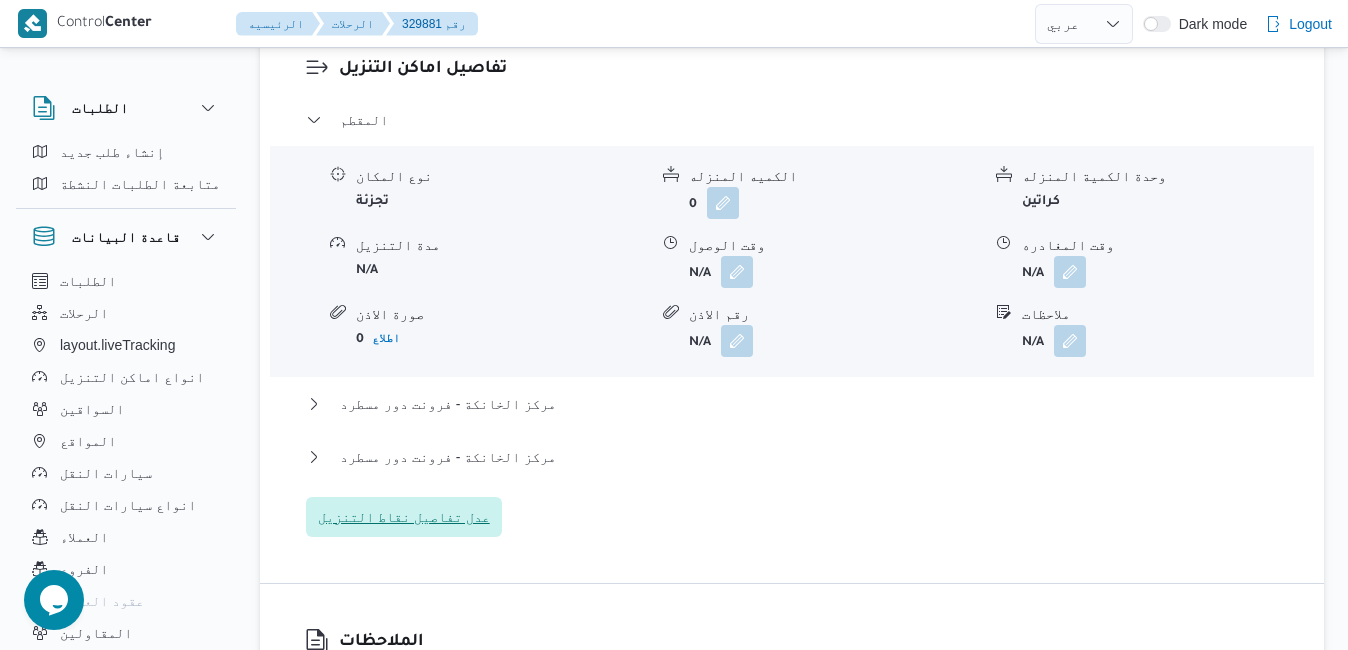 click on "عدل تفاصيل نقاط التنزيل" at bounding box center [404, 517] 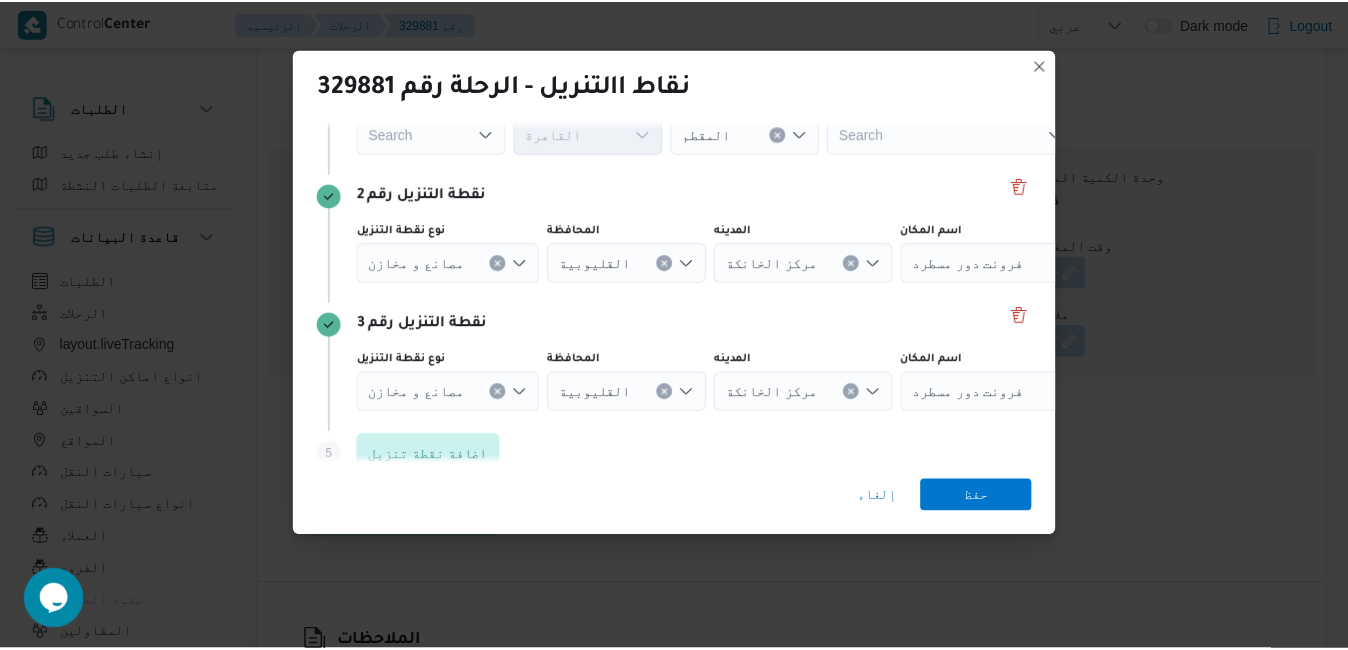 scroll, scrollTop: 240, scrollLeft: 0, axis: vertical 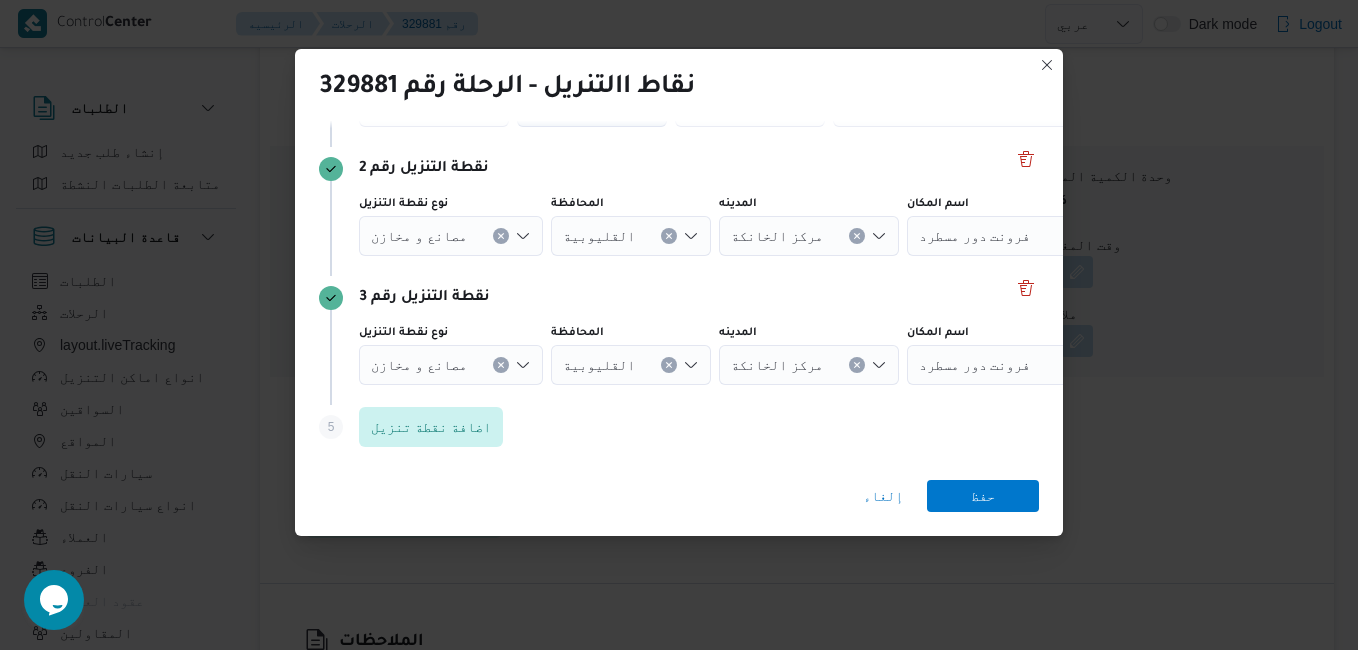 click 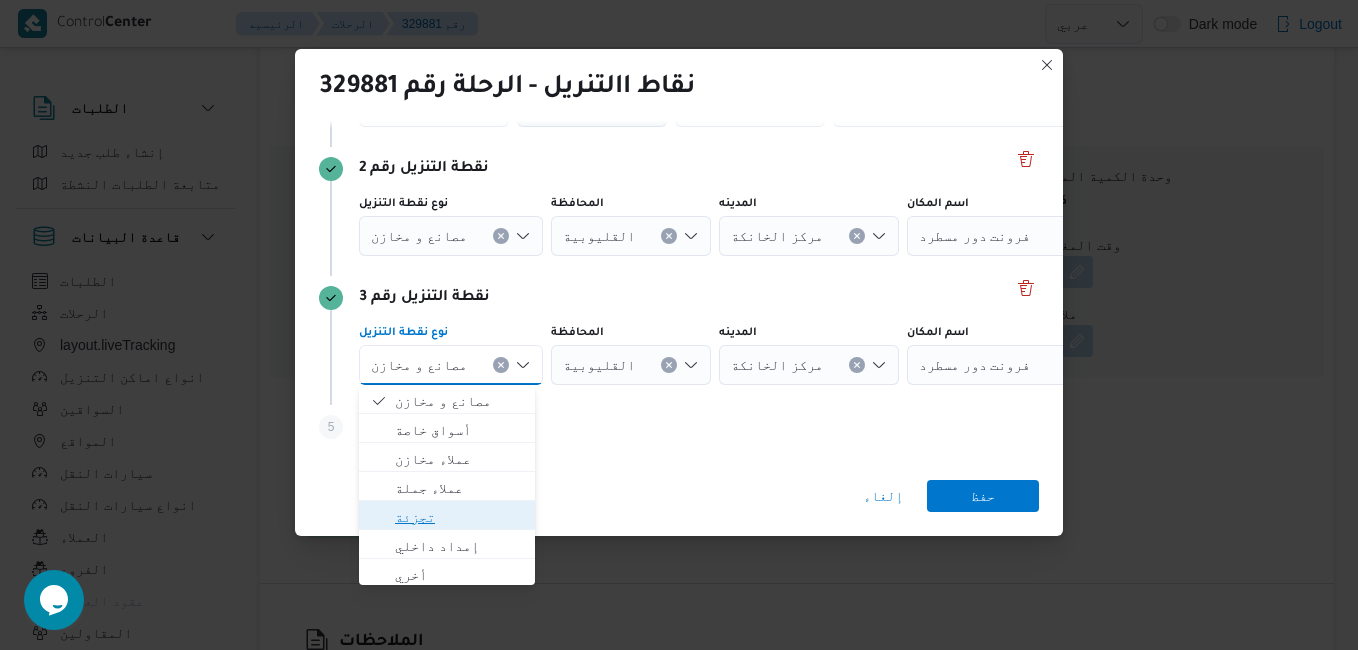 click on "تجزئة" at bounding box center [459, 517] 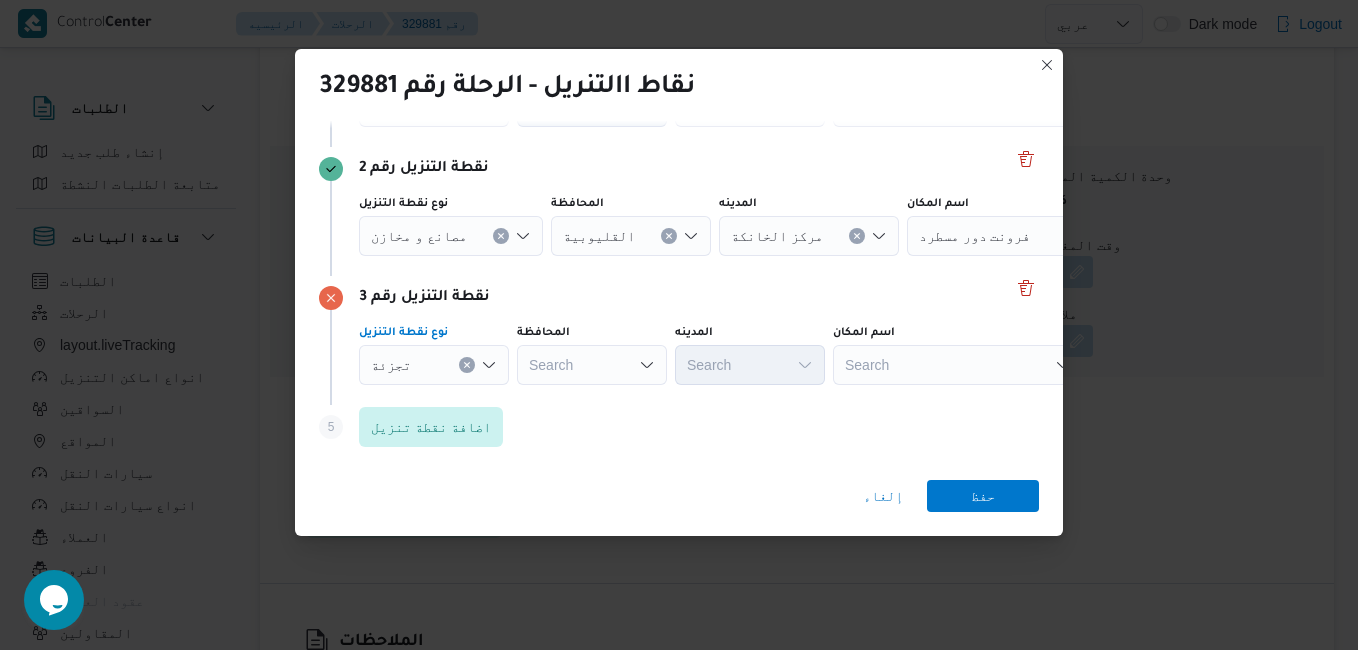 click 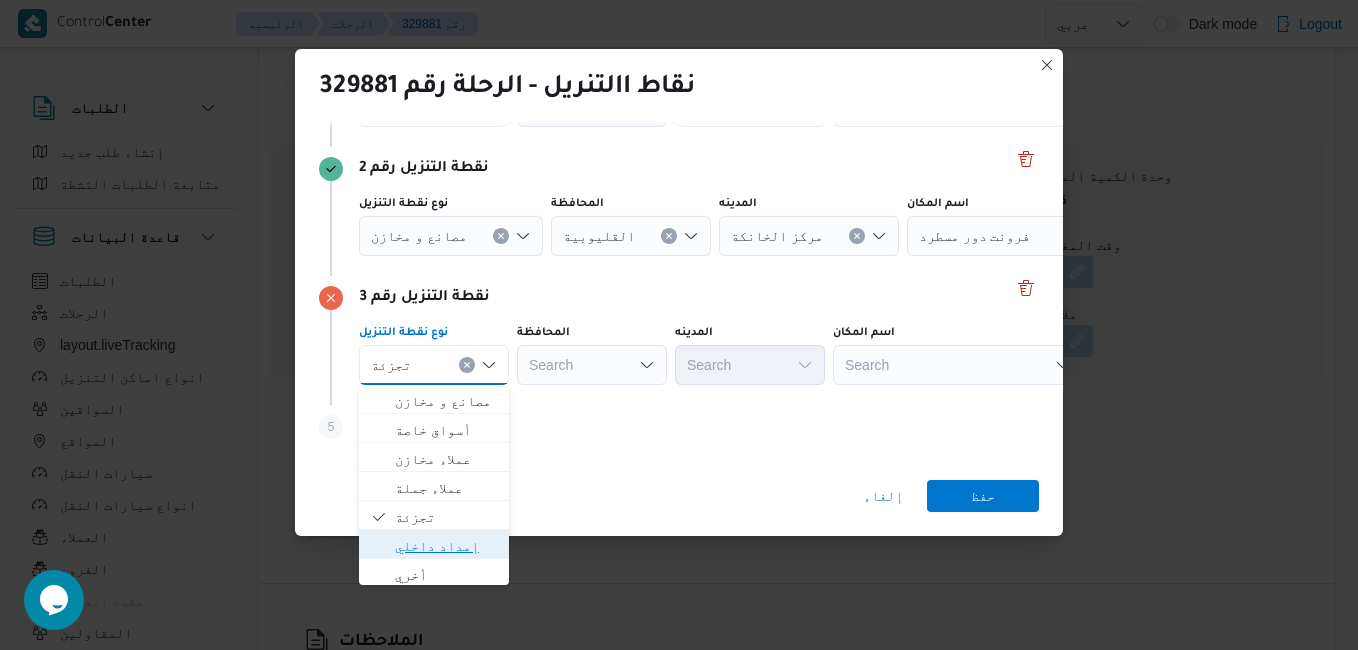 click on "إمداد داخلي" at bounding box center [446, 546] 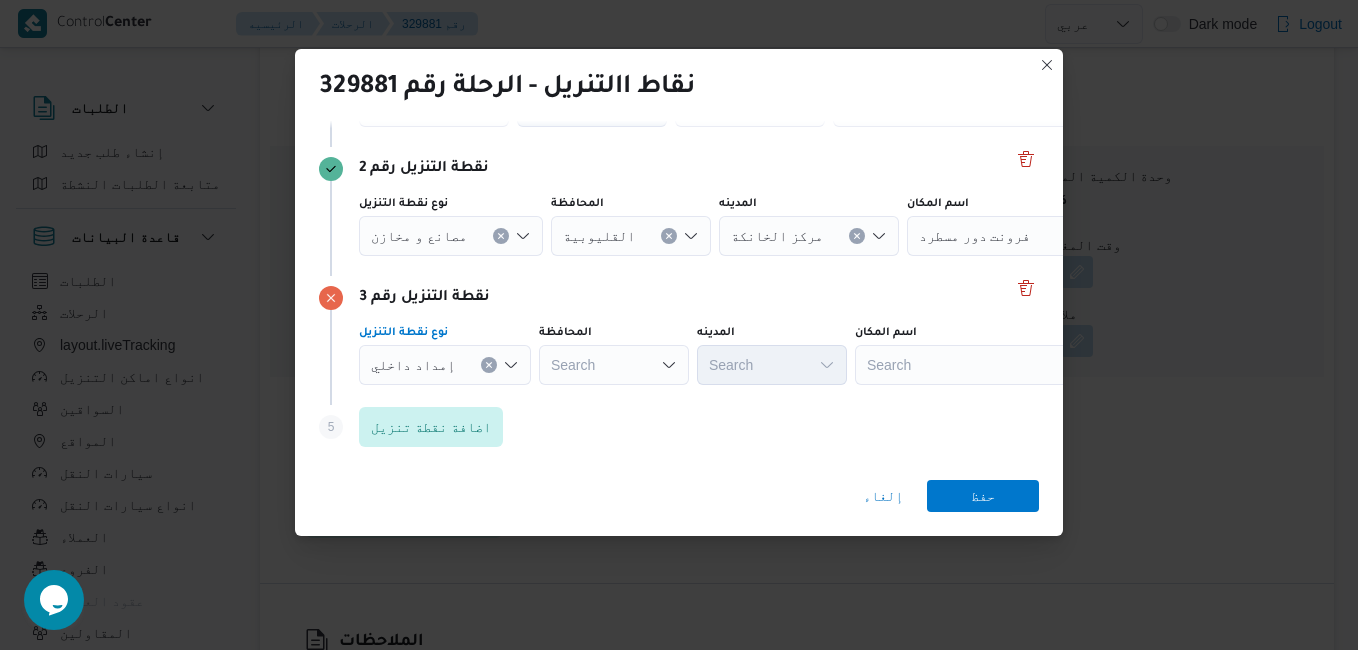 click on "Search" at bounding box center [631, 236] 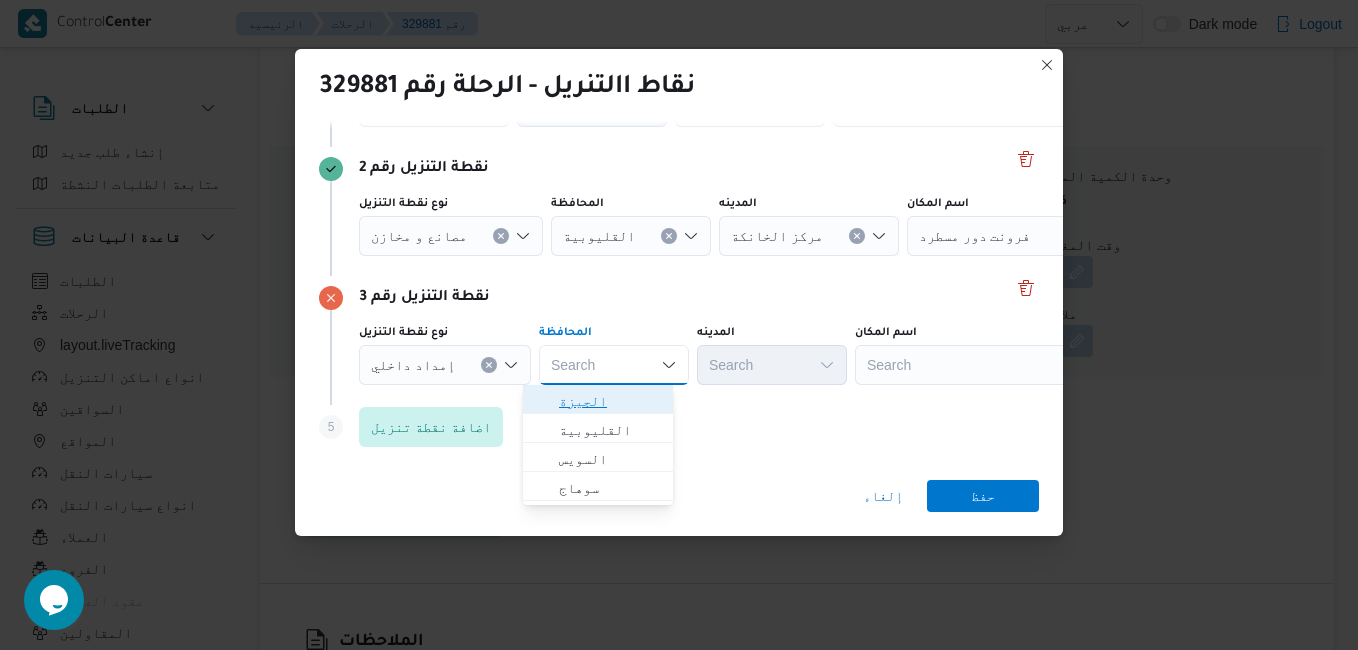 click on "الجيزة" at bounding box center (610, 401) 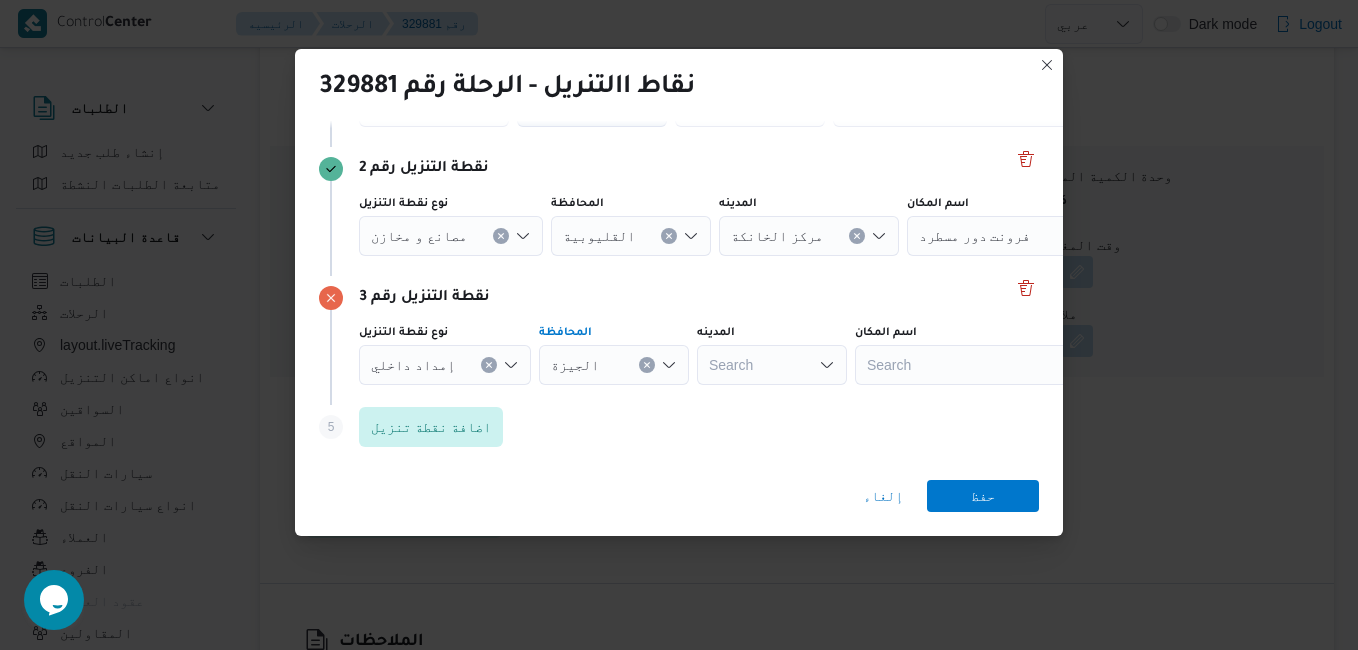 click on "Search" at bounding box center (750, 107) 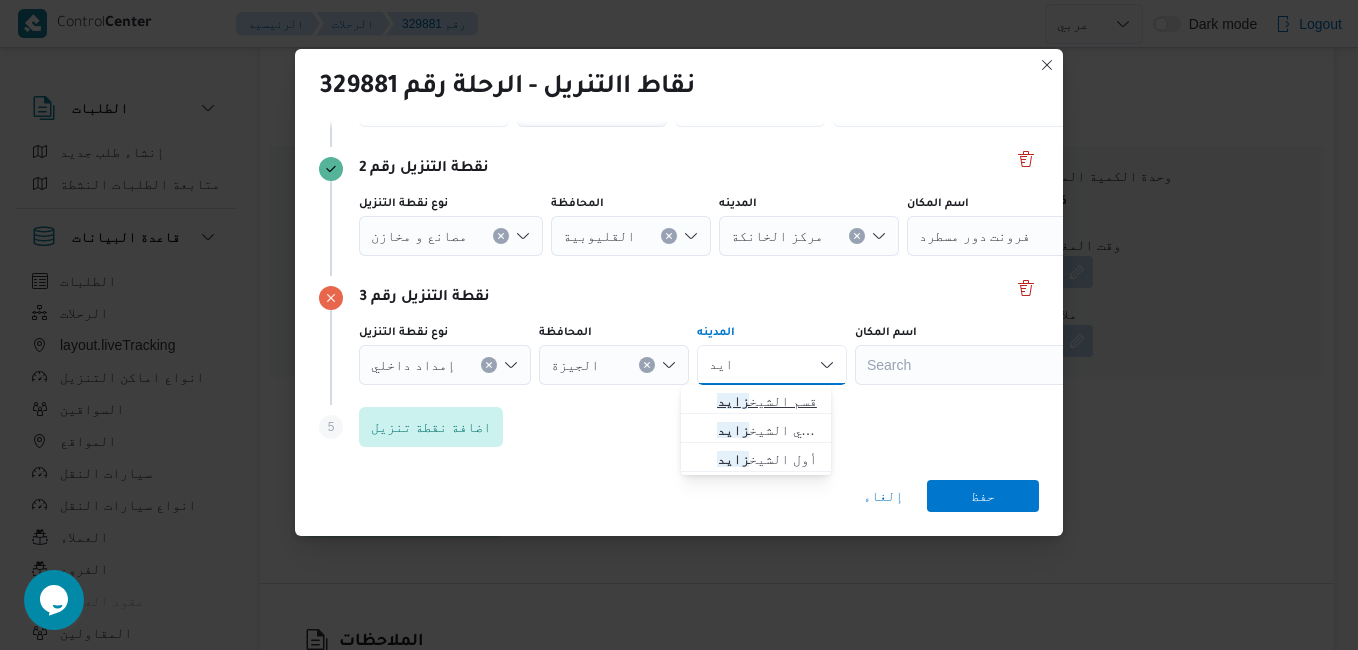 type on "زايد" 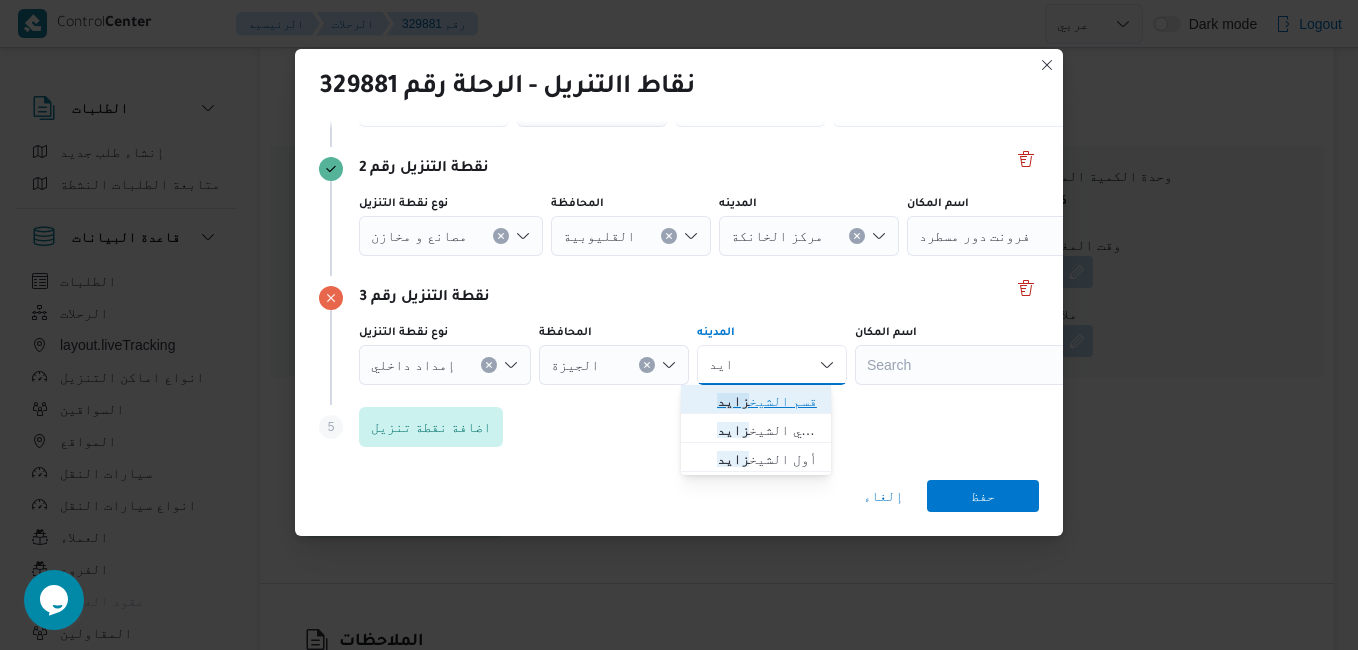 click on "قسم الشيخ  زايد" at bounding box center [768, 401] 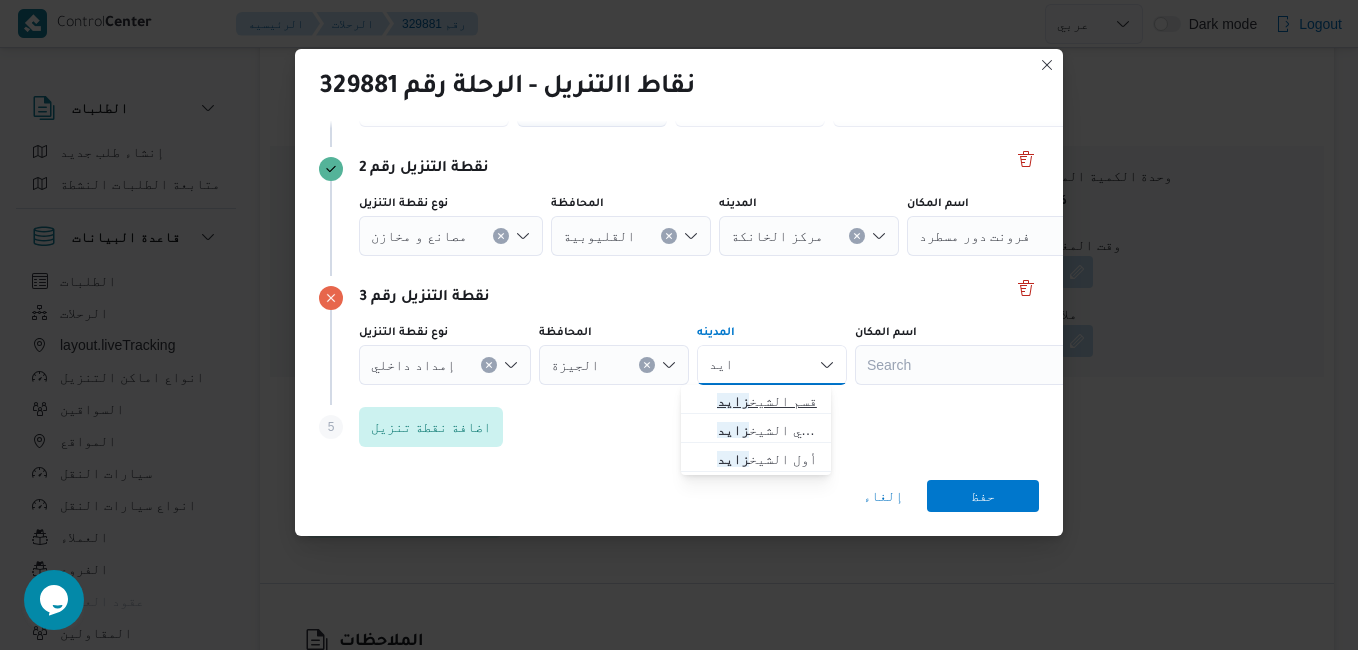 type 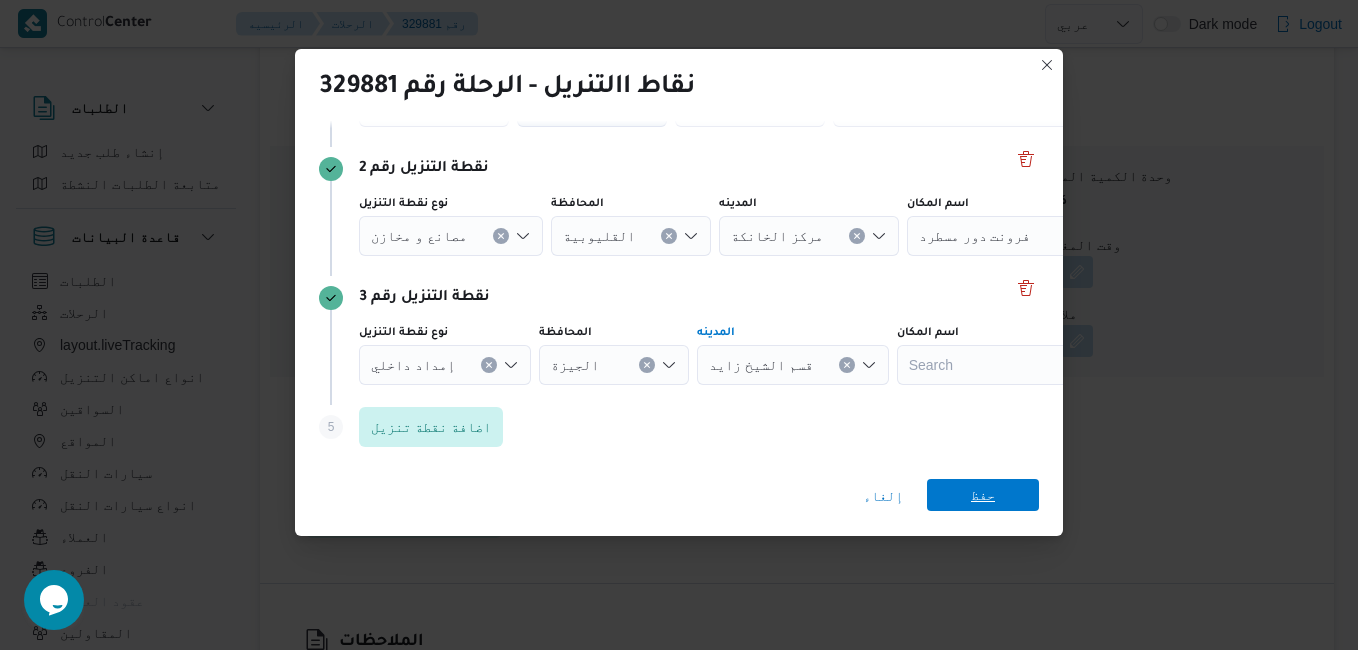 click on "حفظ" at bounding box center [983, 495] 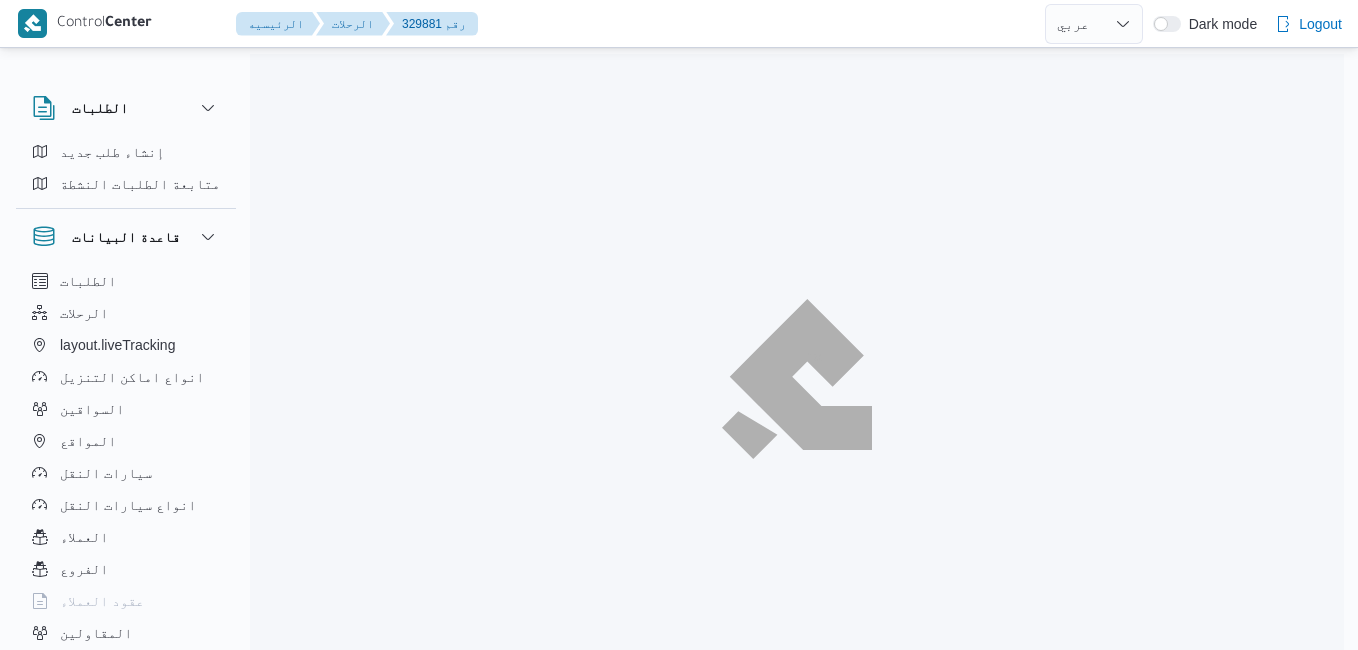 select on "ar" 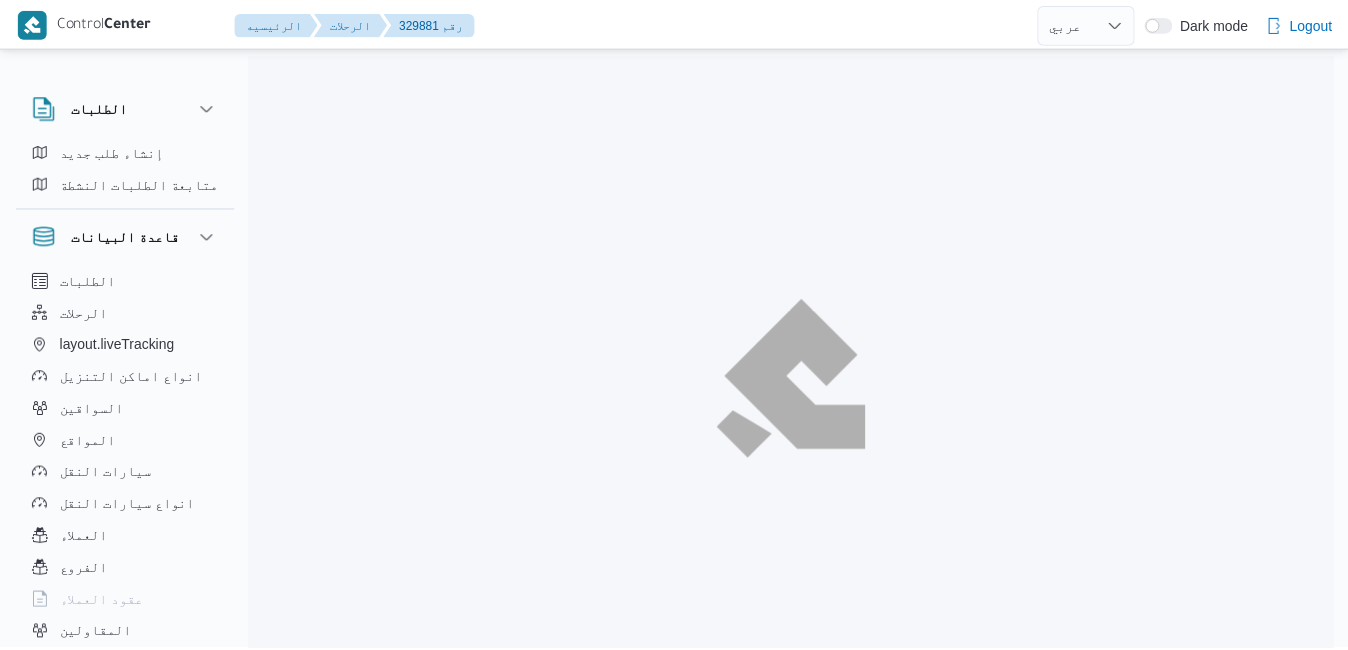 scroll, scrollTop: 54, scrollLeft: 0, axis: vertical 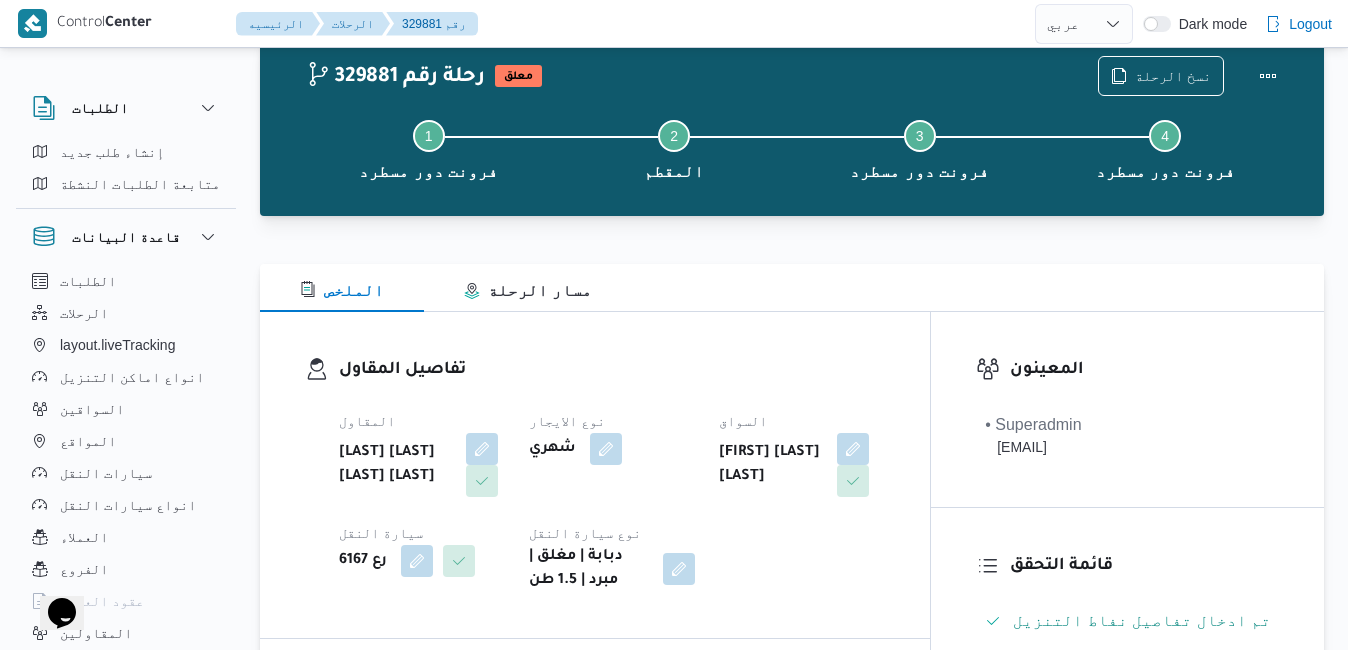 click on "المقاول [FIRST] [LAST] [LAST] نوع الايجار شهري السواق [FIRST] [LAST] [LAST] سيارة النقل رع 6167 نوع سيارة النقل دبابة | مغلق | مبرد | 1.5 طن" at bounding box center (612, 501) 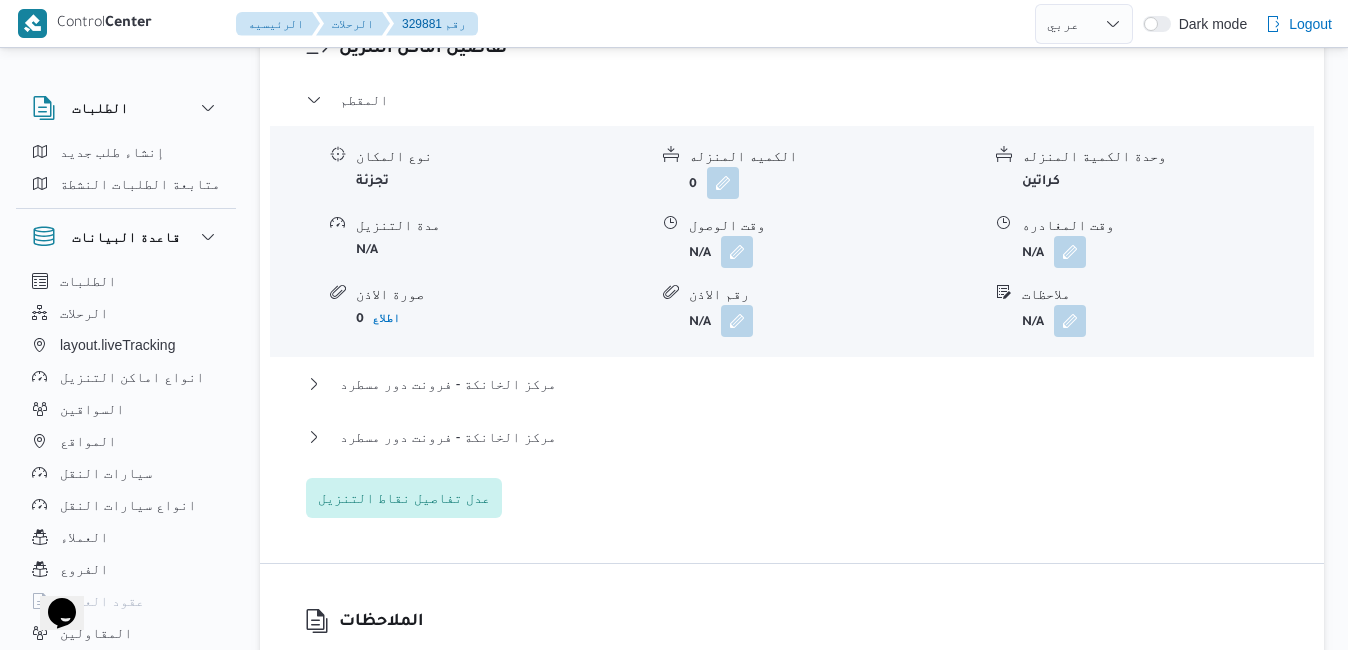 scroll, scrollTop: 1854, scrollLeft: 0, axis: vertical 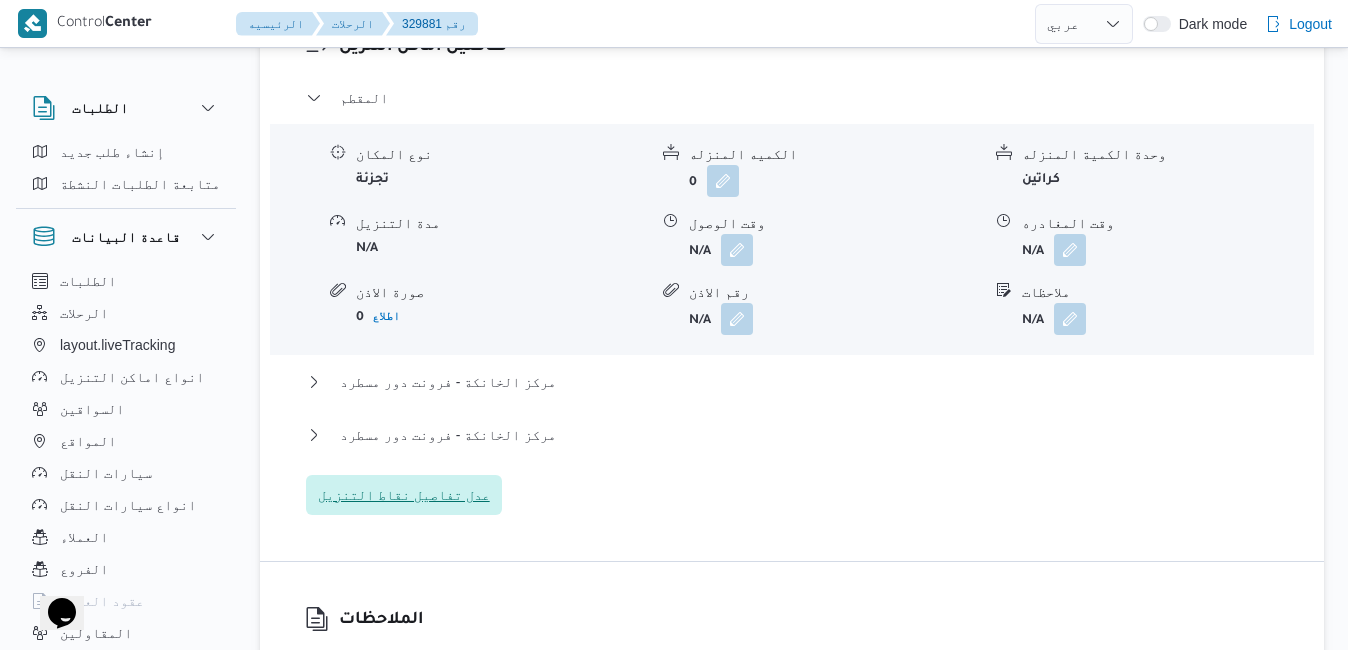 click on "عدل تفاصيل نقاط التنزيل" at bounding box center (404, 495) 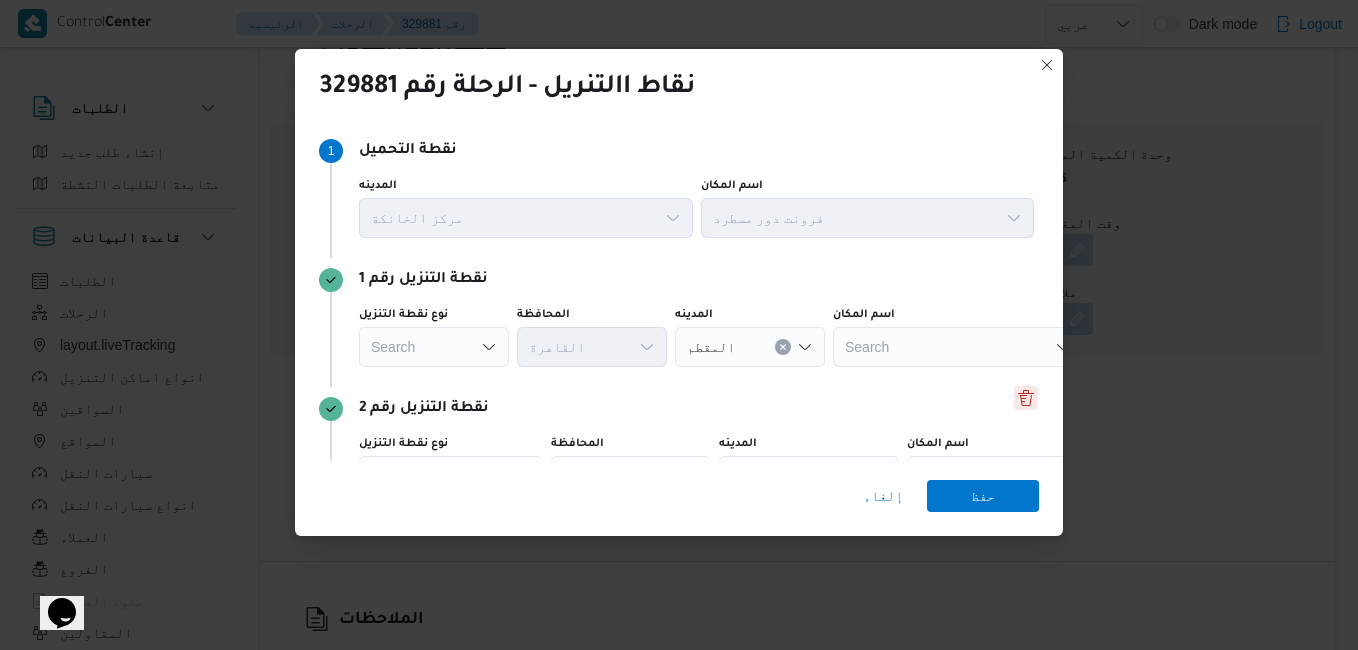 click at bounding box center (1026, 398) 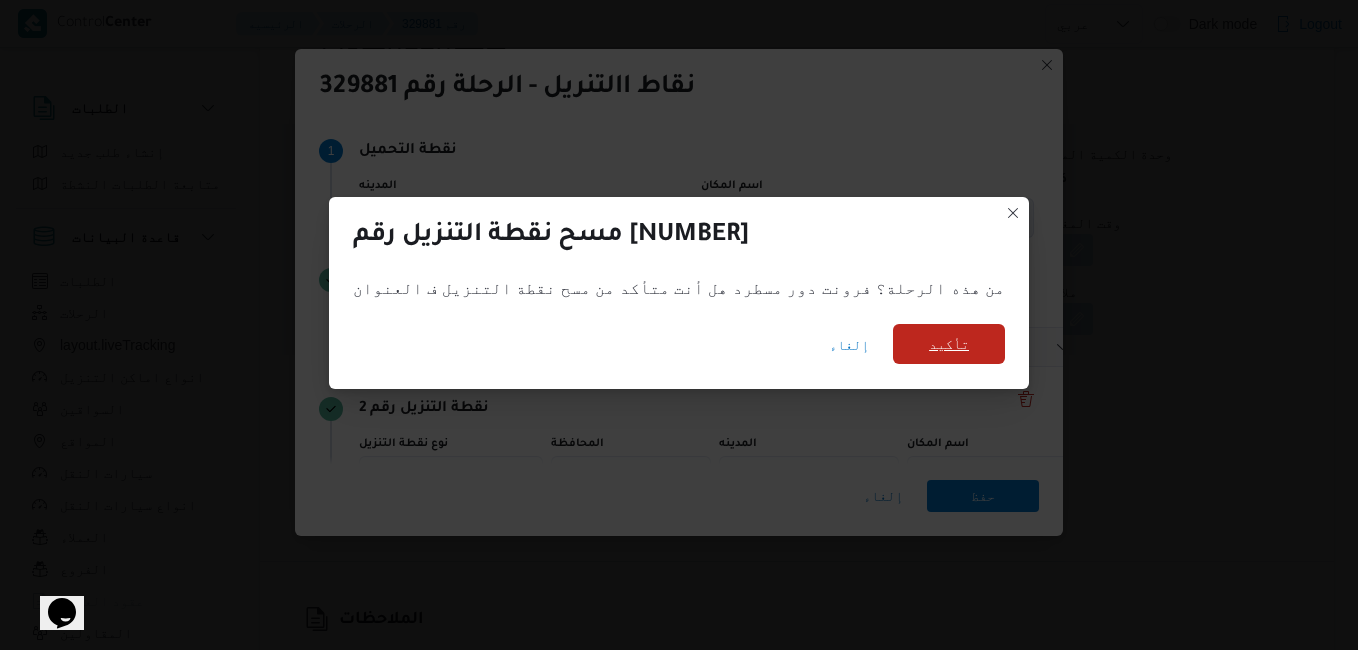 click on "تأكيد" at bounding box center [949, 344] 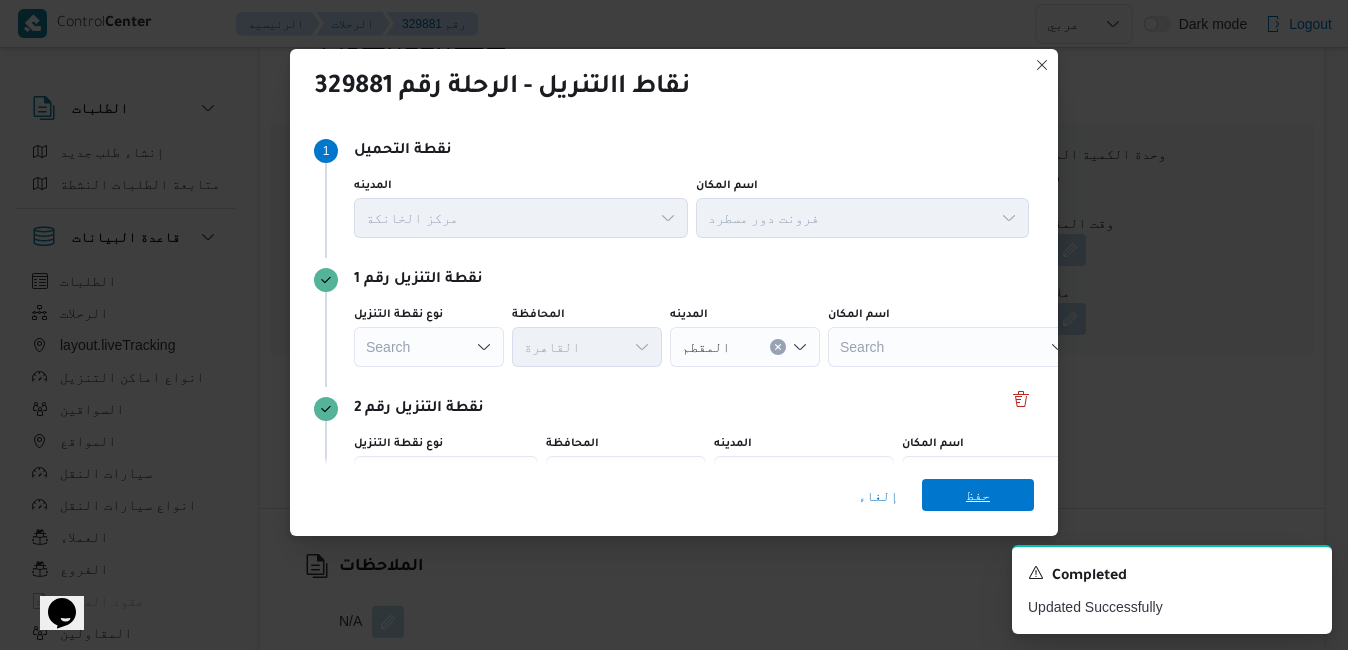 click on "حفظ" at bounding box center (978, 495) 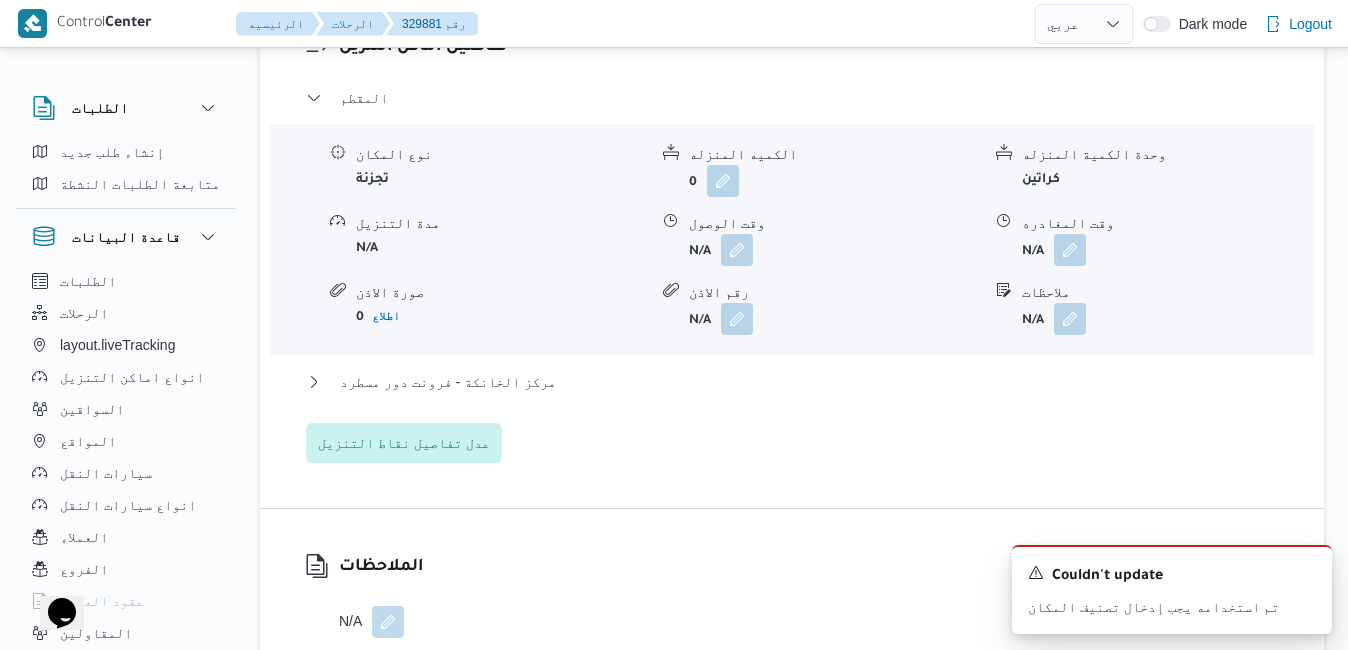 click on "تفاصيل اماكن التنزيل المقطم نوع المكان تجزئة الكميه المنزله 0 وحدة الكمية المنزله كراتين مدة التنزيل N/A وقت الوصول N/A وقت المغادره N/A صورة الاذن 0 اطلاع رقم الاذن N/A ملاحظات N/A مركز الخانكة -
فرونت دور مسطرد نوع المكان مصانع و مخازن الكميه المنزله 0 وحدة الكمية المنزله كراتين مدة التنزيل N/A وقت الوصول N/A وقت المغادره N/A صورة الاذن 0 اطلاع رقم الاذن N/A ملاحظات N/A عدل تفاصيل نقاط التنزيل" at bounding box center [792, 248] 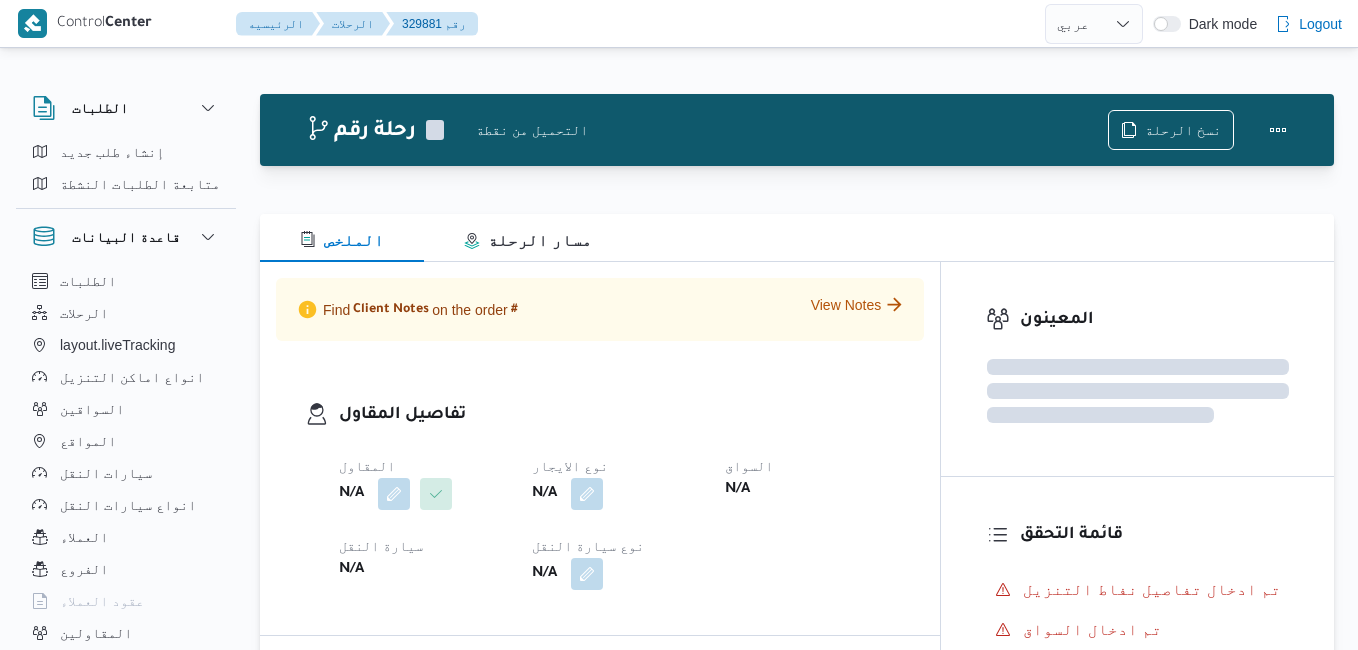 select on "ar" 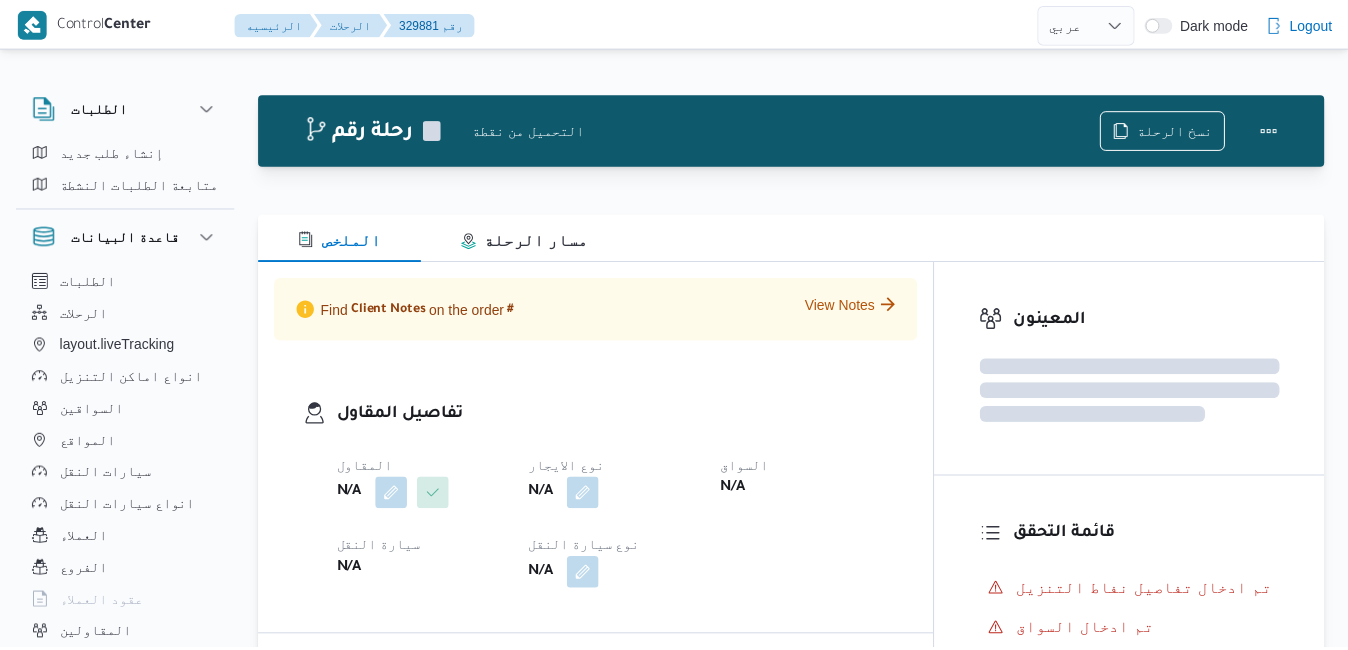 scroll, scrollTop: 54, scrollLeft: 0, axis: vertical 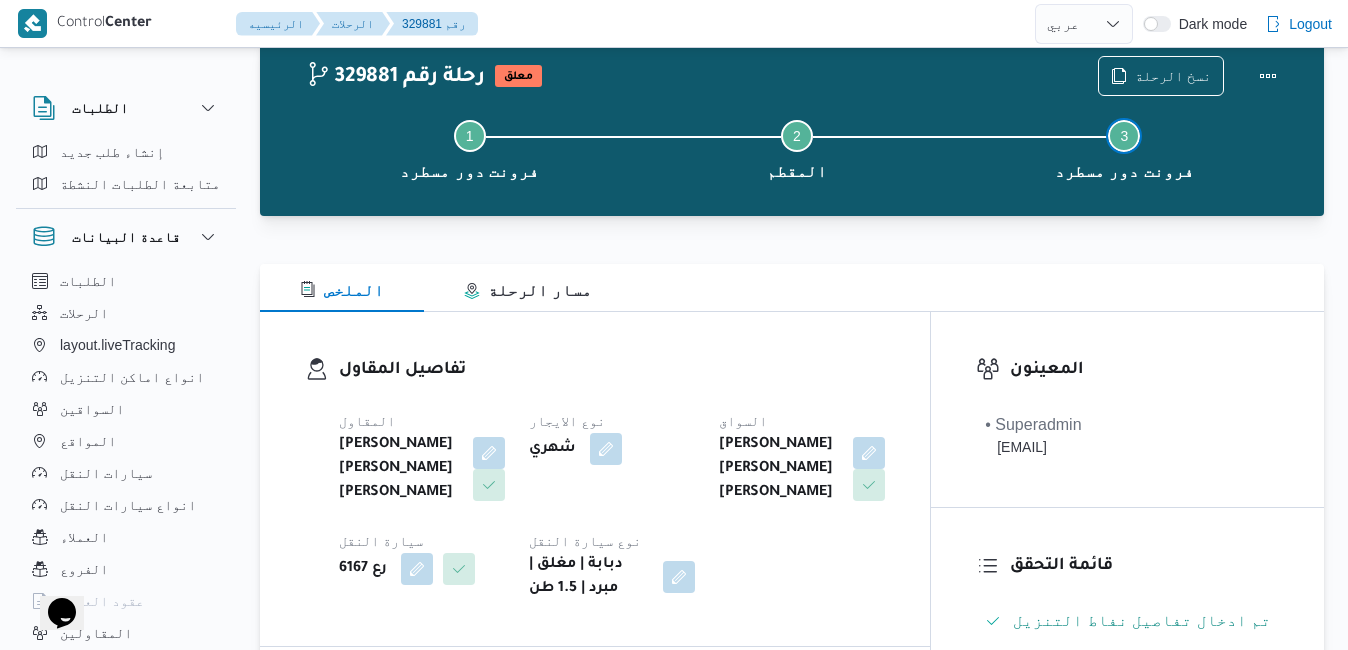 click on "Step 3 is incomplete 3 فرونت دور مسطرد" at bounding box center (1124, 148) 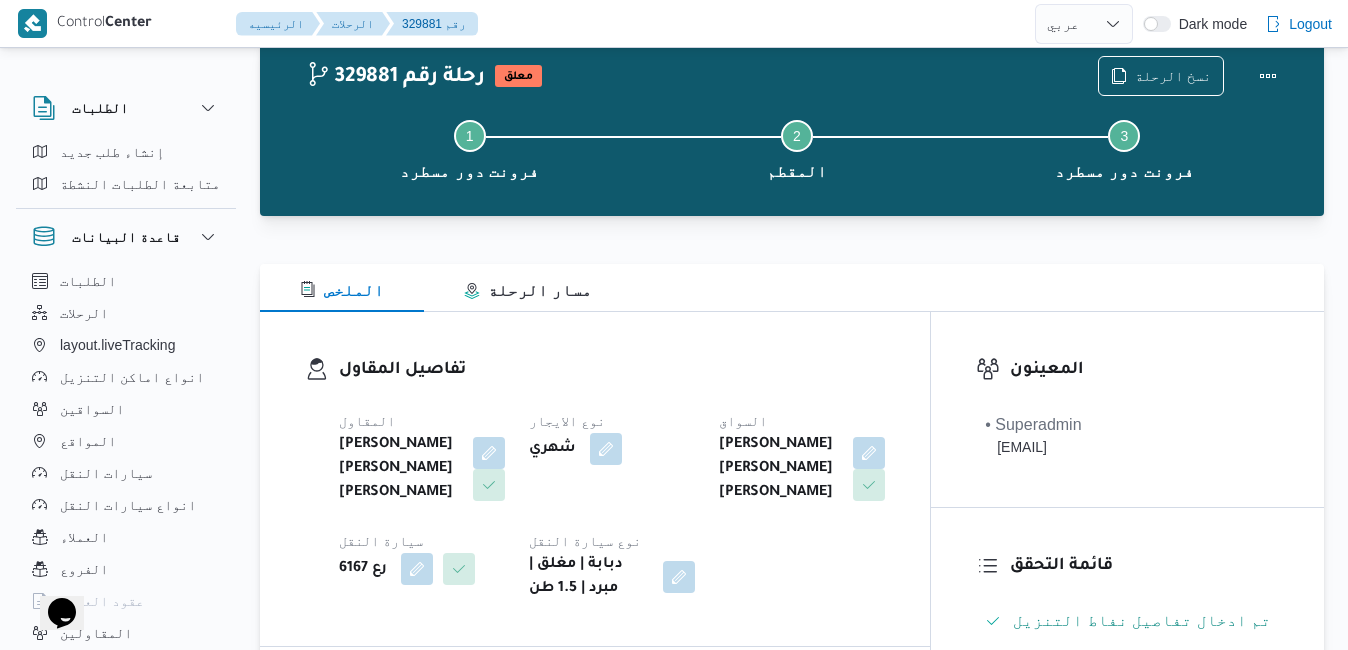 click on "تفاصيل المقاول المقاول خضر محمد طلبه حامد نوع الايجار شهري السواق محمد سعيد احمد عبدالفتاح سيارة النقل رع 6167 نوع سيارة النقل دبابة | مغلق | مبرد | 1.5 طن" at bounding box center [595, 479] 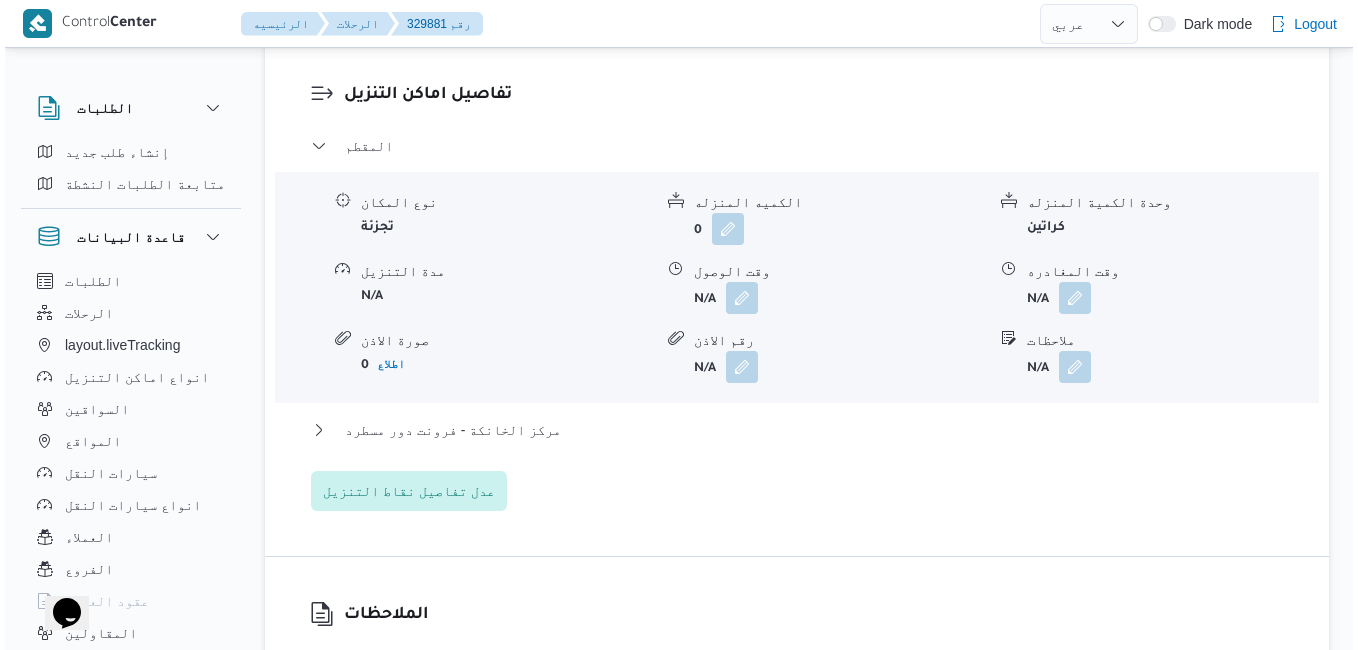 scroll, scrollTop: 1854, scrollLeft: 0, axis: vertical 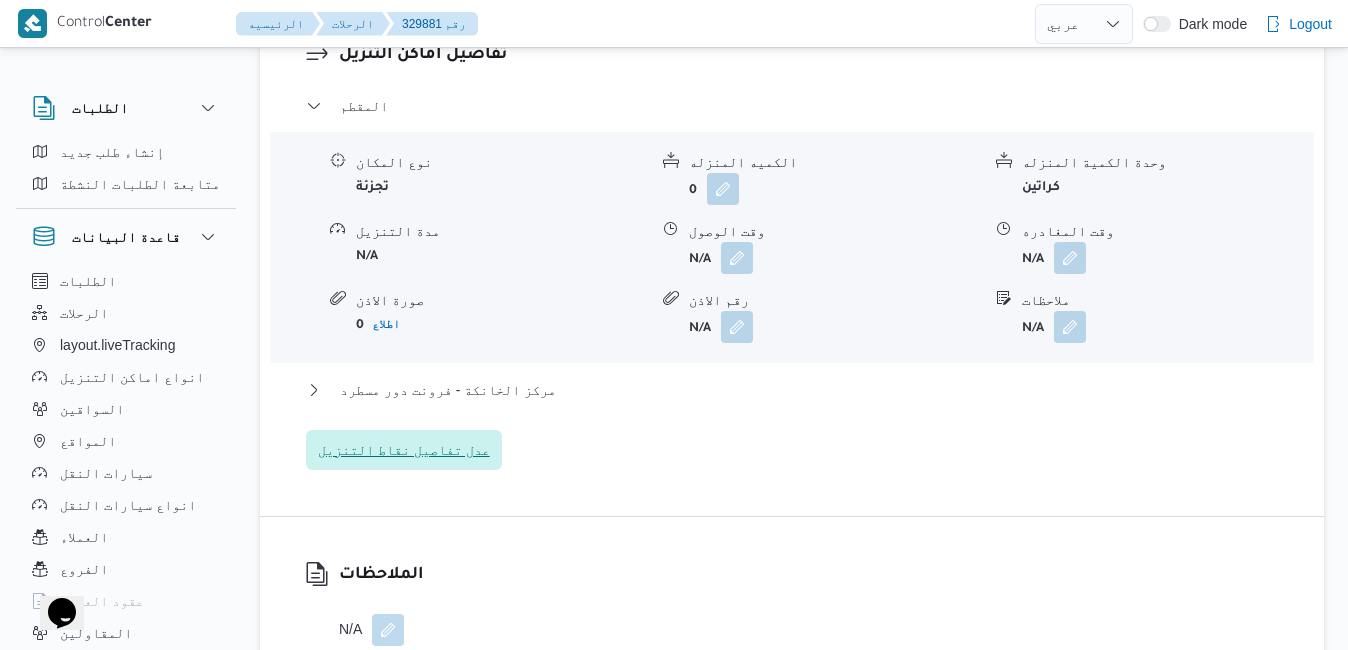 click on "عدل تفاصيل نقاط التنزيل" at bounding box center [404, 450] 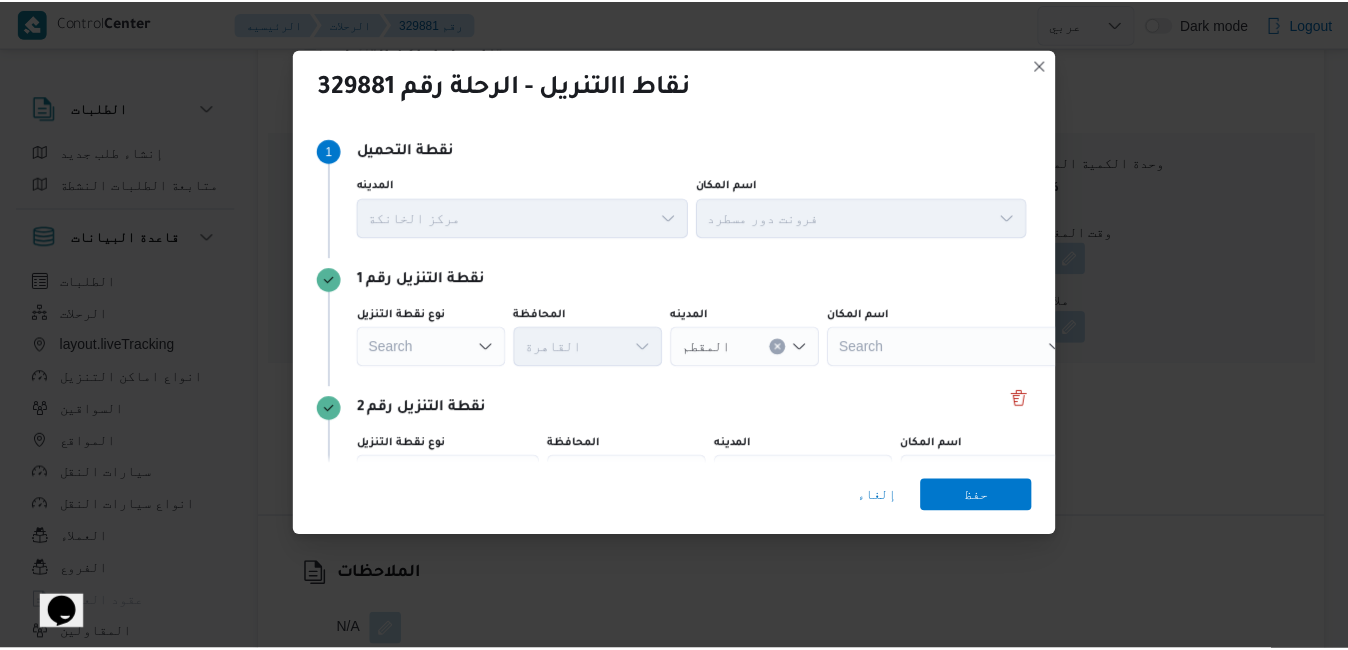 scroll, scrollTop: 111, scrollLeft: 0, axis: vertical 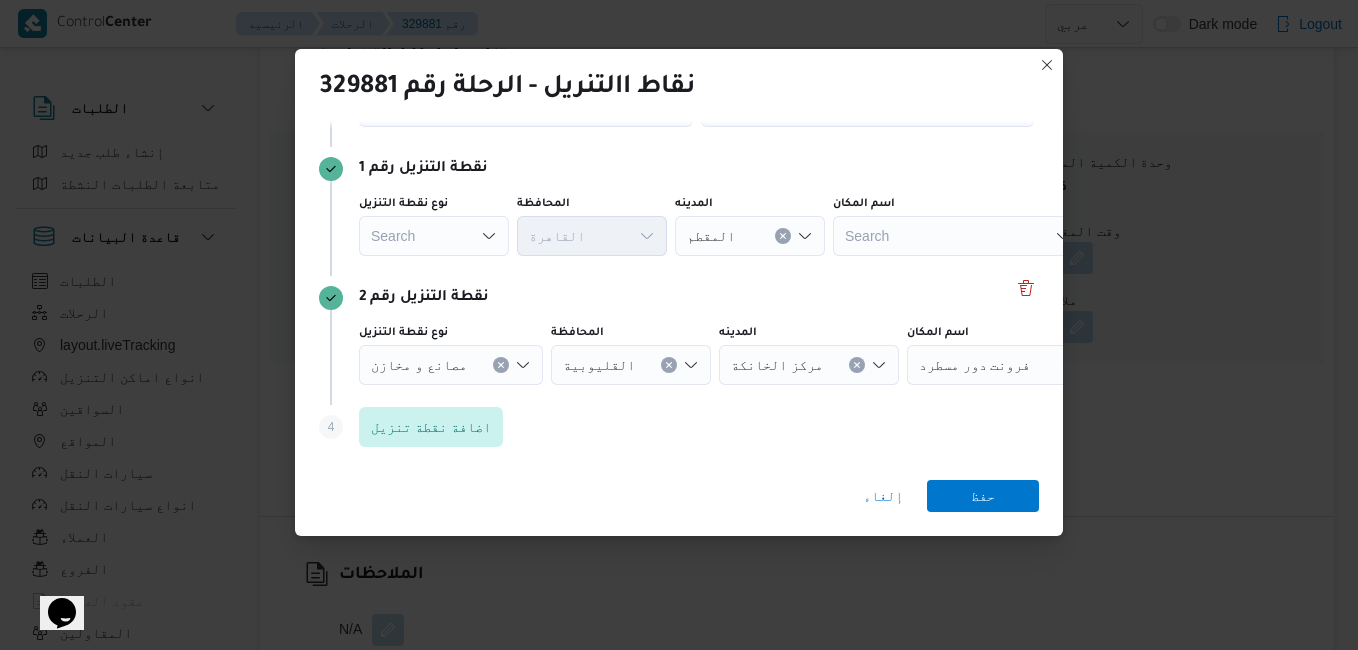 click 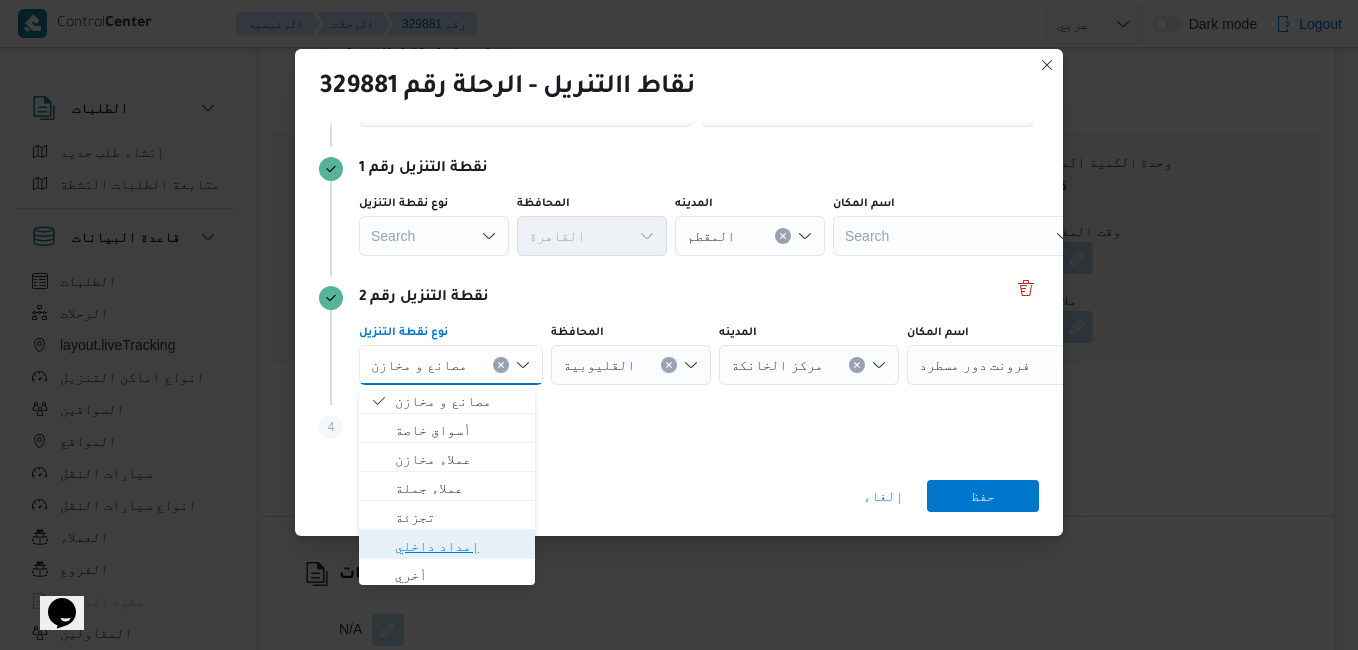 click on "إمداد داخلي" at bounding box center [459, 546] 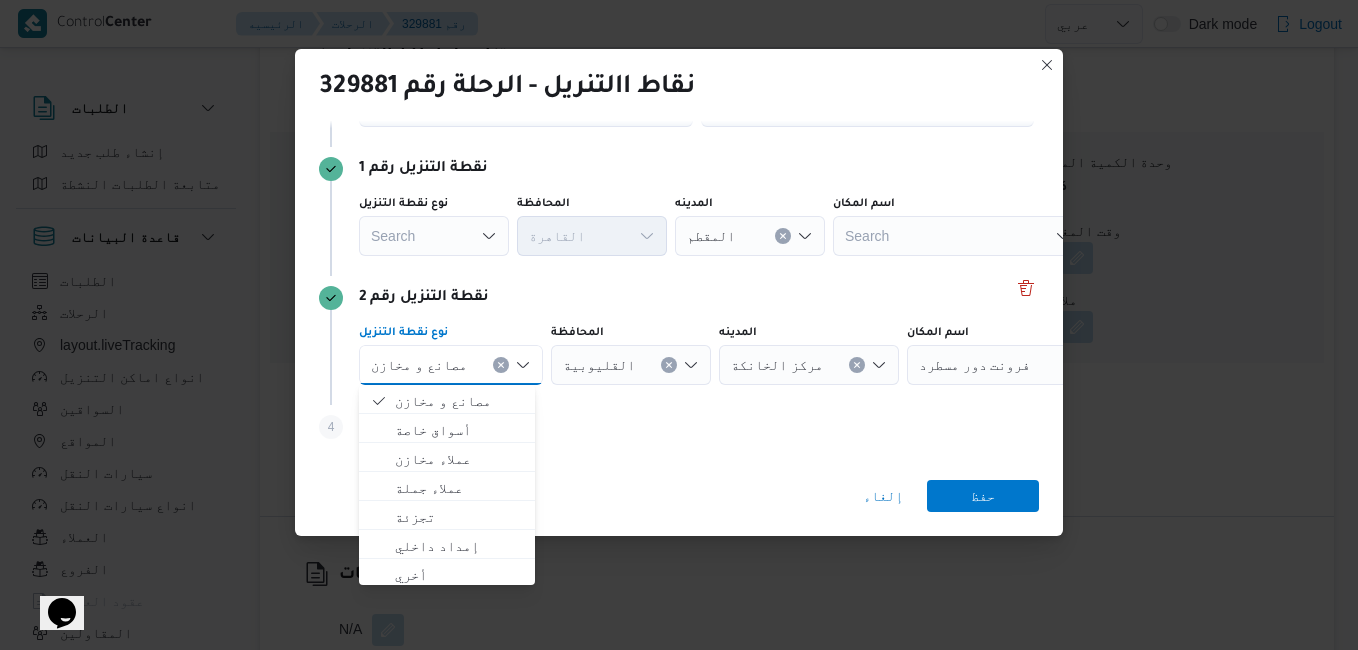 click on "Search" at bounding box center [631, 365] 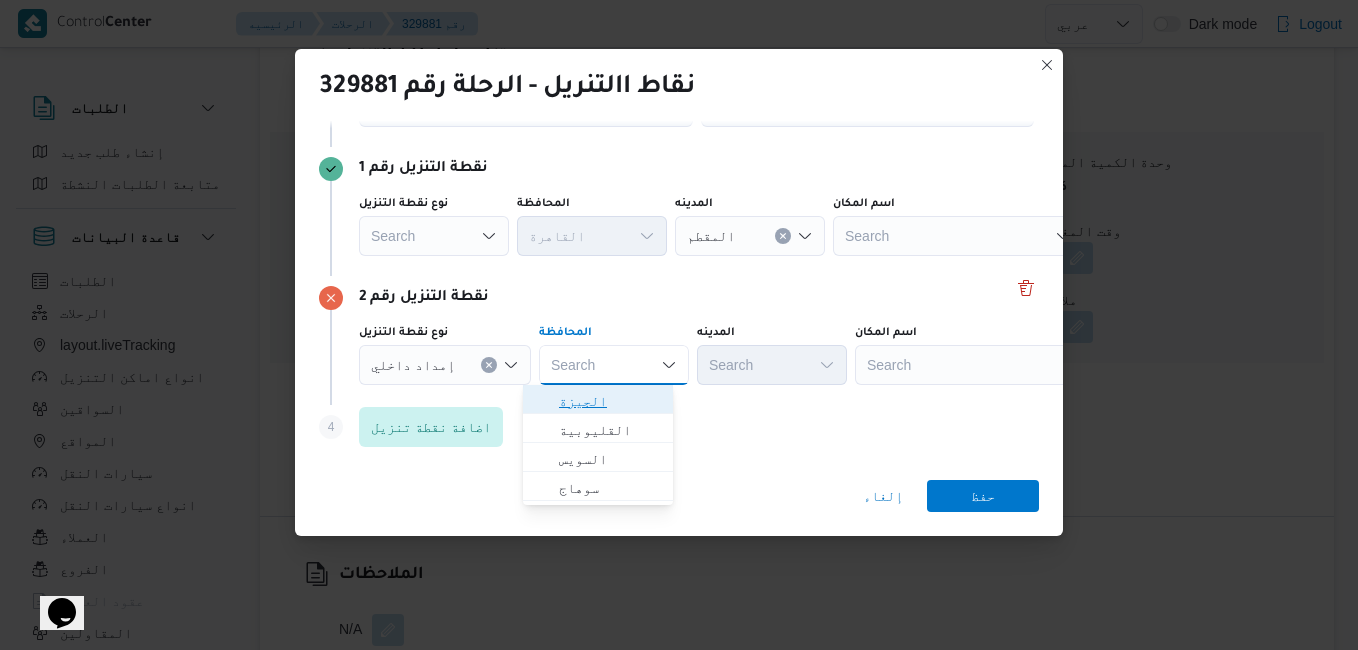 click on "الجيزة" at bounding box center (610, 401) 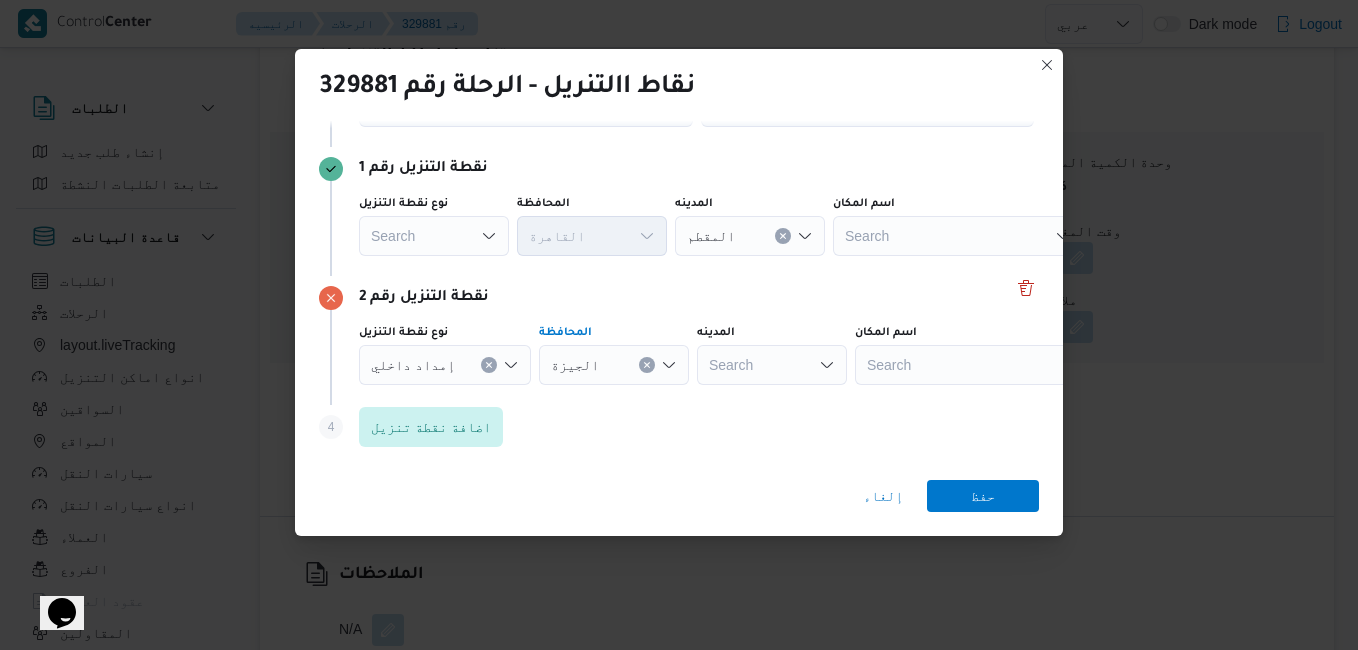 click on "Search" at bounding box center [750, 236] 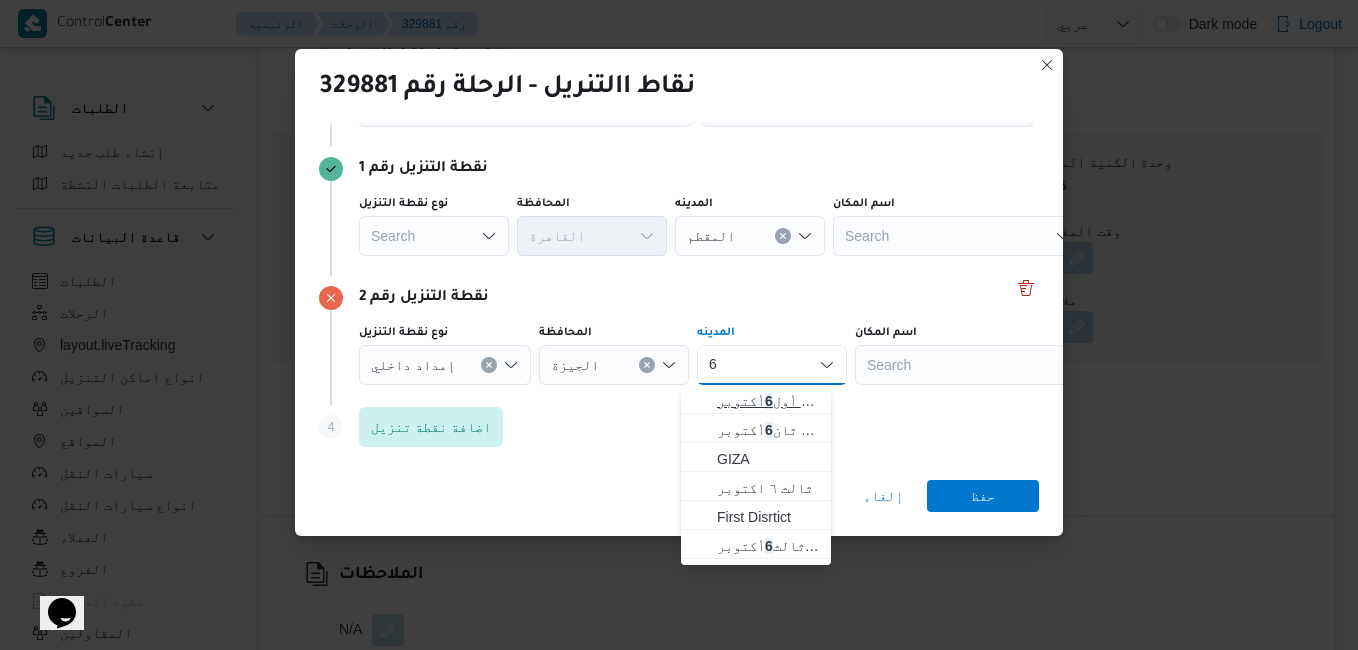 type on "6" 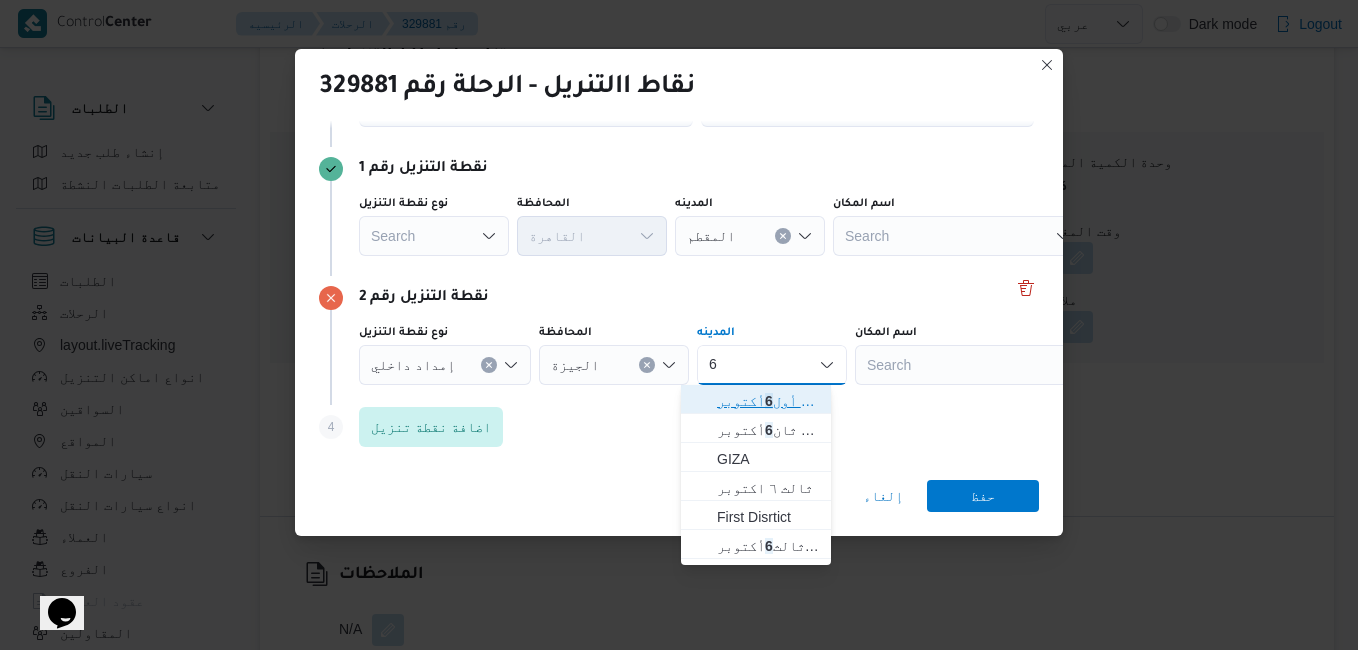 click on "قسم أول  6  أكتوبر" at bounding box center (768, 401) 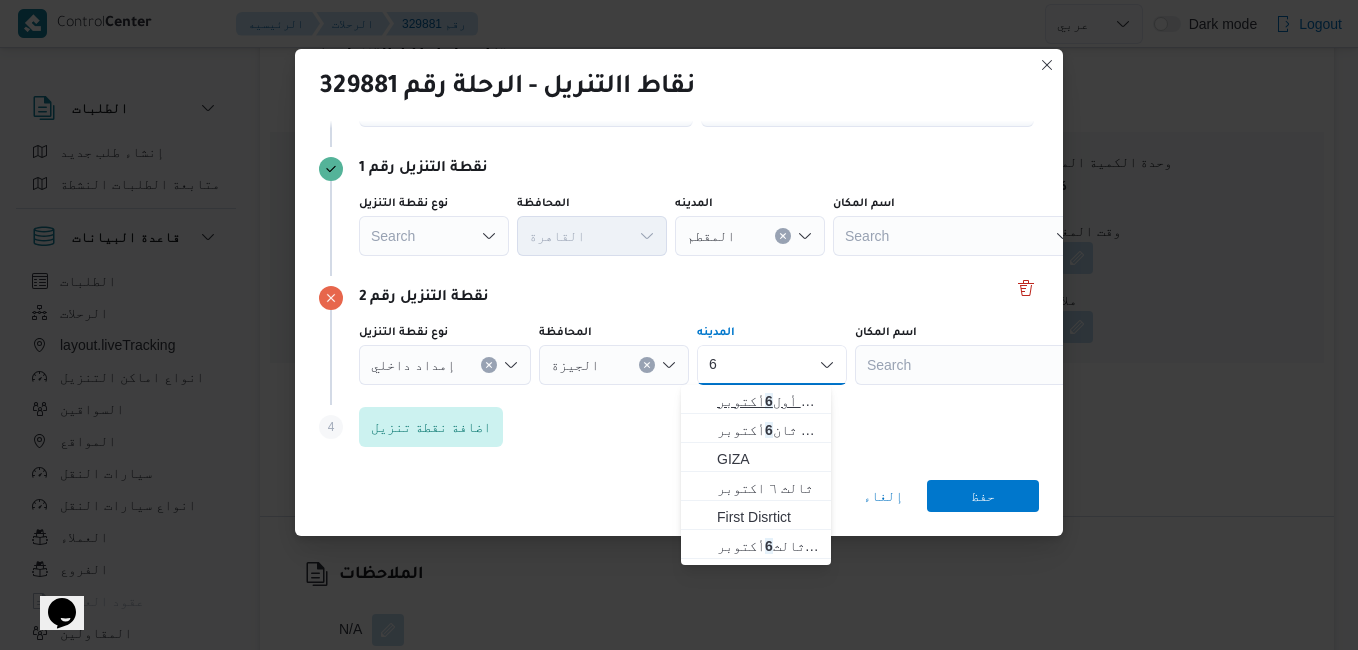 type 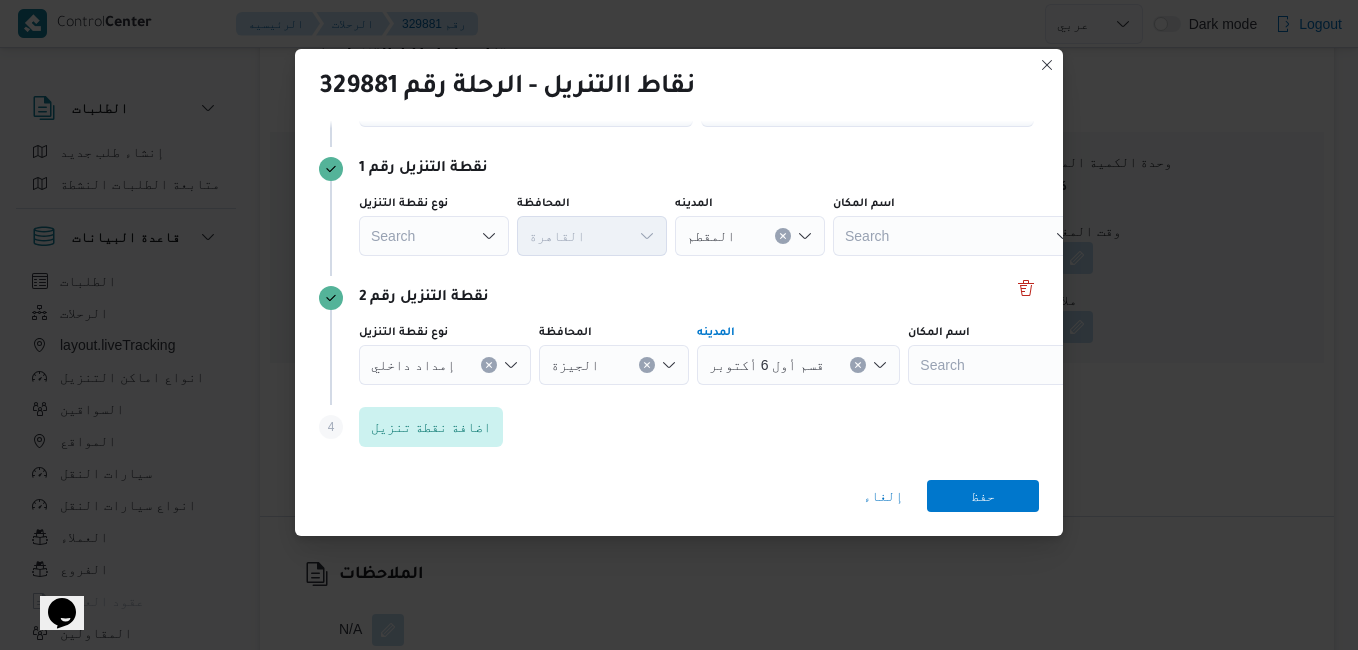 click 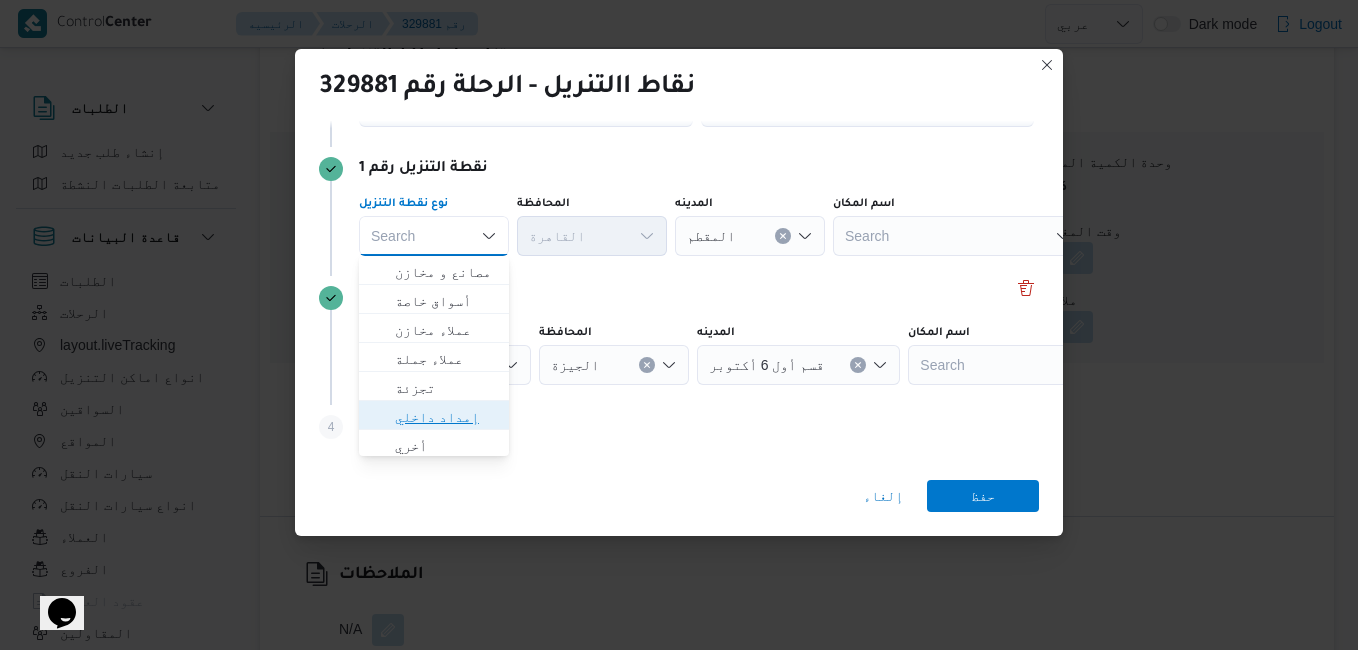 click on "إمداد داخلي" at bounding box center [446, 417] 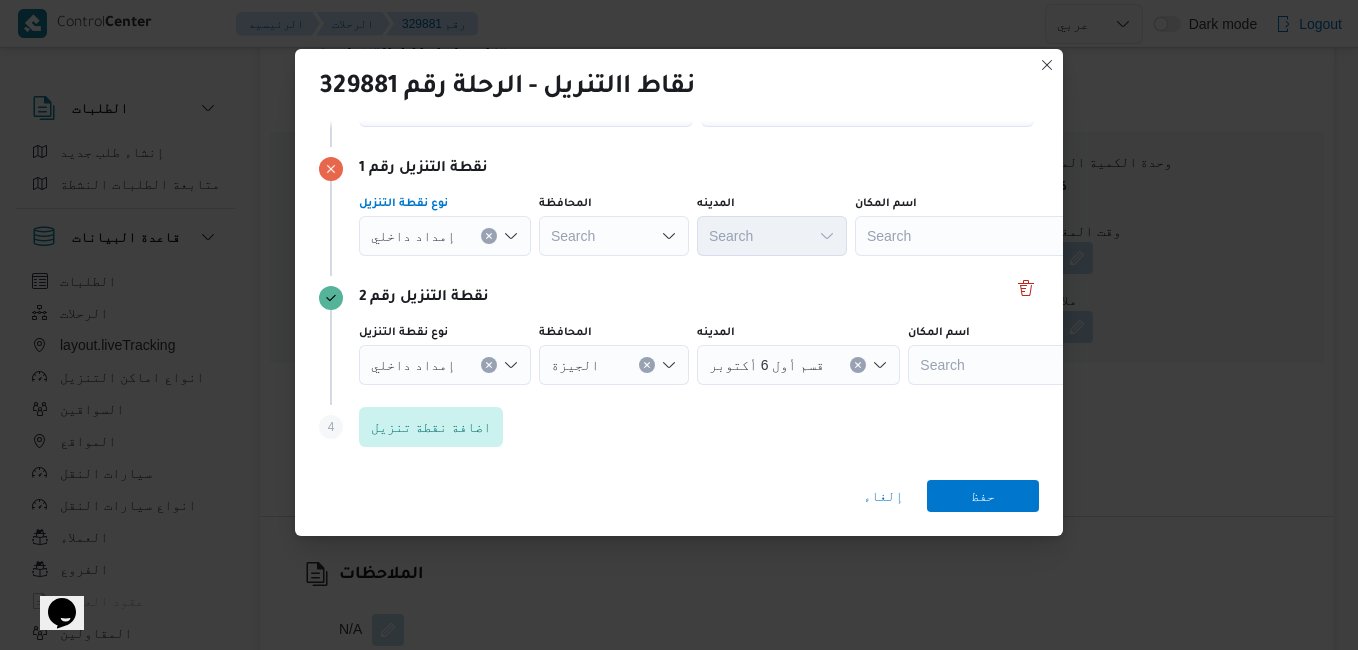 click on "Search" at bounding box center (614, 236) 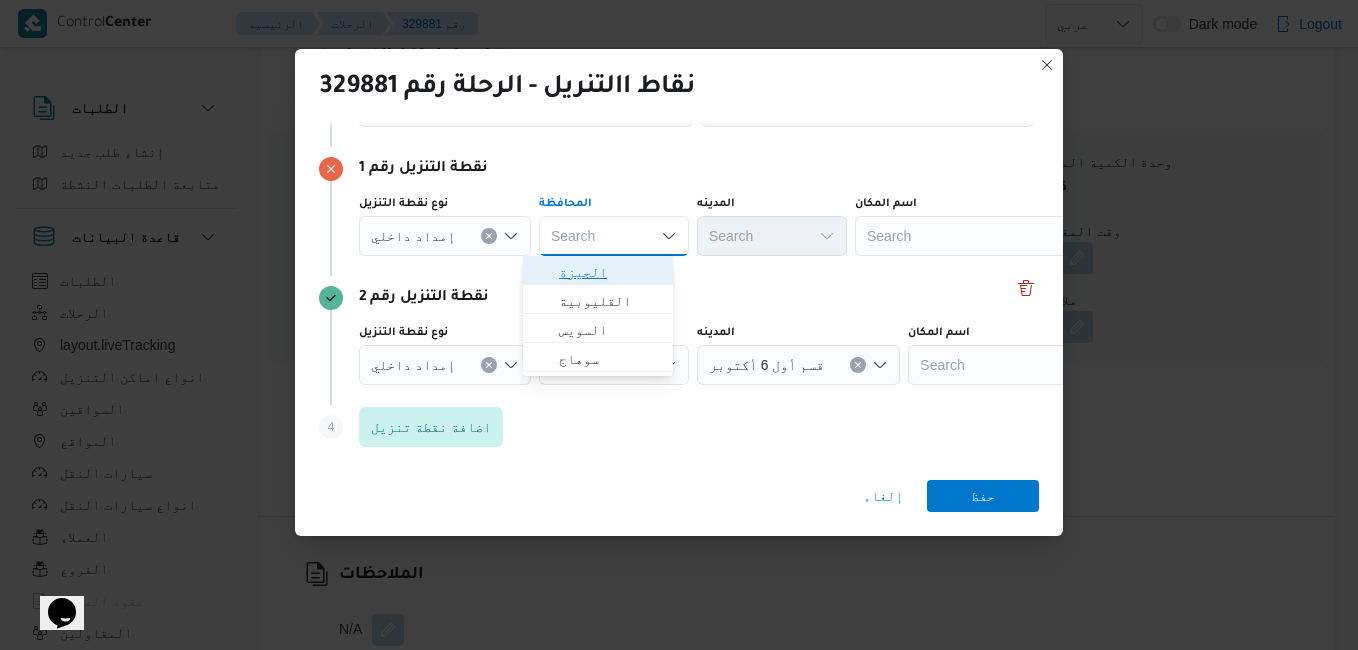 click on "الجيزة" at bounding box center [610, 272] 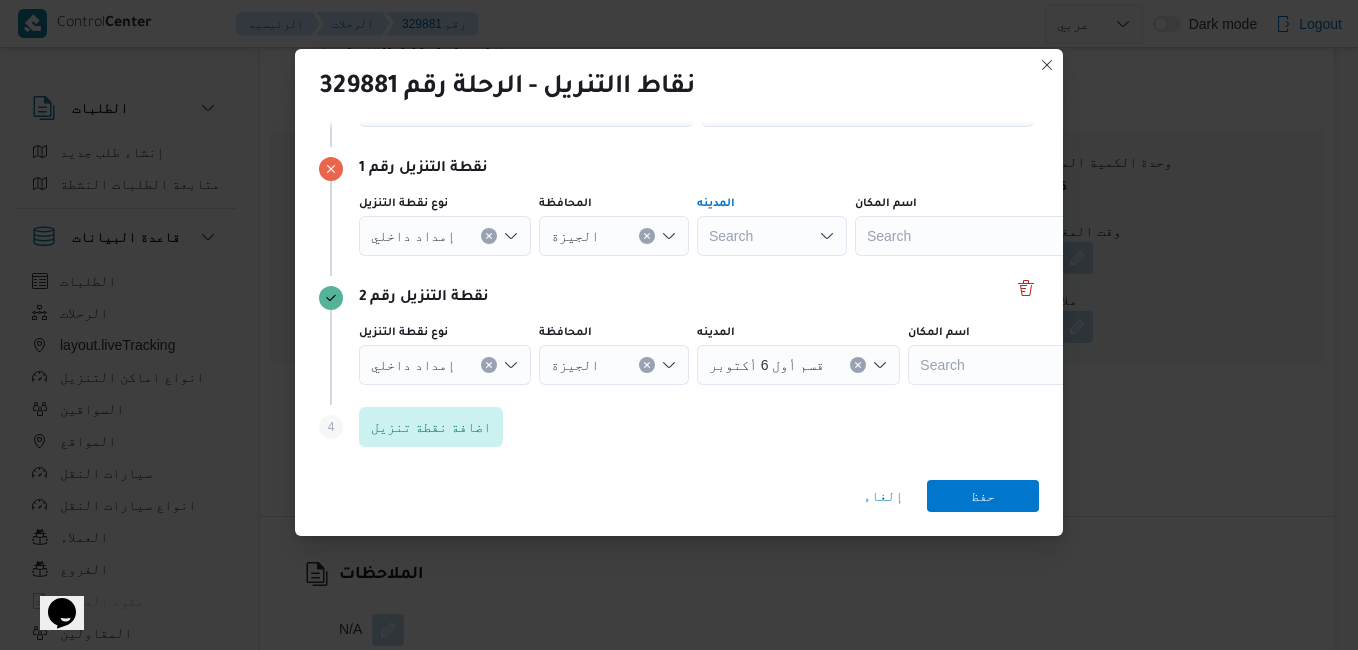 drag, startPoint x: 728, startPoint y: 240, endPoint x: 754, endPoint y: 238, distance: 26.076809 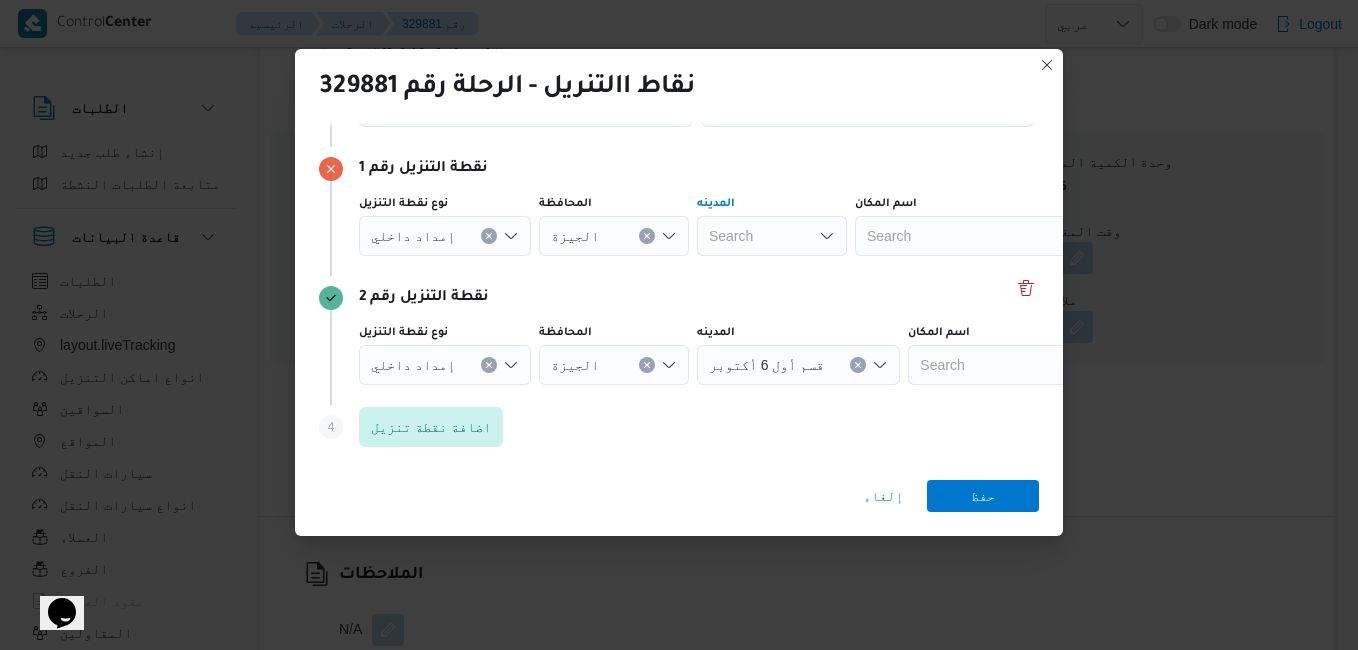 drag, startPoint x: 754, startPoint y: 238, endPoint x: 780, endPoint y: 239, distance: 26.019224 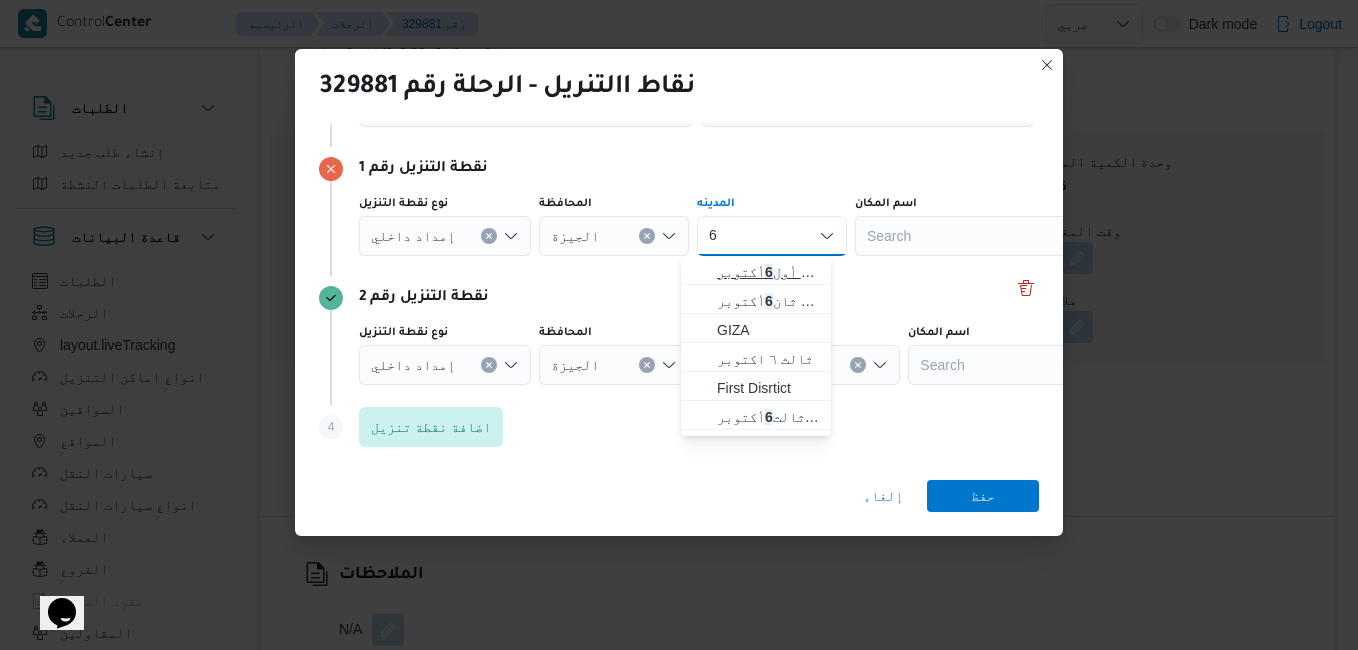 type on "6" 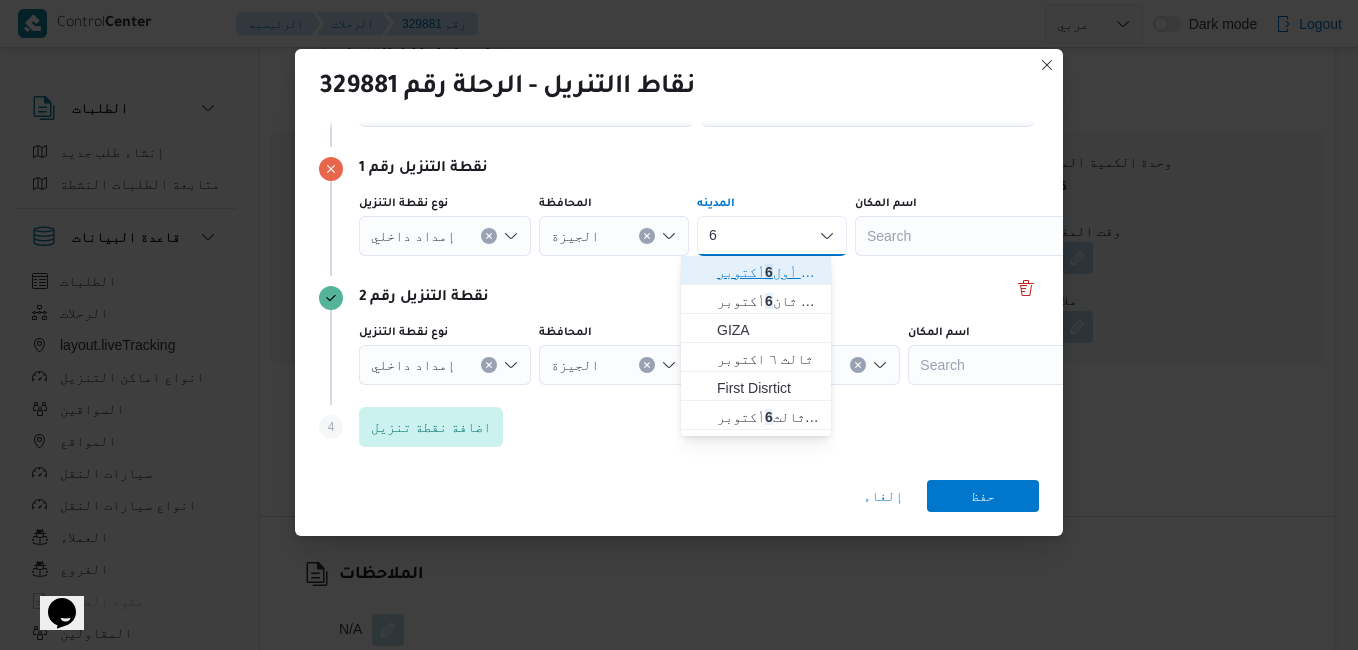 click on "قسم أول  6  أكتوبر" at bounding box center [768, 272] 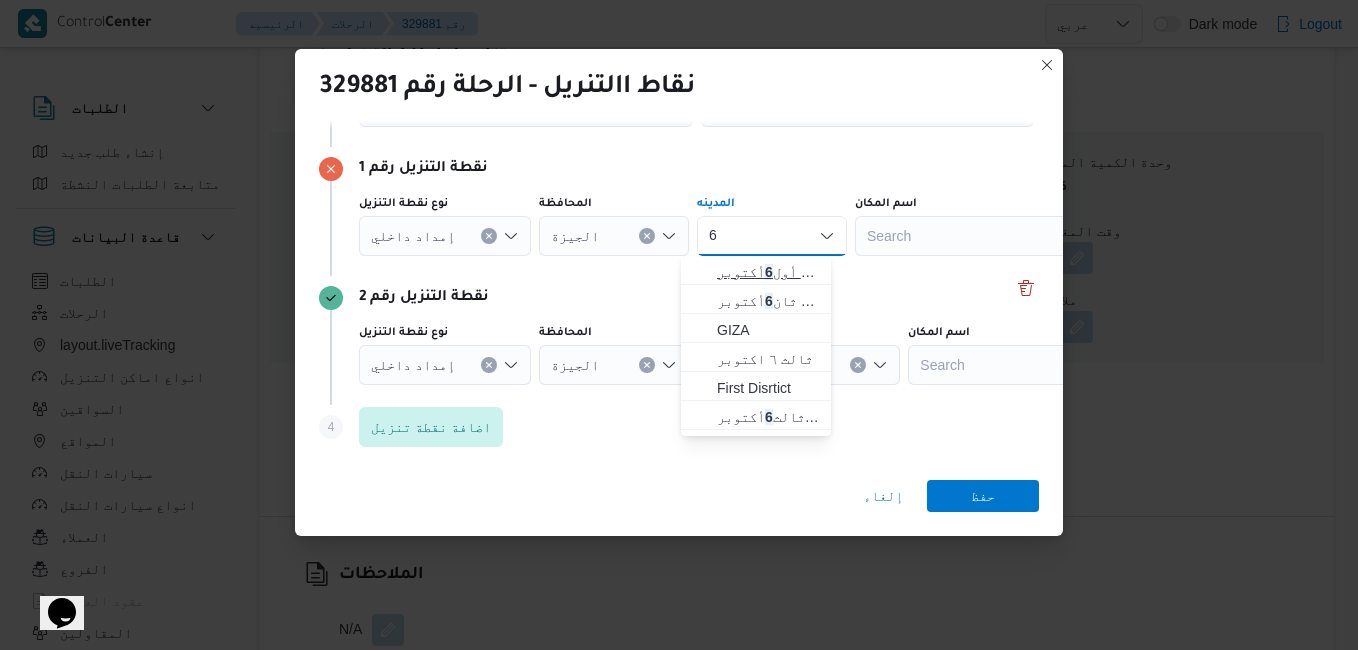type 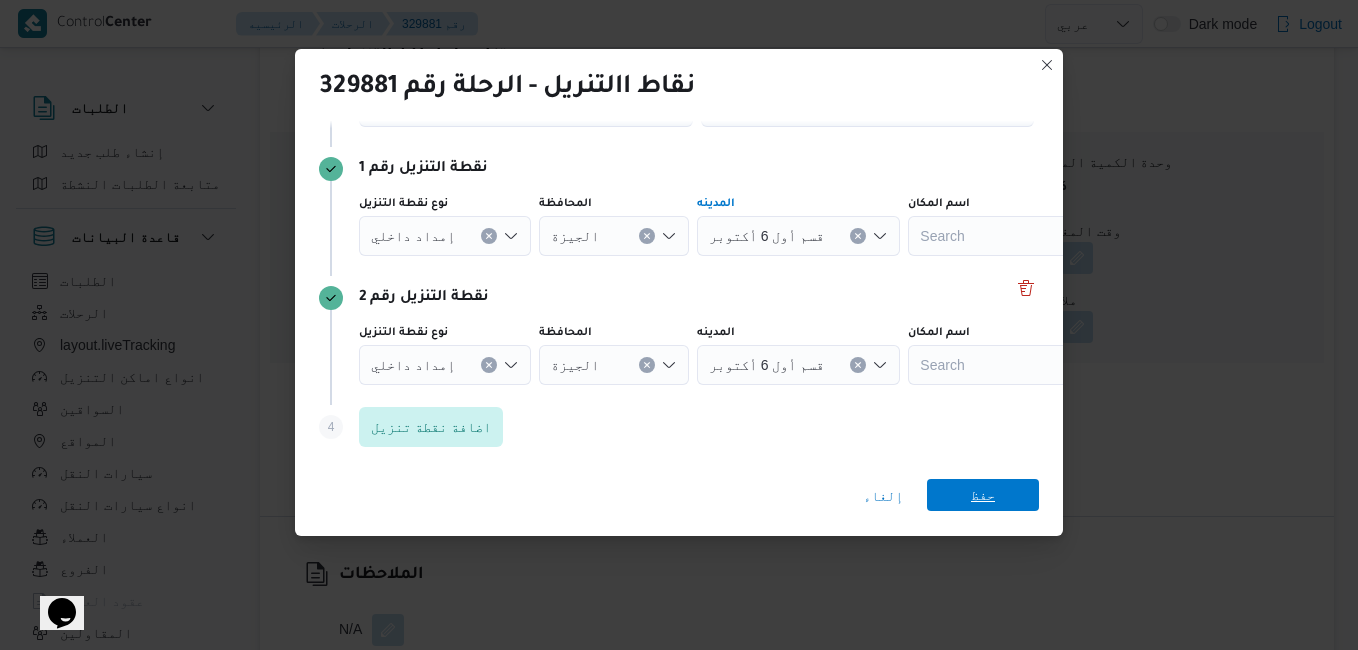 click on "حفظ" at bounding box center [983, 495] 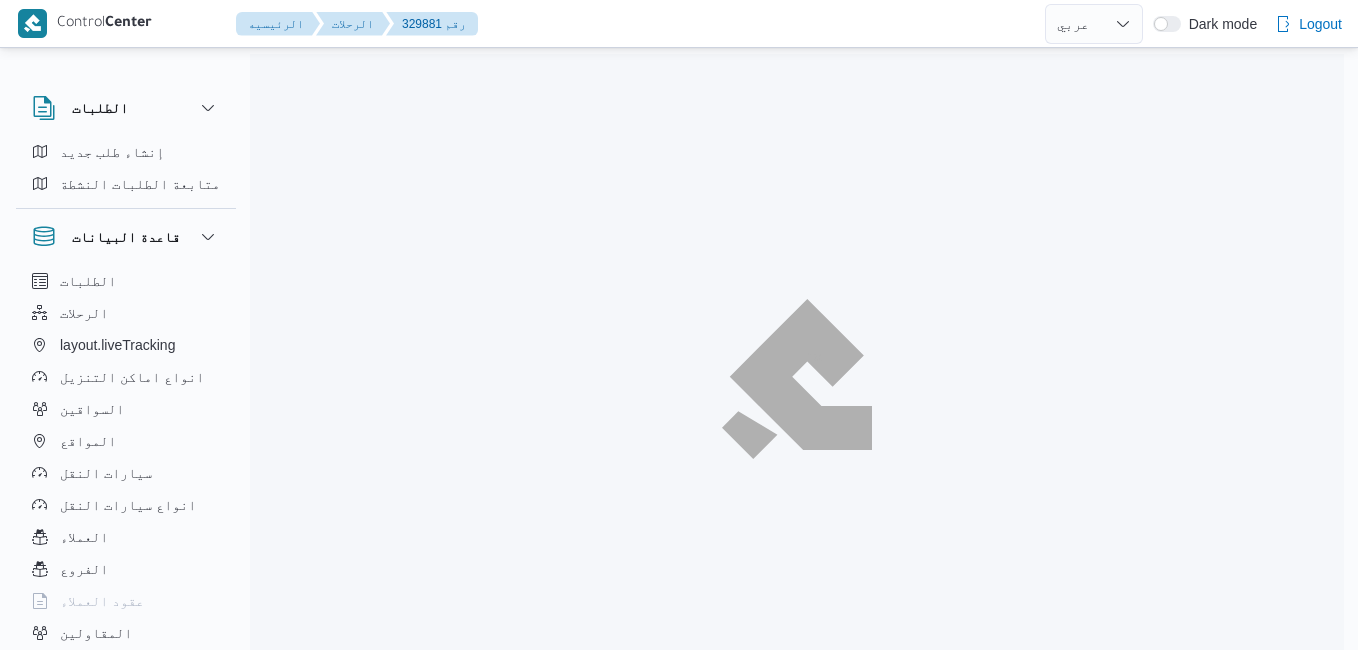 select on "ar" 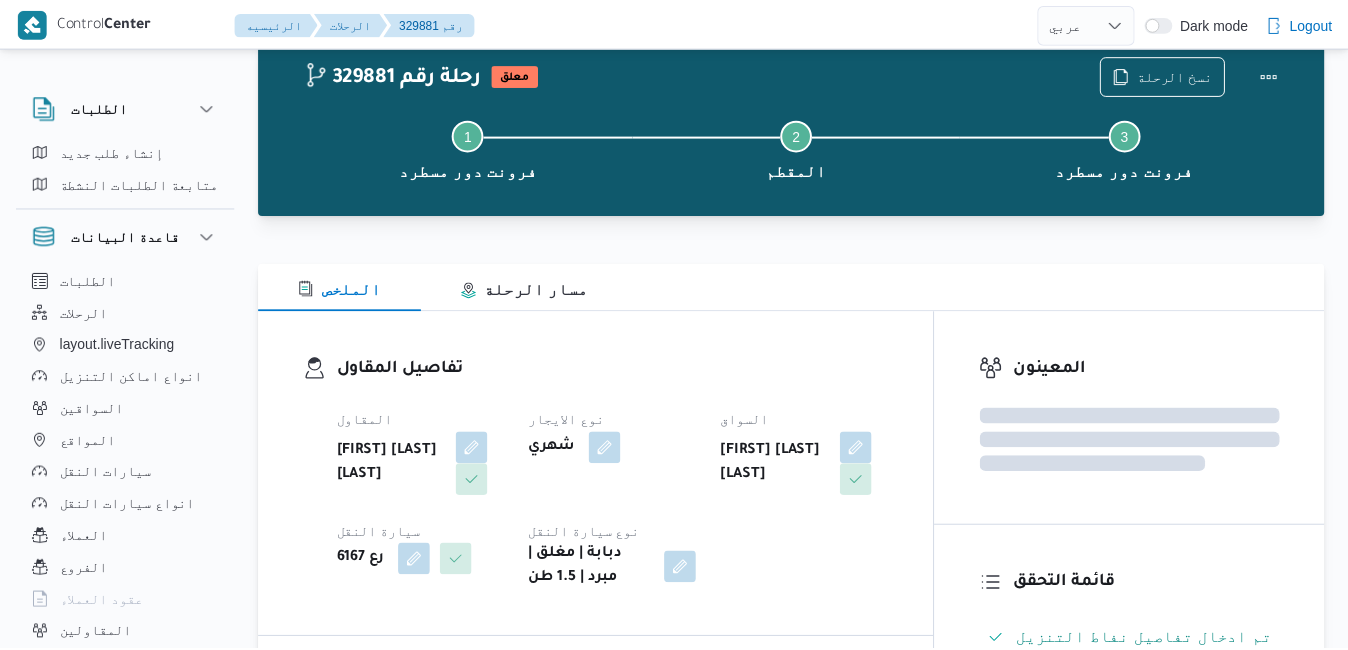 scroll, scrollTop: 54, scrollLeft: 0, axis: vertical 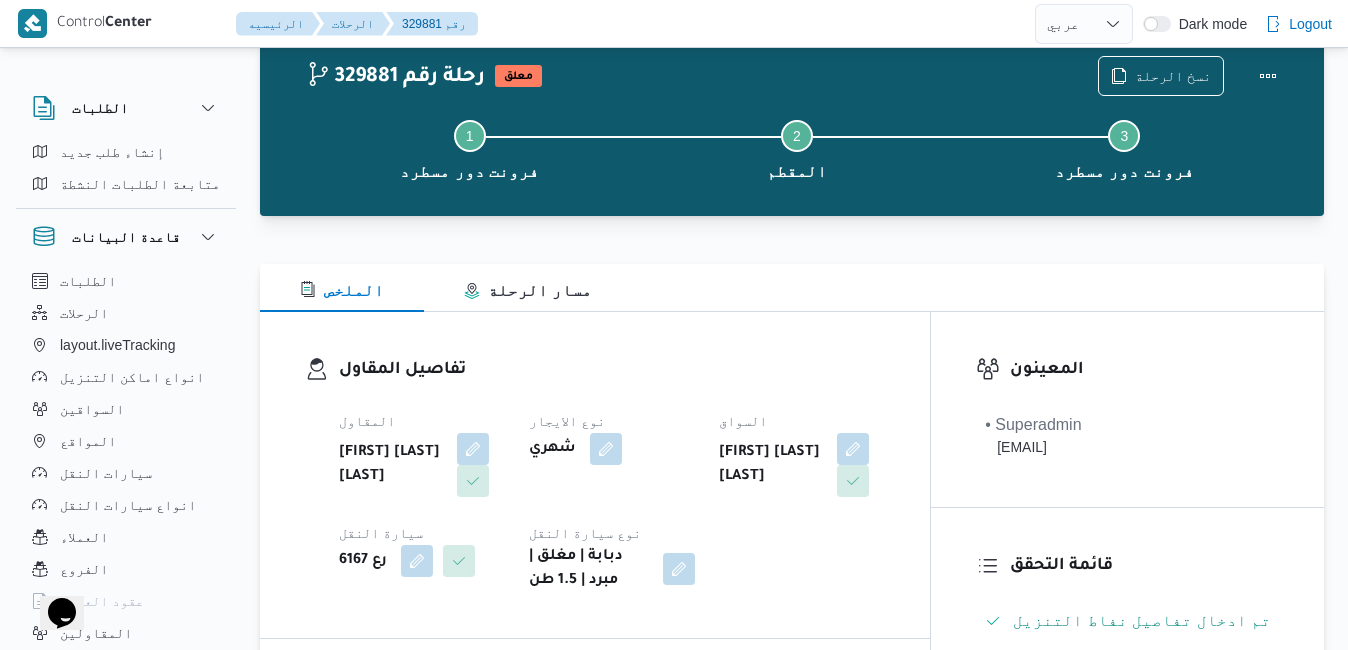 click on "المقاول [FIRST] [LAST] [LAST] نوع الايجار شهري السواق [FIRST] [LAST] [LAST] سيارة النقل رع 6167 نوع سيارة النقل دبابة | مغلق | مبرد | 1.5 طن" at bounding box center (612, 501) 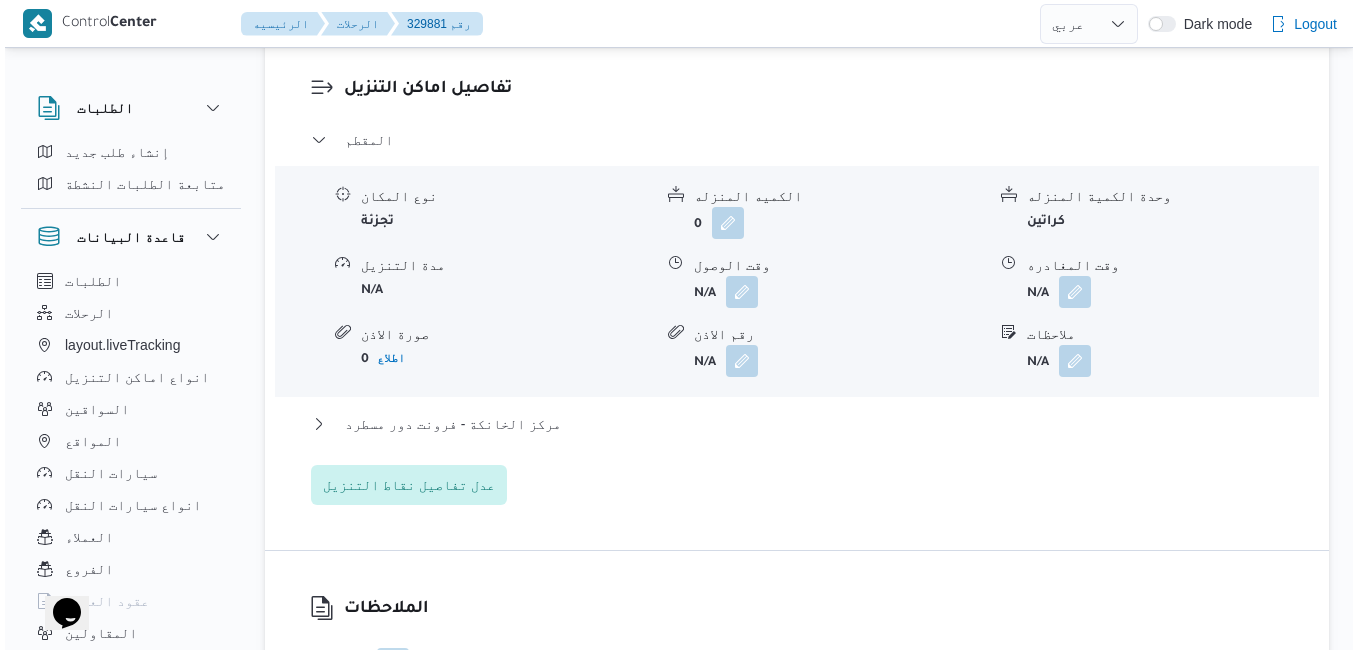 scroll, scrollTop: 1814, scrollLeft: 0, axis: vertical 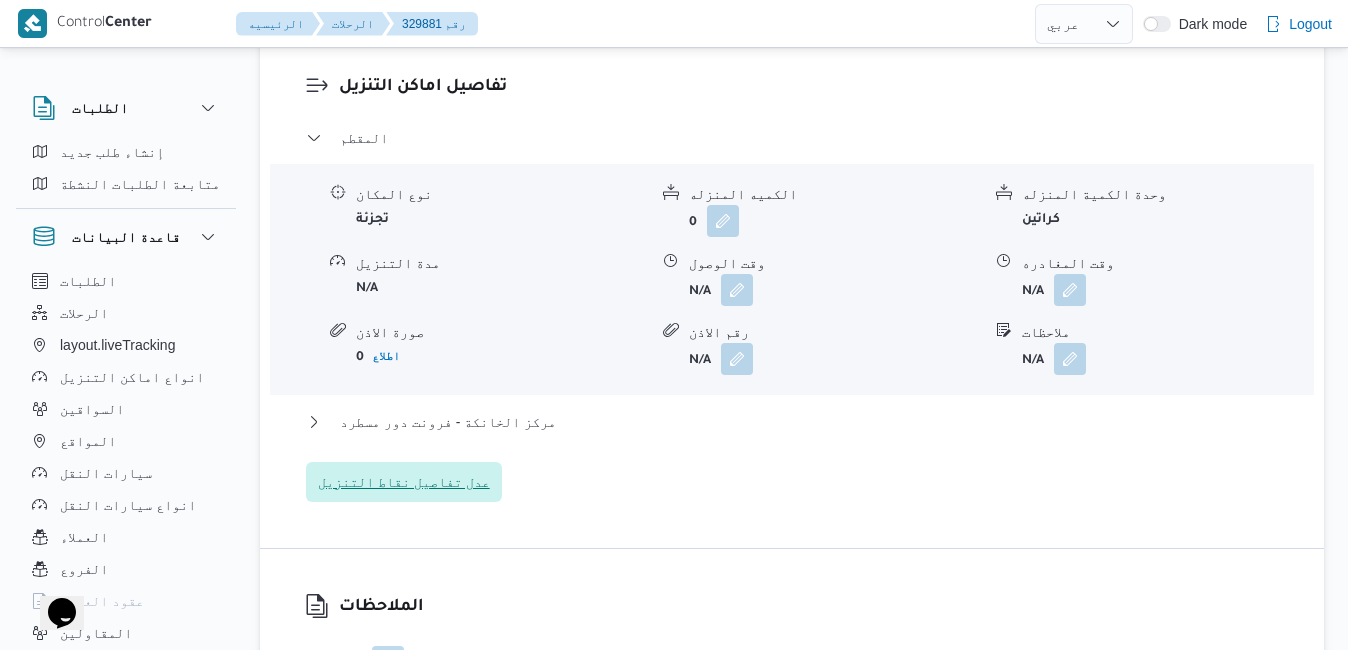 click on "عدل تفاصيل نقاط التنزيل" at bounding box center [404, 482] 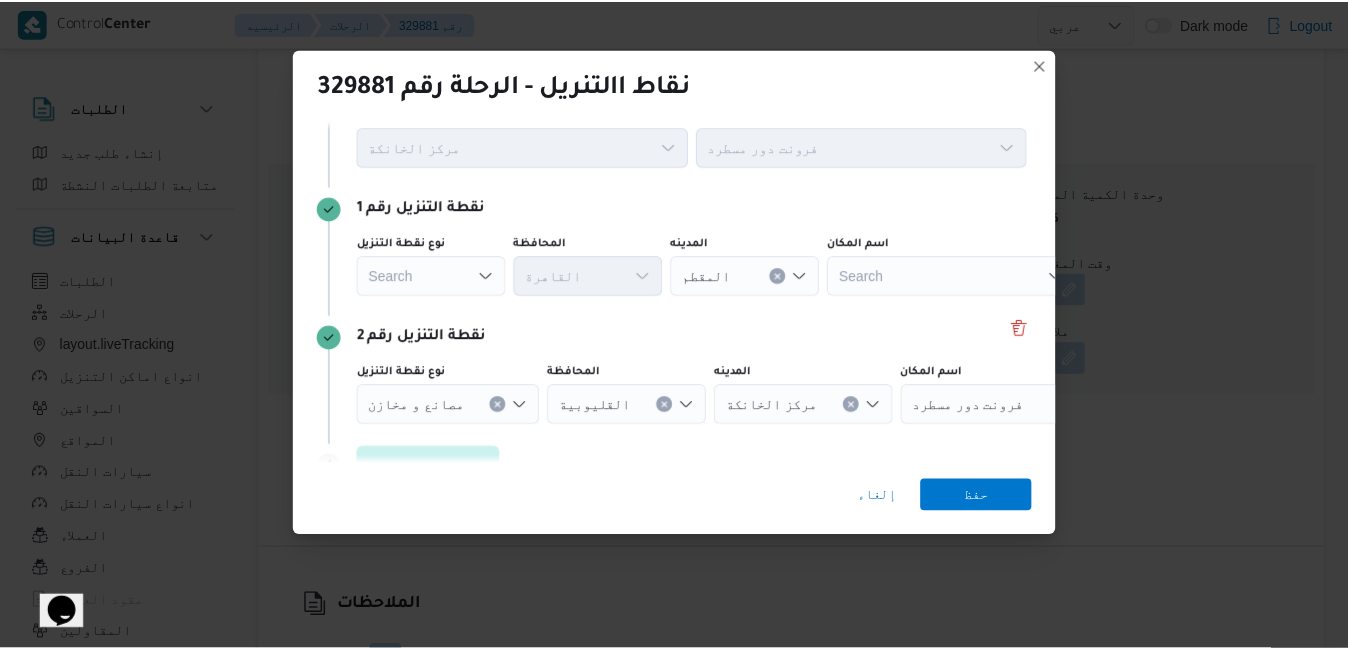 scroll, scrollTop: 111, scrollLeft: 0, axis: vertical 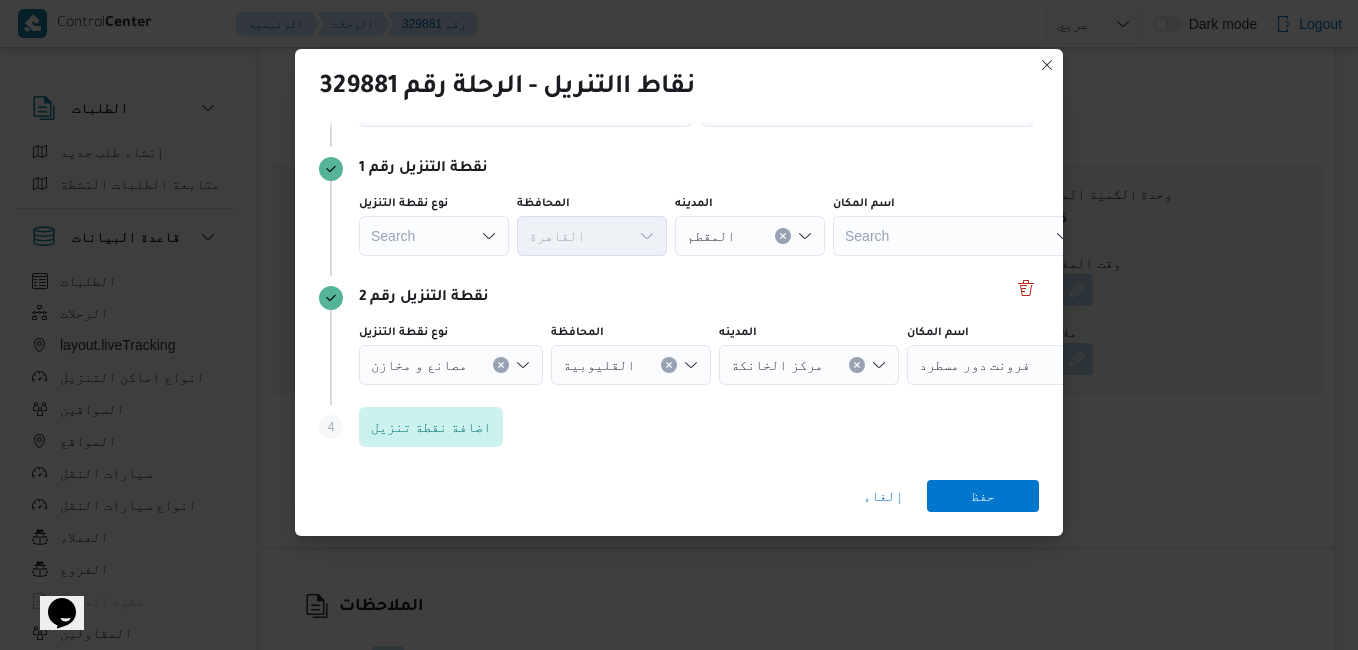 click 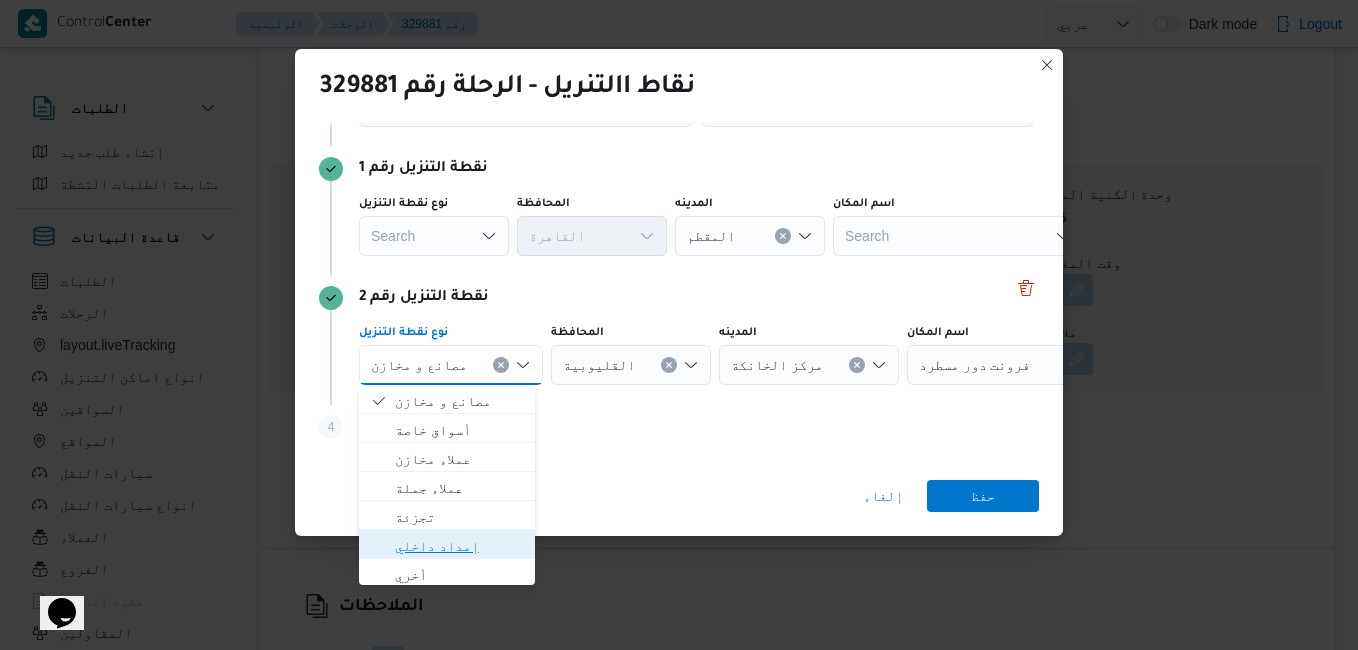 click on "إمداد داخلي" at bounding box center (459, 546) 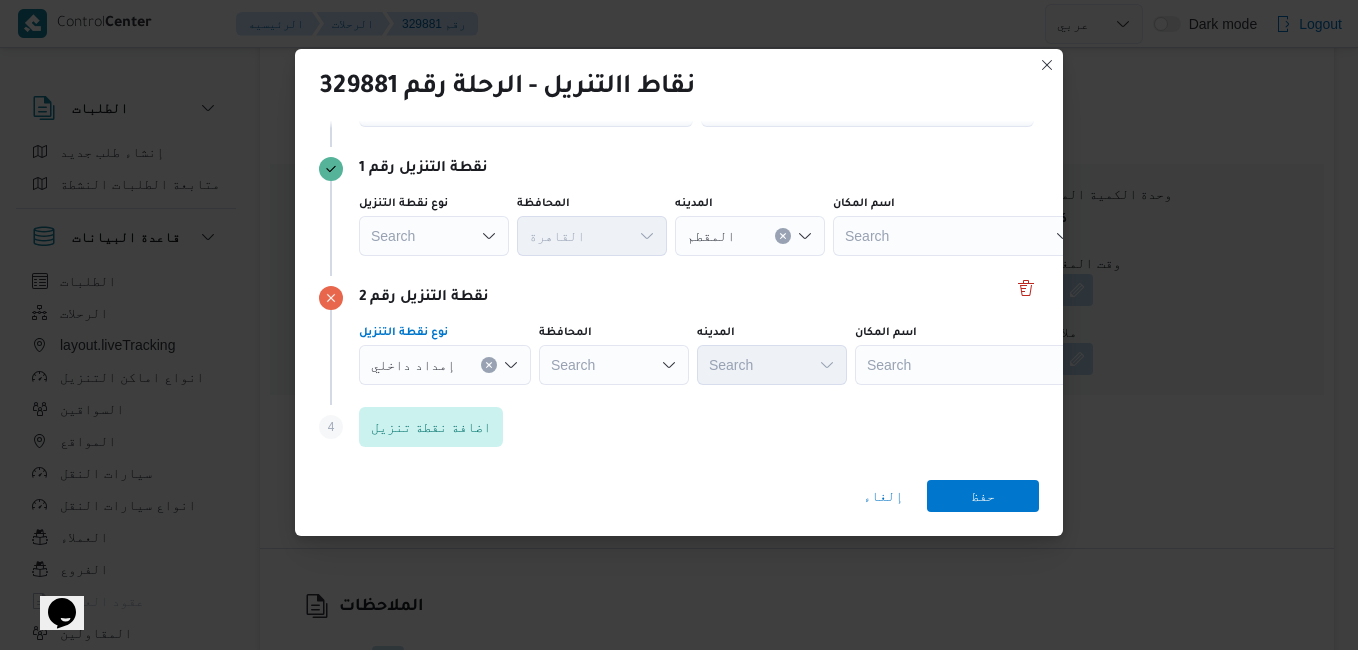 click 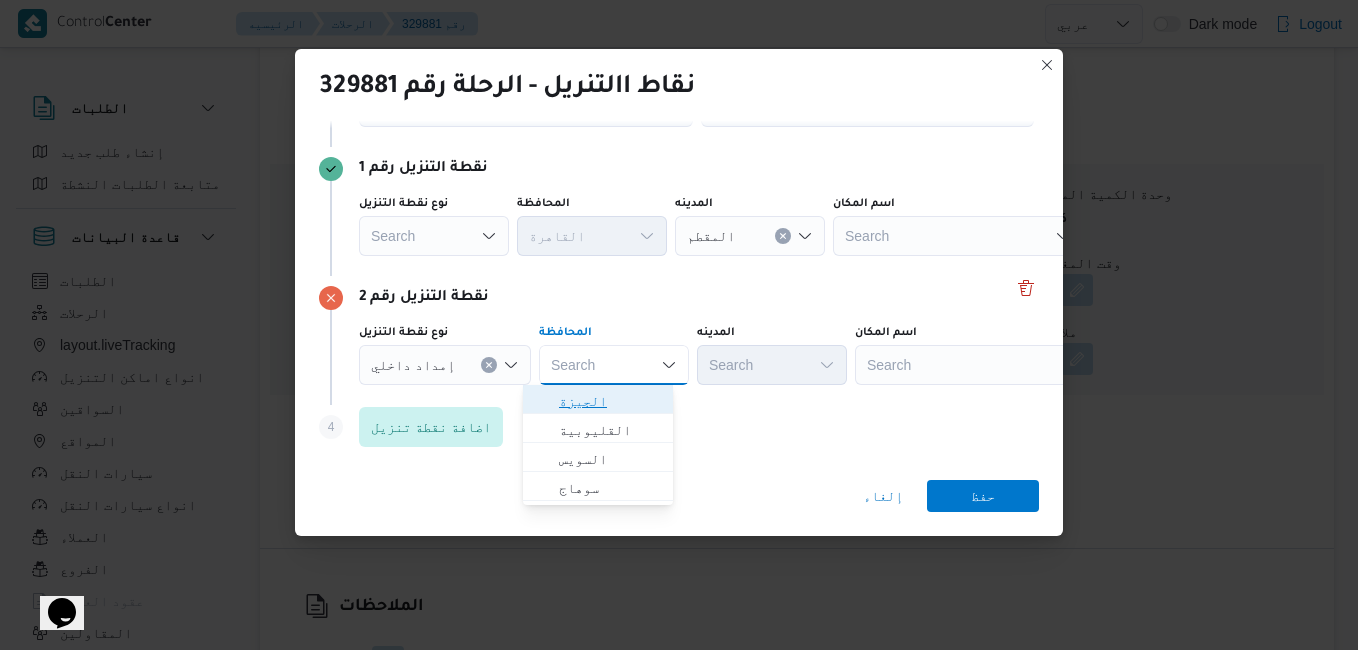 click on "الجيزة" at bounding box center (610, 401) 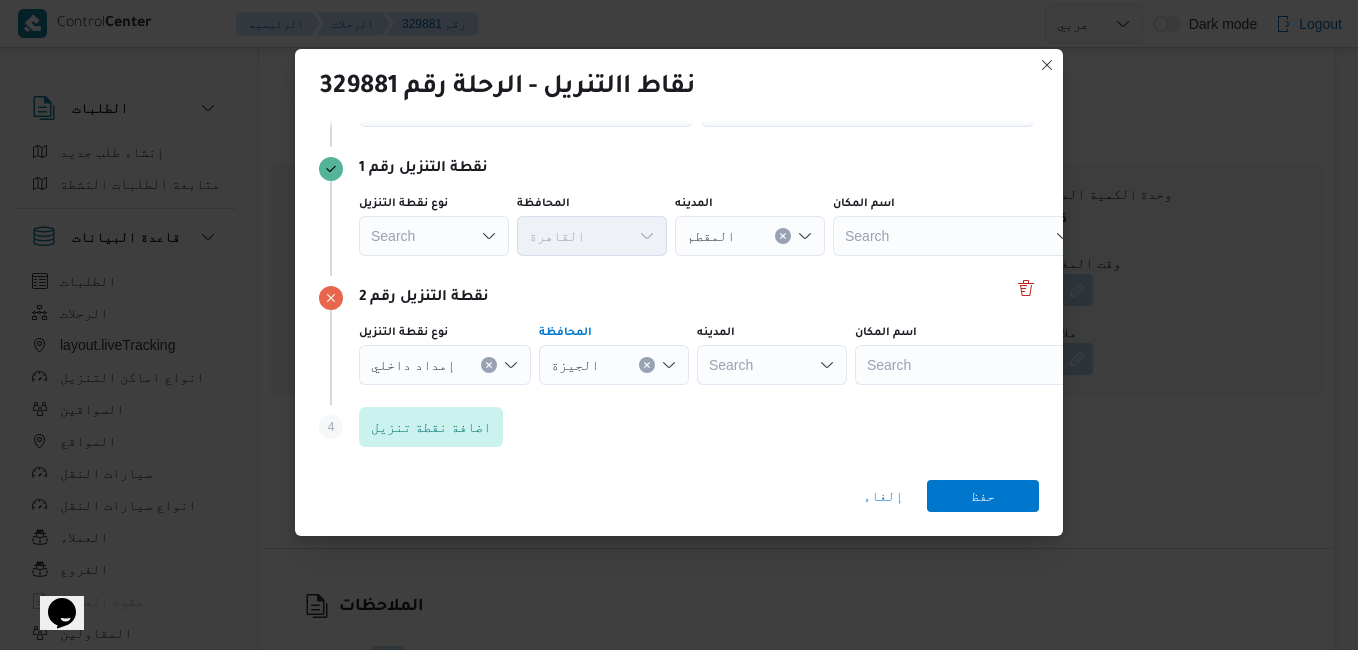 click on "Search" at bounding box center [750, 236] 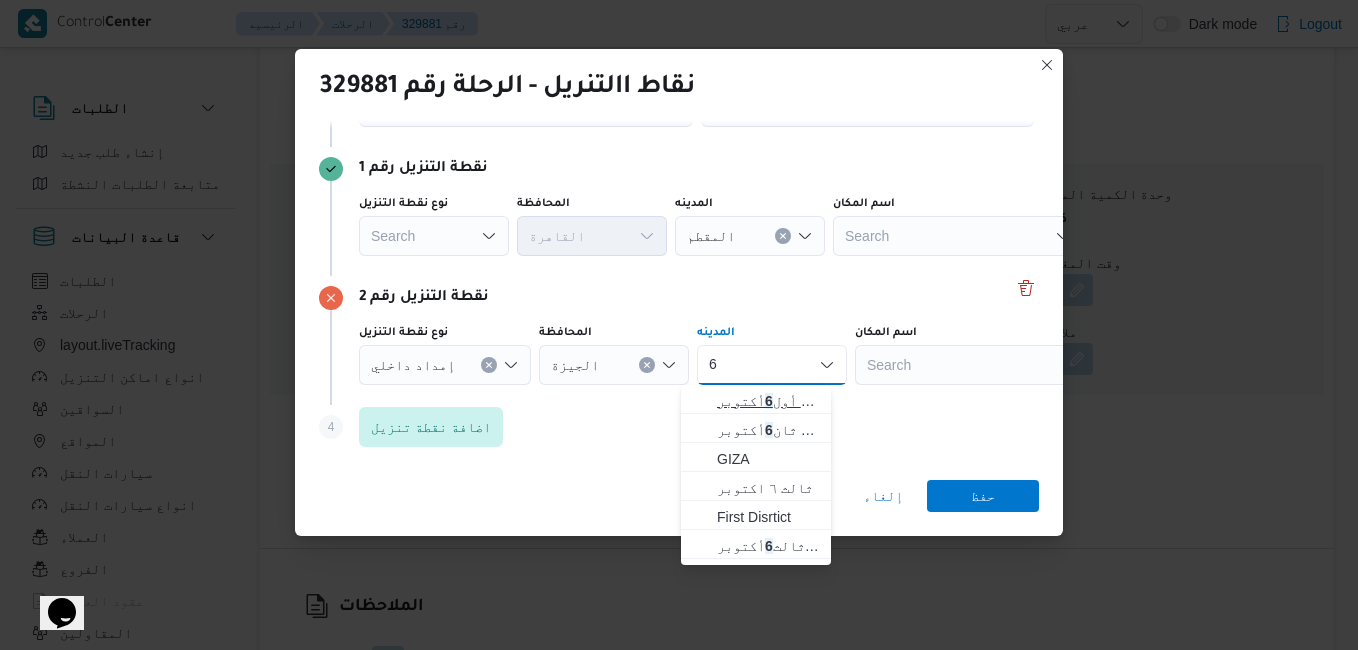 type on "6" 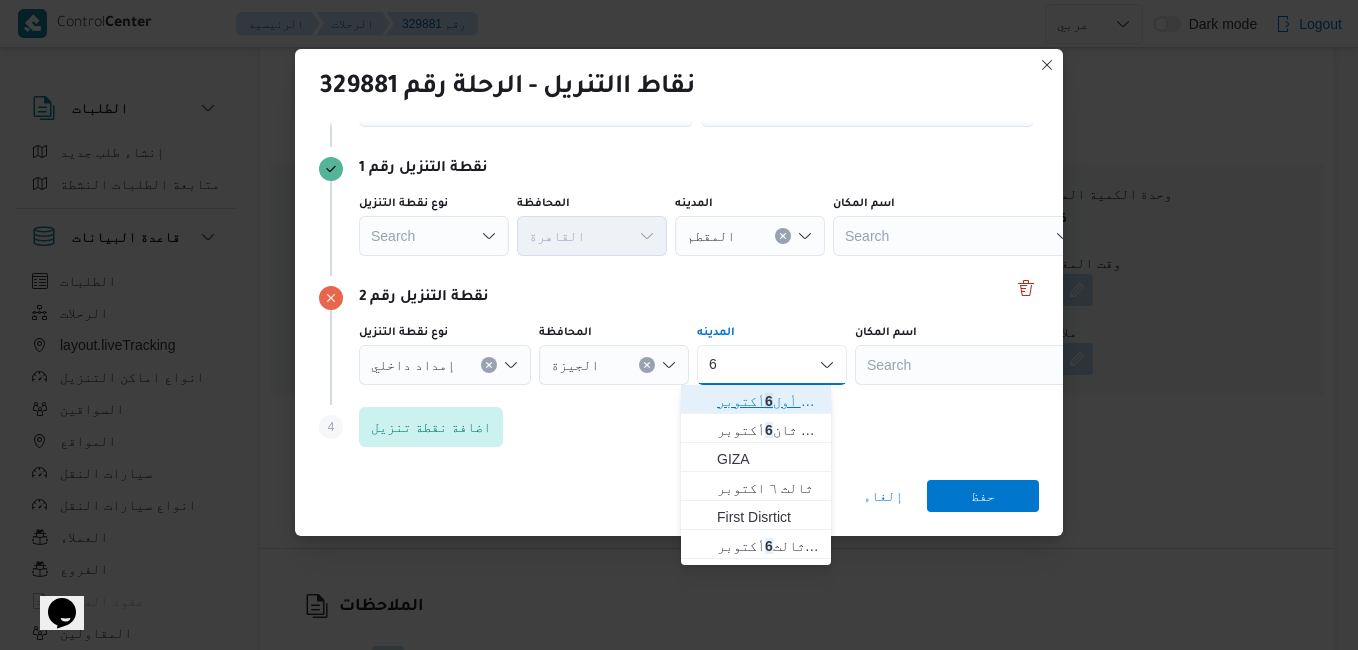 click on "6" at bounding box center (769, 401) 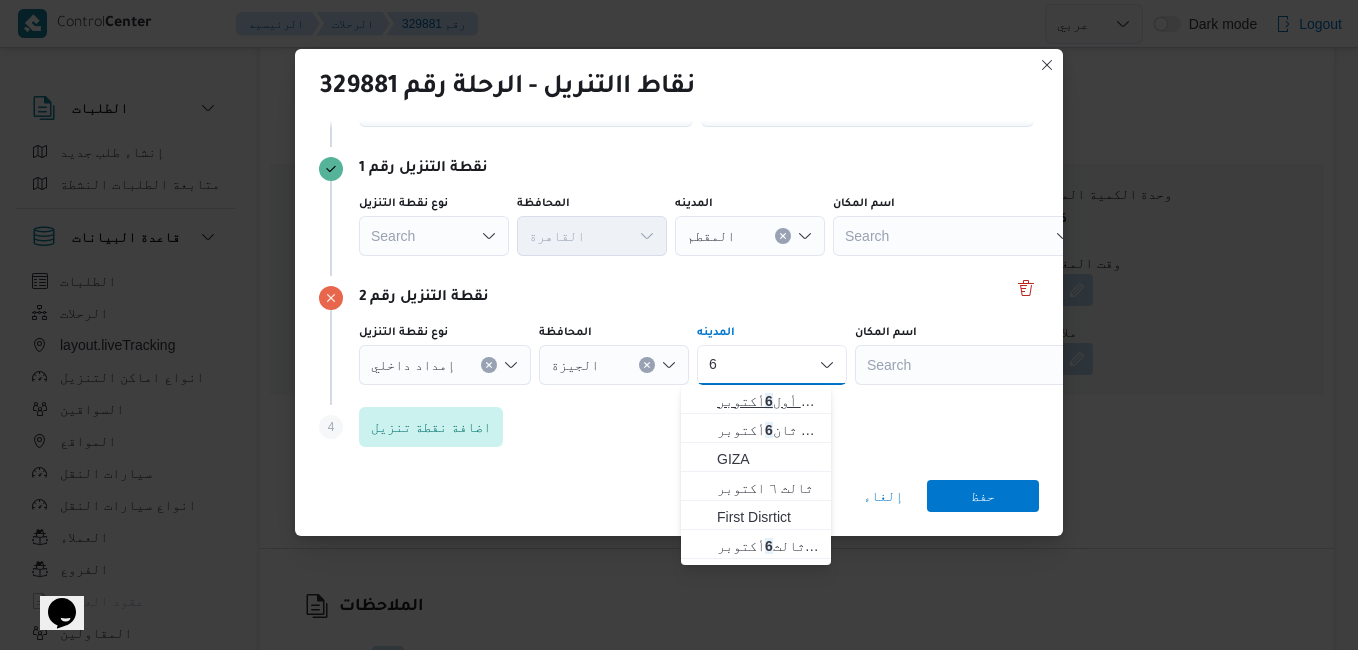 type 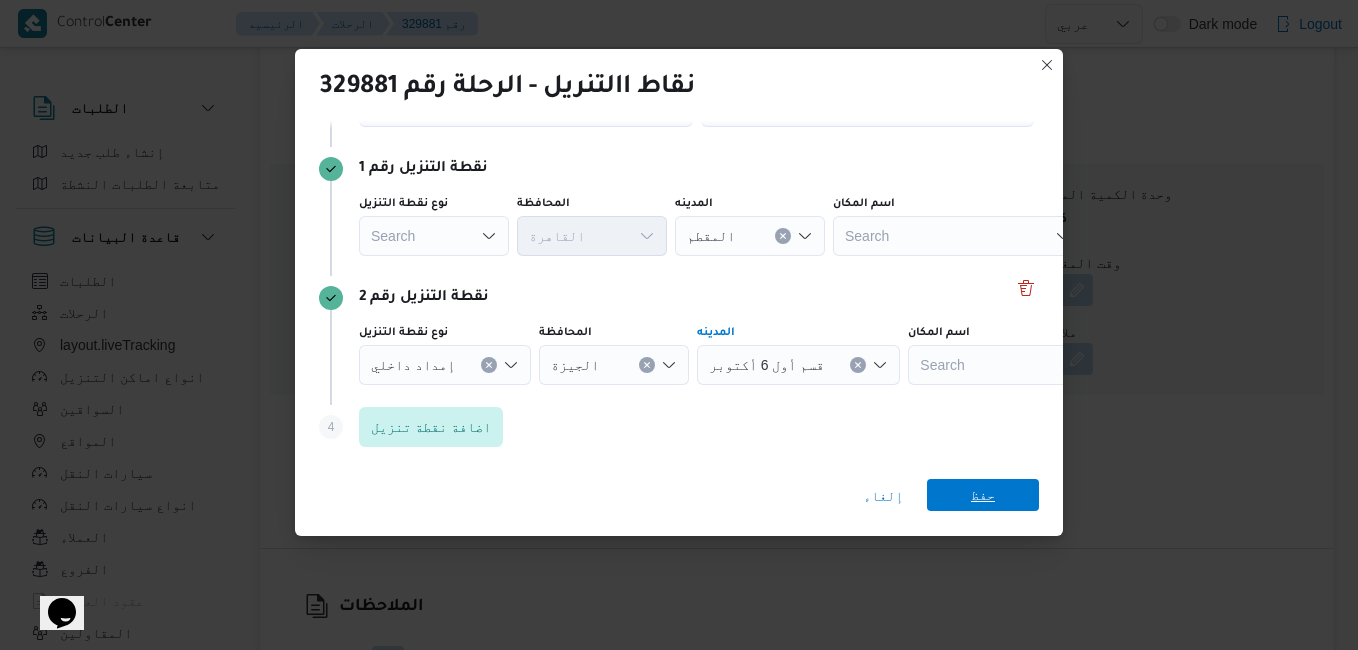click on "حفظ" at bounding box center [983, 495] 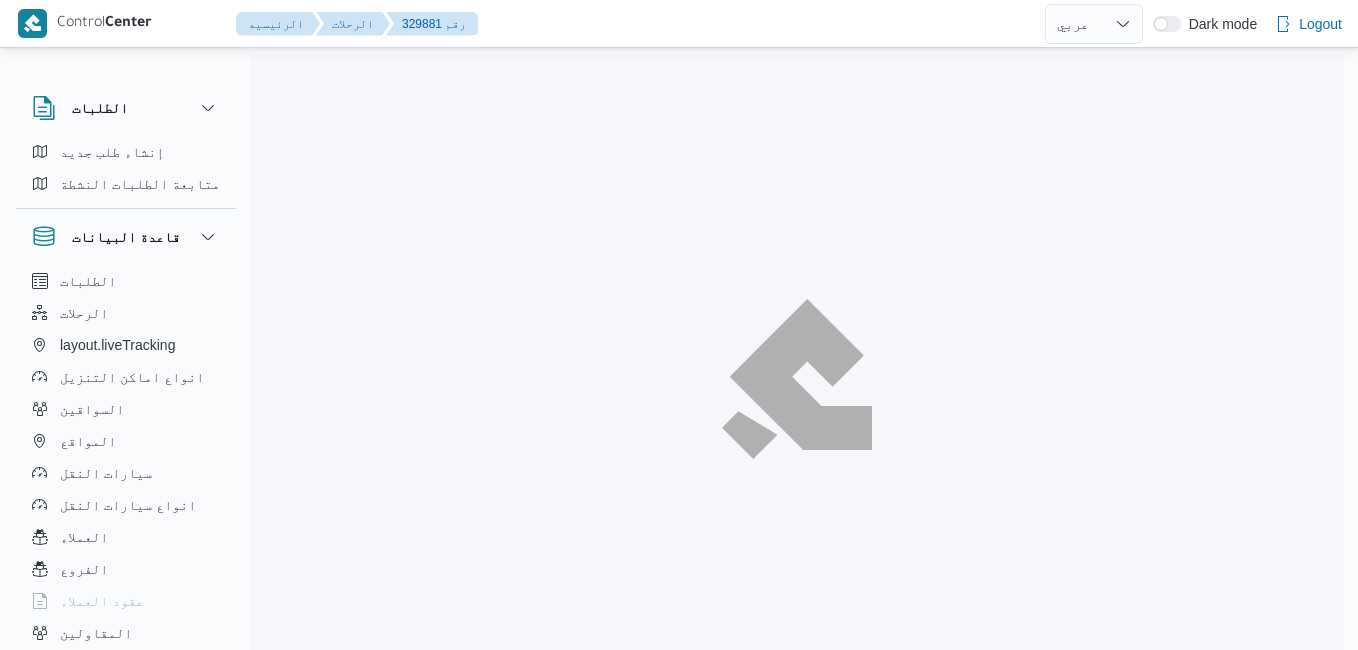 select on "ar" 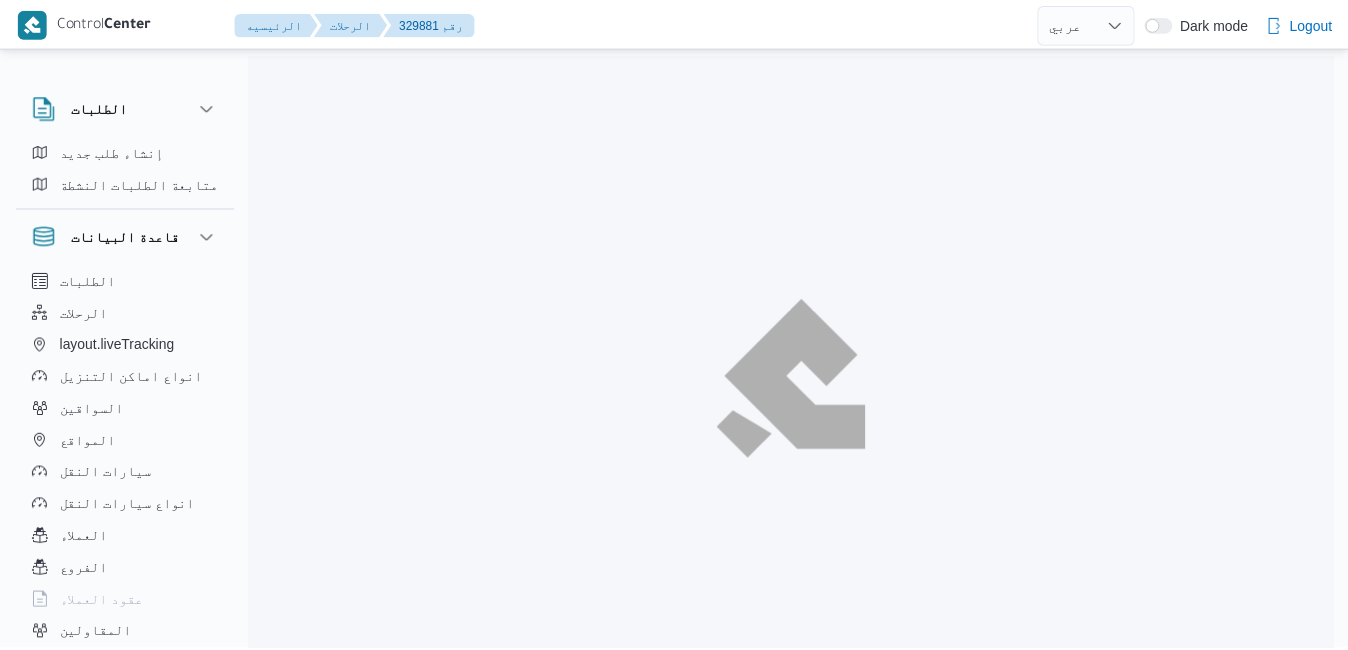 scroll, scrollTop: 54, scrollLeft: 0, axis: vertical 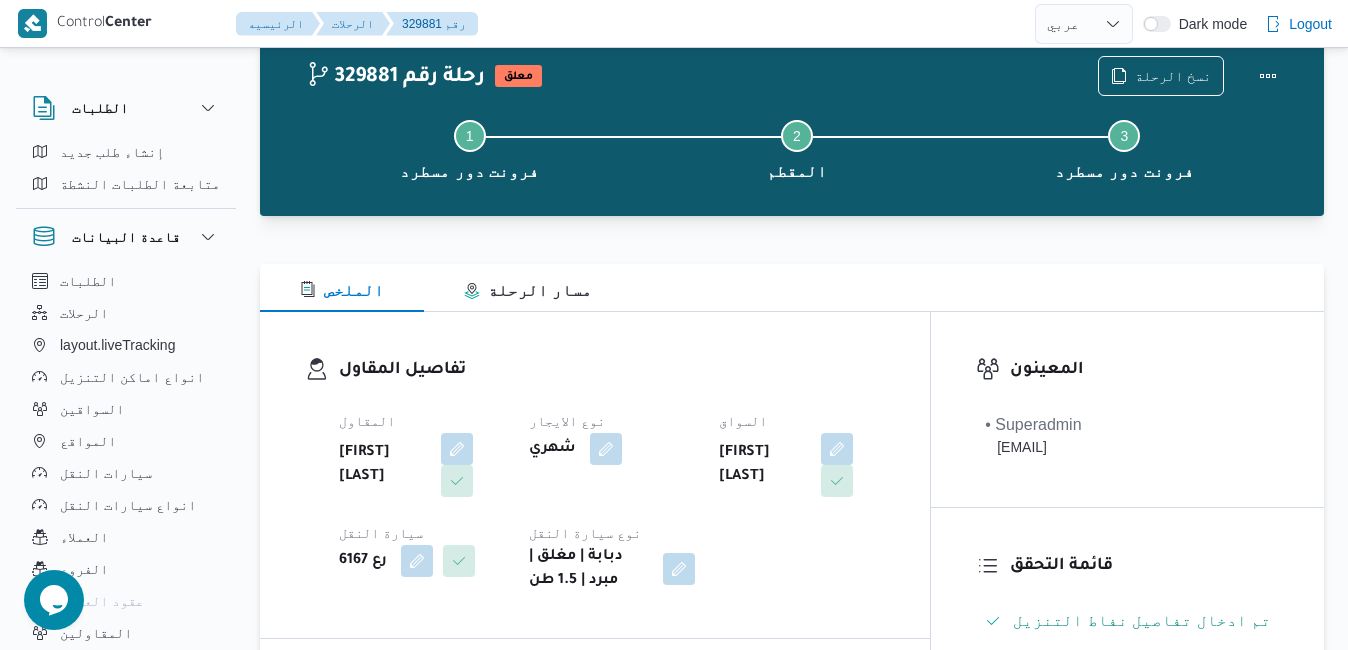 click on "تفاصيل المقاول المقاول [FIRST] [LAST] نوع الايجار شهري السواق [FIRST] [LAST] سيارة النقل رع 6167 نوع سيارة النقل دبابة | مغلق | مبرد | 1.5 طن" at bounding box center (595, 475) 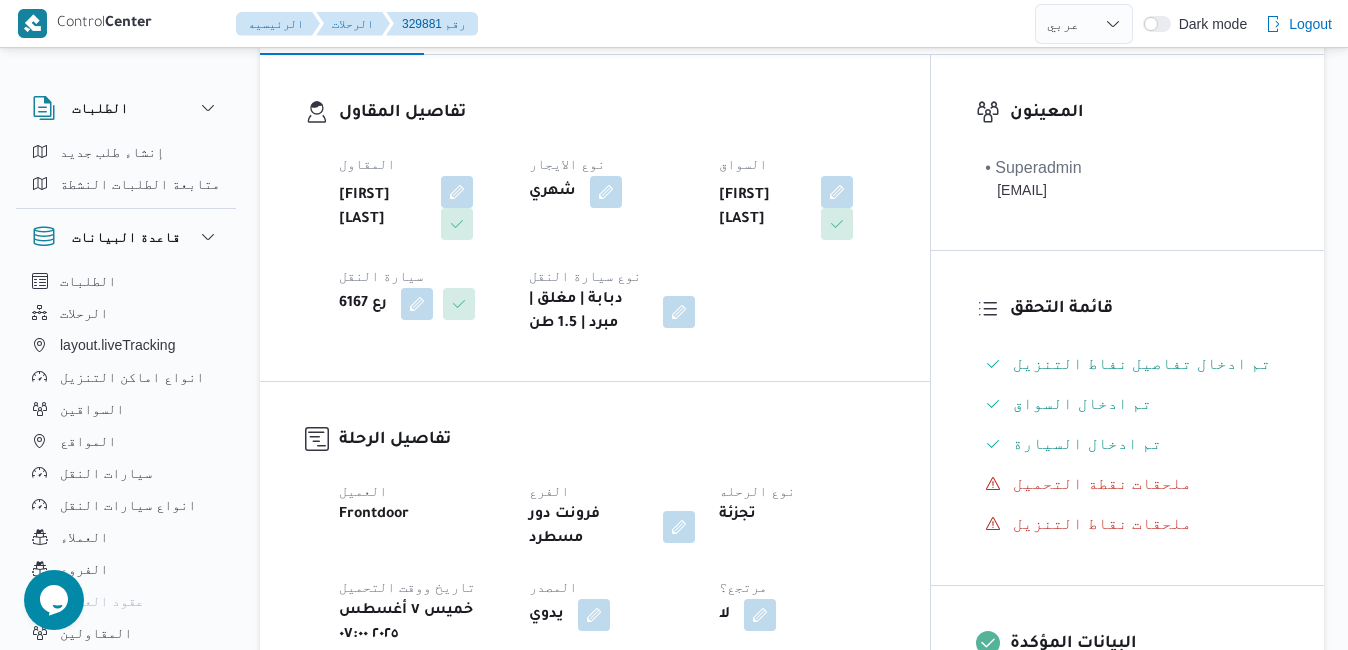 scroll, scrollTop: 374, scrollLeft: 0, axis: vertical 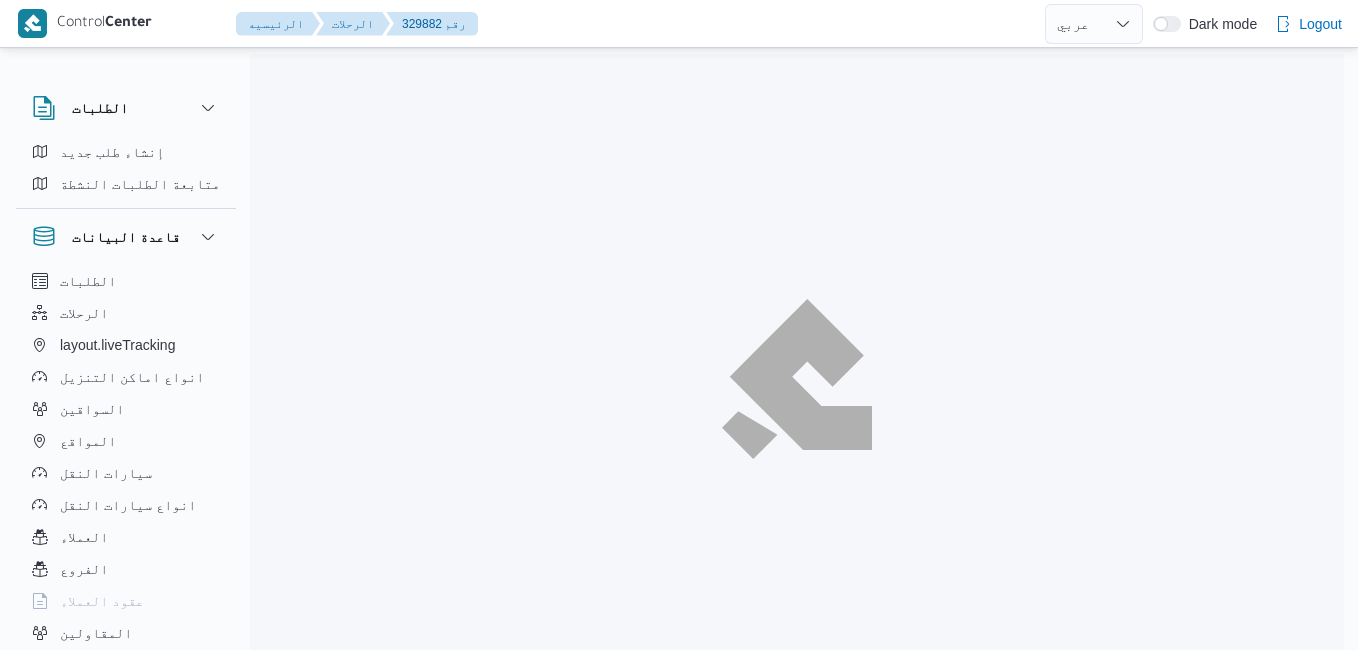 select on "ar" 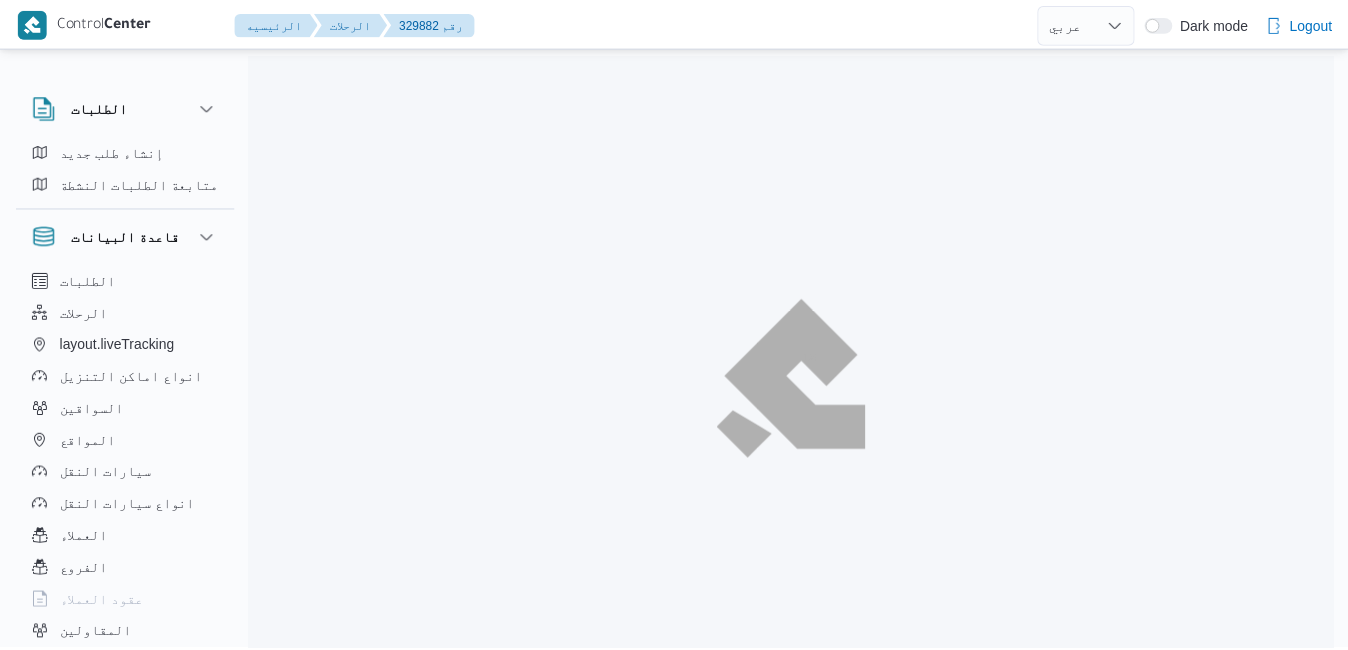 scroll, scrollTop: 0, scrollLeft: 0, axis: both 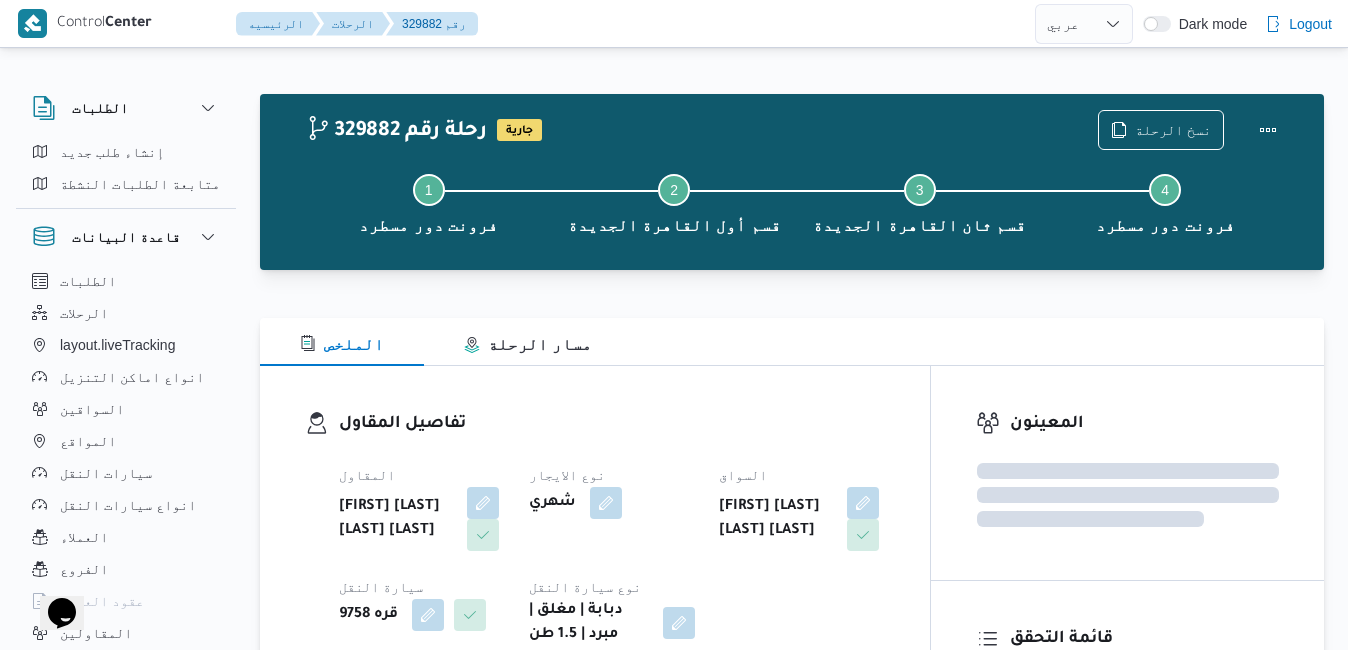 click on "الملخص مسار الرحلة" at bounding box center [792, 342] 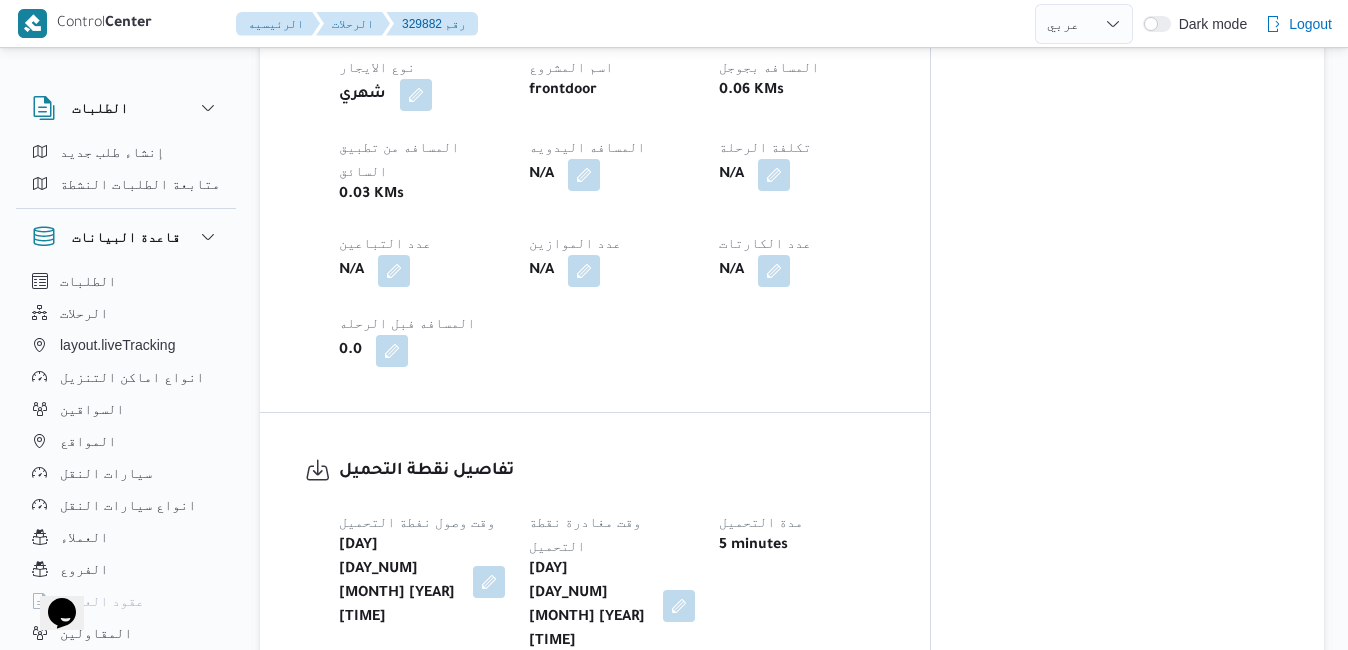 scroll, scrollTop: 1080, scrollLeft: 0, axis: vertical 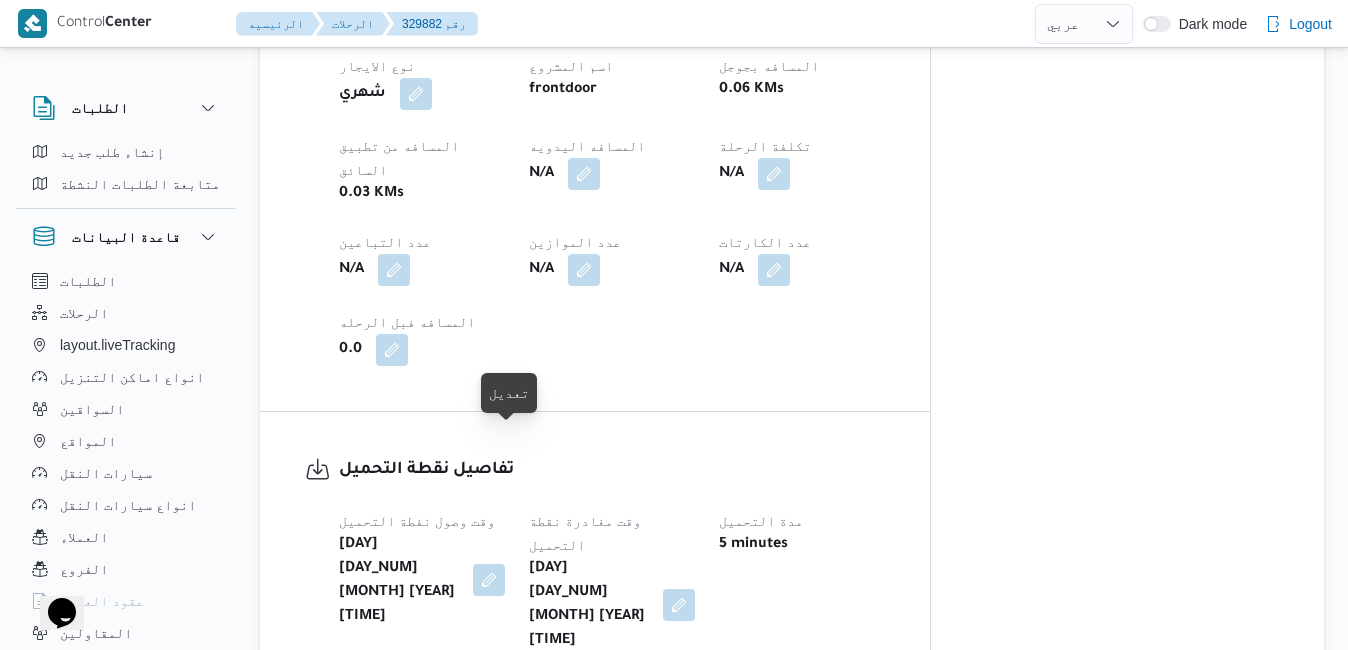 click at bounding box center (489, 580) 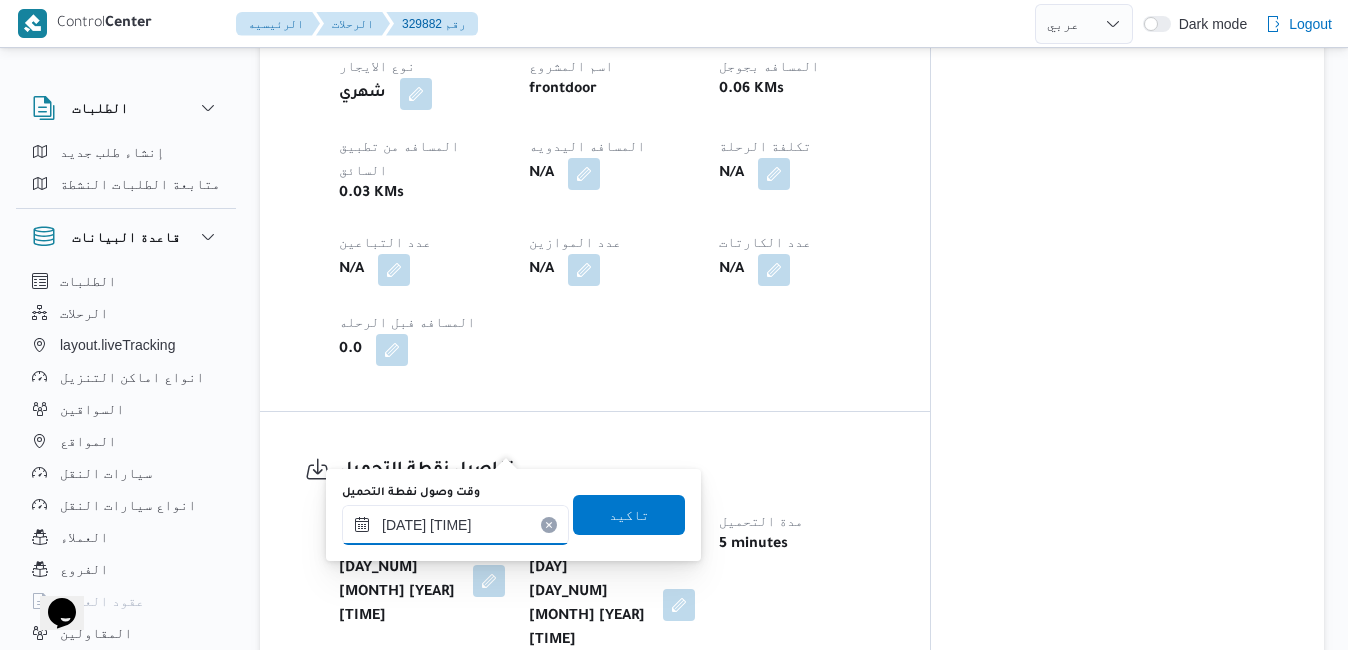 click on "[DATE] [TIME]" at bounding box center (455, 525) 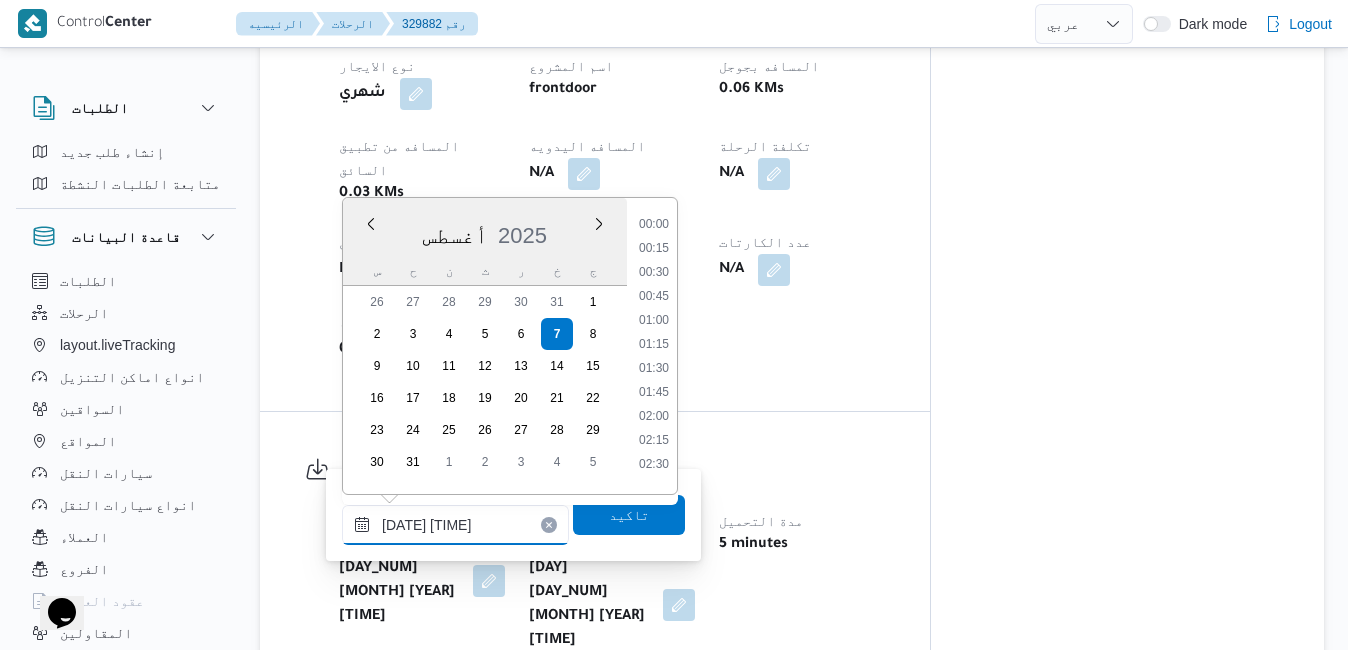 scroll, scrollTop: 558, scrollLeft: 0, axis: vertical 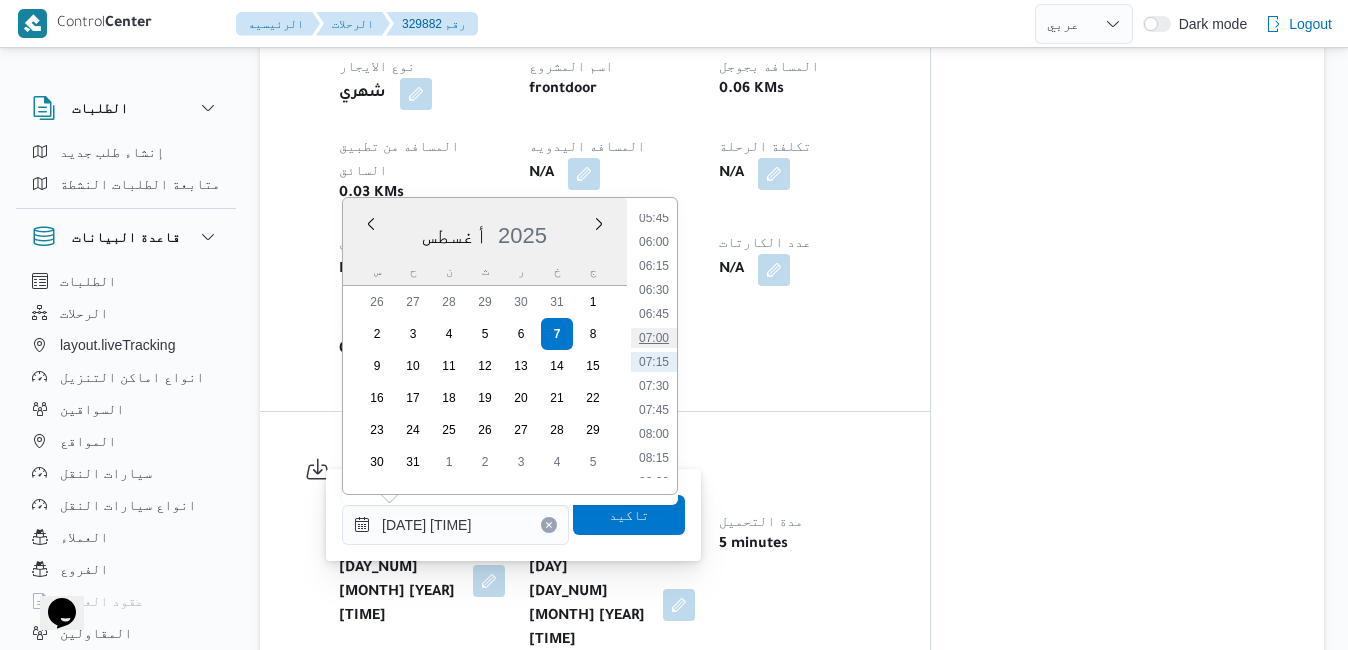 click on "07:00" at bounding box center [654, 338] 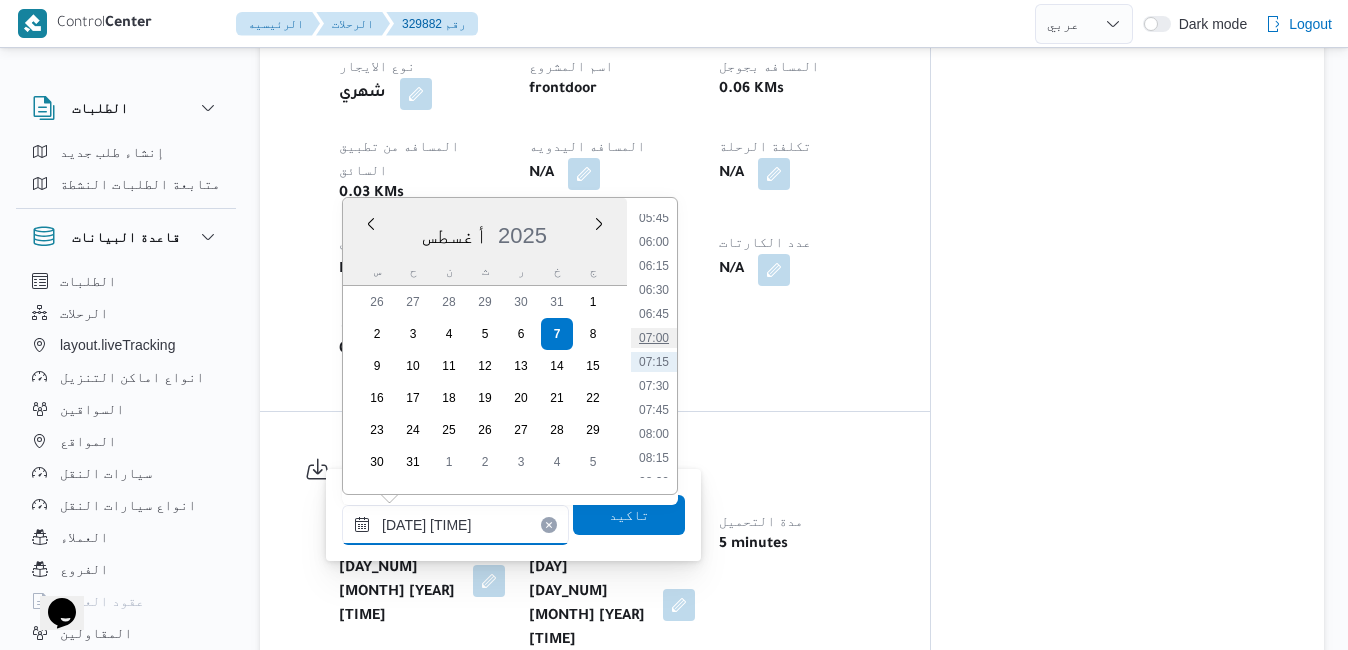 type on "٠٧/٠٨/٢٠٢٥ ٠٧:٠٠" 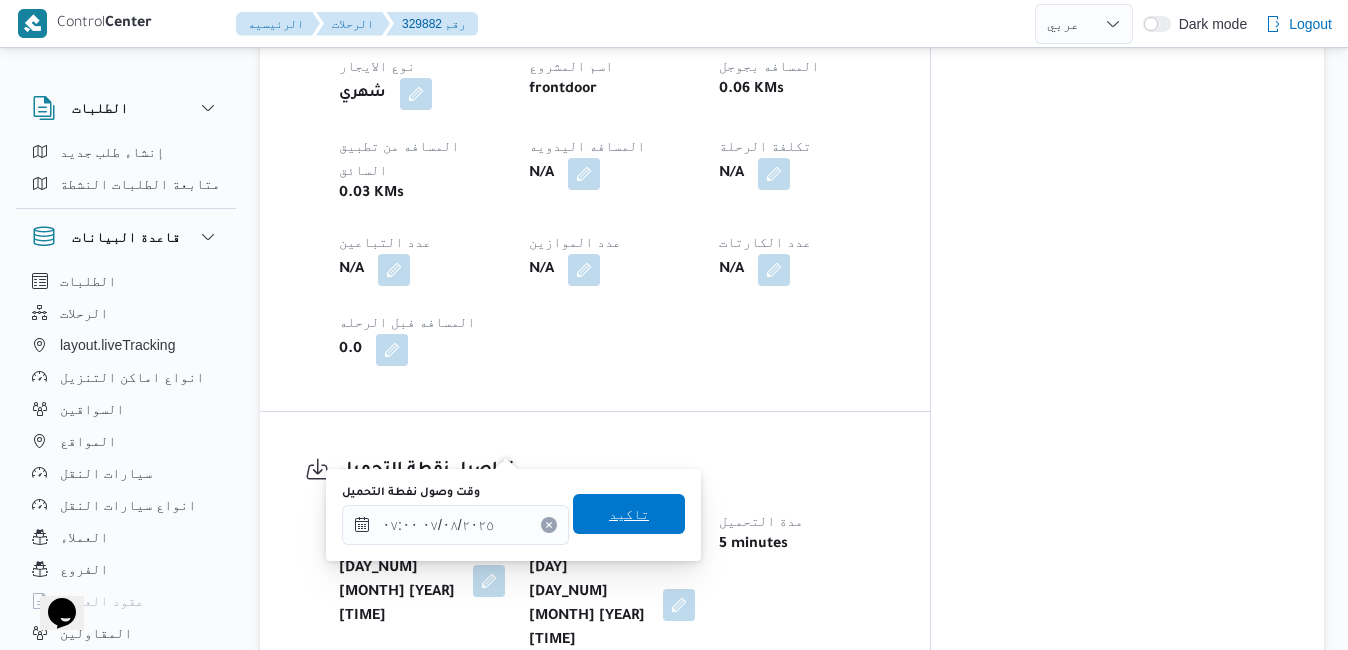 click on "تاكيد" at bounding box center (629, 514) 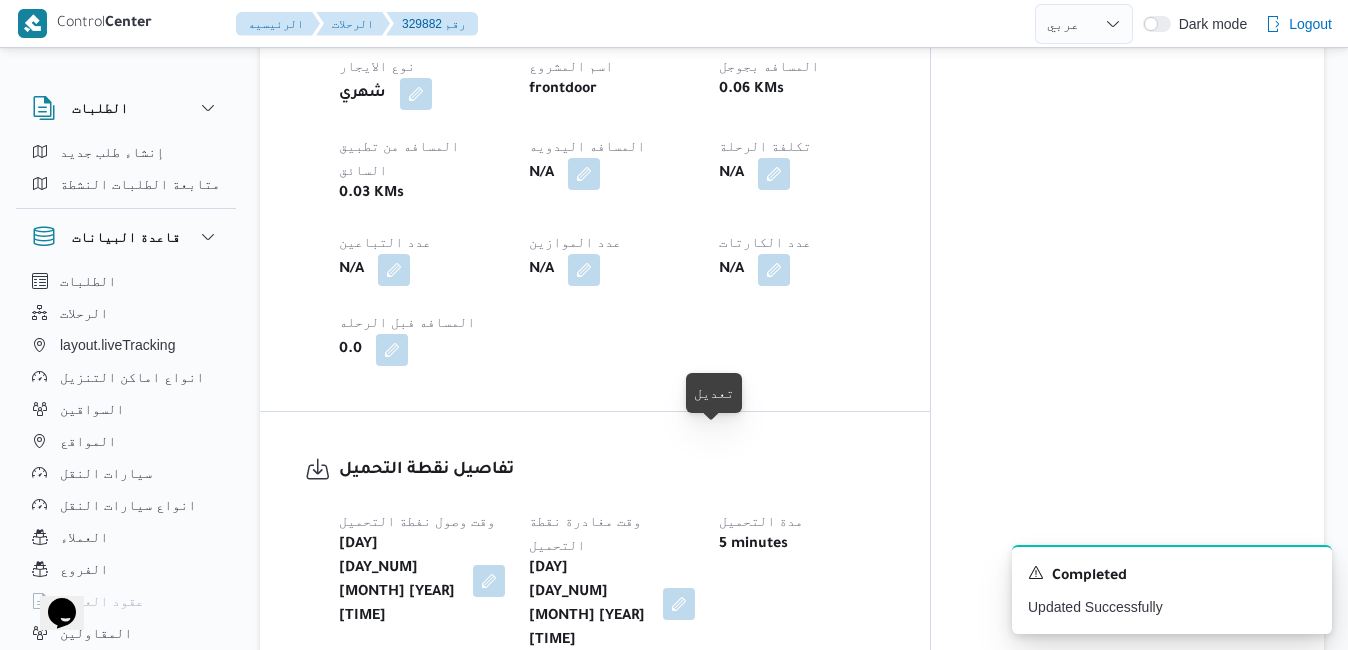 click at bounding box center [679, 604] 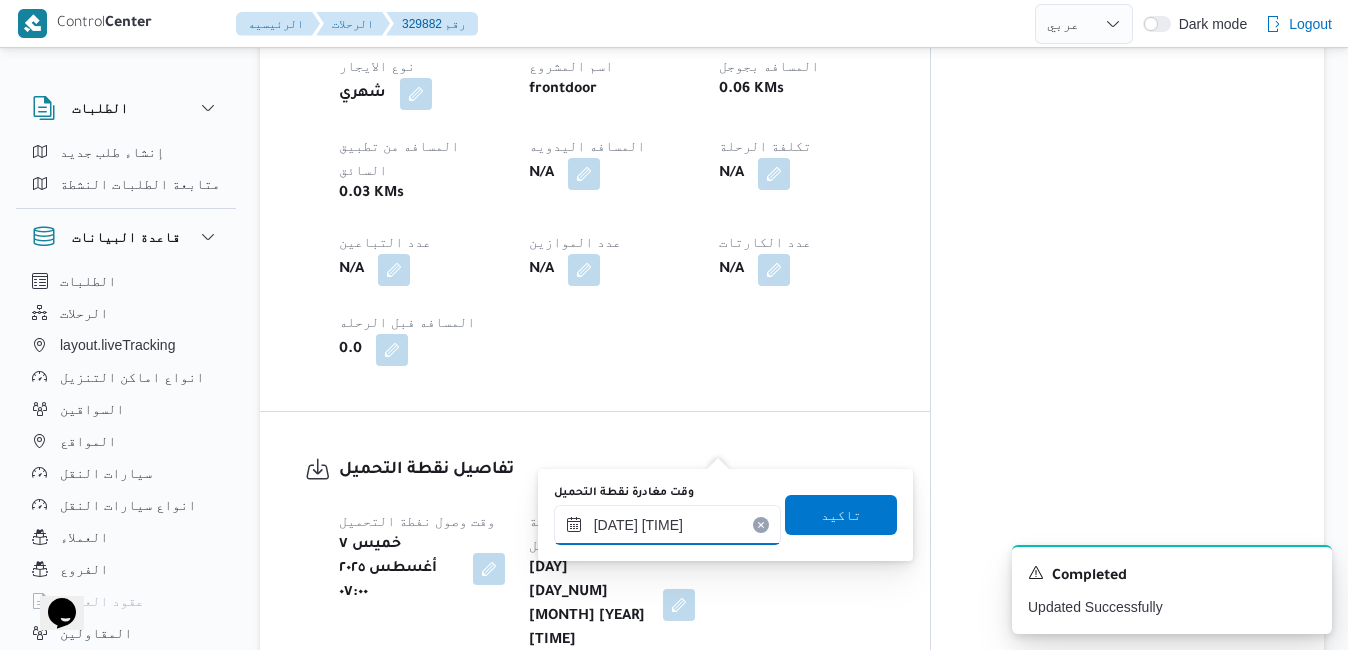 click on "٠٧/٠٨/٢٠٢٥ ٠٧:٣٢" at bounding box center (667, 525) 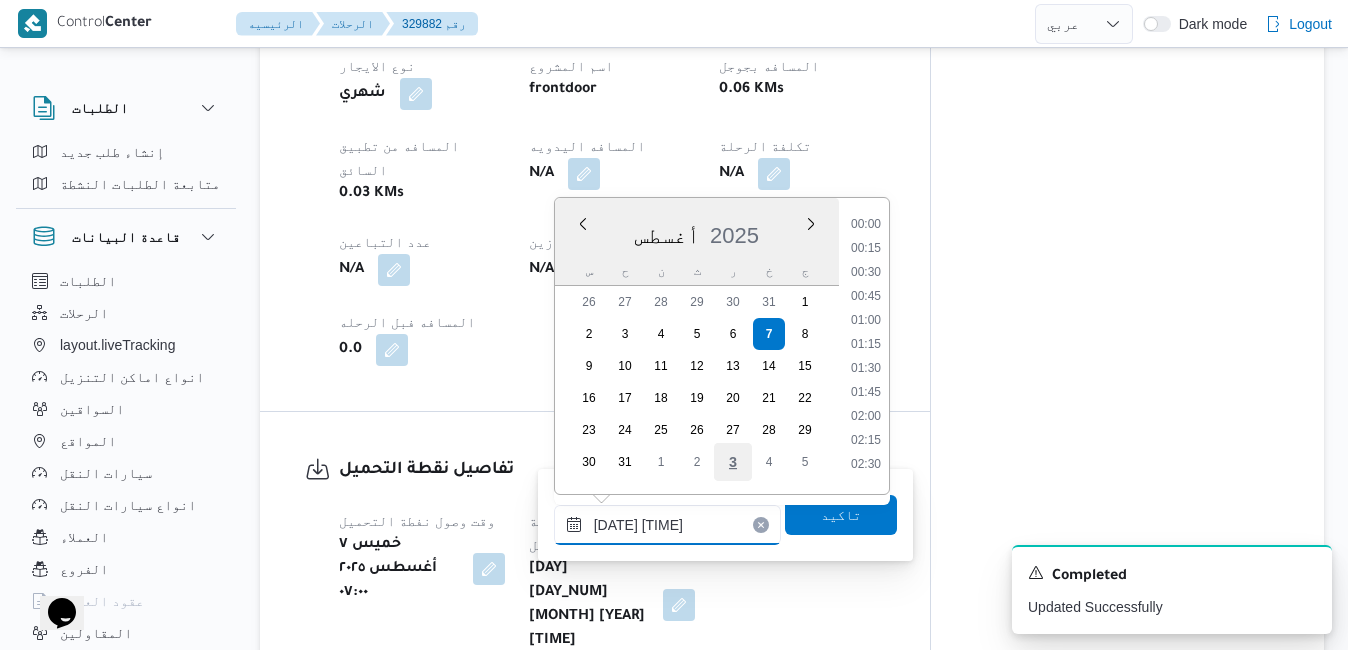scroll, scrollTop: 582, scrollLeft: 0, axis: vertical 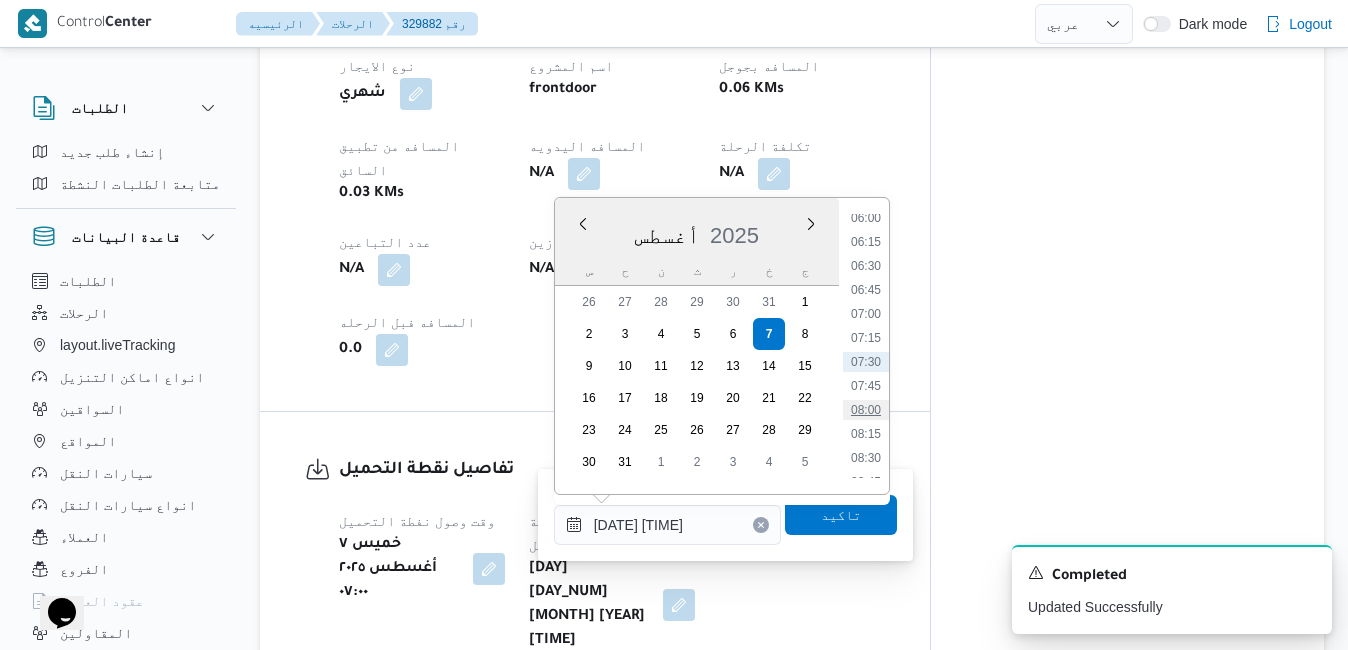 click on "08:00" at bounding box center [866, 410] 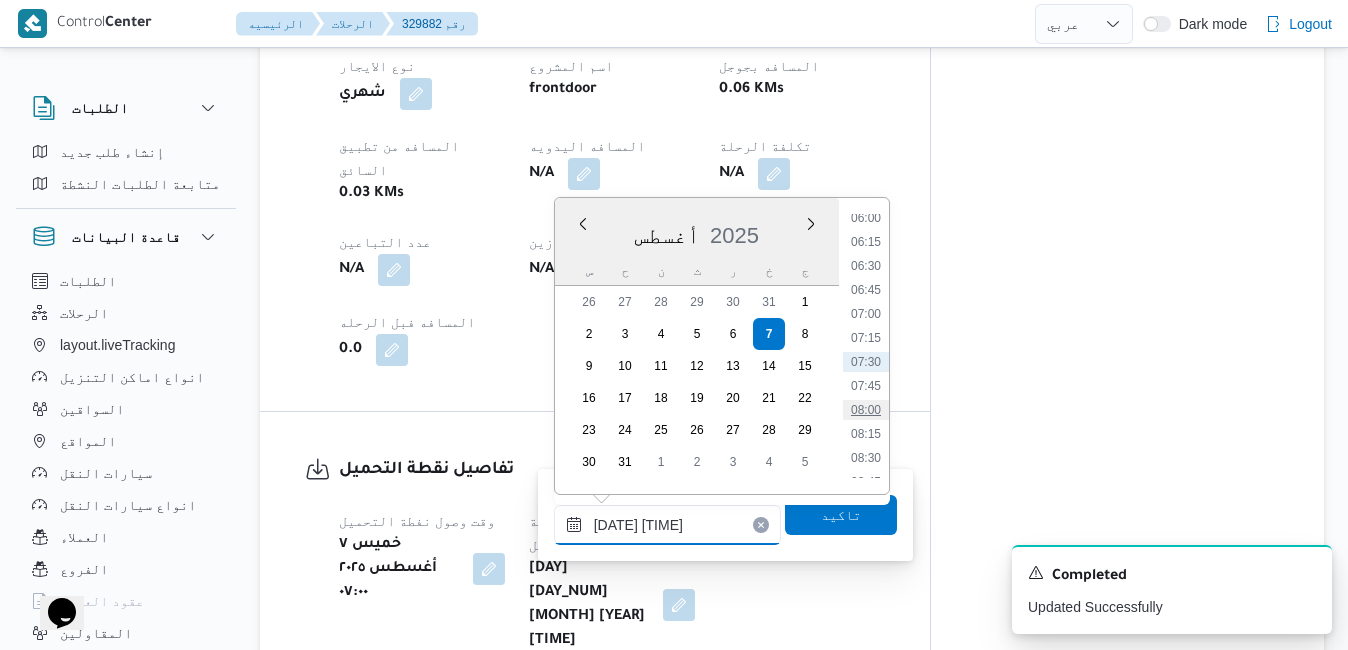 type on "٠٧/٠٨/٢٠٢٥ ٠٨:٠٠" 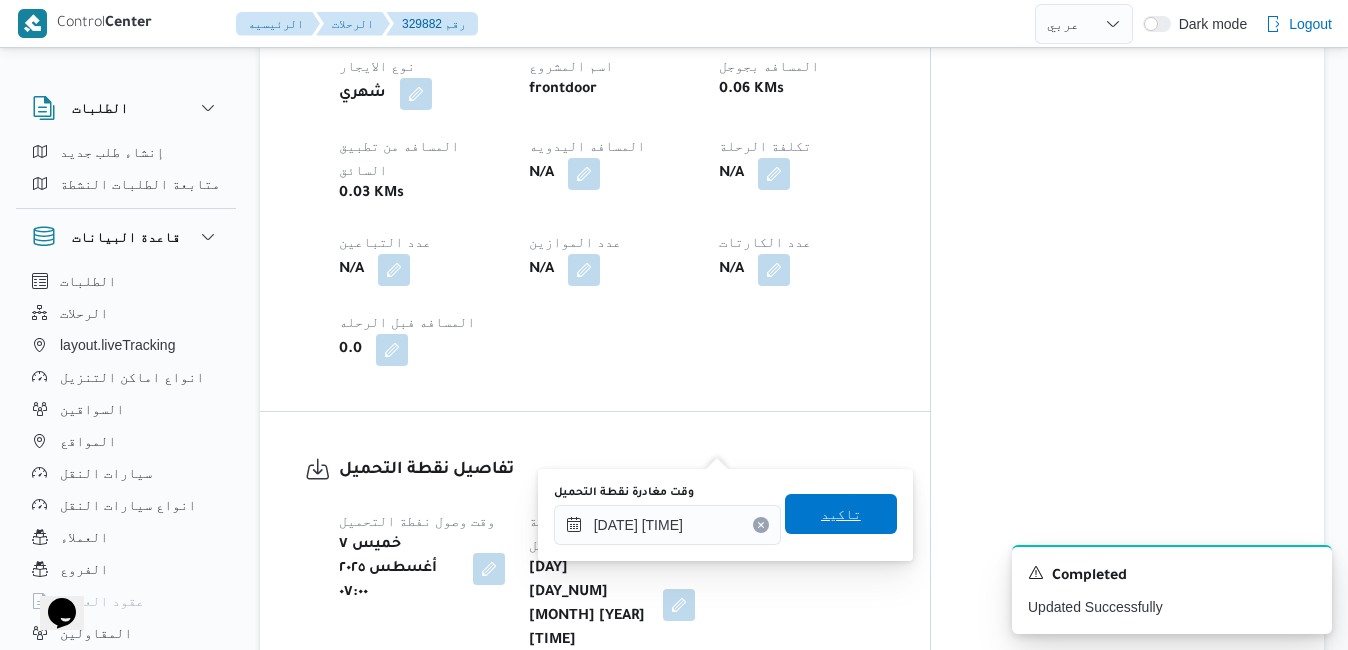click on "تاكيد" at bounding box center (841, 514) 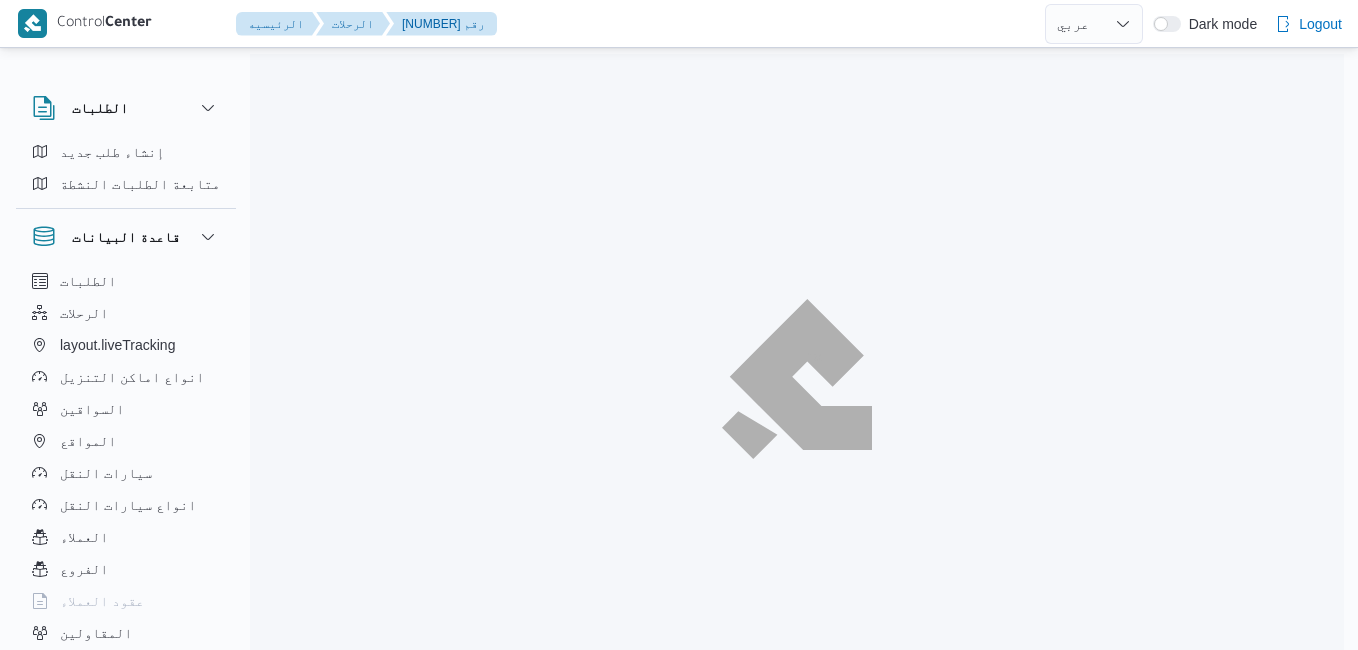 select on "ar" 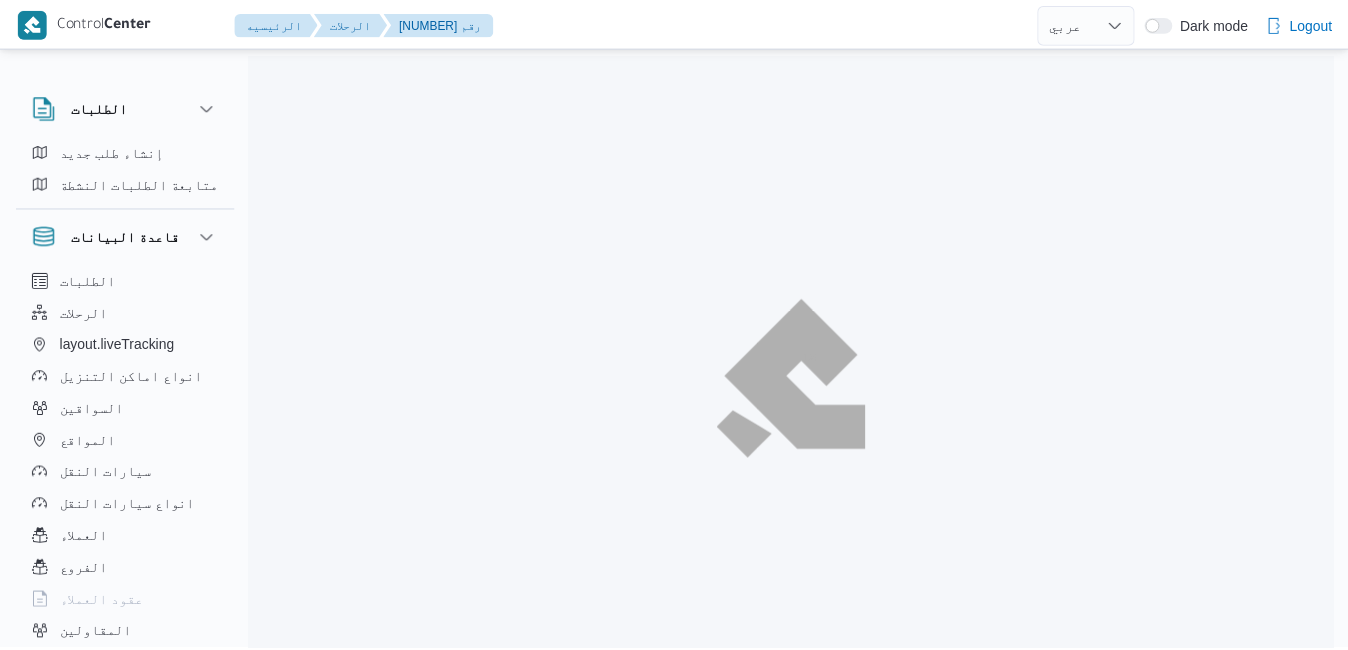 scroll, scrollTop: 0, scrollLeft: 0, axis: both 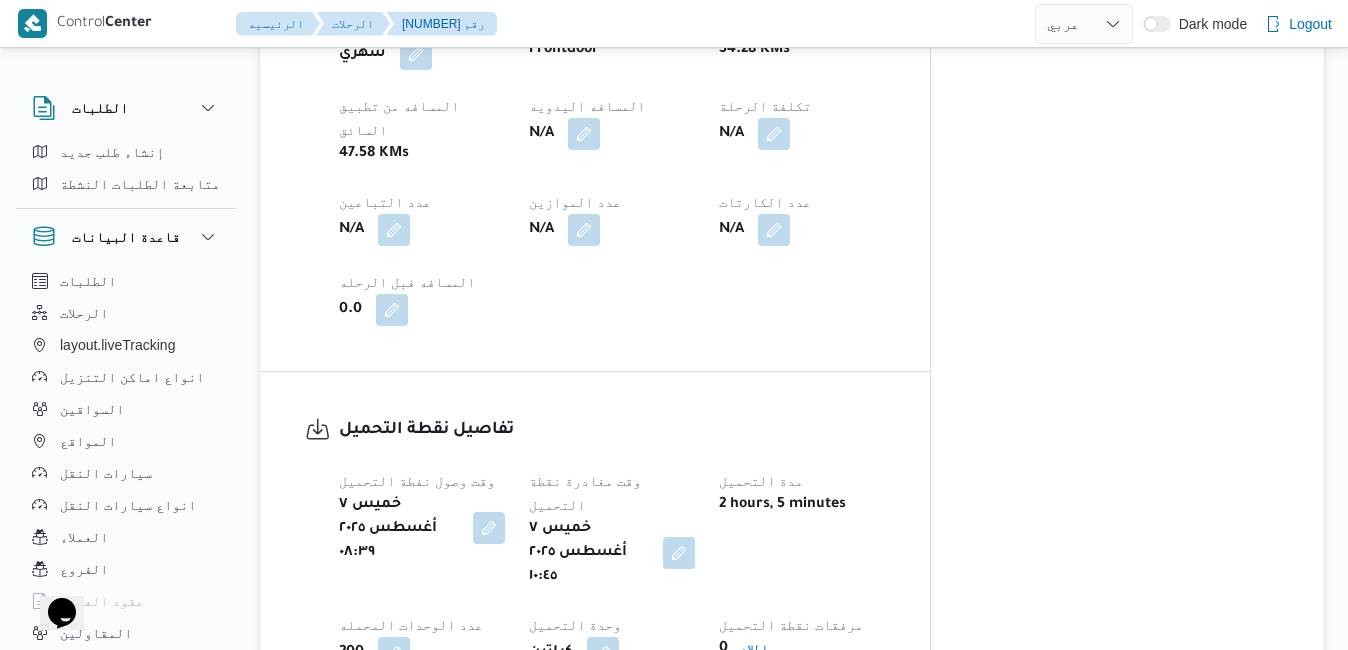 click at bounding box center [489, 528] 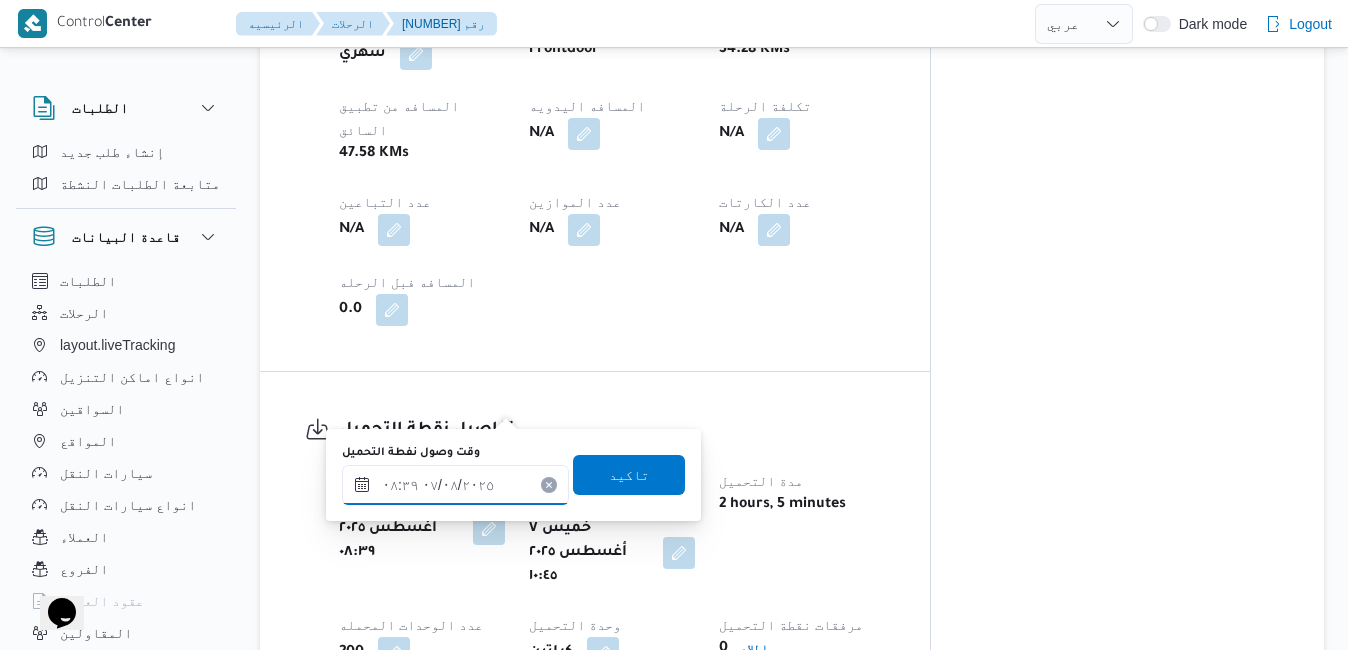 click on "٠٧/٠٨/٢٠٢٥ ٠٨:٣٩" at bounding box center [455, 485] 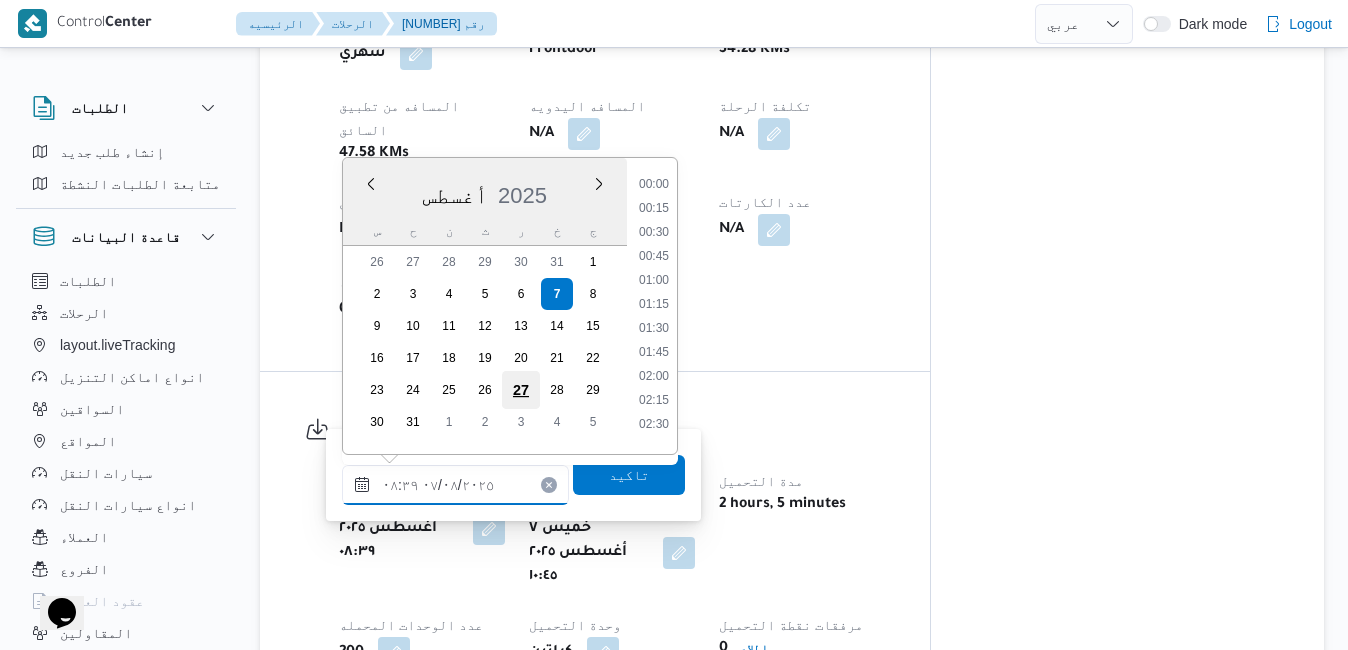 scroll, scrollTop: 678, scrollLeft: 0, axis: vertical 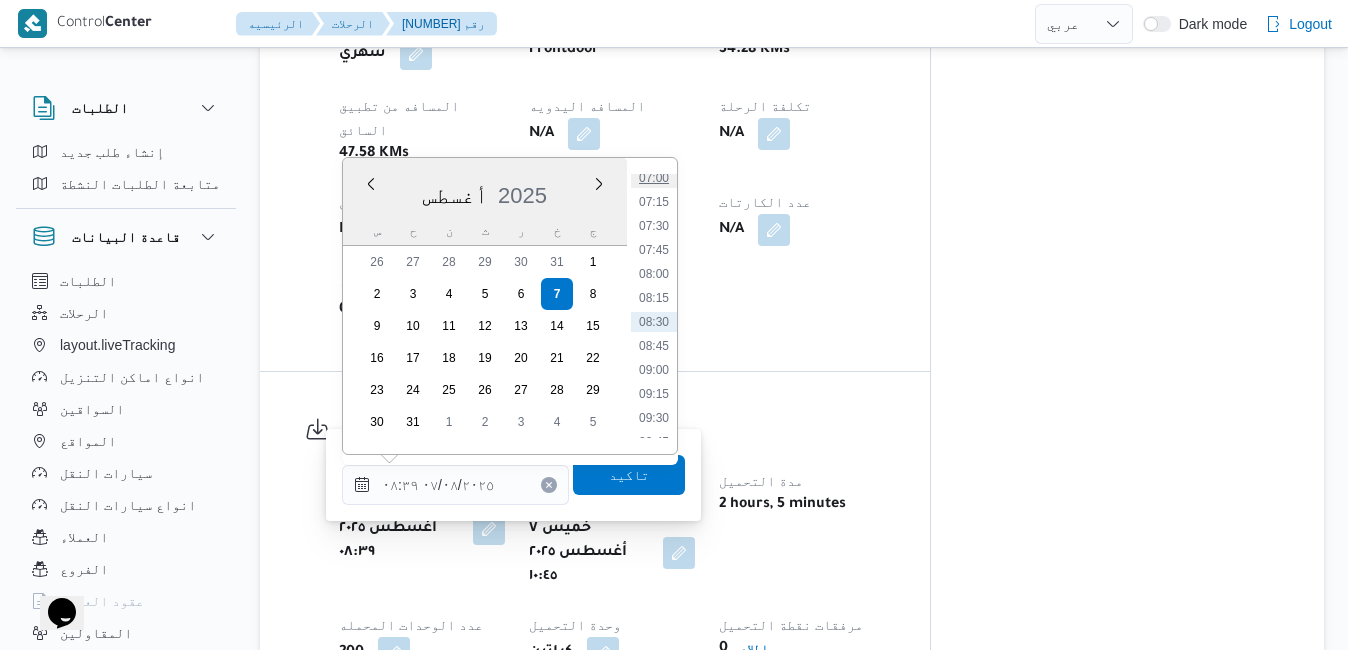 click on "07:00" at bounding box center (654, 178) 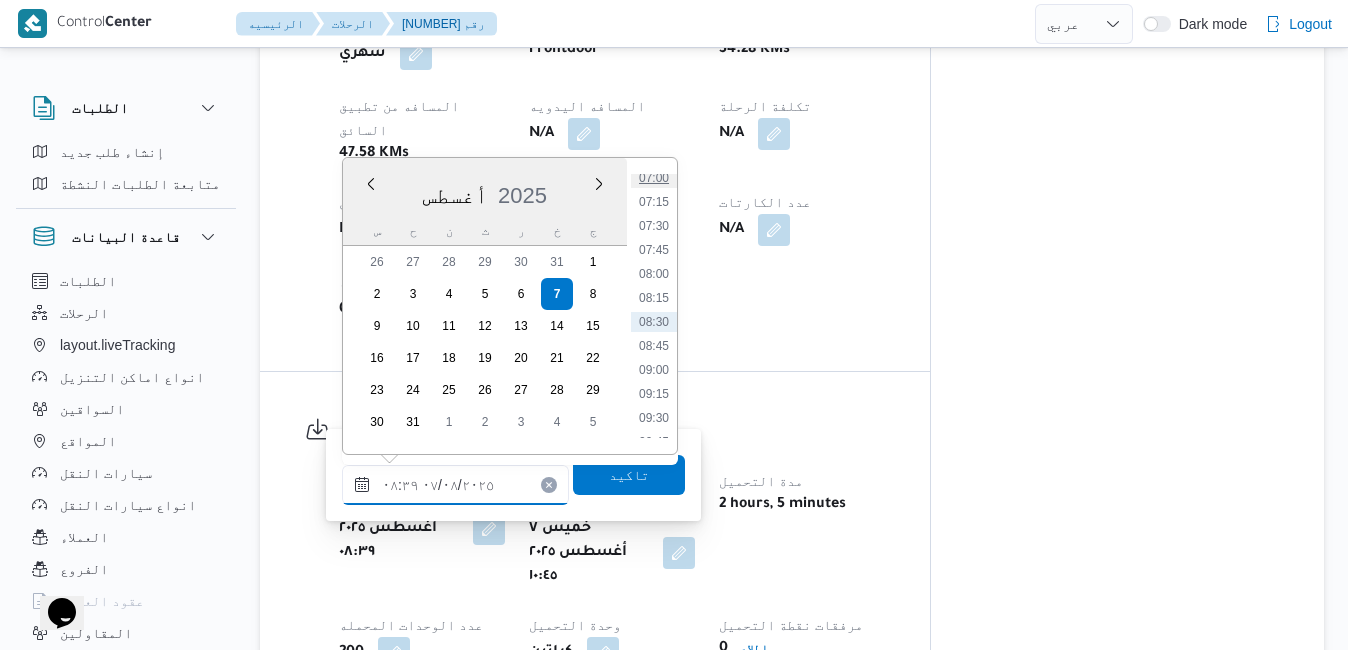 type on "٠٧/٠٨/٢٠٢٥ ٠٧:٠٠" 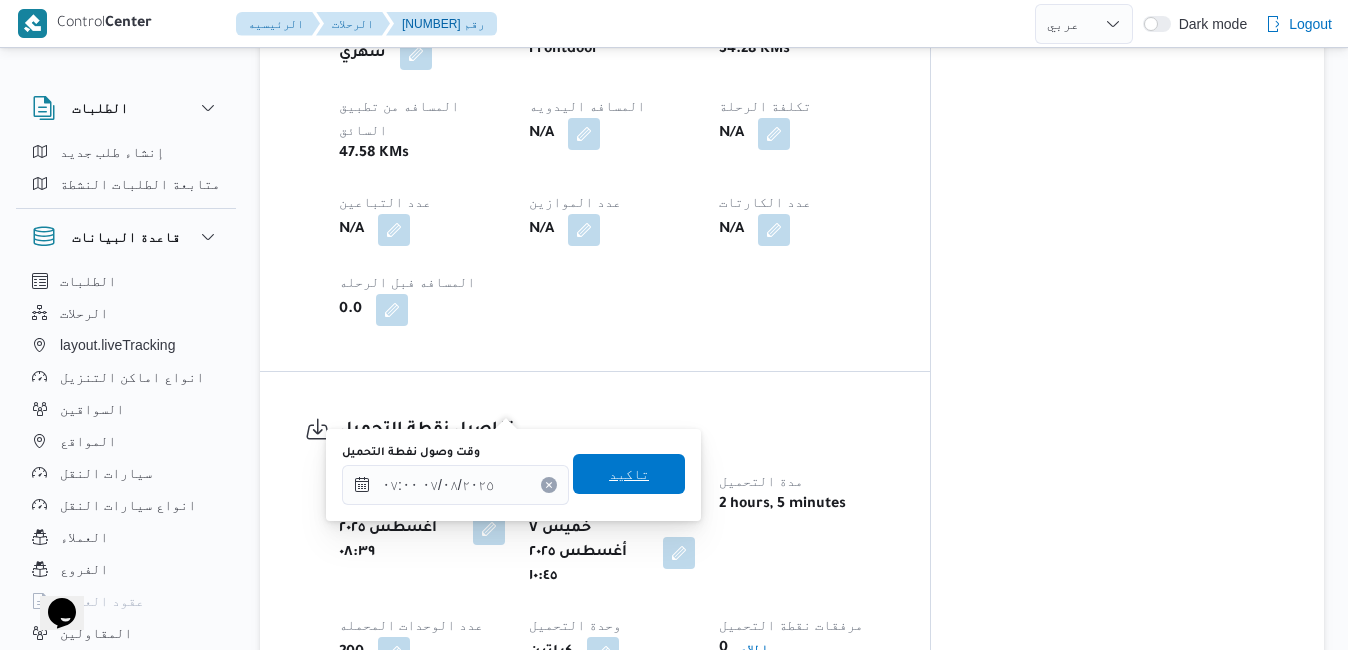 click on "تاكيد" at bounding box center (629, 474) 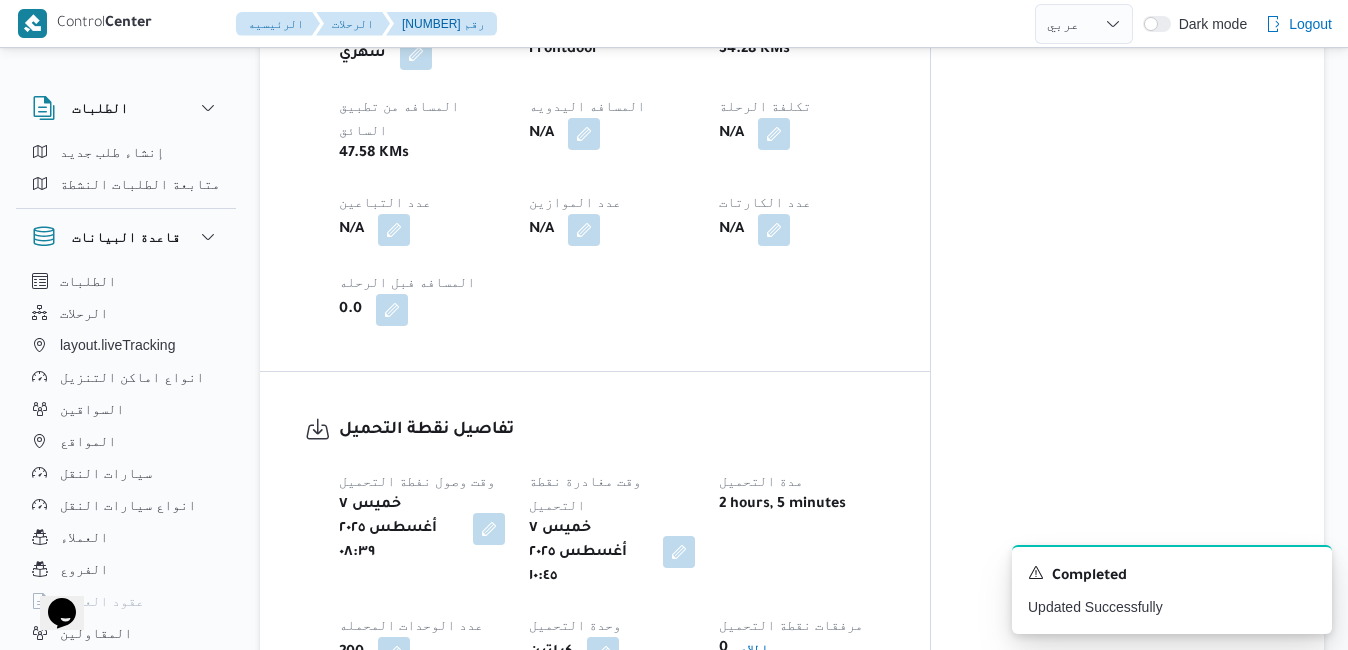 click at bounding box center (679, 552) 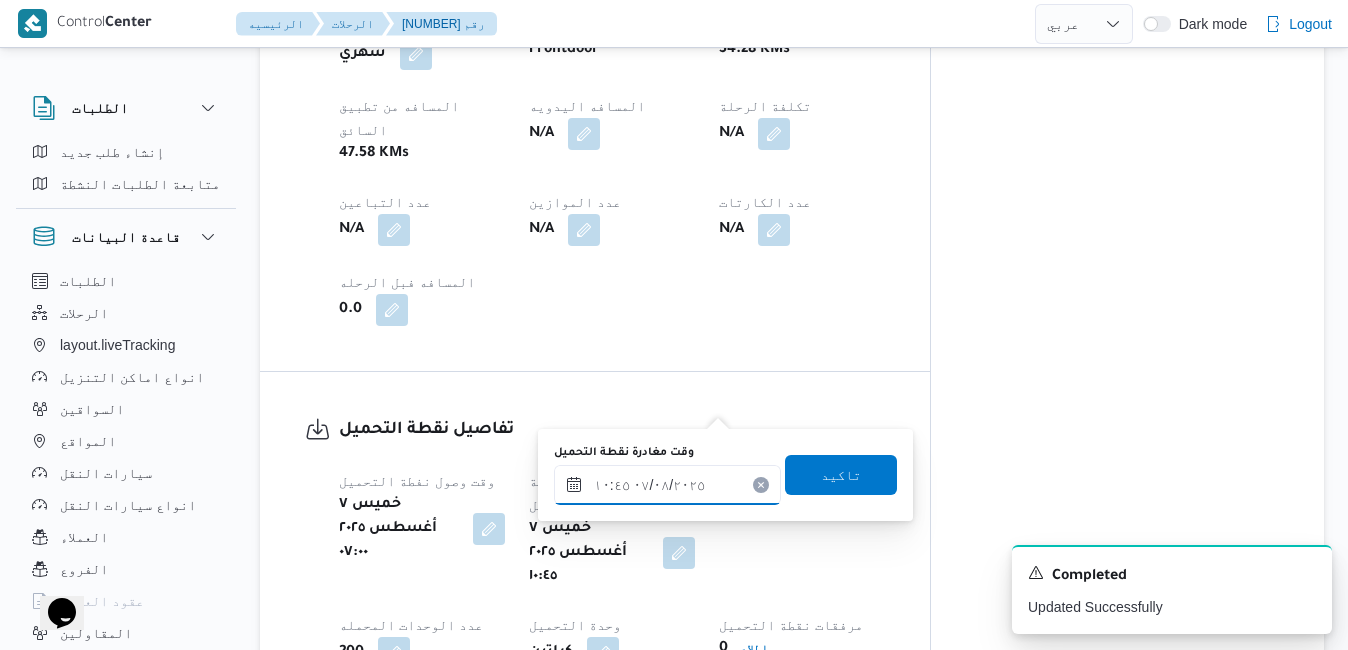 click on "٠٧/٠٨/٢٠٢٥ ١٠:٤٥" at bounding box center (667, 485) 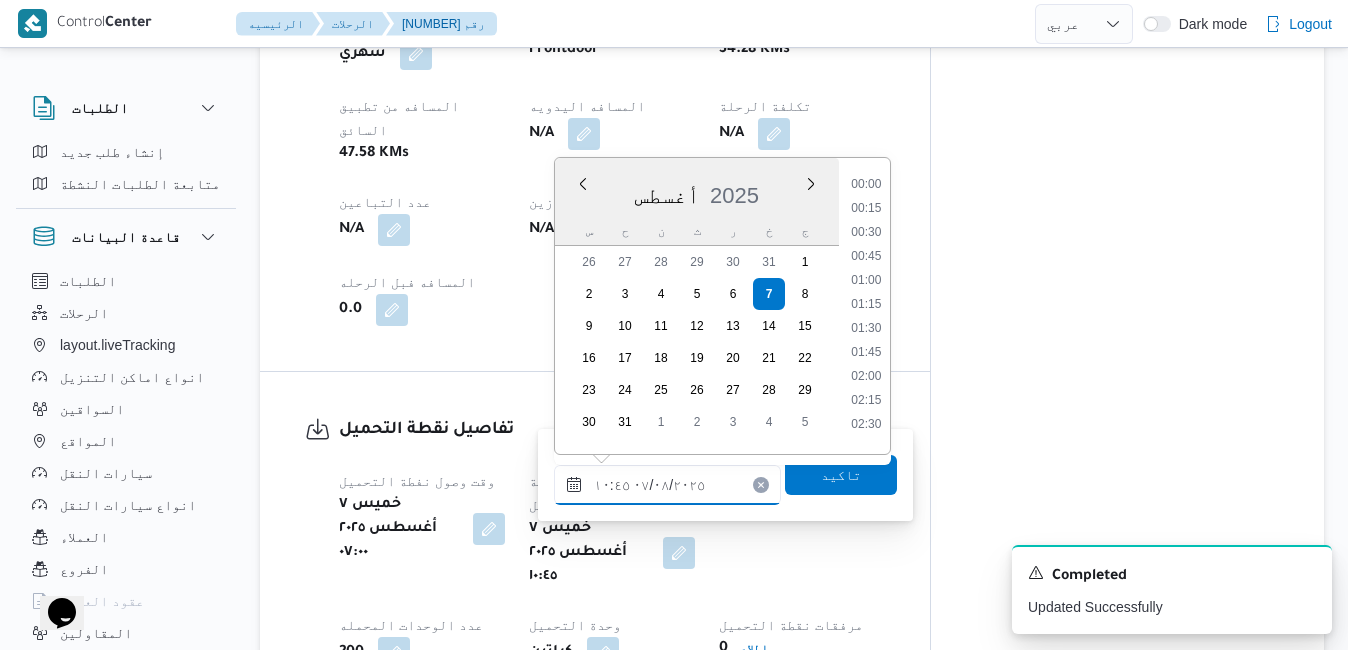 scroll, scrollTop: 894, scrollLeft: 0, axis: vertical 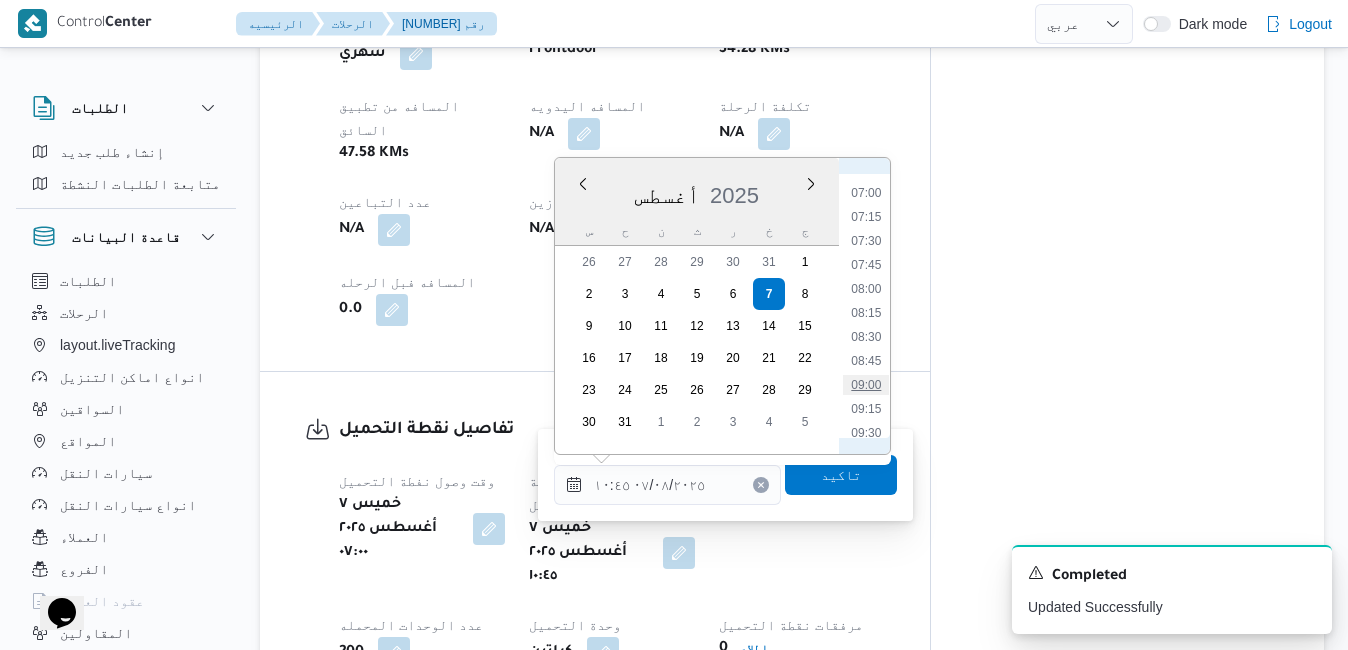 click on "09:00" at bounding box center [866, 385] 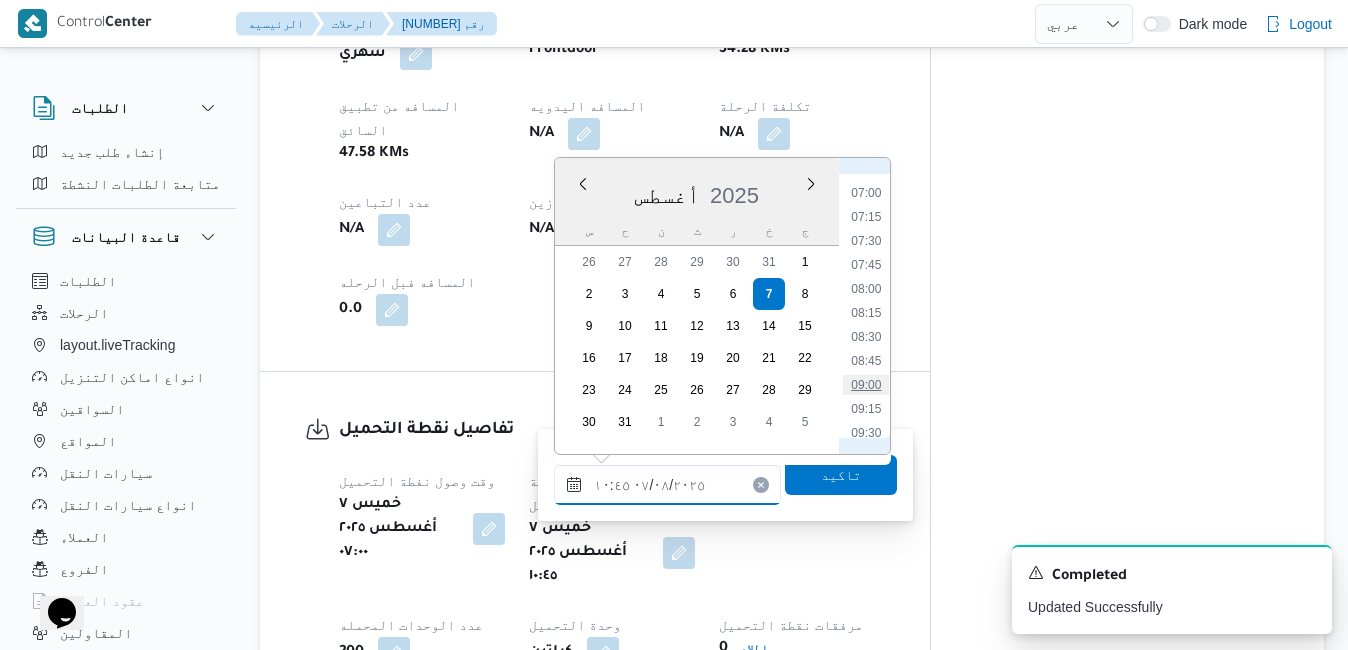 type on "٠٧/٠٨/٢٠٢٥ ٠٩:٠٠" 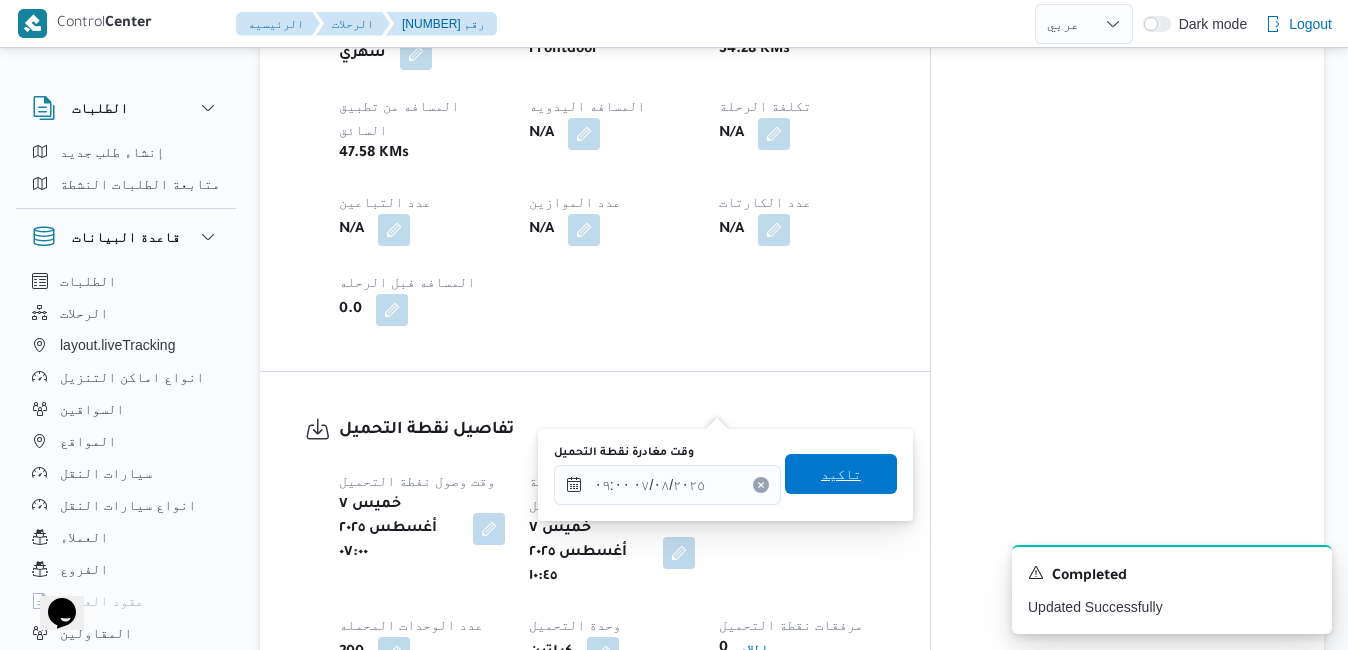 click on "تاكيد" at bounding box center (841, 474) 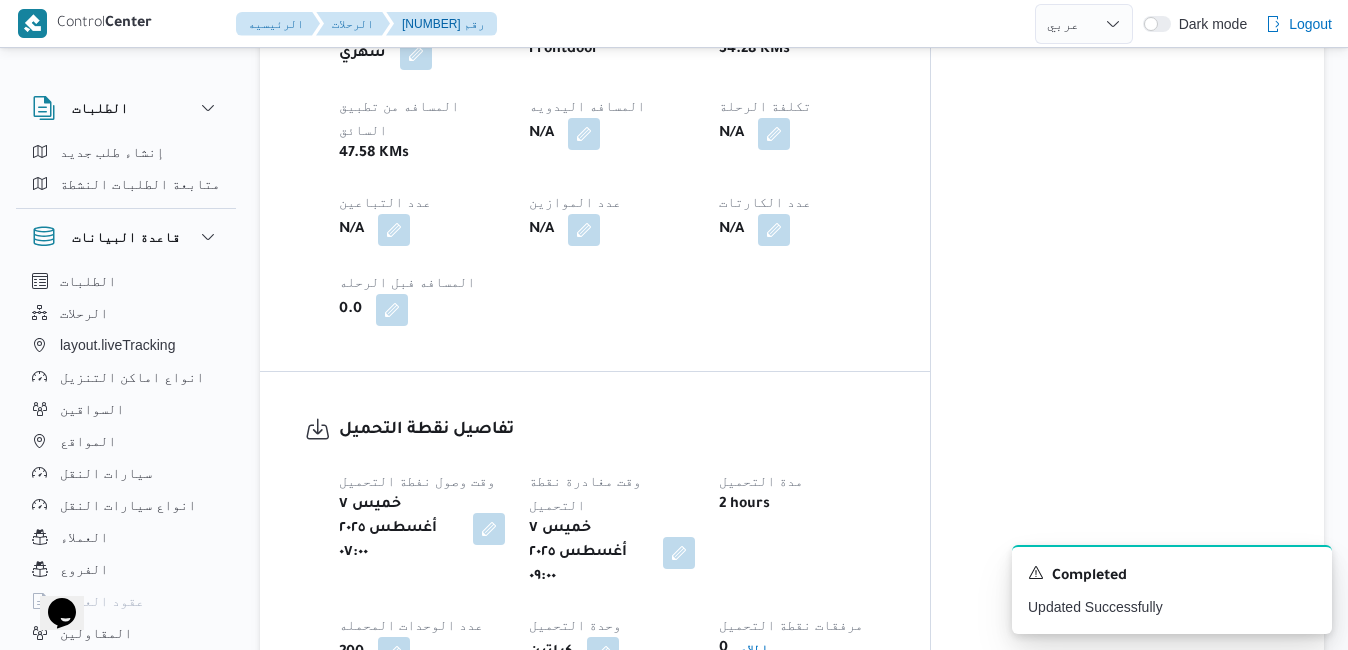 click on "0 اطلاع" at bounding box center [802, 649] 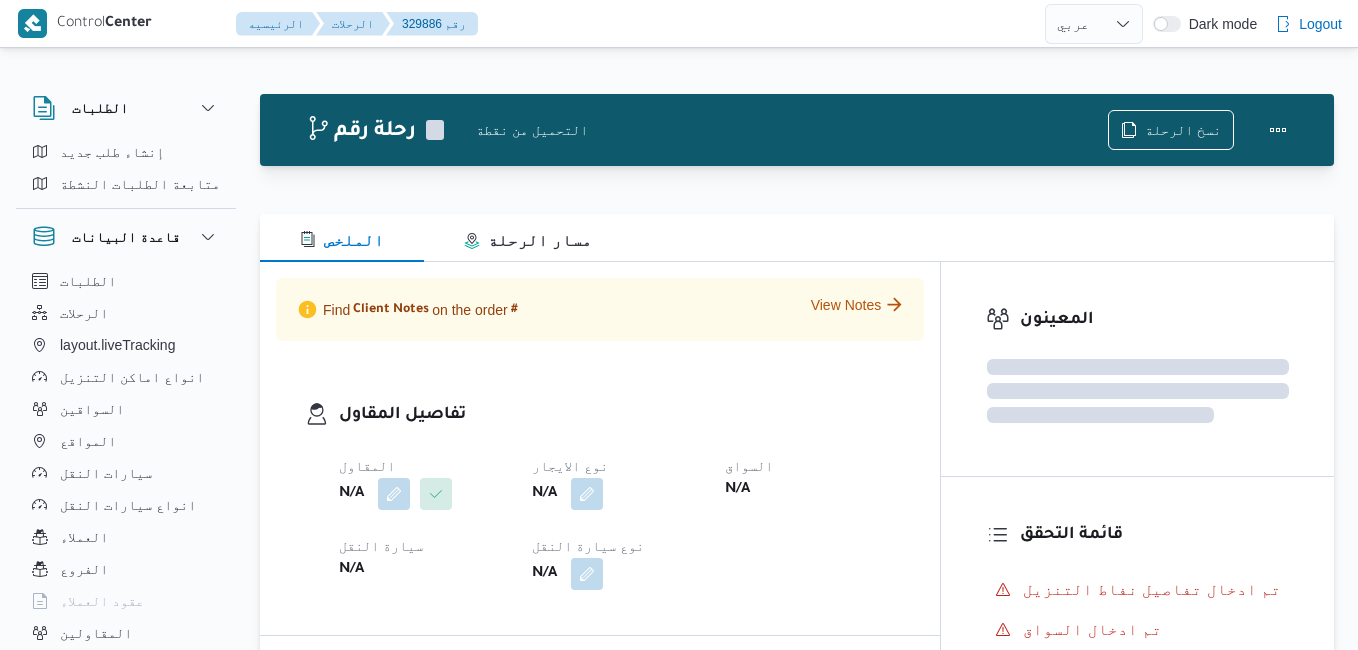 select on "ar" 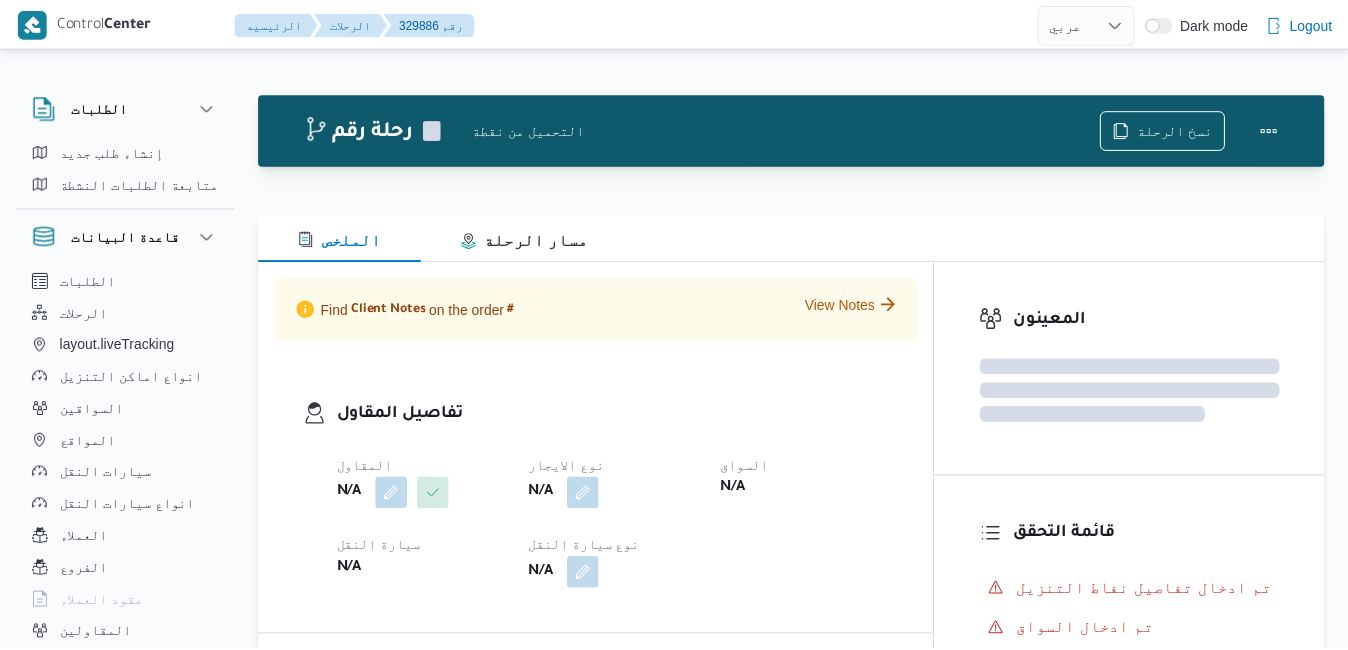 scroll, scrollTop: 0, scrollLeft: 0, axis: both 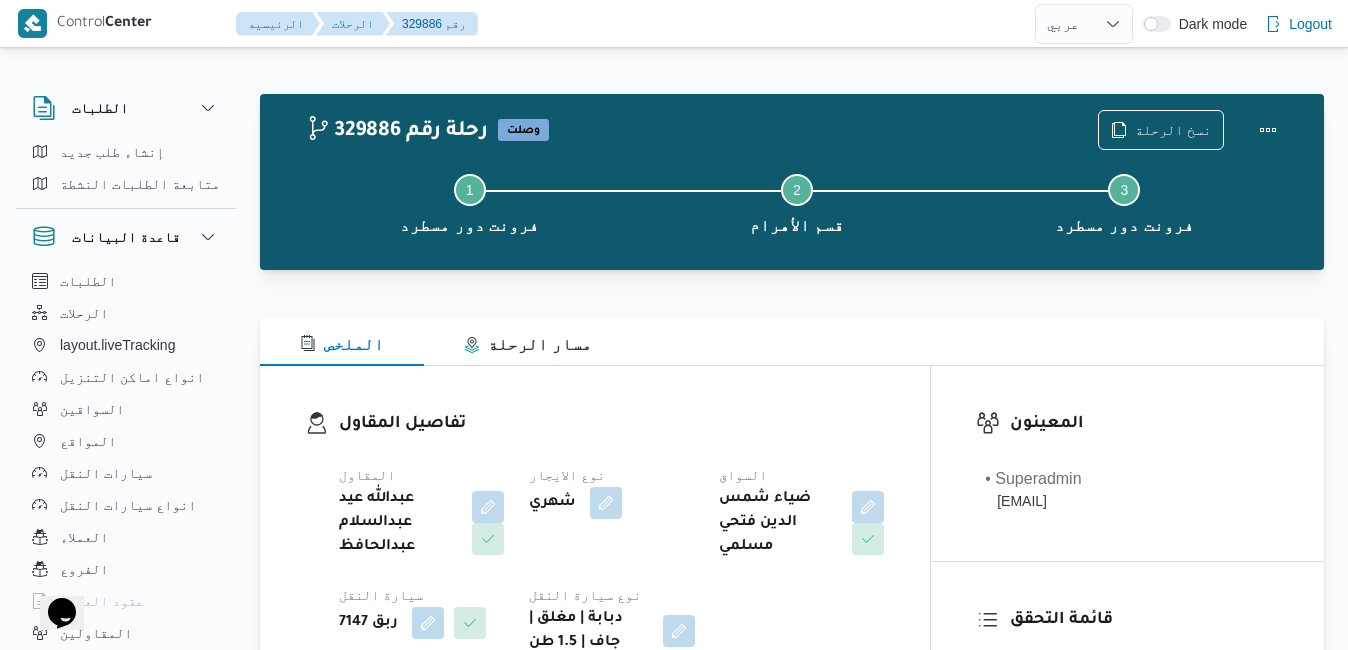 click on "تفاصيل المقاول المقاول عبدالله عيد عبدالسلام عبدالحافظ نوع الايجار شهري السواق ضياء شمس الدين فتحي مسلمي سيارة النقل ربق 7147 نوع سيارة النقل دبابة | مغلق | جاف | 1.5 طن" at bounding box center (595, 533) 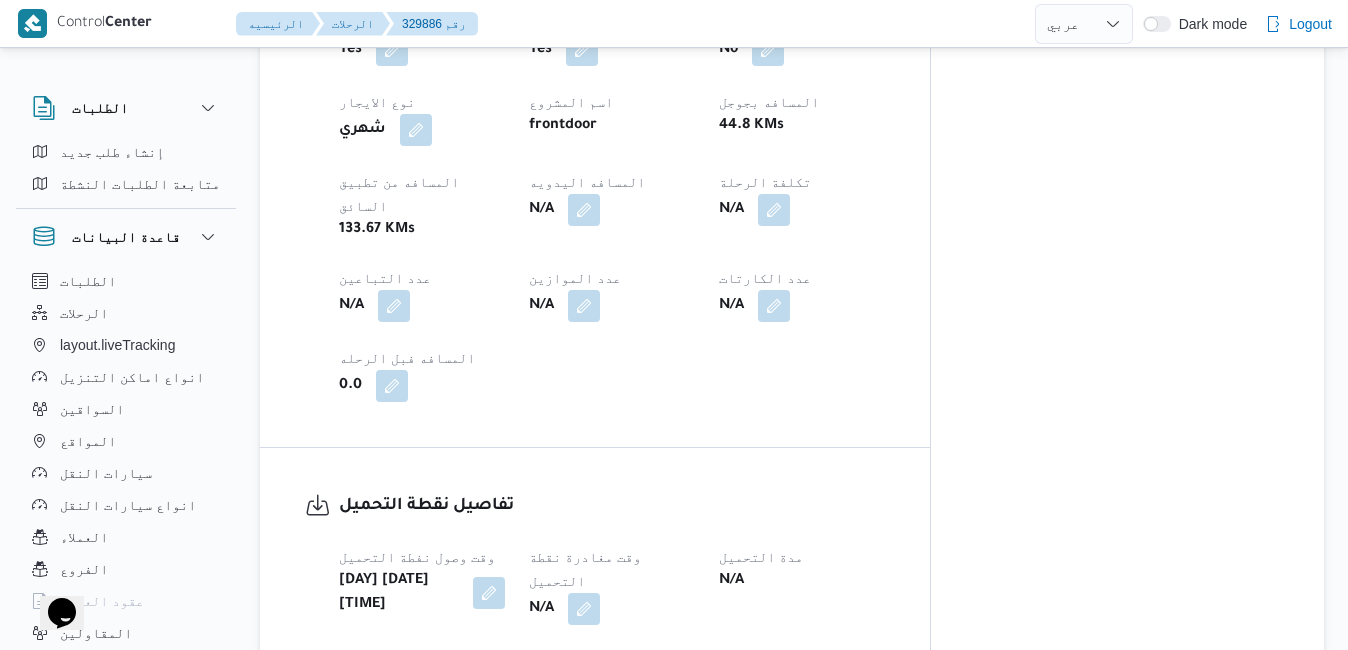 scroll, scrollTop: 1160, scrollLeft: 0, axis: vertical 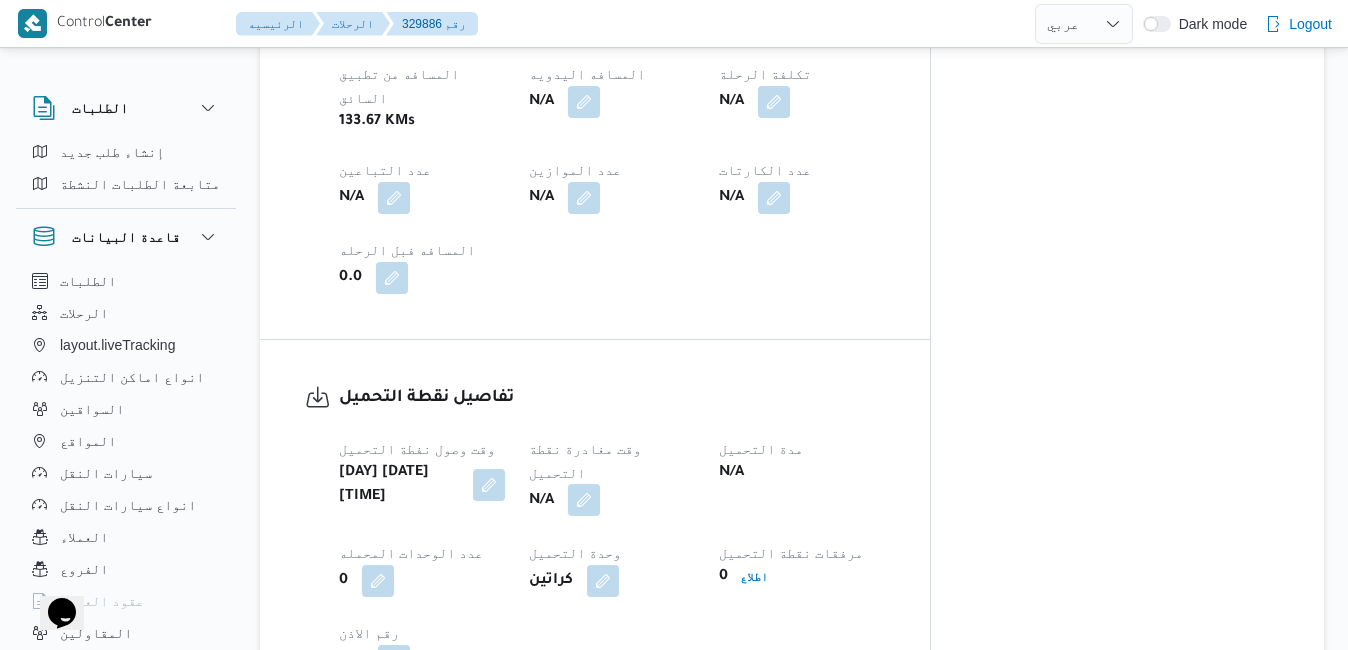 click at bounding box center [584, 500] 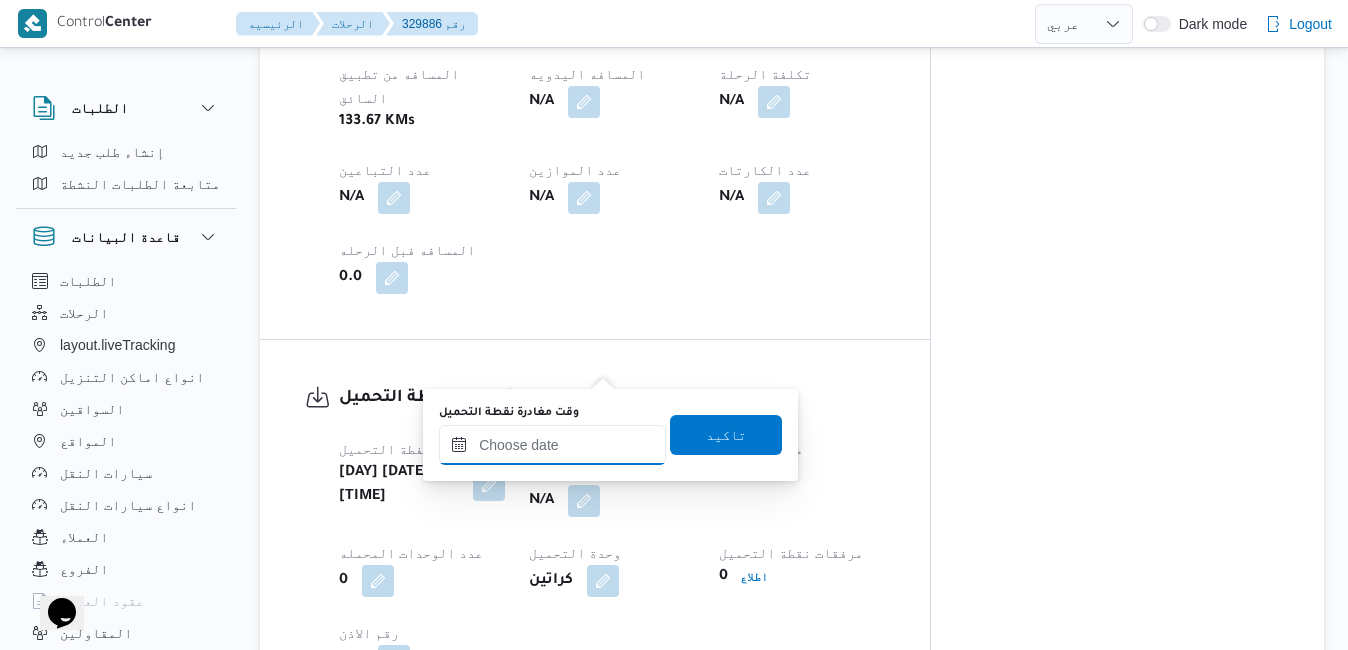 click on "وقت مغادرة نقطة التحميل" at bounding box center [552, 445] 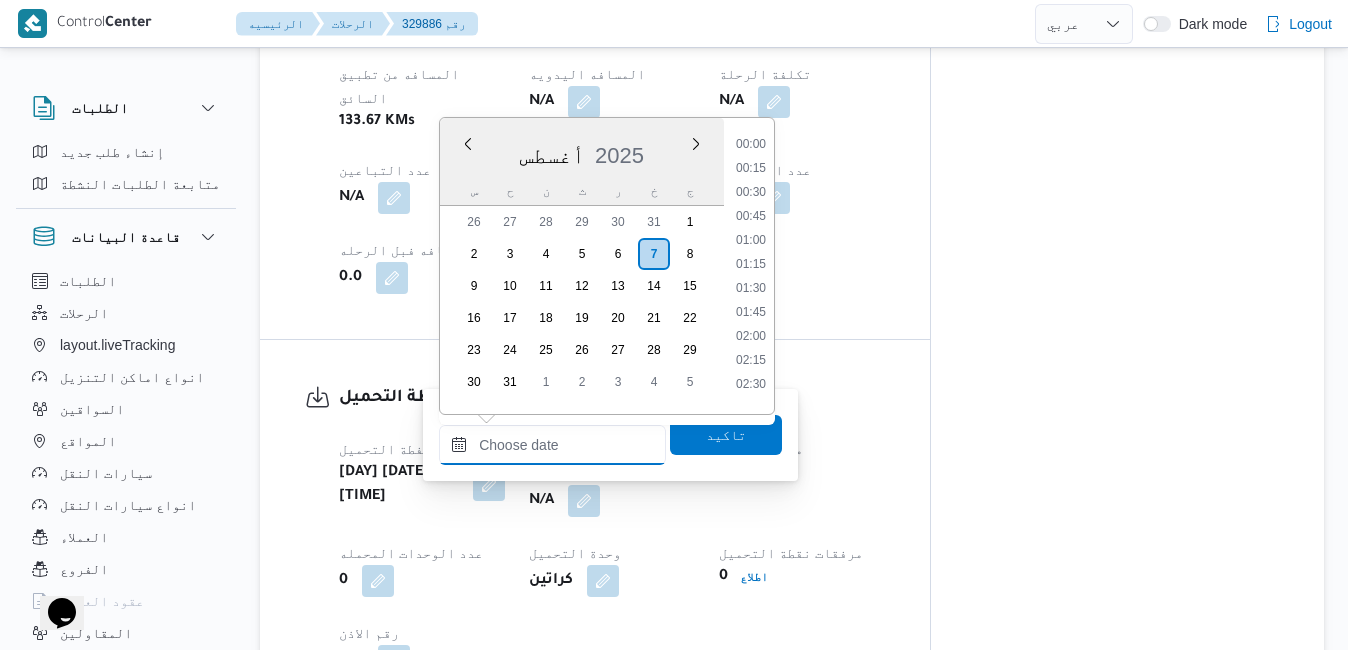 scroll, scrollTop: 1086, scrollLeft: 0, axis: vertical 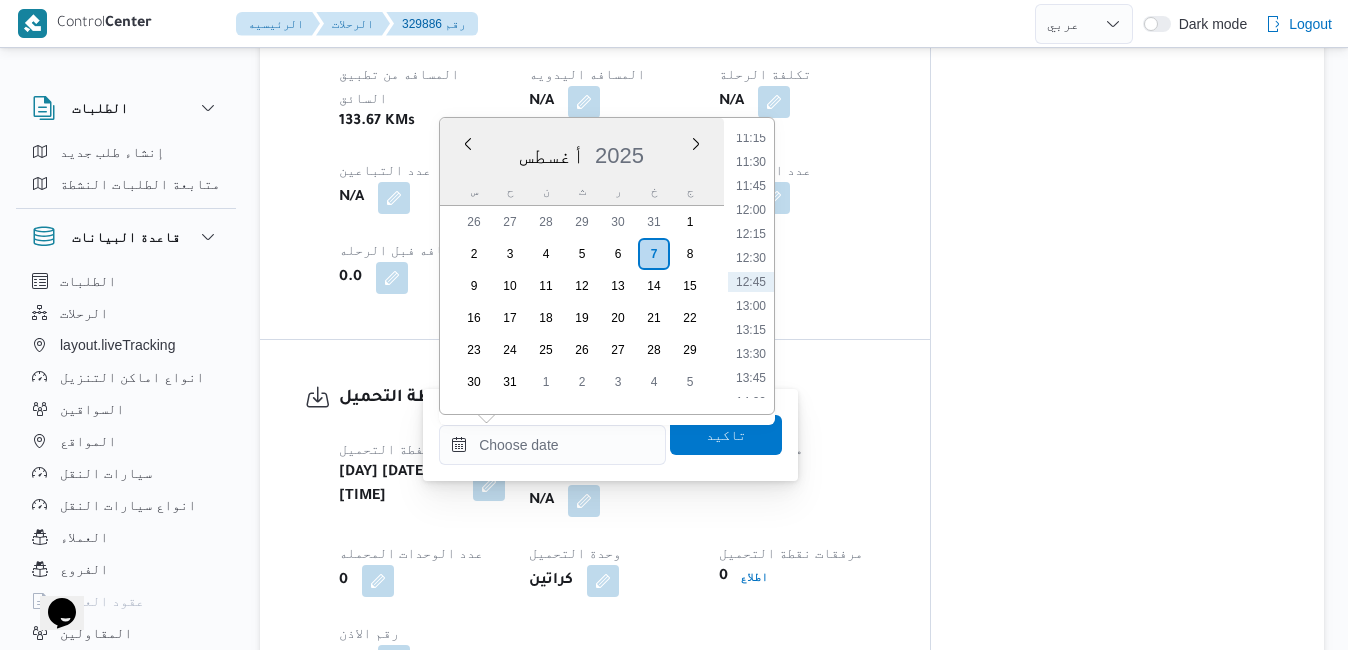 click on "أغسطس 2025" at bounding box center (582, 151) 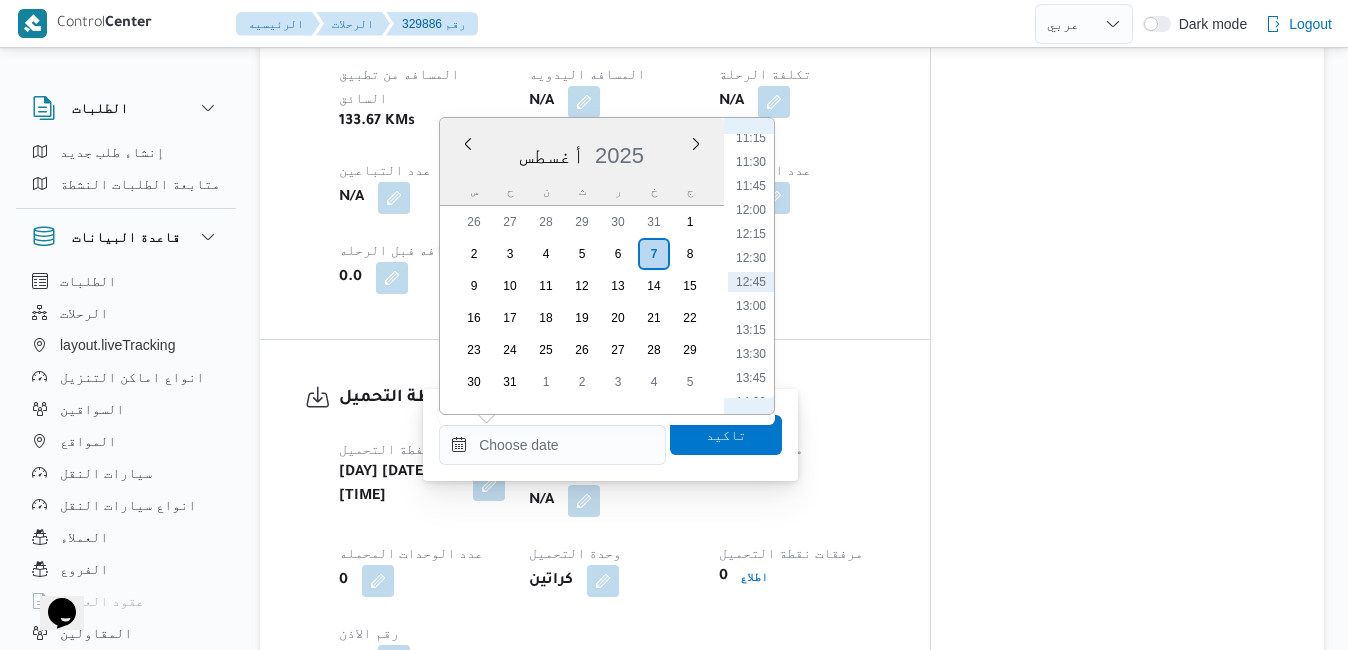 scroll, scrollTop: 855, scrollLeft: 0, axis: vertical 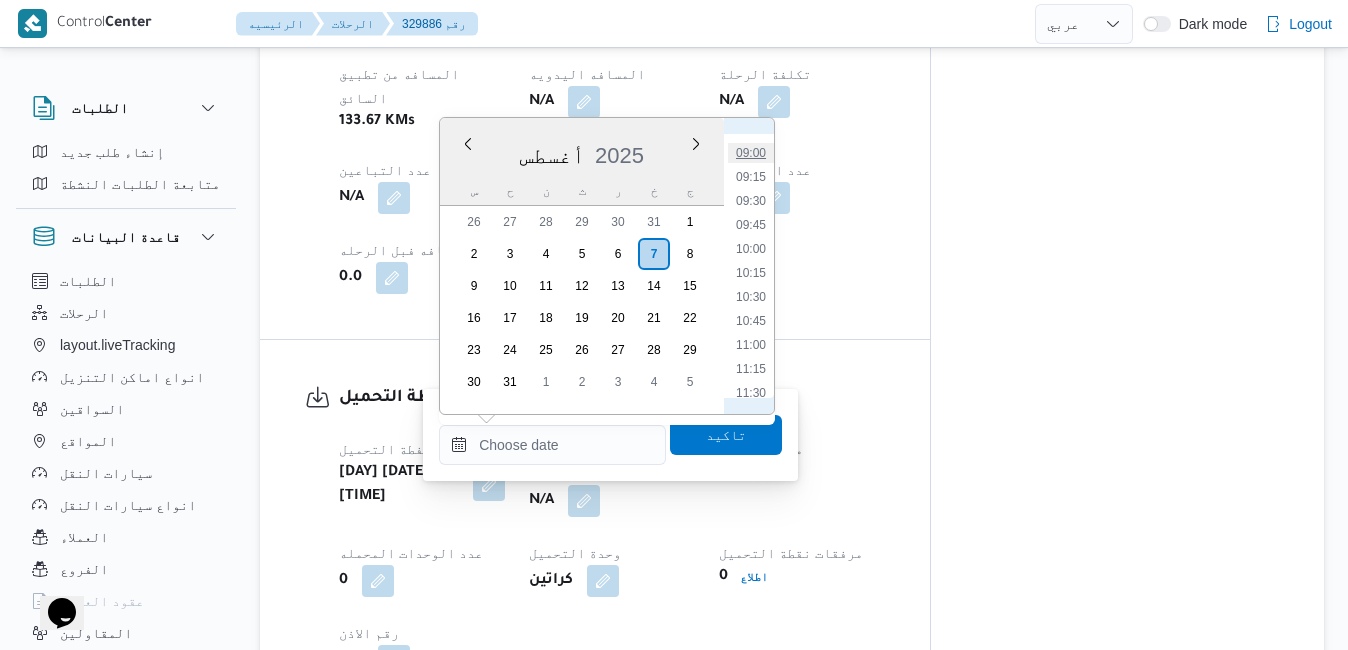 click on "09:00" at bounding box center (751, 153) 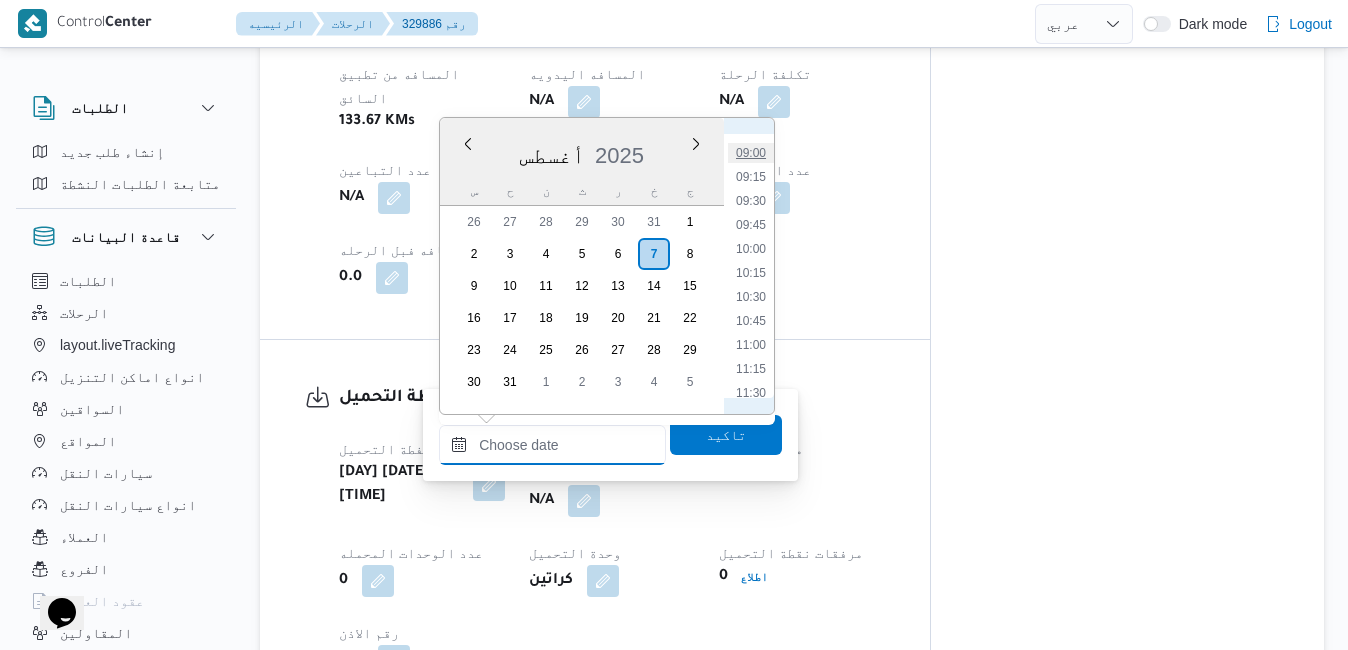 type on "٠٧/٠٨/٢٠٢٥ ٠٩:٠٠" 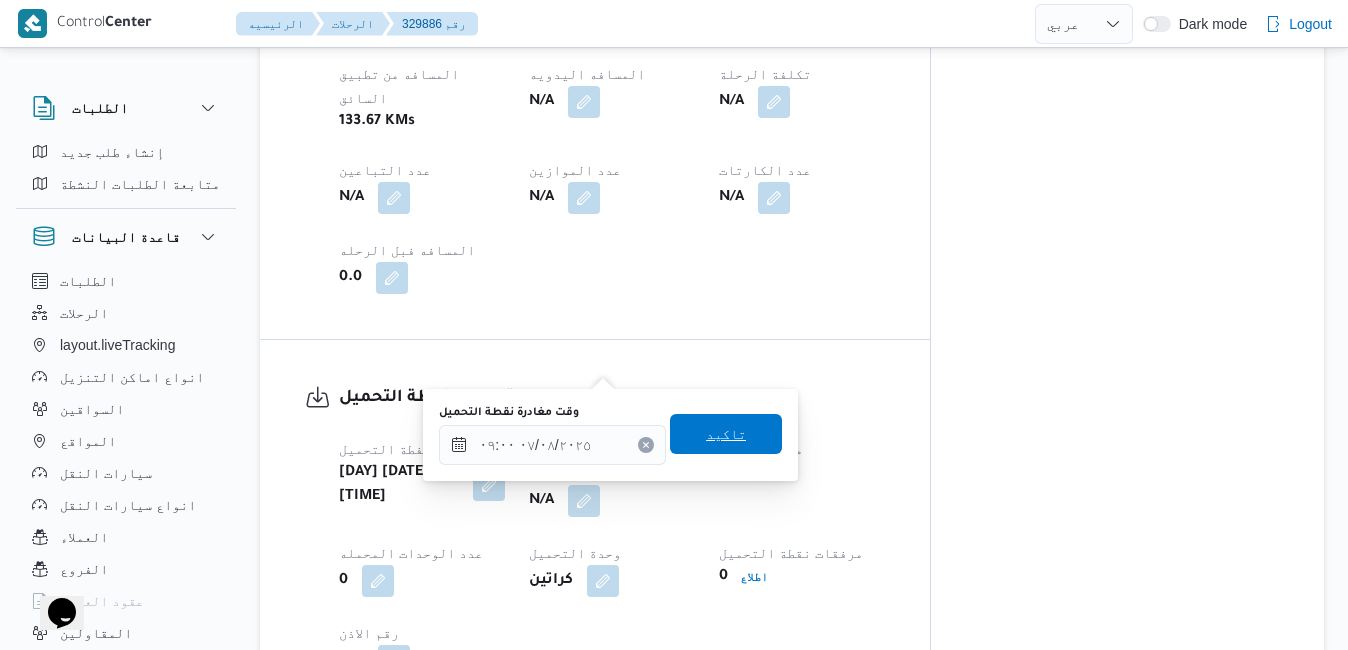 click on "تاكيد" at bounding box center [726, 434] 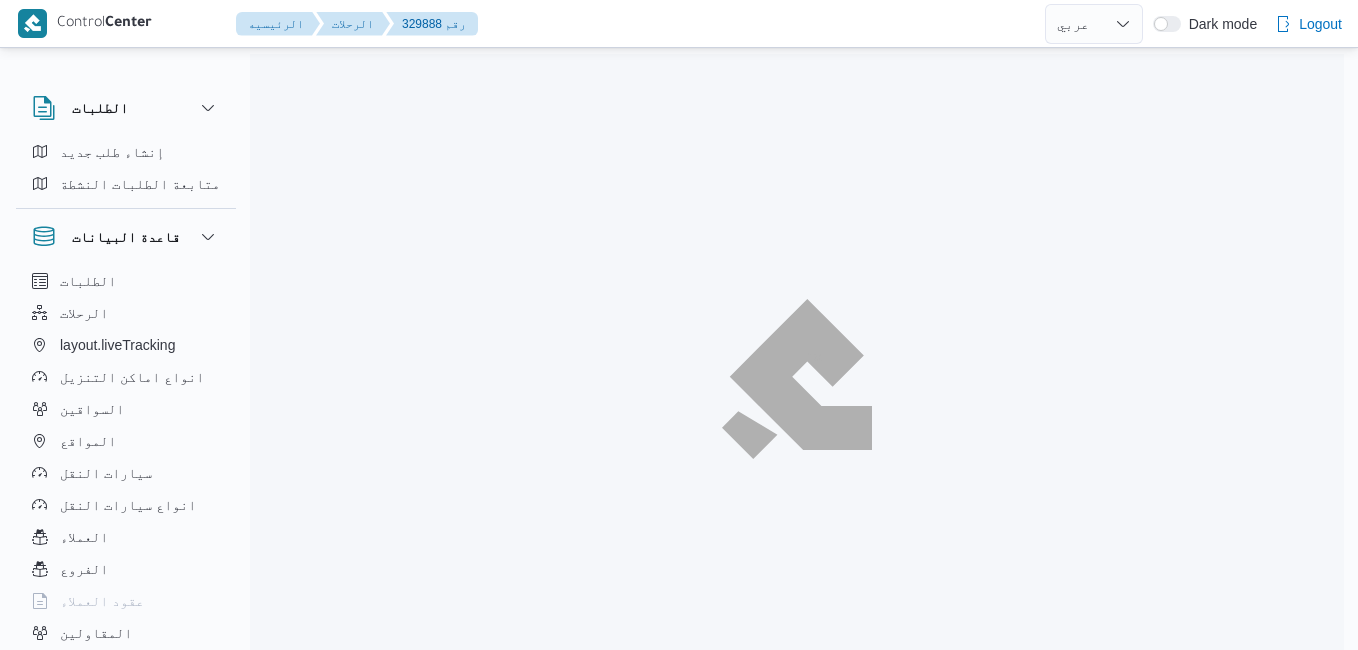 select on "ar" 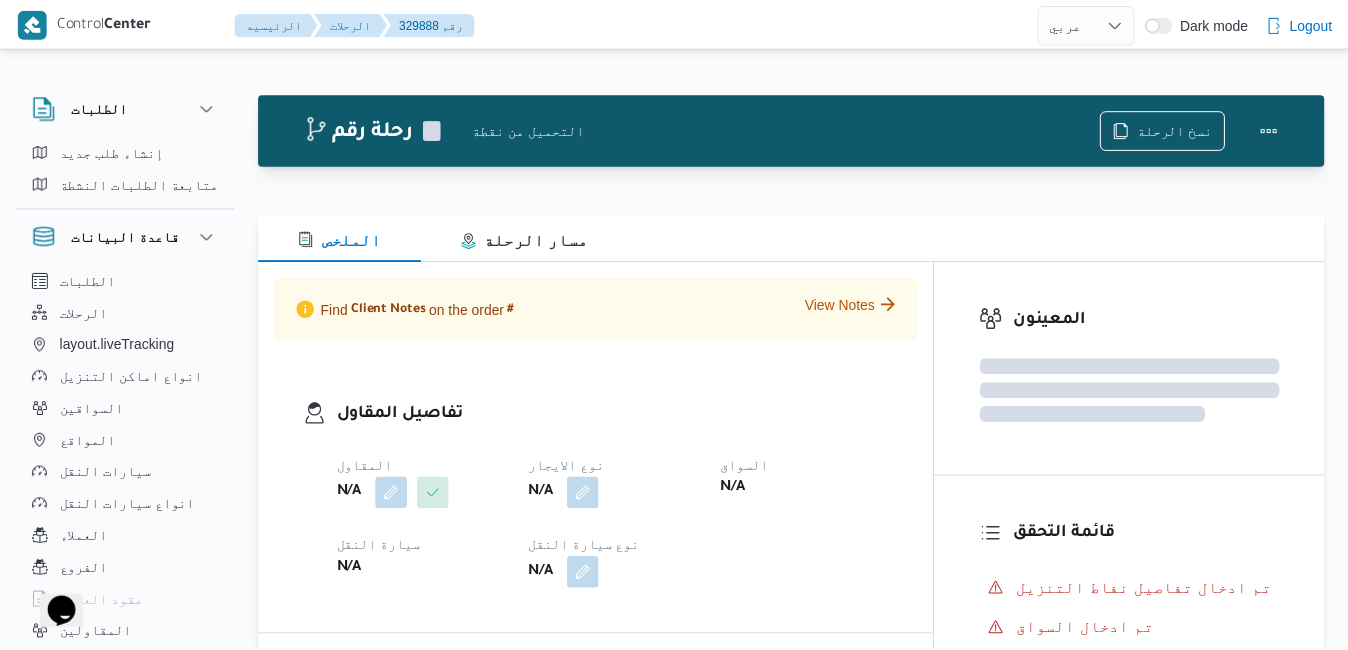 scroll, scrollTop: 0, scrollLeft: 0, axis: both 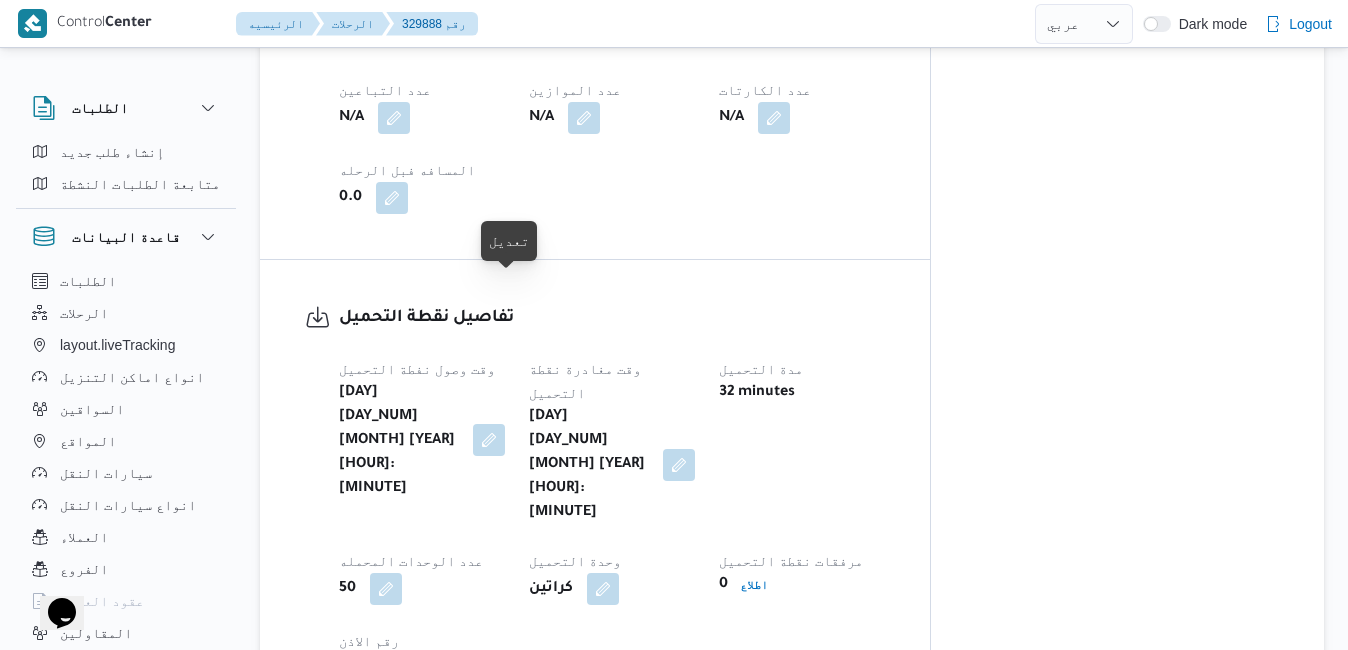 click at bounding box center [489, 440] 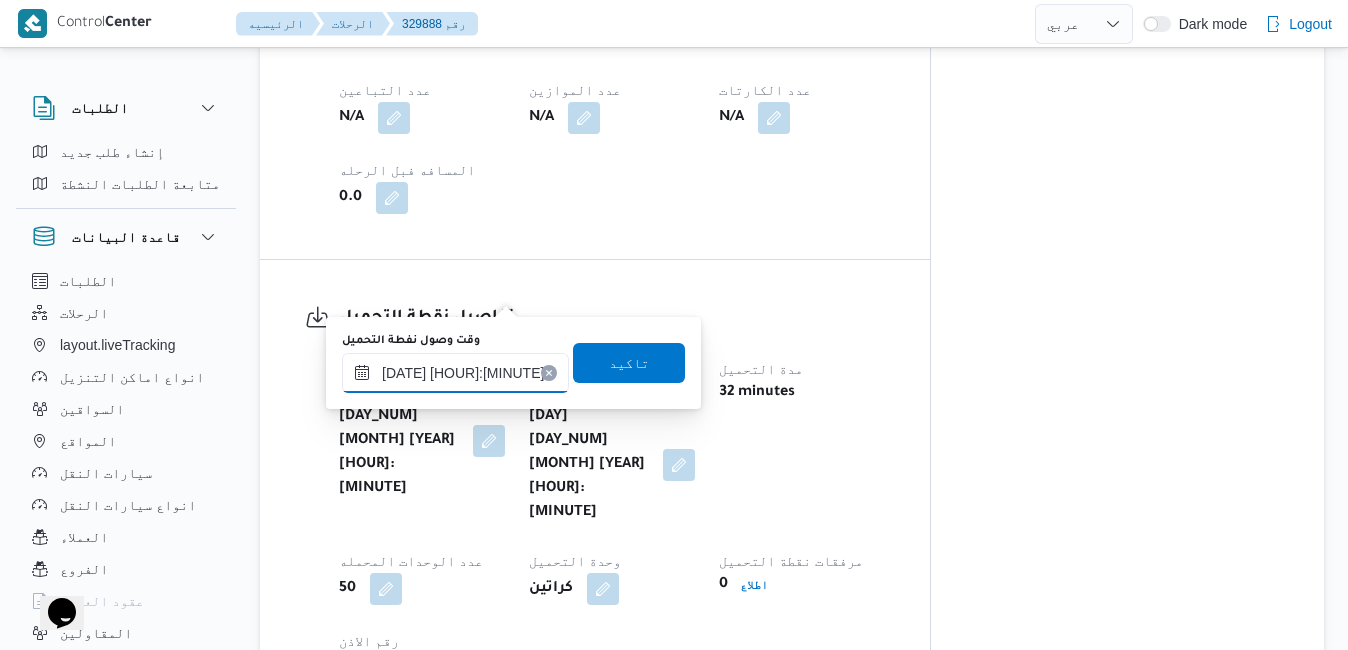 click on "[DATE] [HOUR]:[MINUTE]" at bounding box center (455, 373) 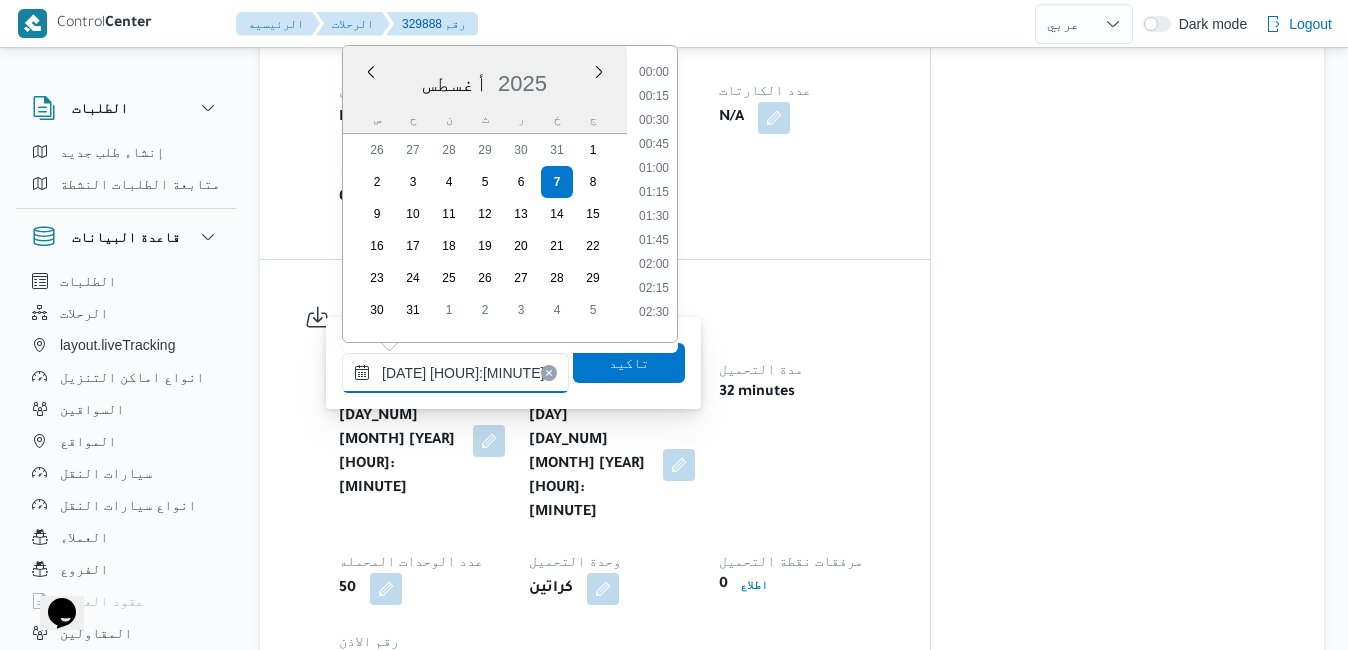 scroll, scrollTop: 630, scrollLeft: 0, axis: vertical 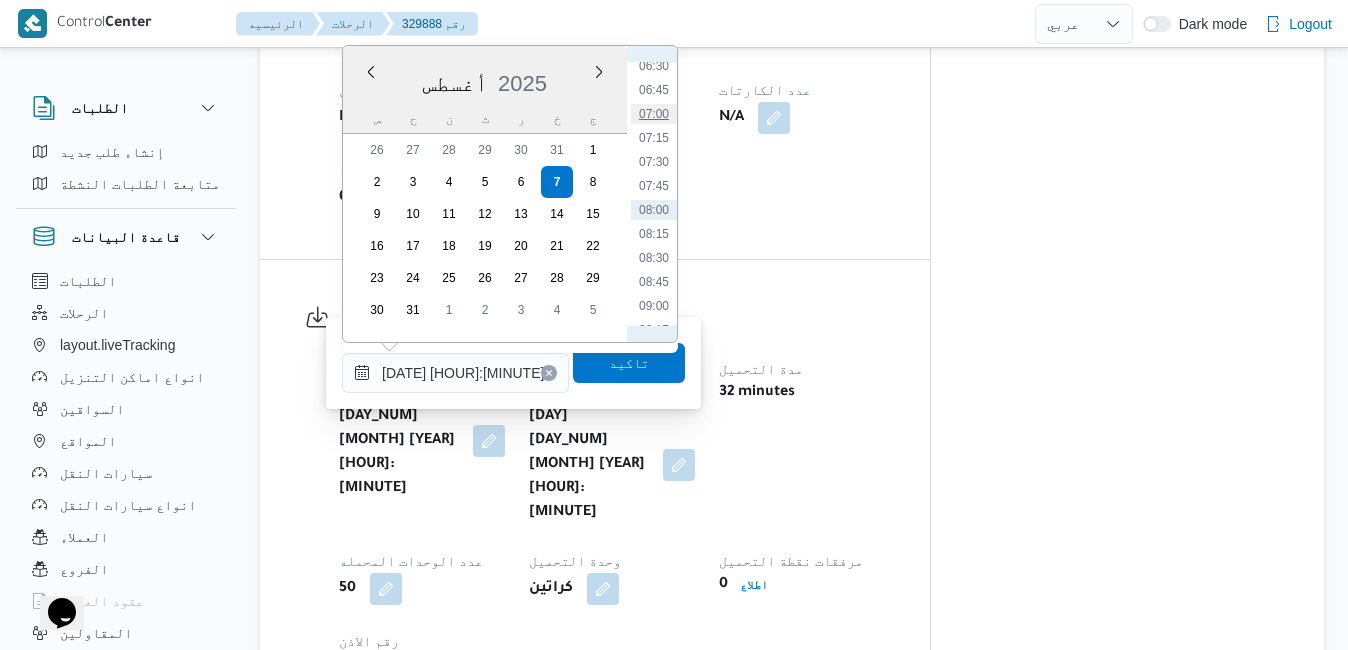 click on "07:00" at bounding box center (654, 114) 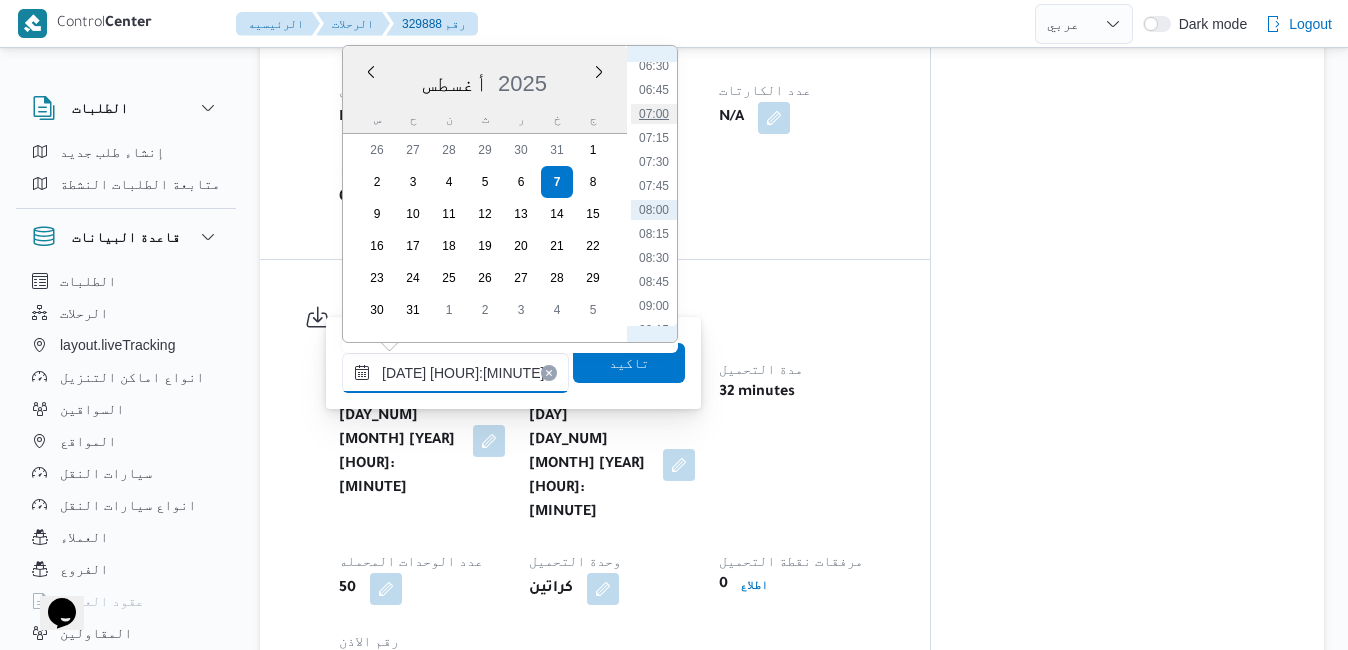 type on "٠٧/٠٨/٢٠٢٥ ٠٧:٠٠" 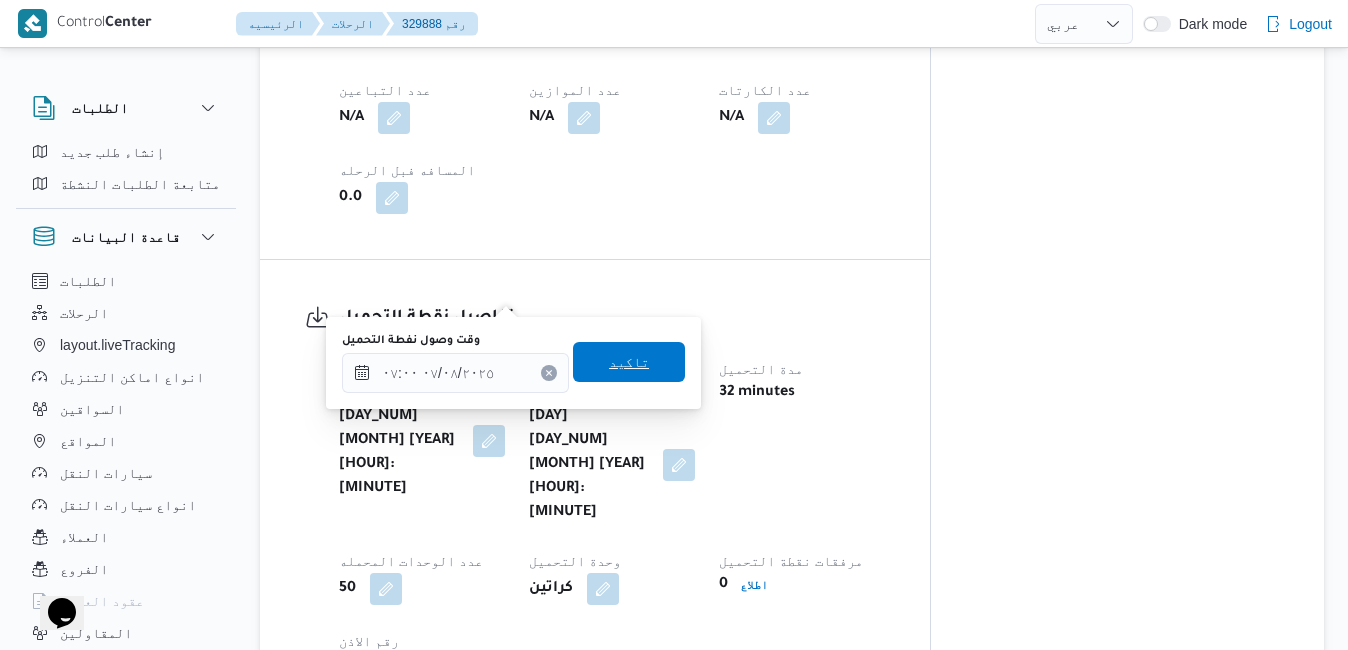 click on "تاكيد" at bounding box center [629, 362] 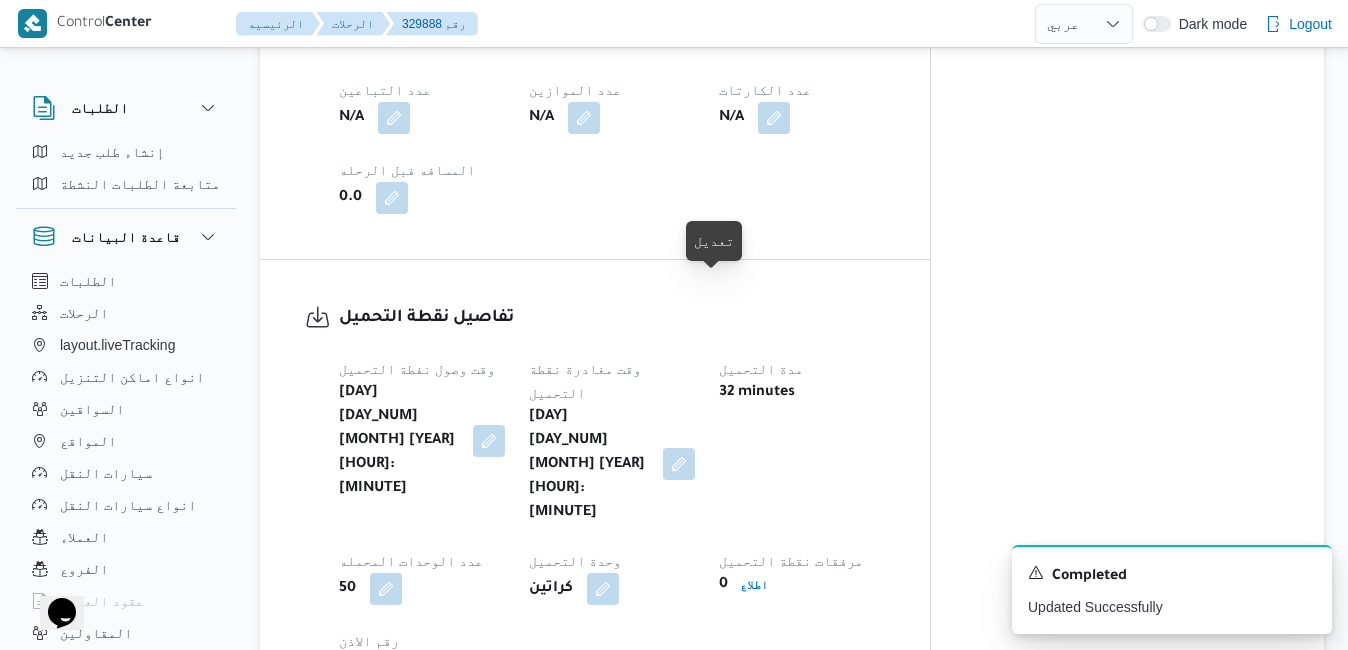 click at bounding box center (679, 464) 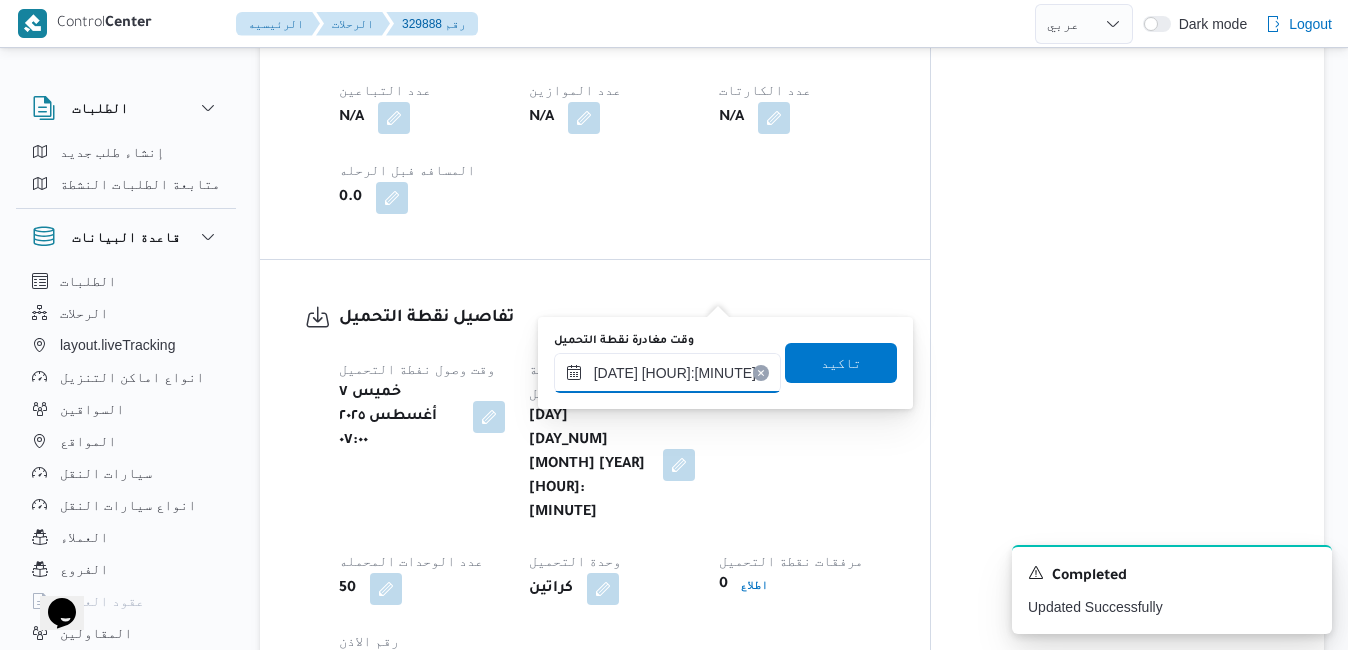 click on "٠٧/٠٨/٢٠٢٥ ٠٨:٤١" at bounding box center (667, 373) 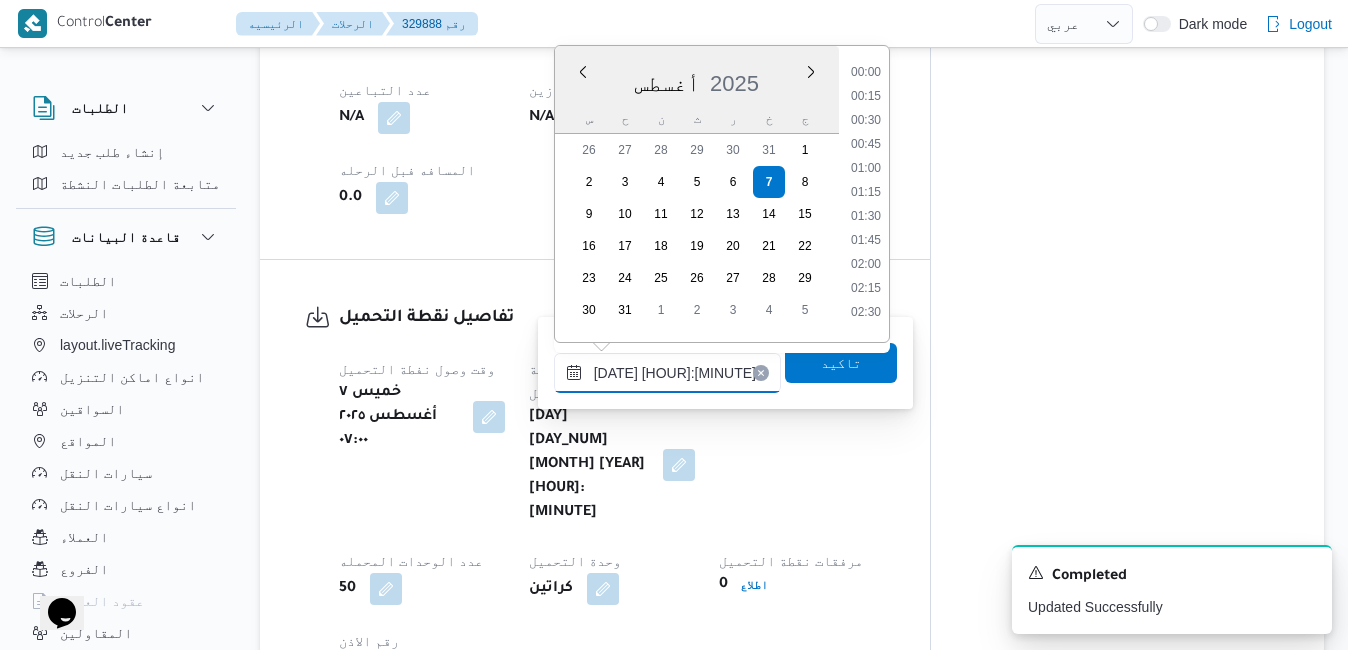 scroll, scrollTop: 678, scrollLeft: 0, axis: vertical 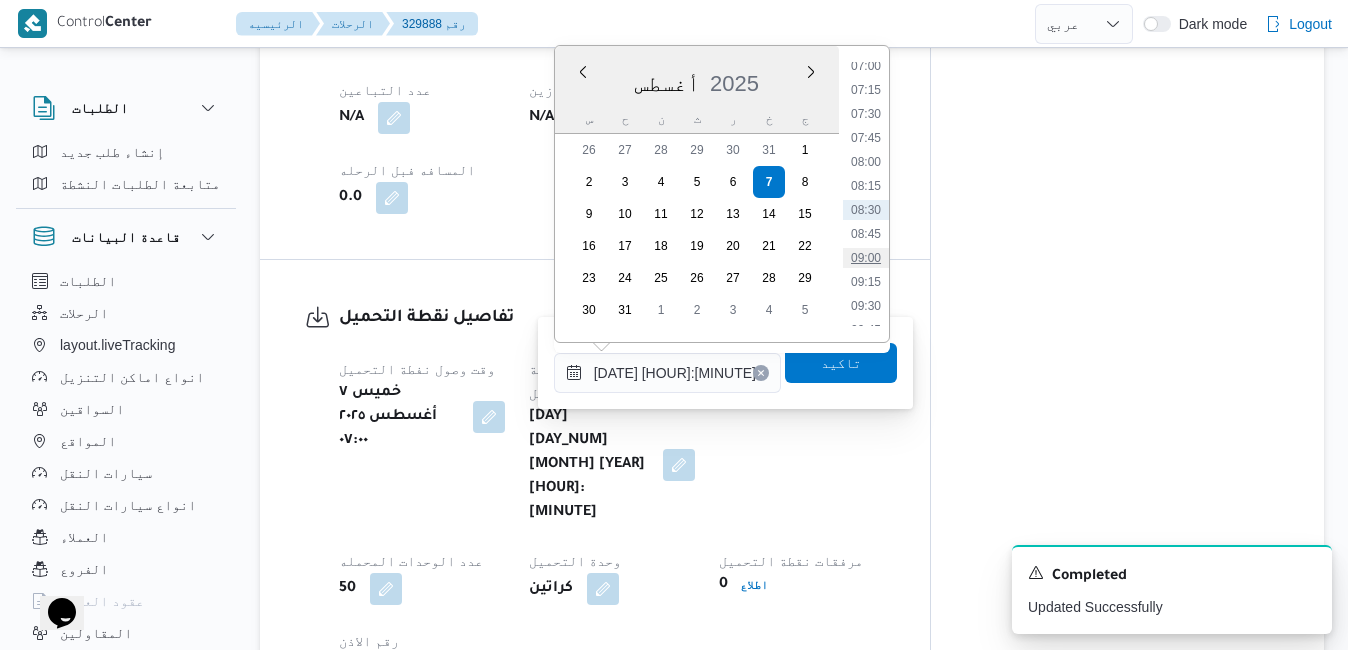 click on "09:00" at bounding box center [866, 258] 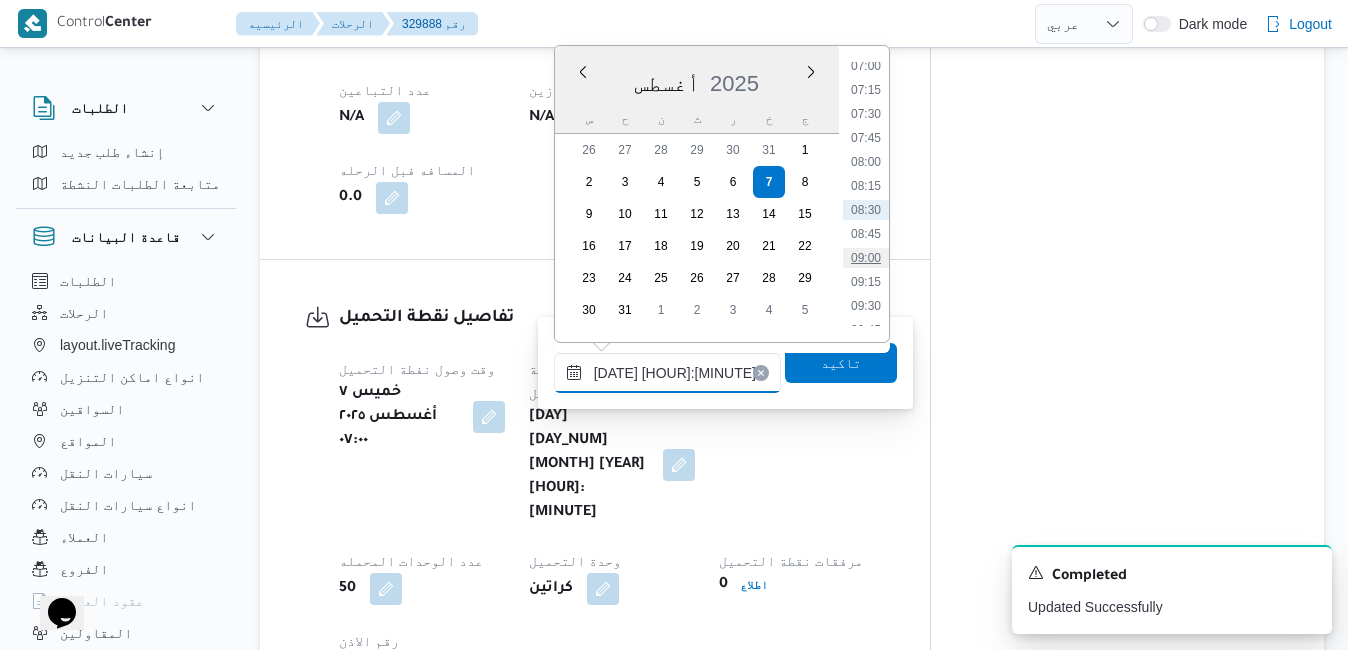 type on "٠٧/٠٨/٢٠٢٥ ٠٩:٠٠" 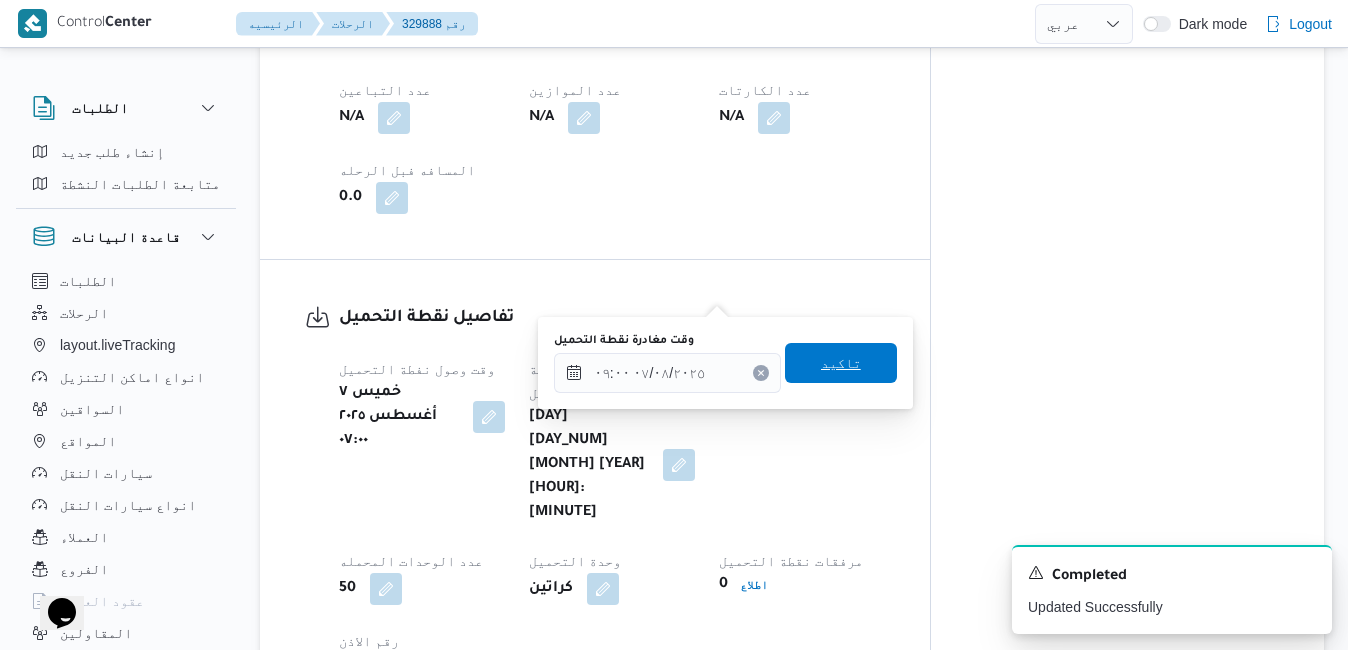 click on "تاكيد" at bounding box center [841, 363] 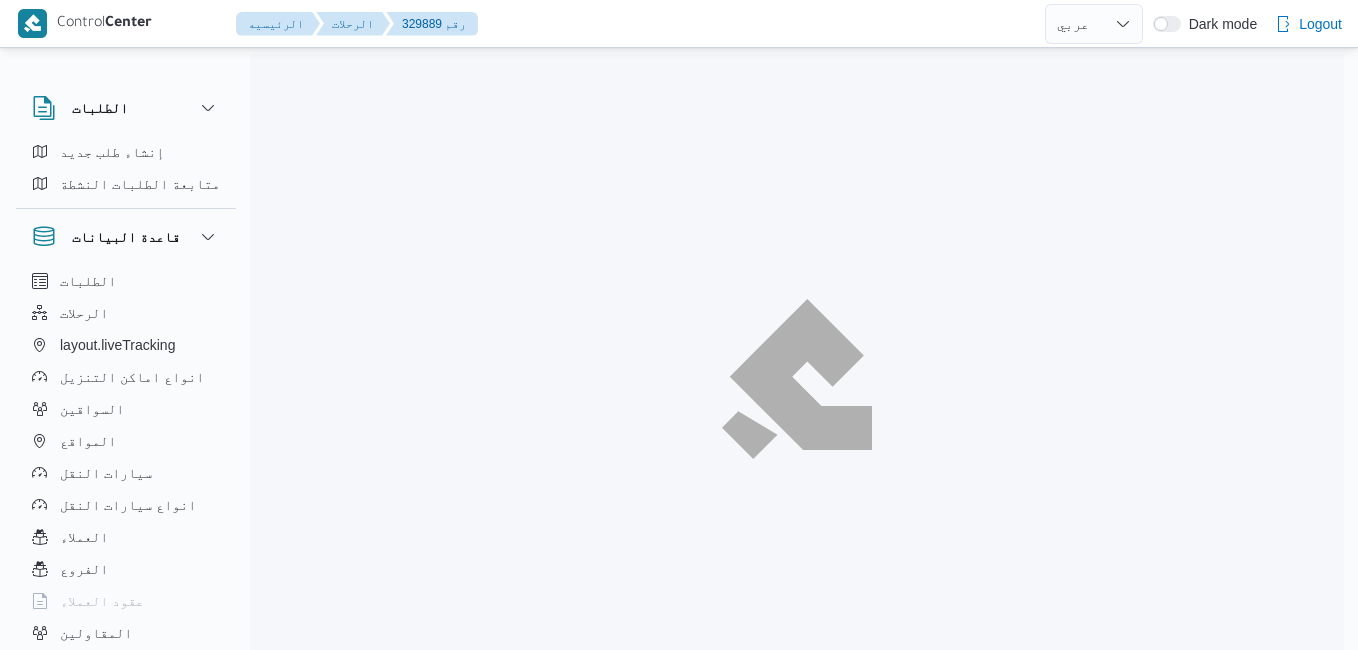 select on "ar" 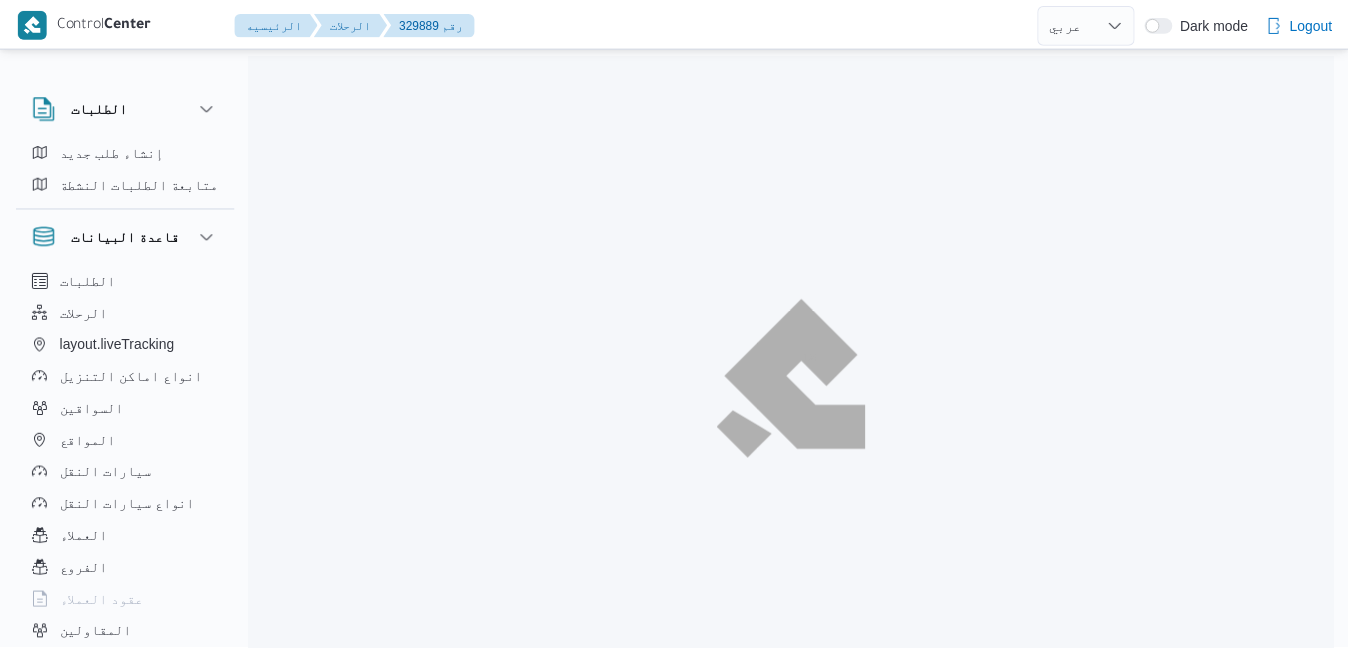 scroll, scrollTop: 0, scrollLeft: 0, axis: both 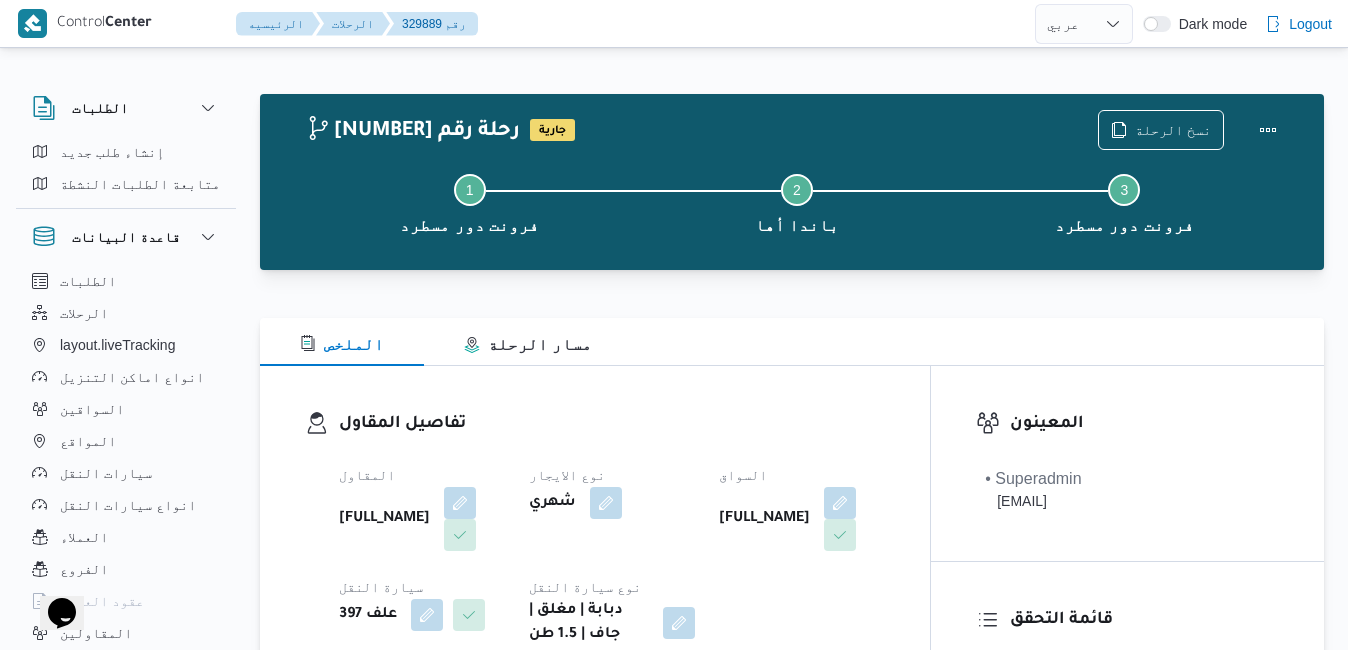 click on "تفاصيل المقاول المقاول [FULL_NAME] نوع الايجار شهري السواق [FULL_NAME] سيارة النقل علف 397 نوع سيارة النقل دبابة | مغلق | جاف | 1.5 طن" at bounding box center (595, 529) 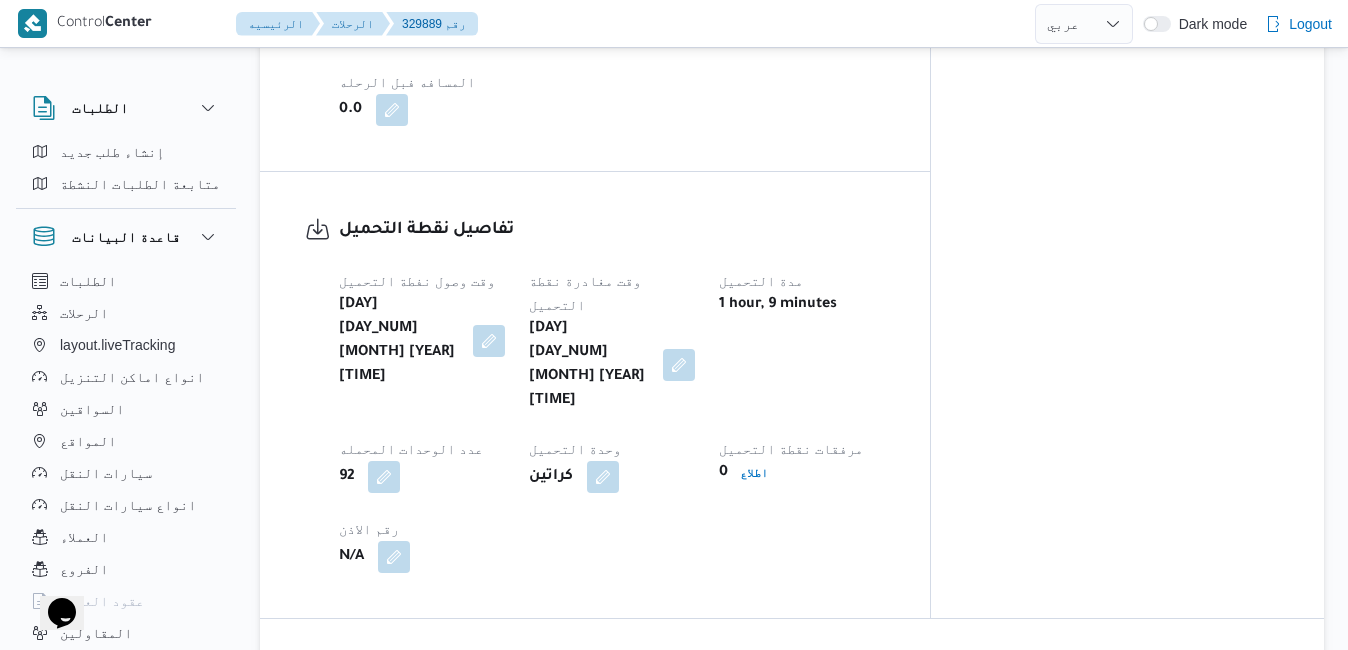 scroll, scrollTop: 1280, scrollLeft: 0, axis: vertical 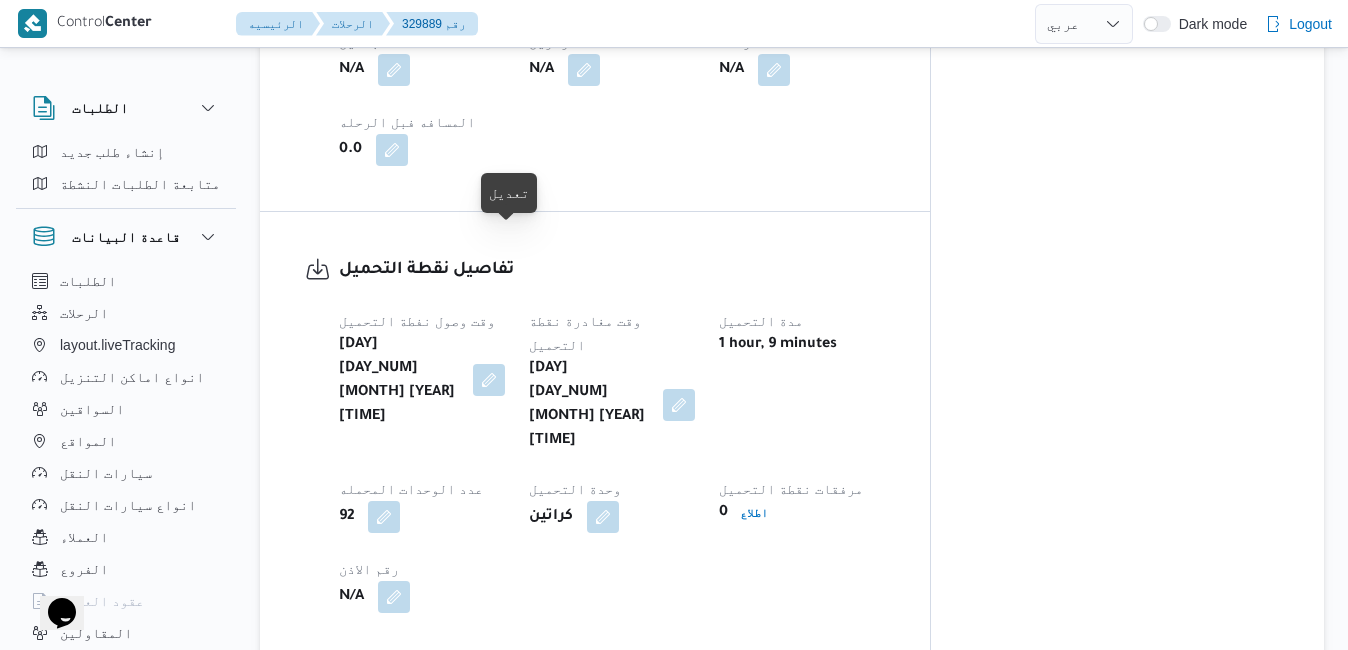 click at bounding box center [489, 380] 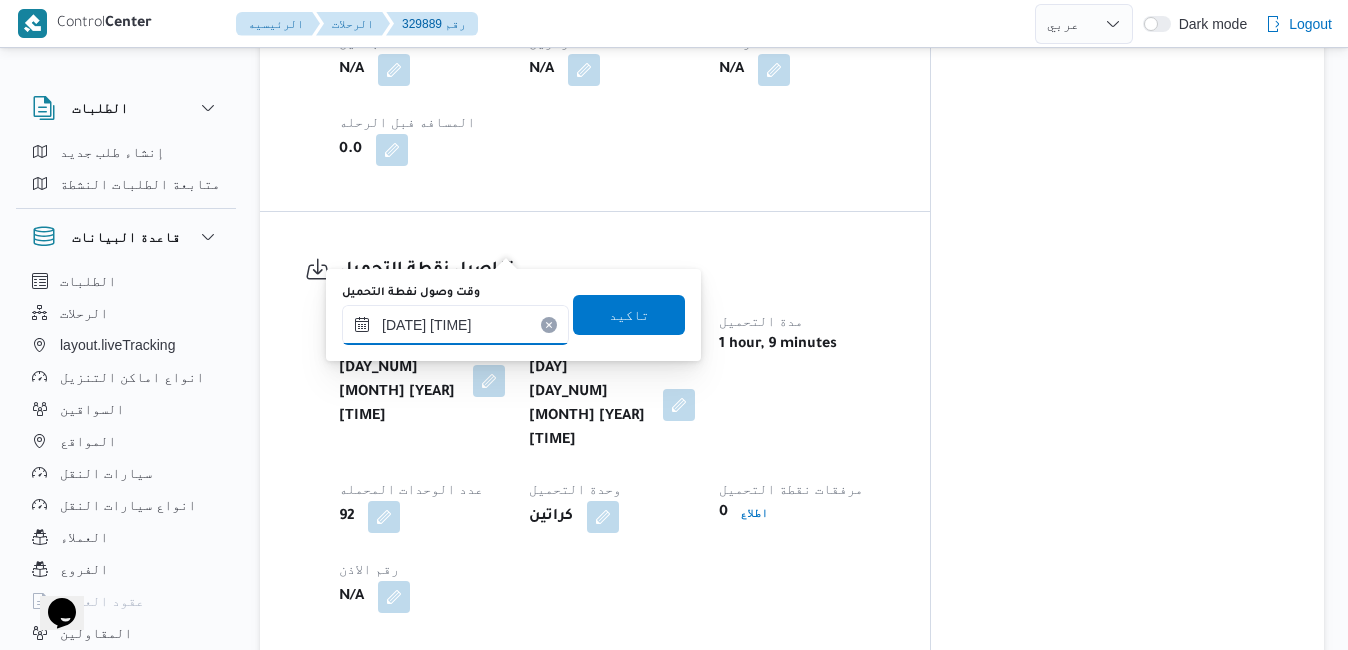 click on "٠٧/٠٨/٢٠٢٥ ٠٨:٢٣" at bounding box center [455, 325] 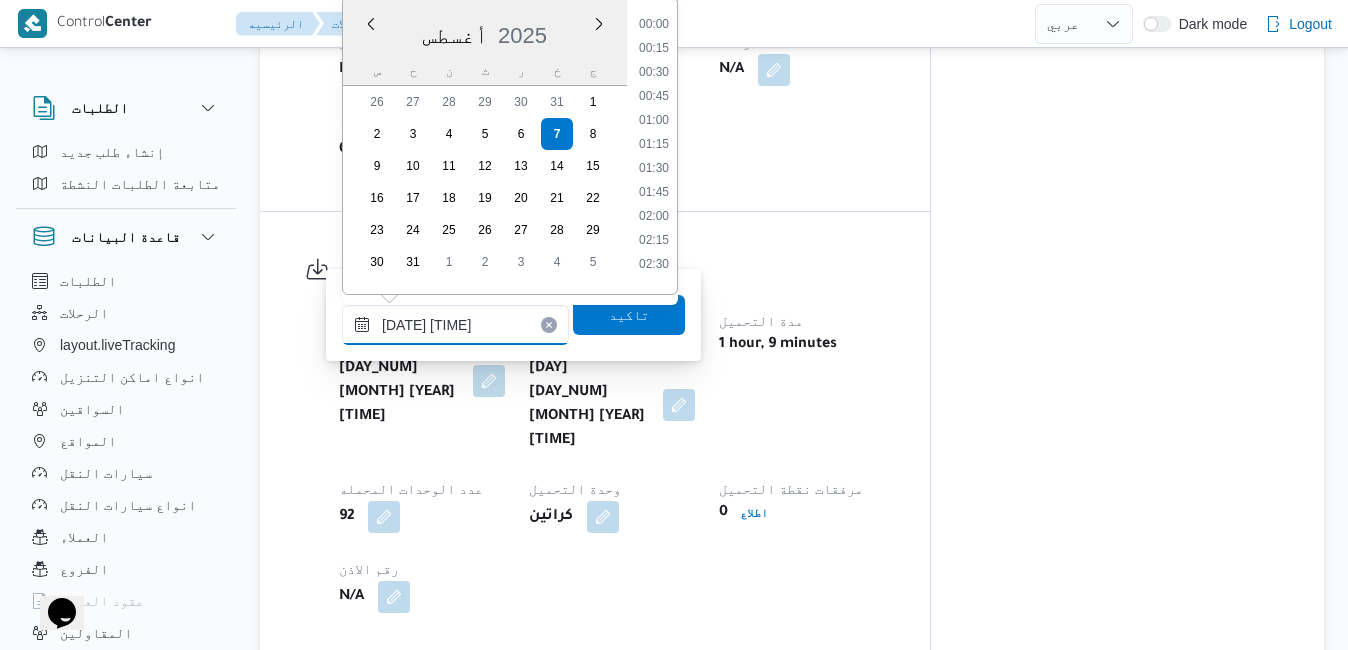 scroll, scrollTop: 654, scrollLeft: 0, axis: vertical 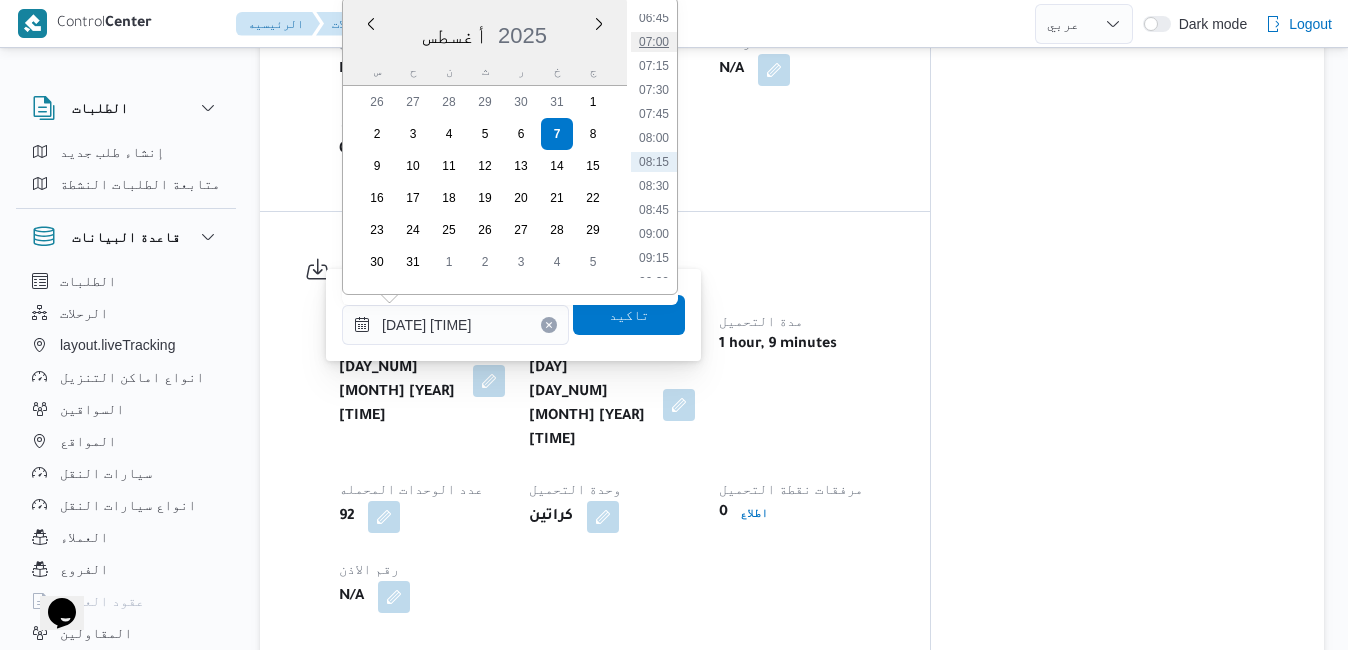 click on "07:00" at bounding box center [654, 42] 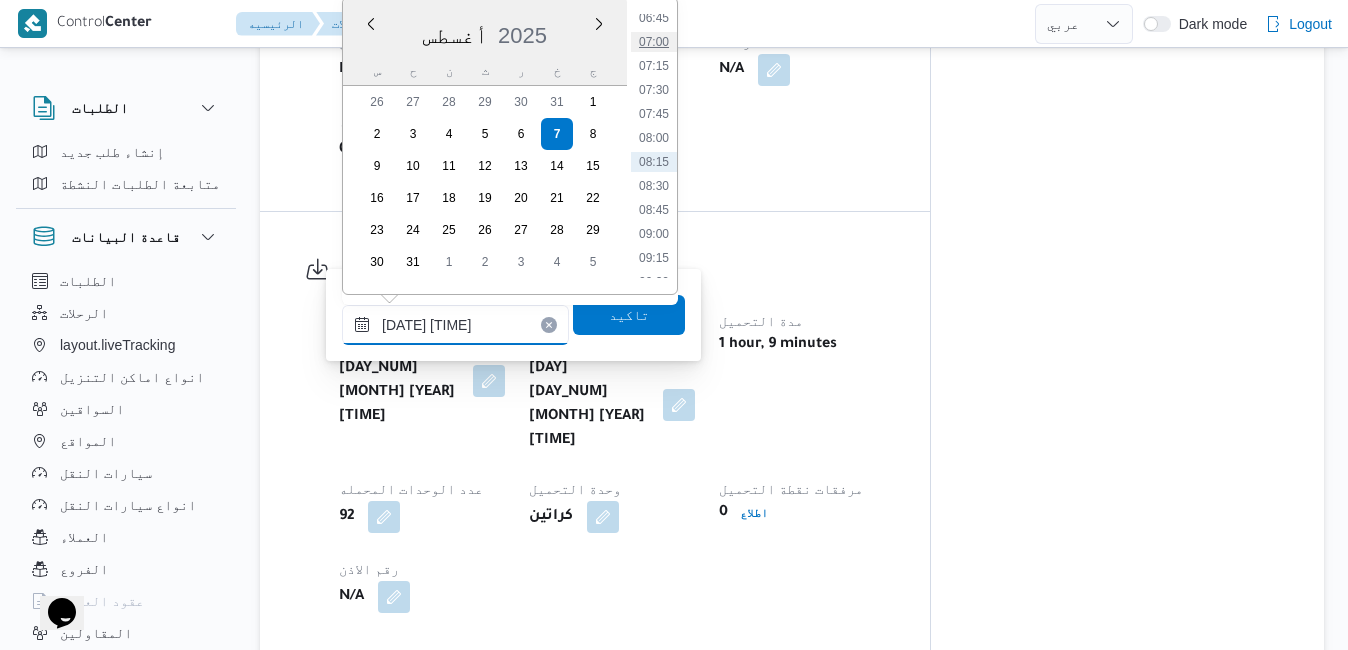 type on "٠٧/٠٨/٢٠٢٥ ٠٧:٠٠" 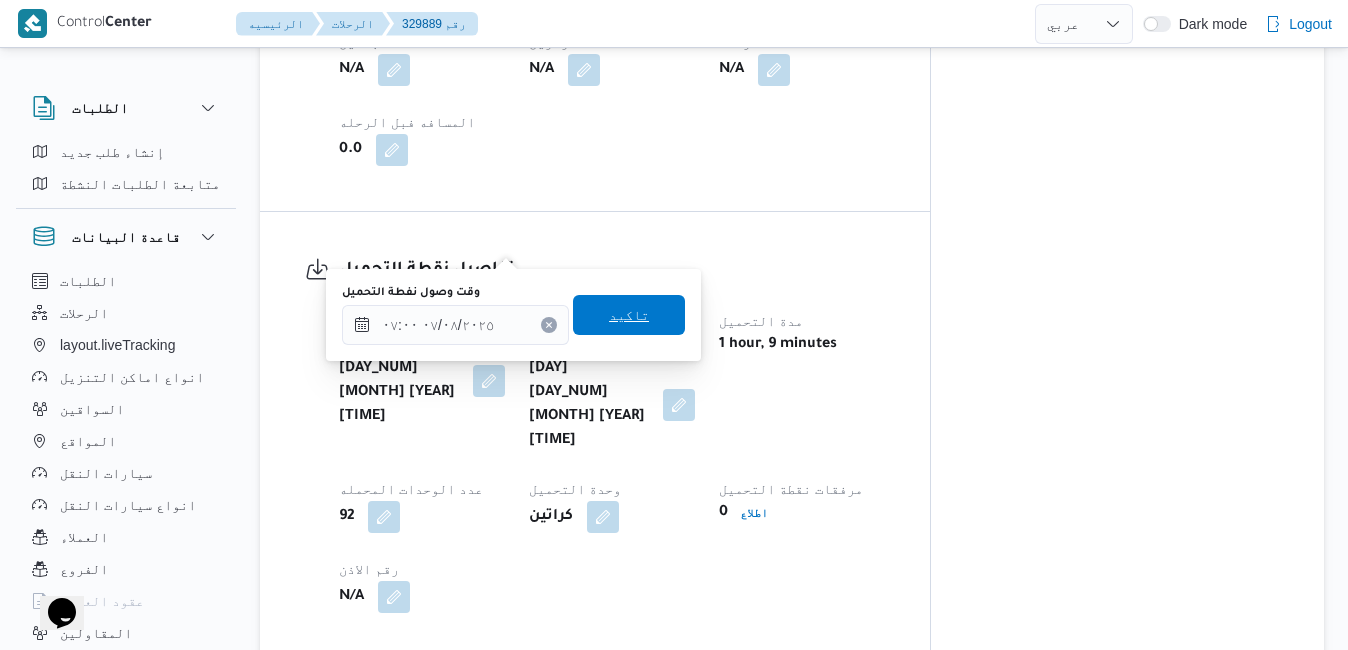 click on "تاكيد" at bounding box center [629, 315] 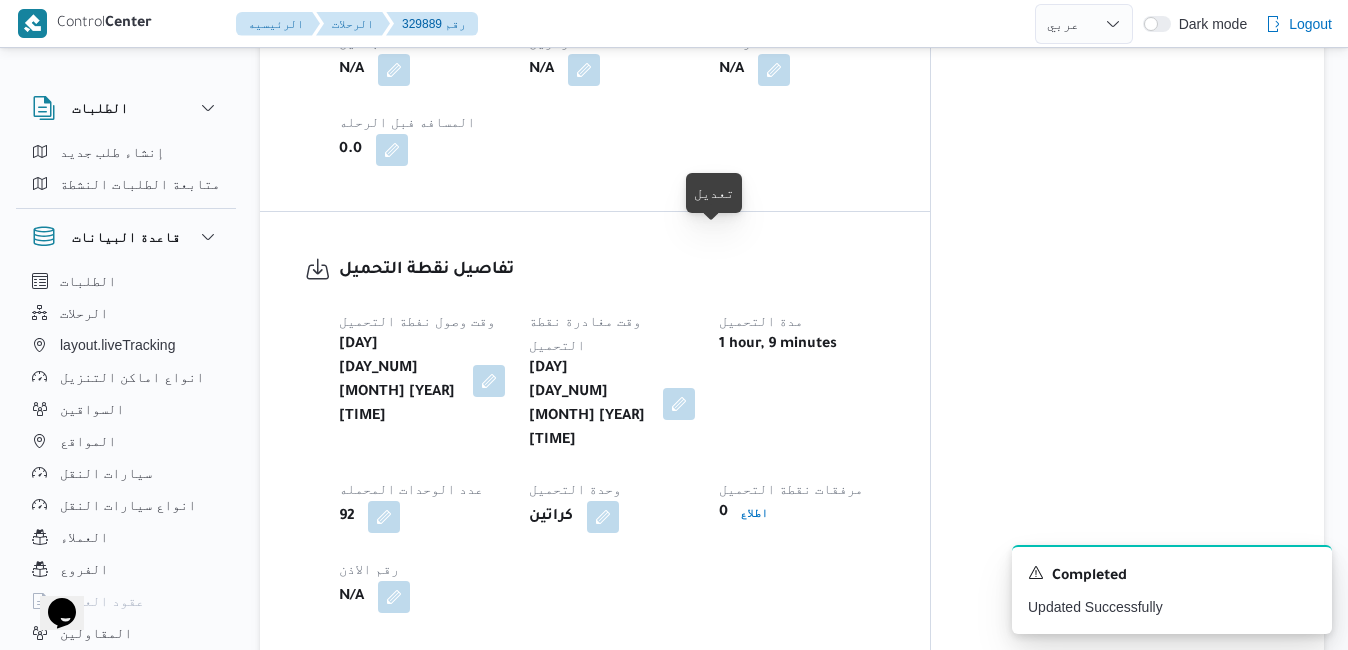 click at bounding box center (679, 404) 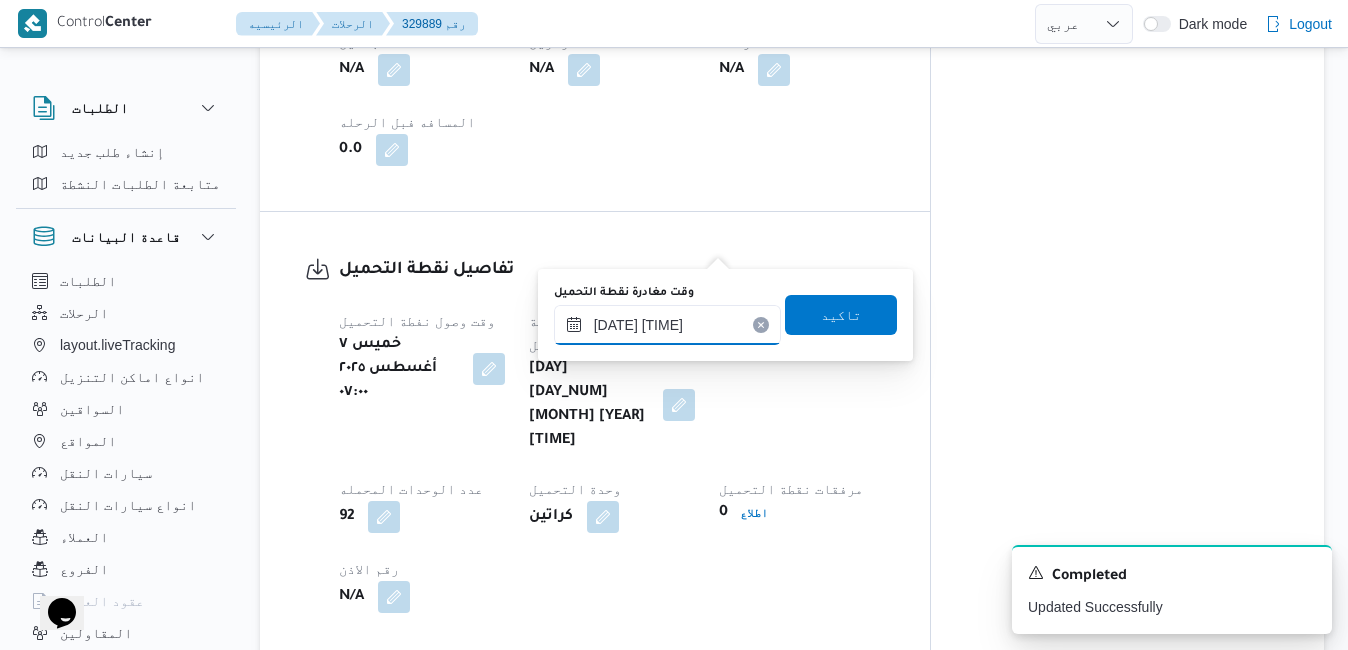 click on "٠٧/٠٨/٢٠٢٥ ٠٩:٣٢" at bounding box center [667, 325] 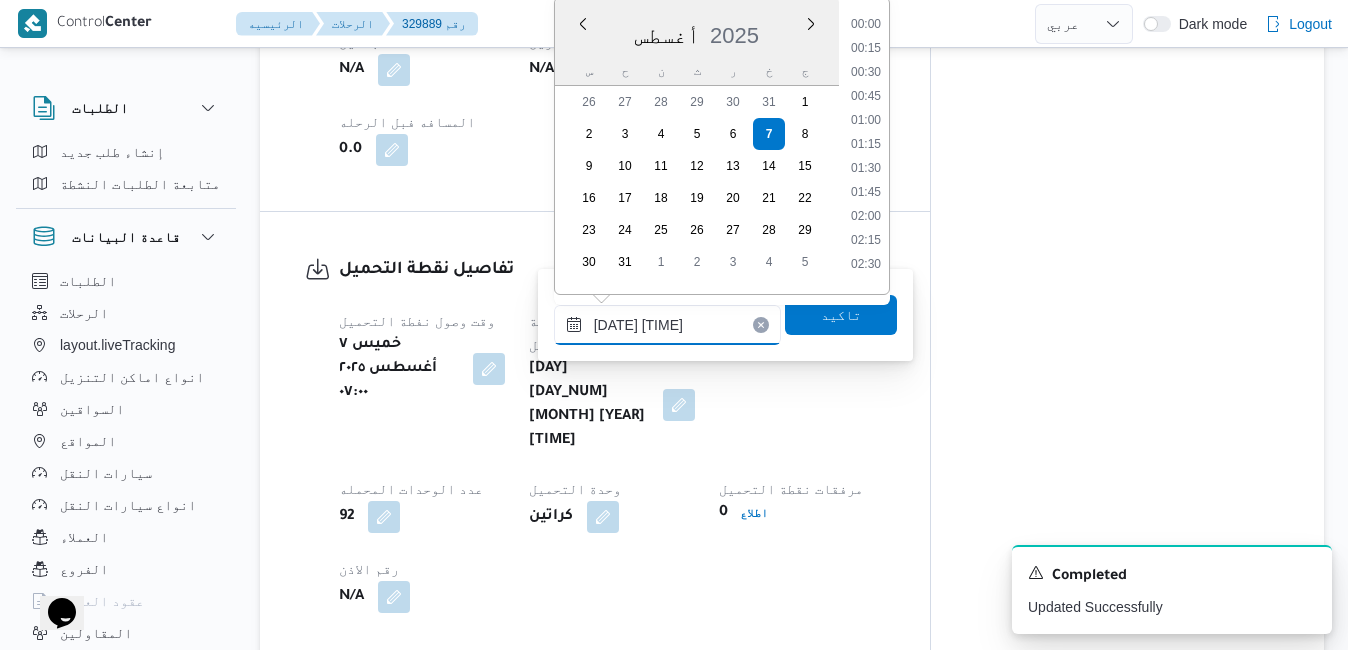 scroll, scrollTop: 774, scrollLeft: 0, axis: vertical 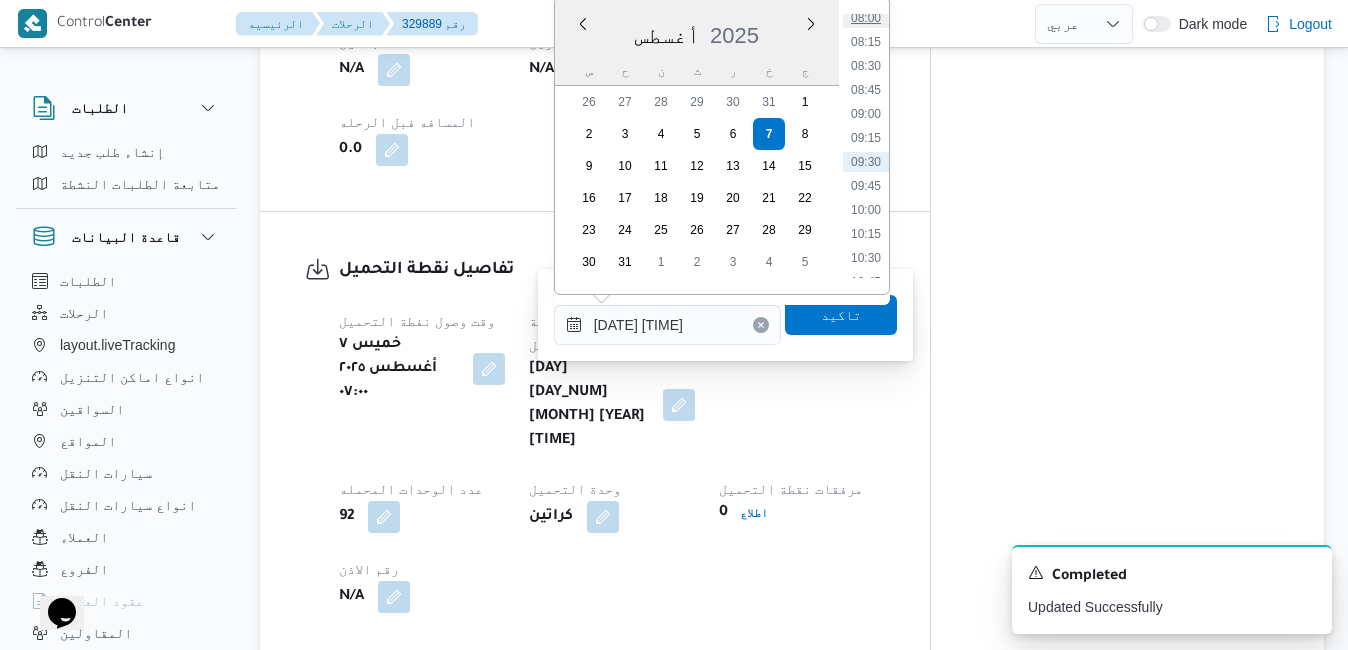 click on "08:00" at bounding box center [866, 18] 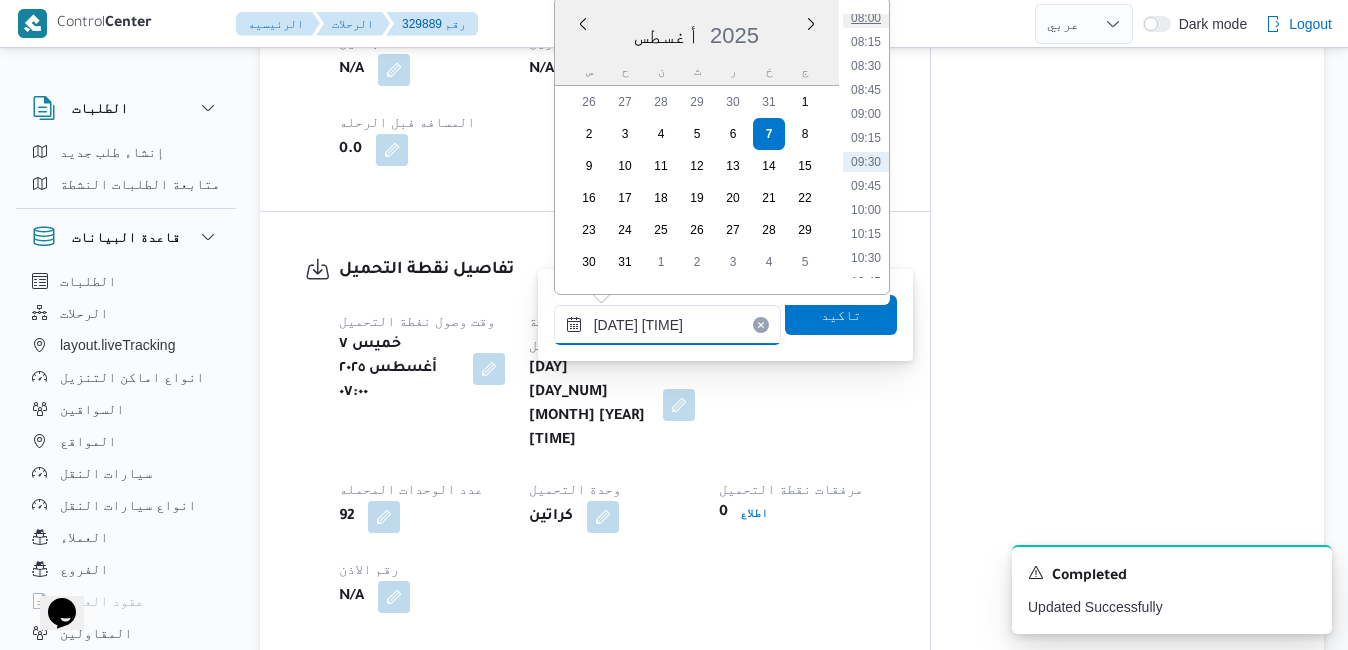 type on "٠٧/٠٨/٢٠٢٥ ٠٨:٠٠" 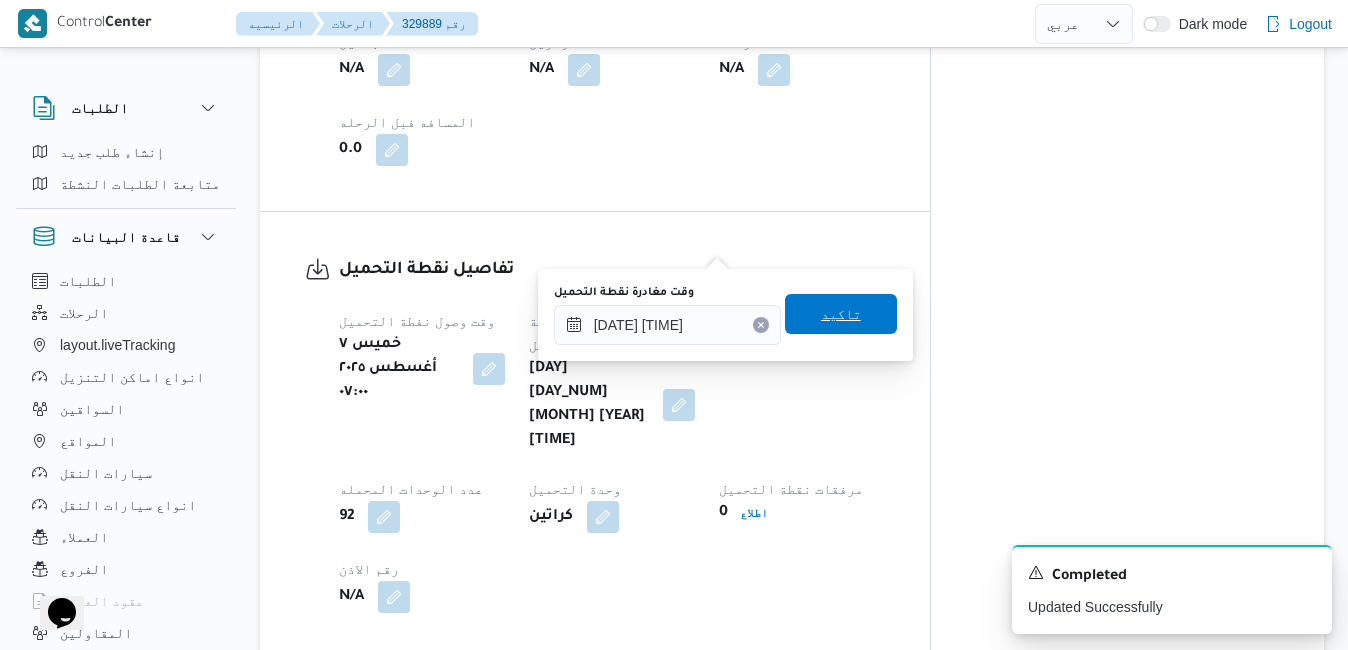 click on "تاكيد" at bounding box center (841, 314) 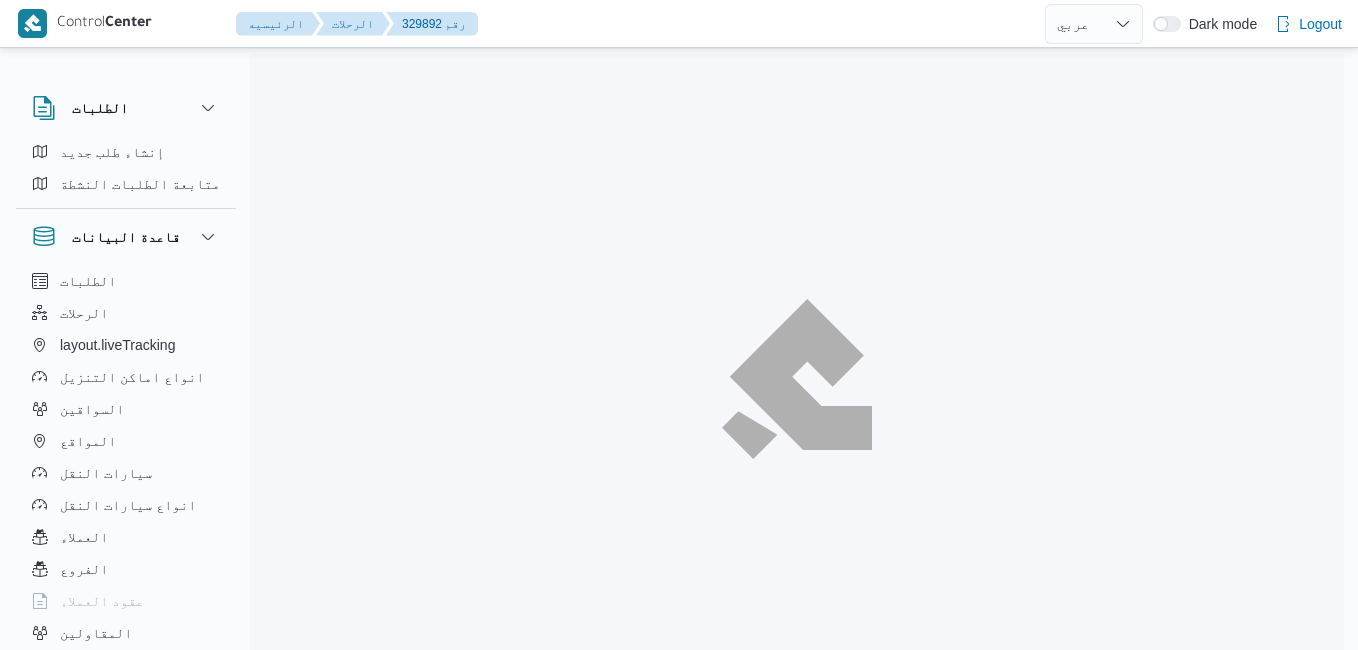 select on "ar" 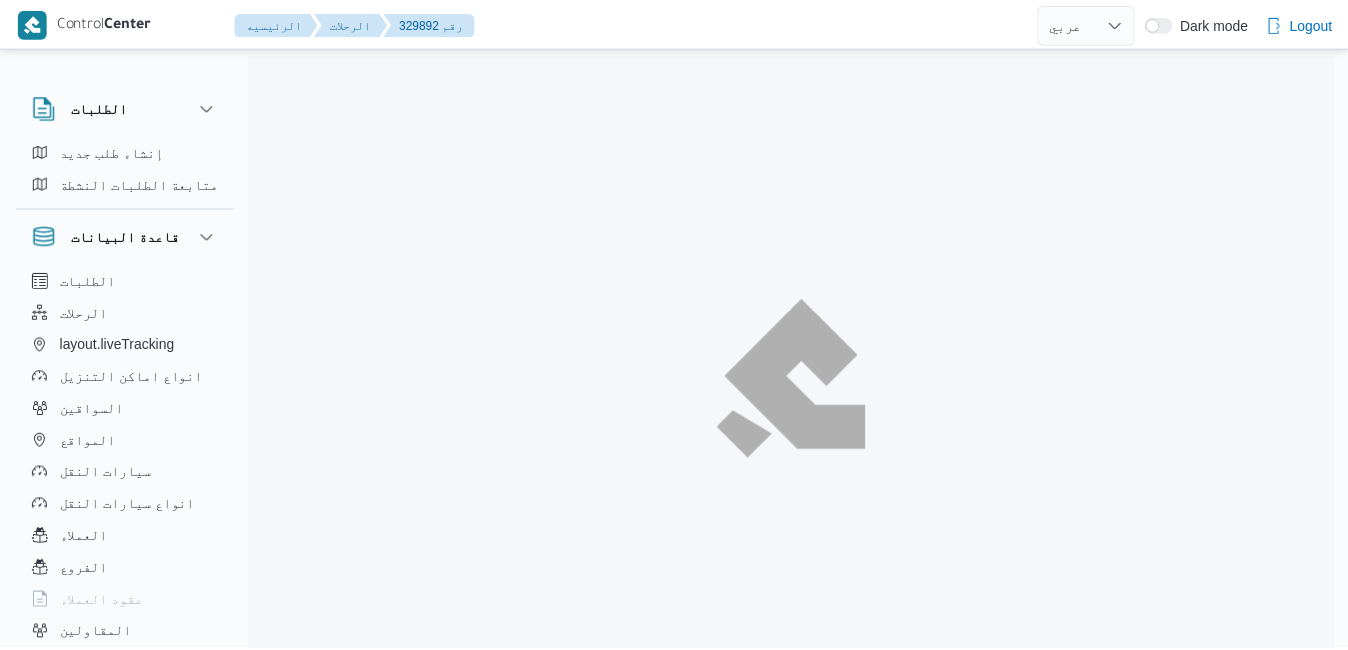 scroll, scrollTop: 0, scrollLeft: 0, axis: both 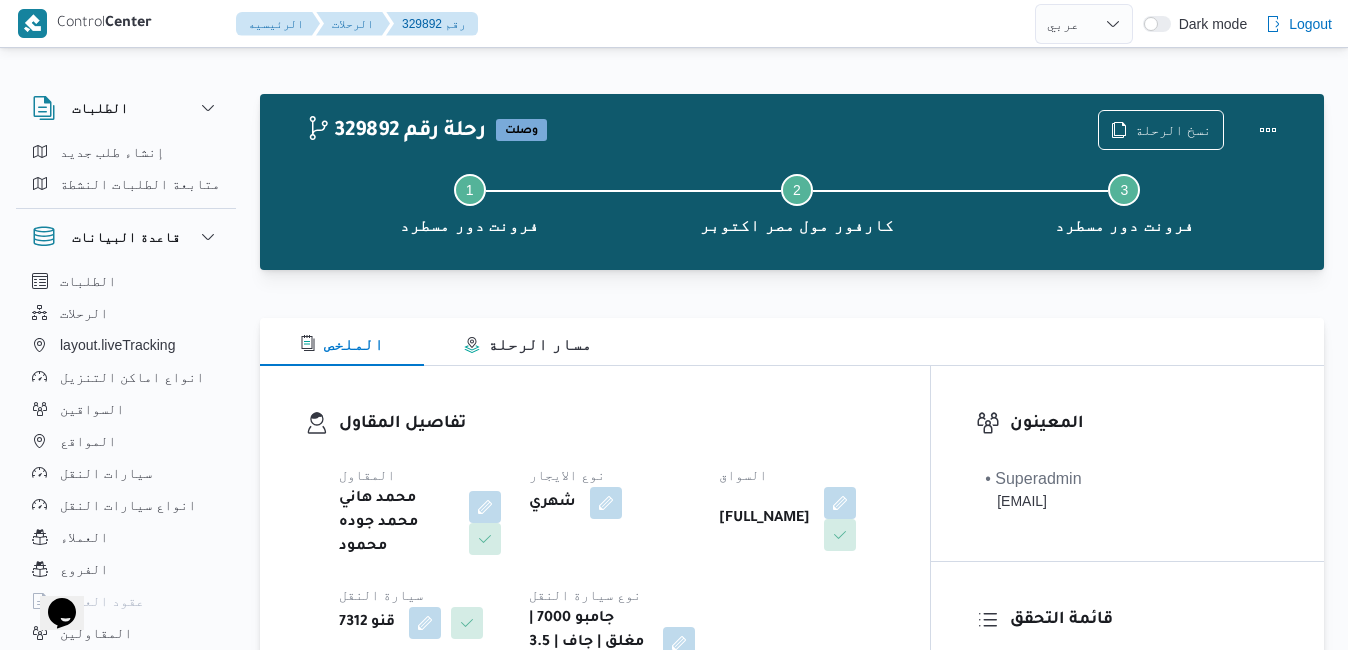 click on "تفاصيل المقاول المقاول [FULL_NAME] [FULL_NAME] نوع الايجار شهري السواق [FULL_NAME]  سيارة النقل قنو 7312 نوع سيارة النقل جامبو 7000 | مغلق | جاف | 3.5 طن" at bounding box center (595, 545) 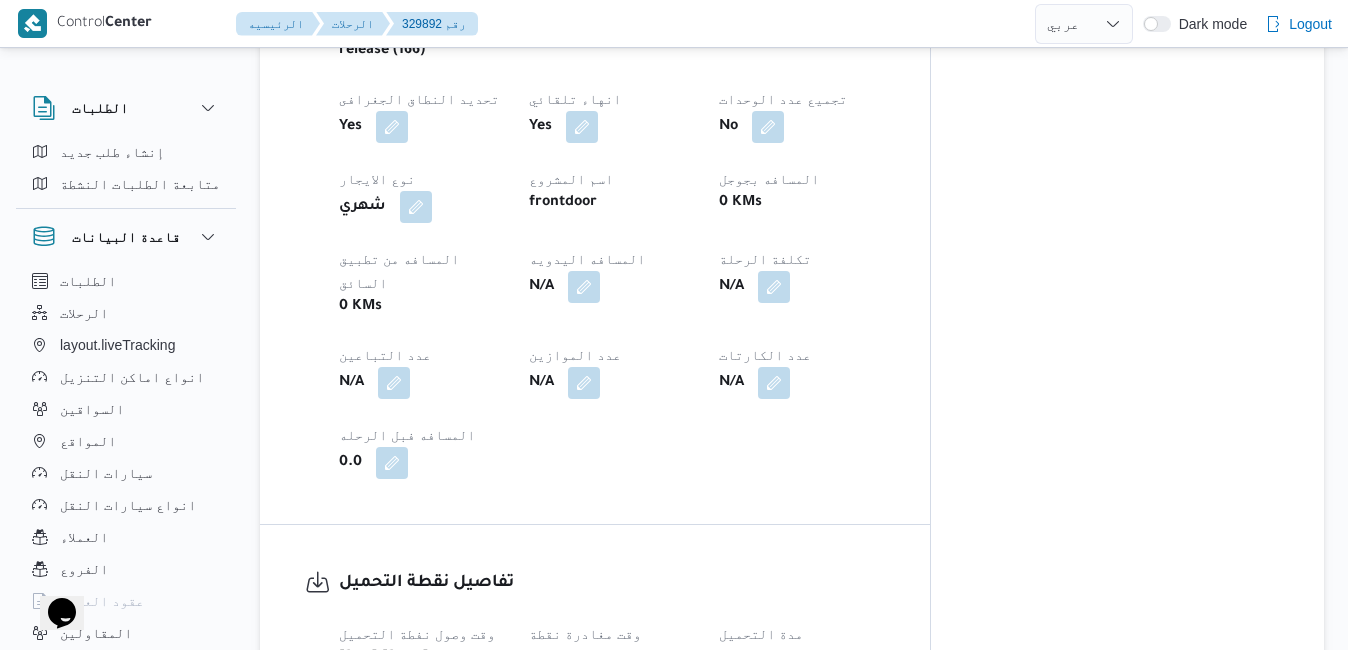 scroll, scrollTop: 1000, scrollLeft: 0, axis: vertical 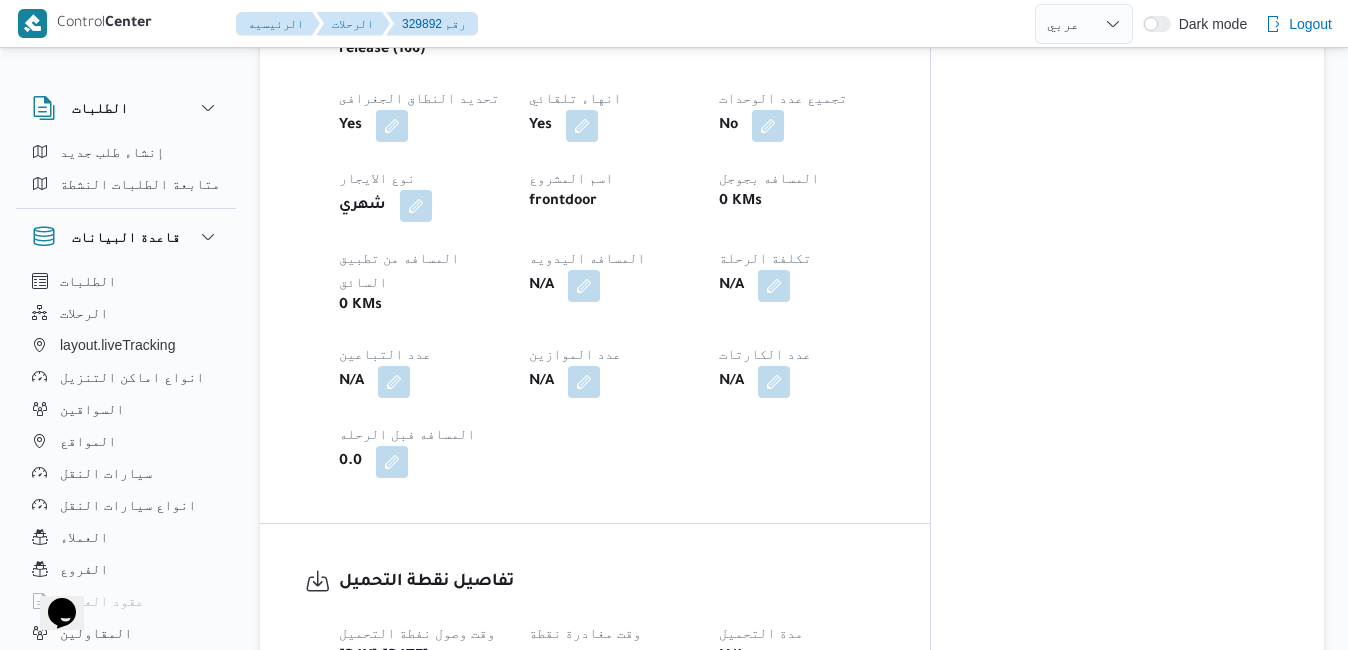 click at bounding box center [584, 684] 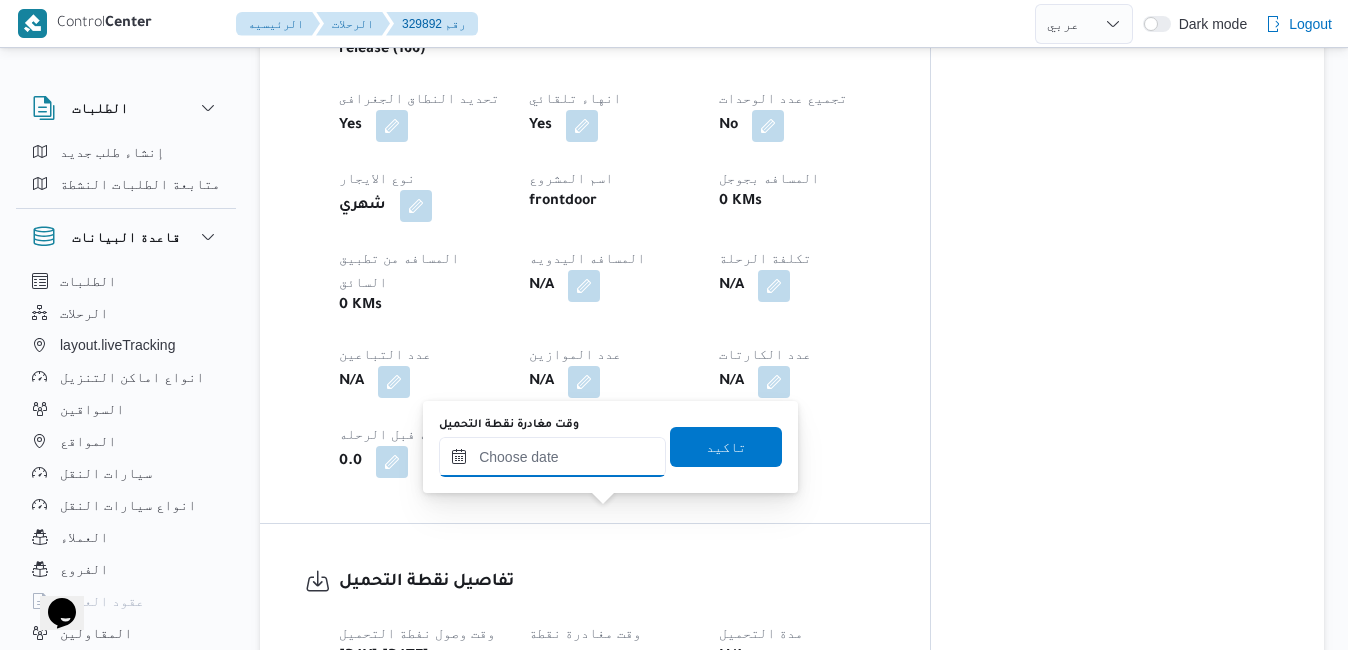 click on "وقت مغادرة نقطة التحميل" at bounding box center (552, 457) 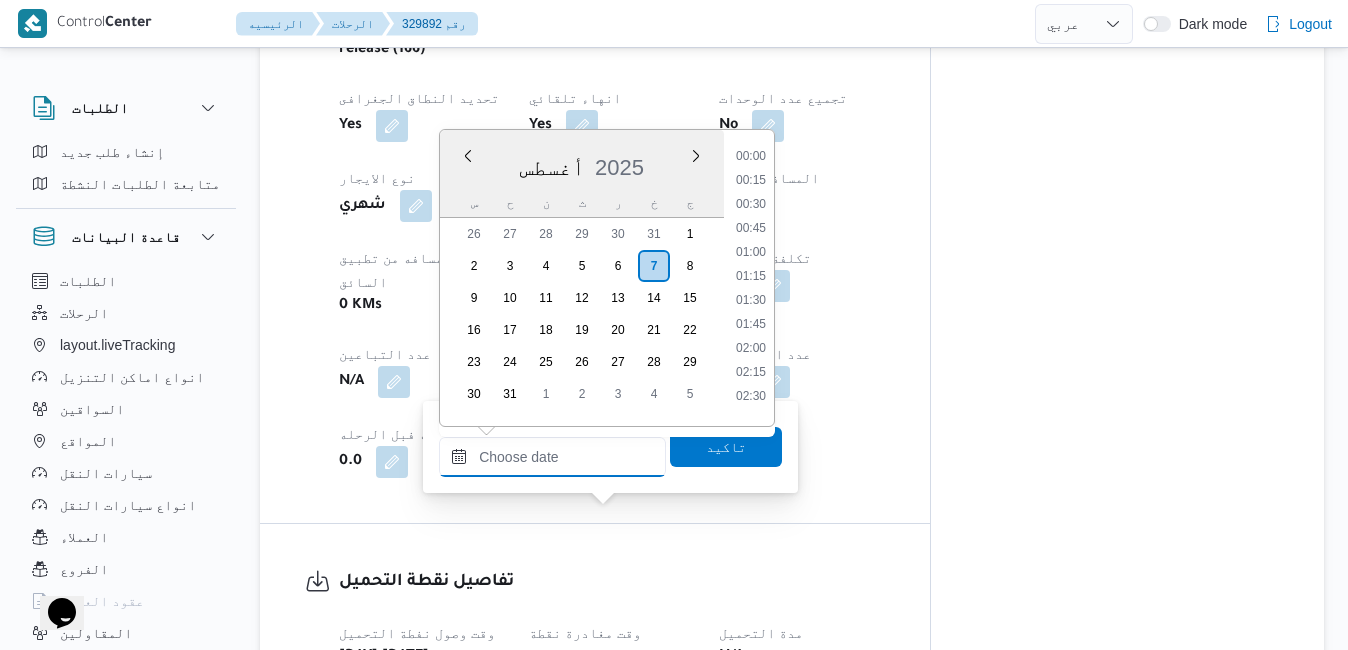 scroll, scrollTop: 1110, scrollLeft: 0, axis: vertical 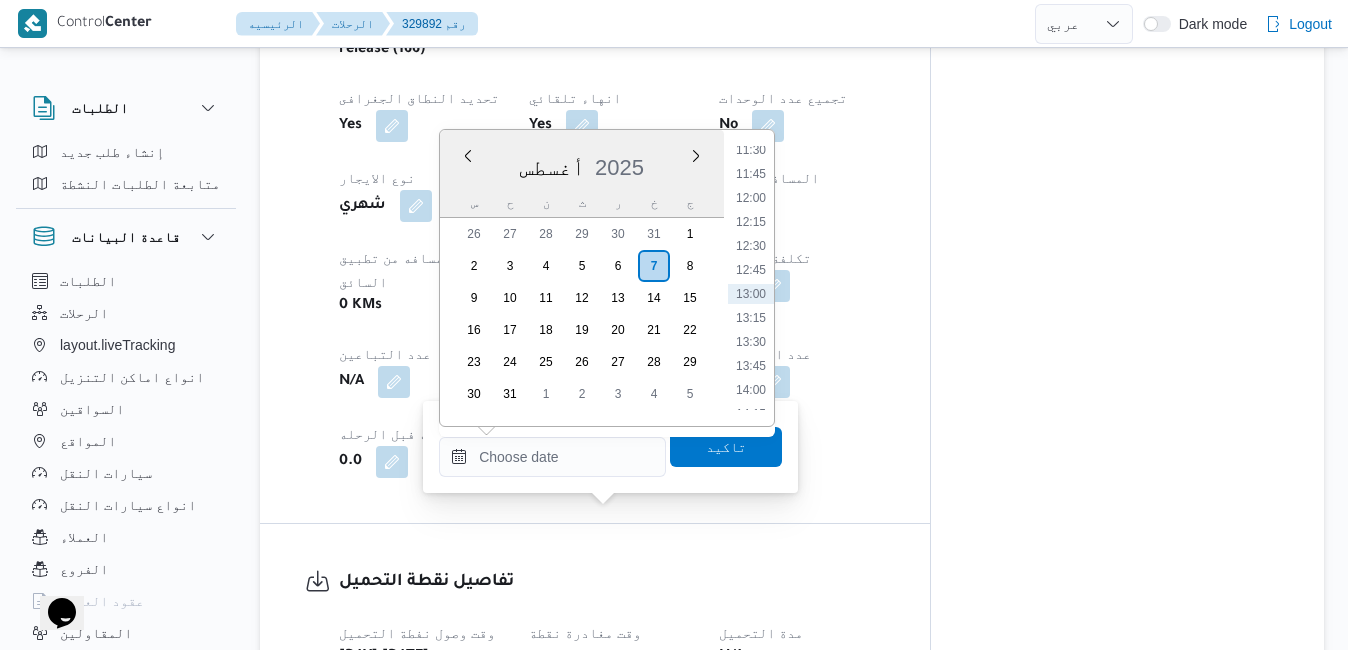 click on "أغسطس 2025" at bounding box center [582, 163] 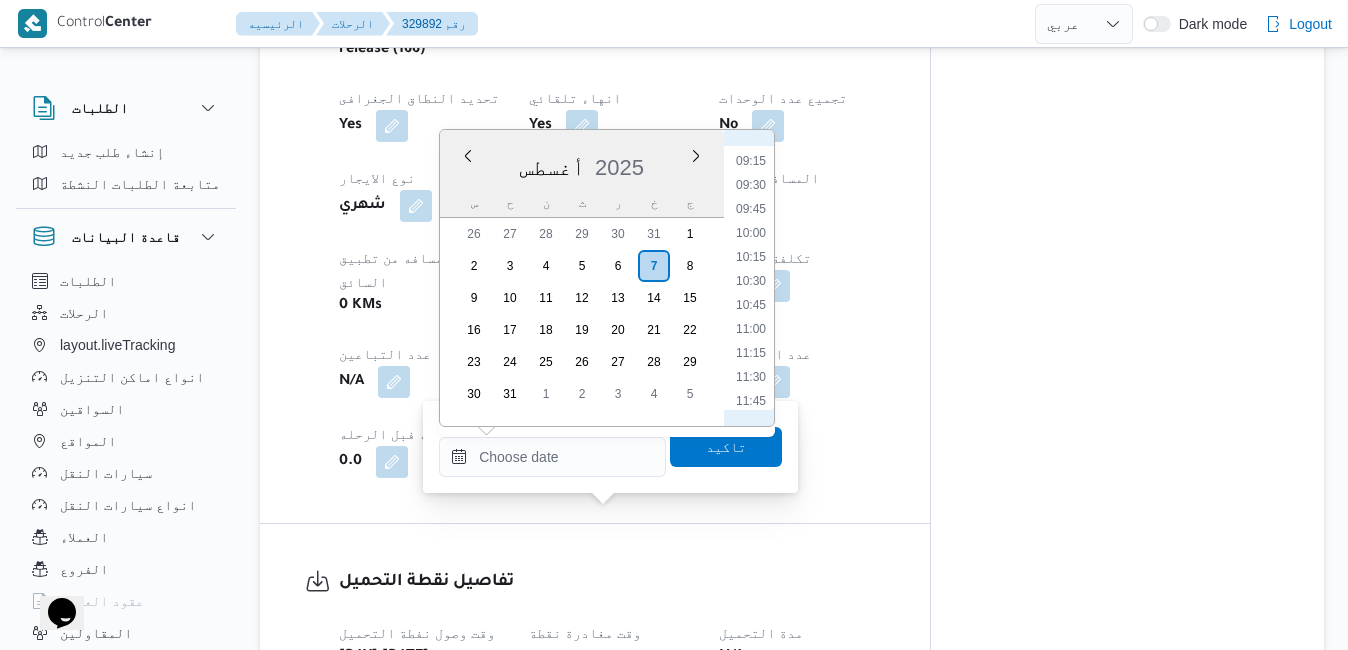scroll, scrollTop: 879, scrollLeft: 0, axis: vertical 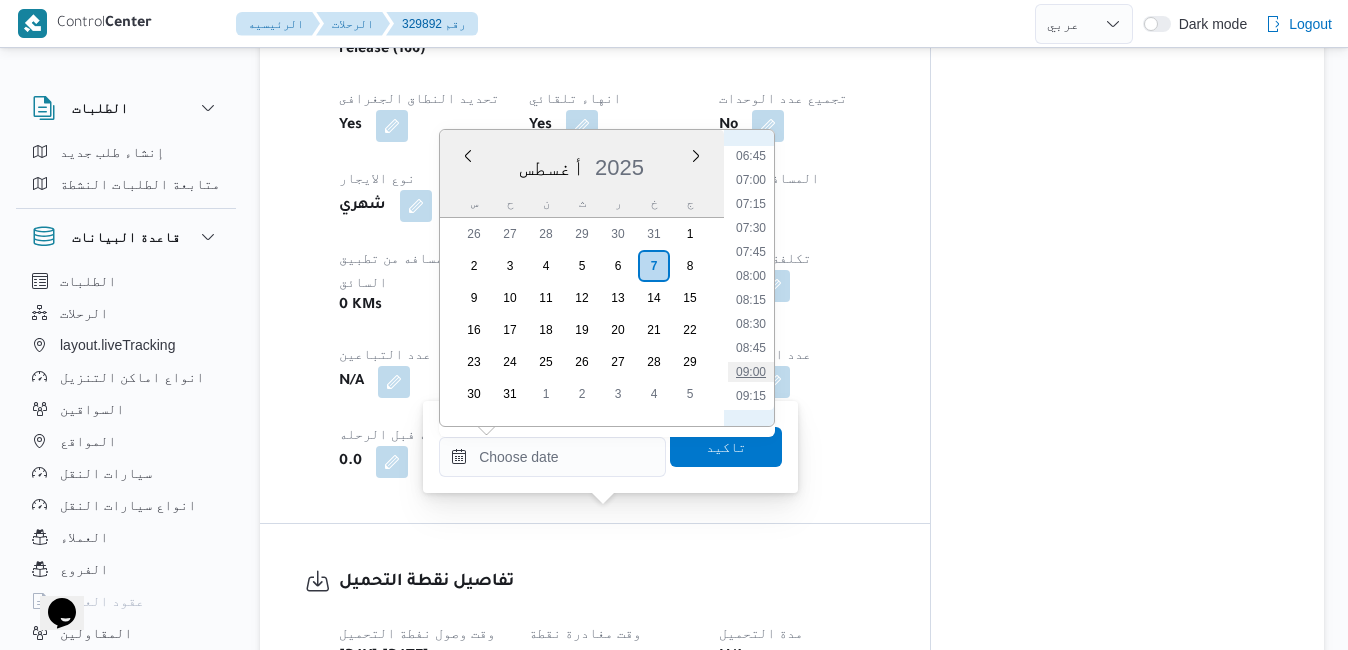 click on "09:00" at bounding box center [751, 372] 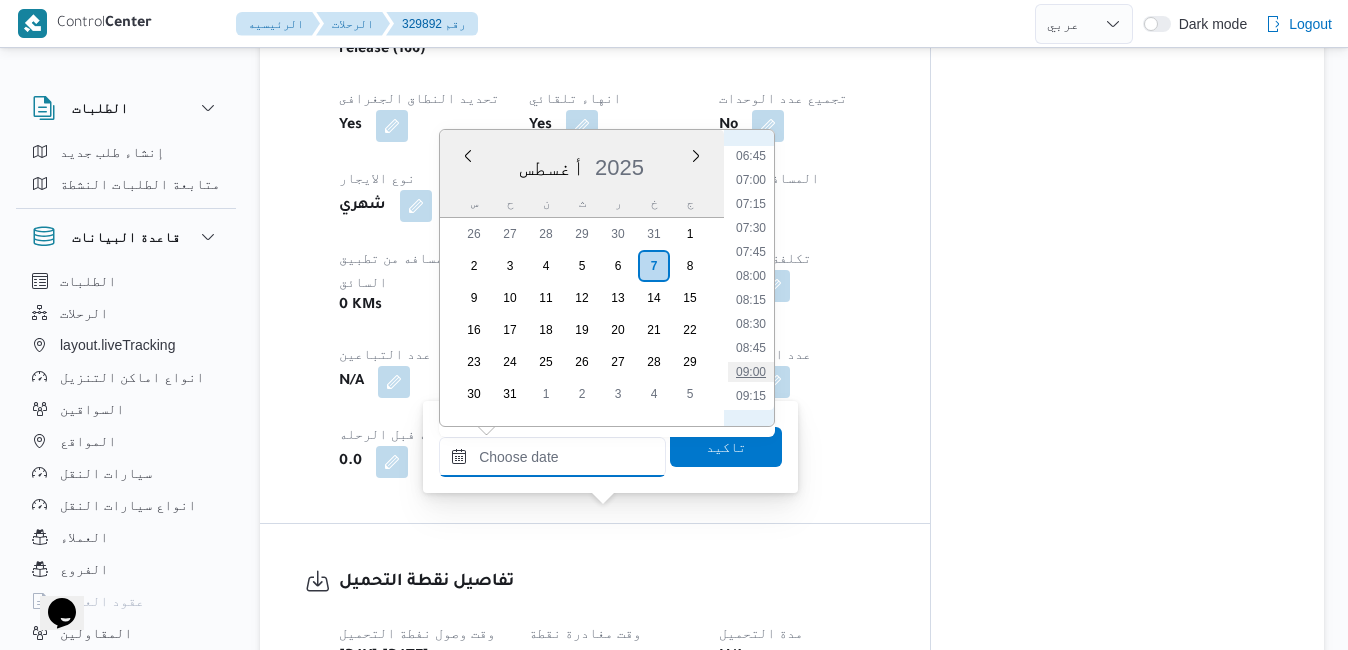type on "٠٧/٠٨/٢٠٢٥ ٠٩:٠٠" 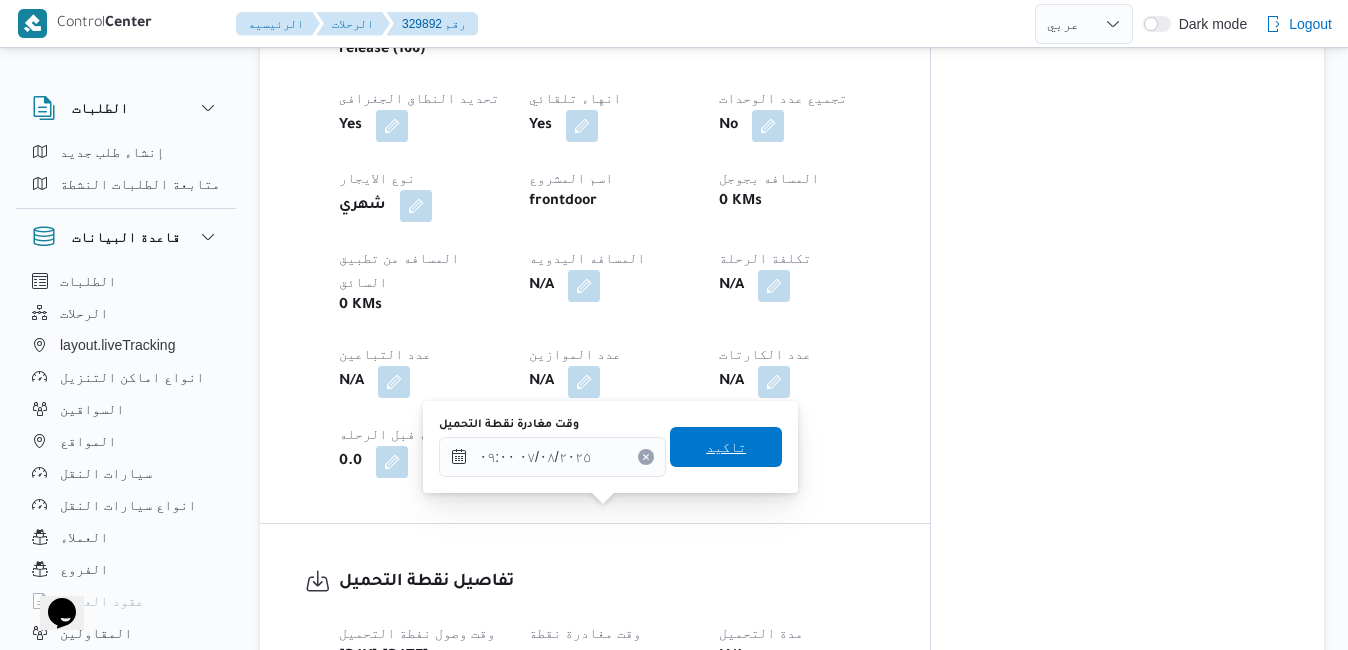 click on "تاكيد" at bounding box center (726, 447) 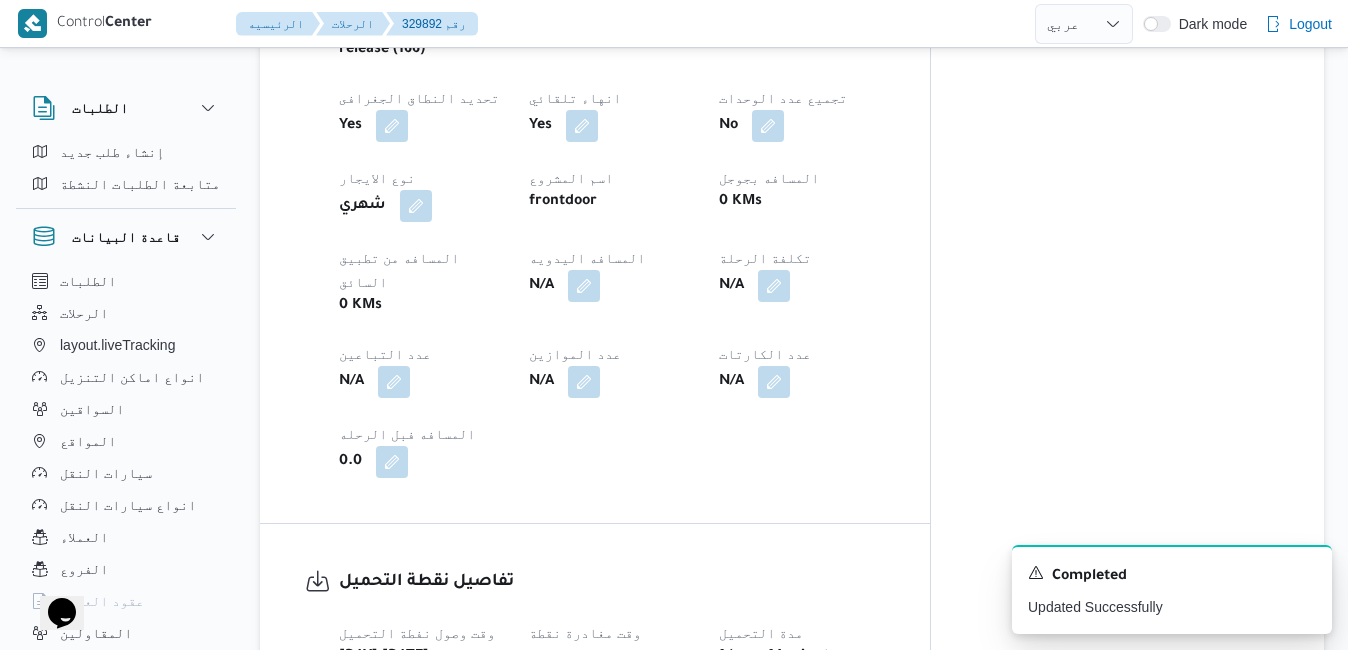 click at bounding box center [489, 668] 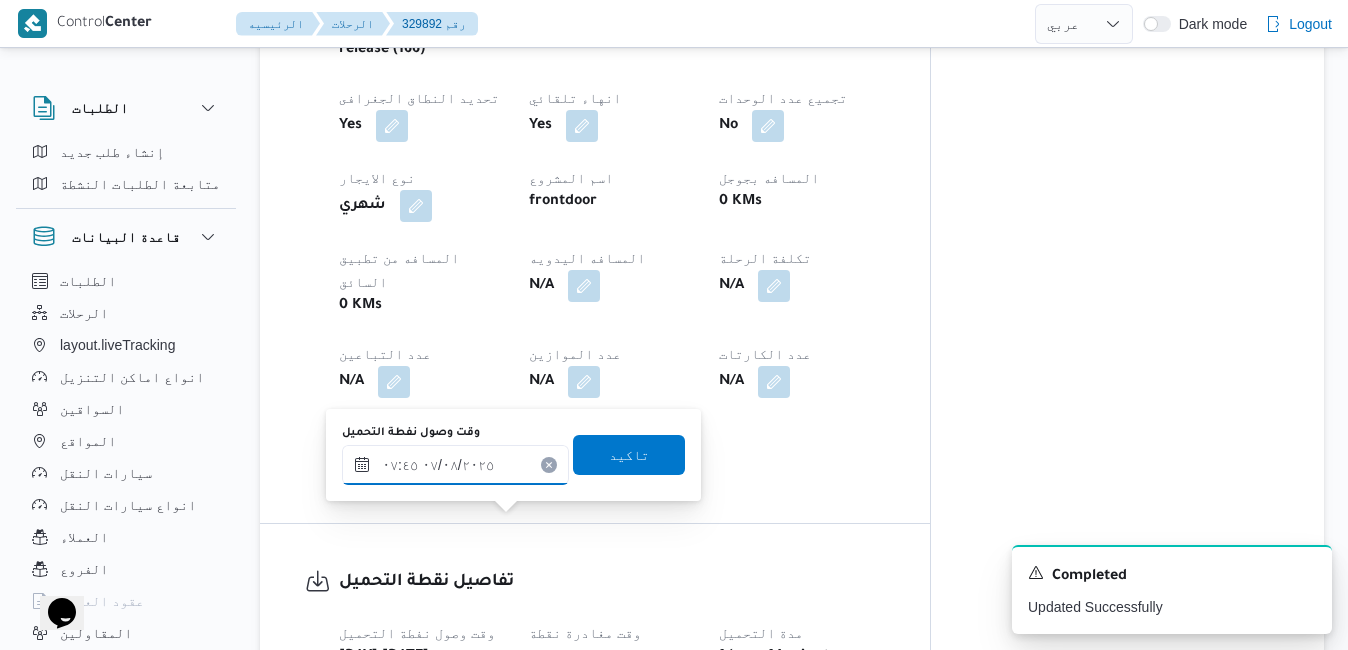 click on "٠٧/٠٨/٢٠٢٥ ٠٧:٤٥" at bounding box center [455, 465] 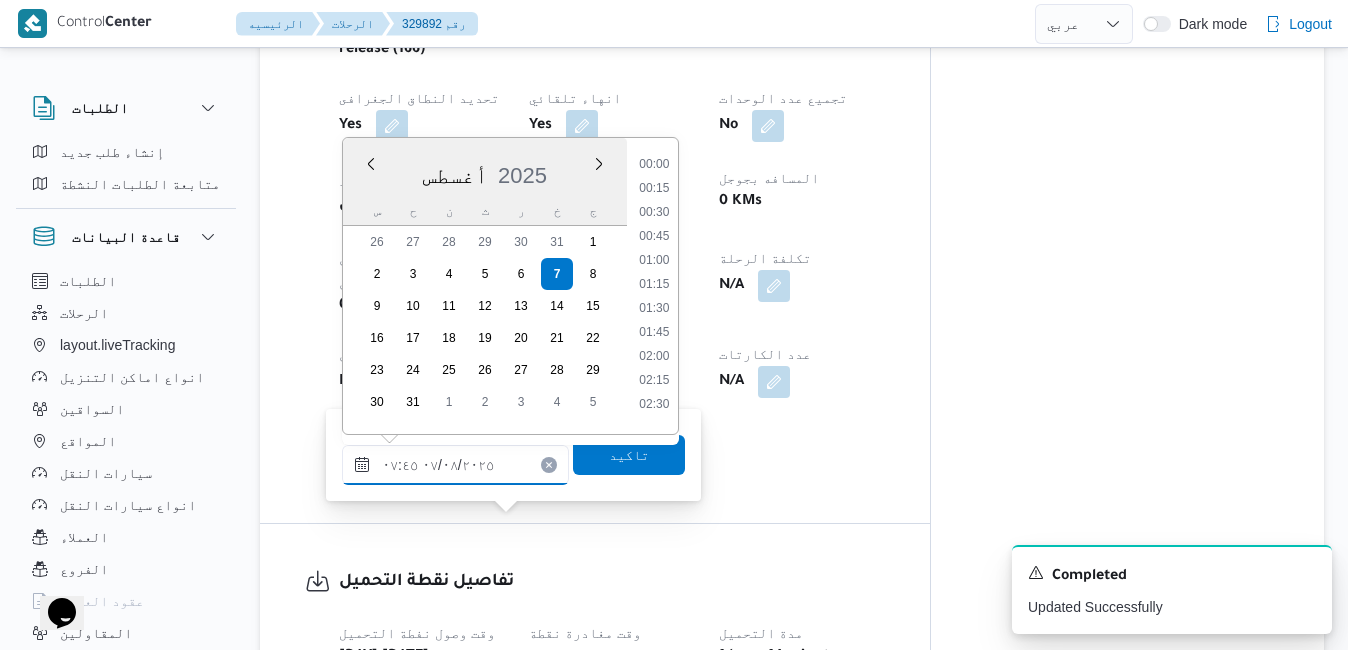 scroll, scrollTop: 606, scrollLeft: 0, axis: vertical 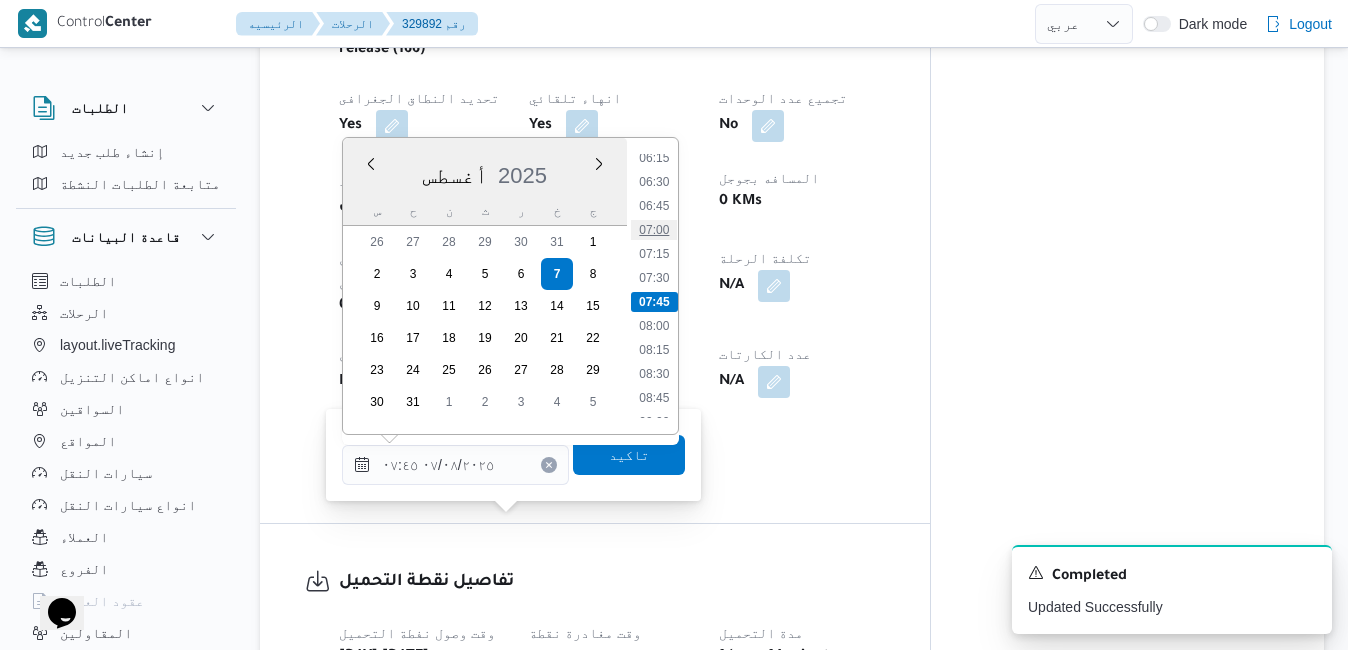 click on "07:00" at bounding box center (654, 230) 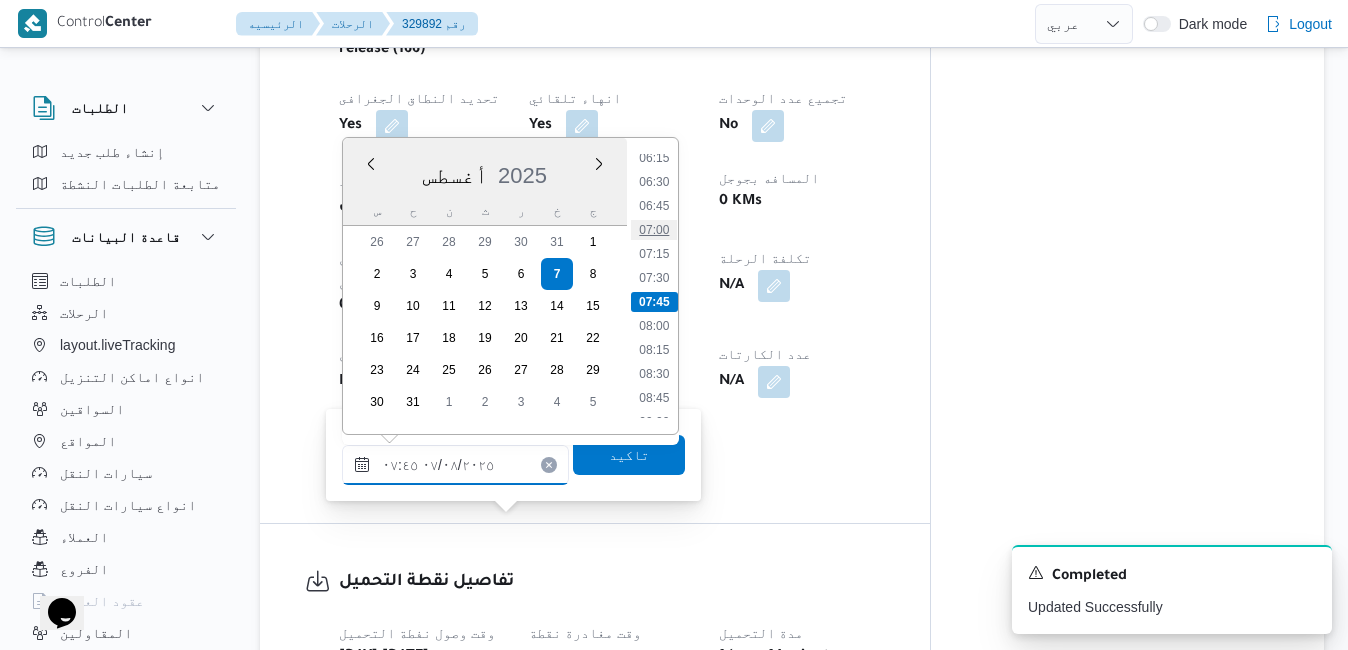 type on "٠٧/٠٨/٢٠٢٥ ٠٧:٠٠" 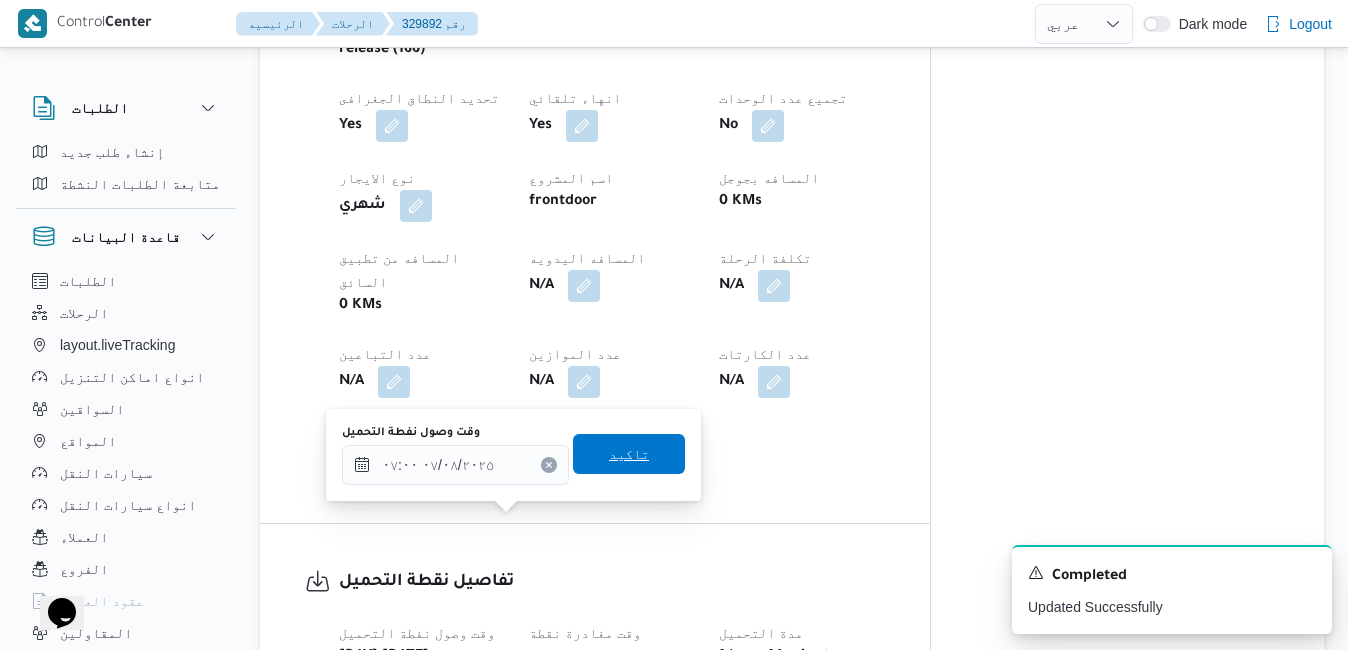 click on "تاكيد" at bounding box center (629, 454) 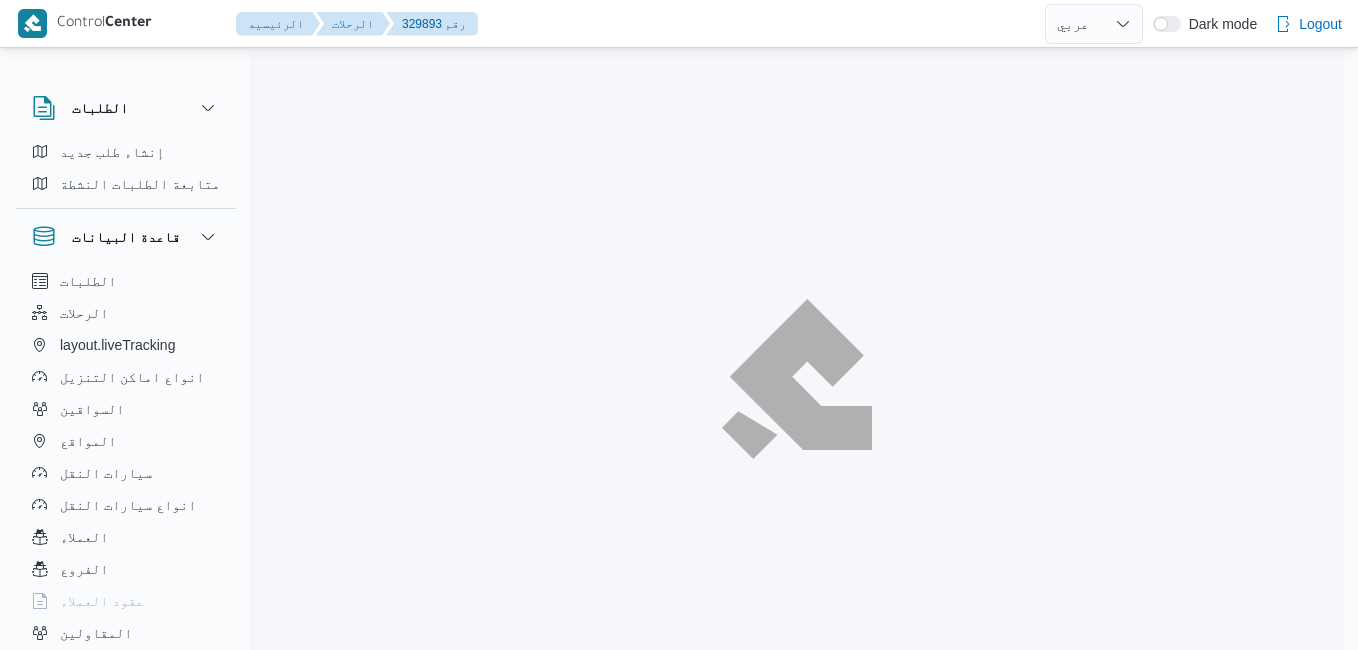 select on "ar" 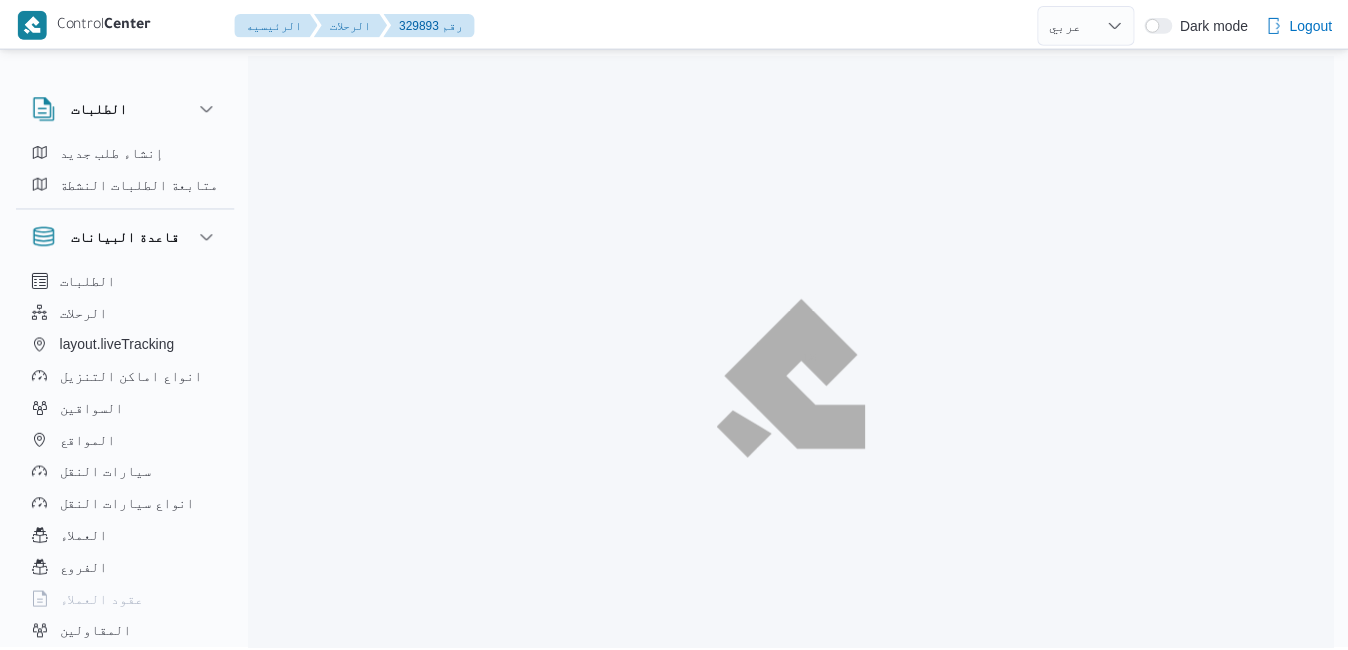 scroll, scrollTop: 0, scrollLeft: 0, axis: both 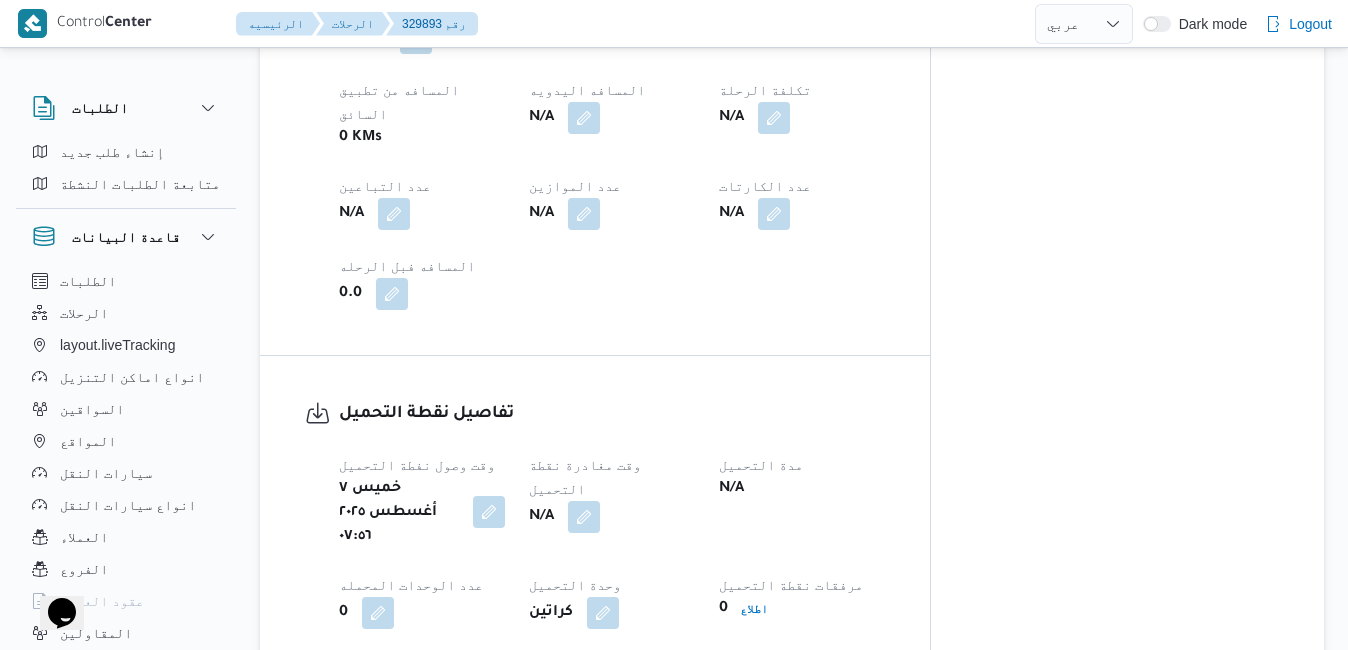click at bounding box center (489, 512) 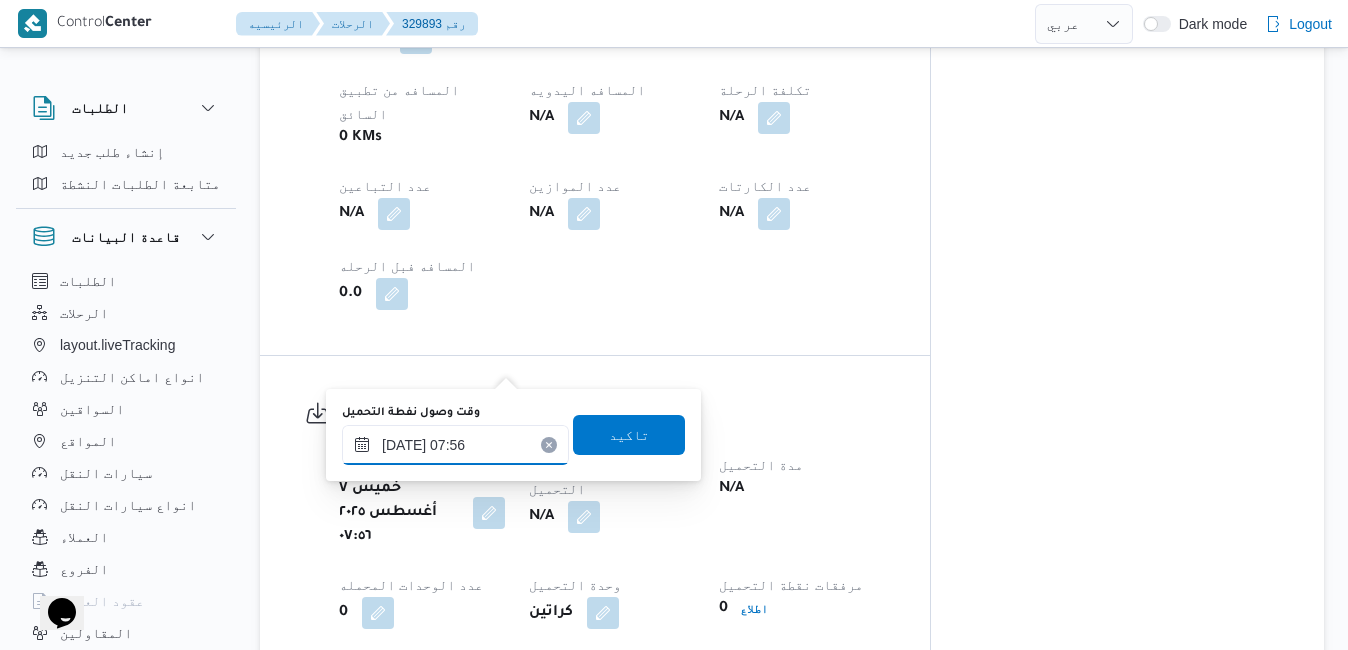 click on "٠٧/٠٨/٢٠٢٥ ٠٧:٥٦" at bounding box center [455, 445] 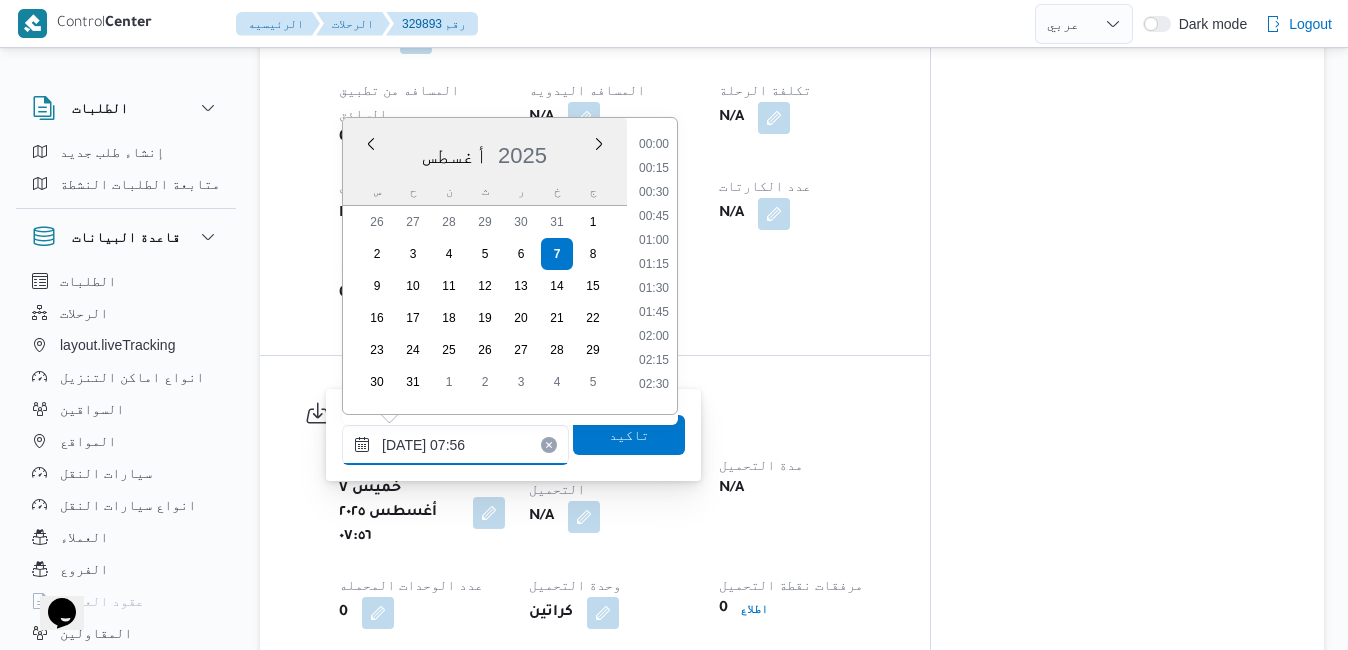 scroll, scrollTop: 606, scrollLeft: 0, axis: vertical 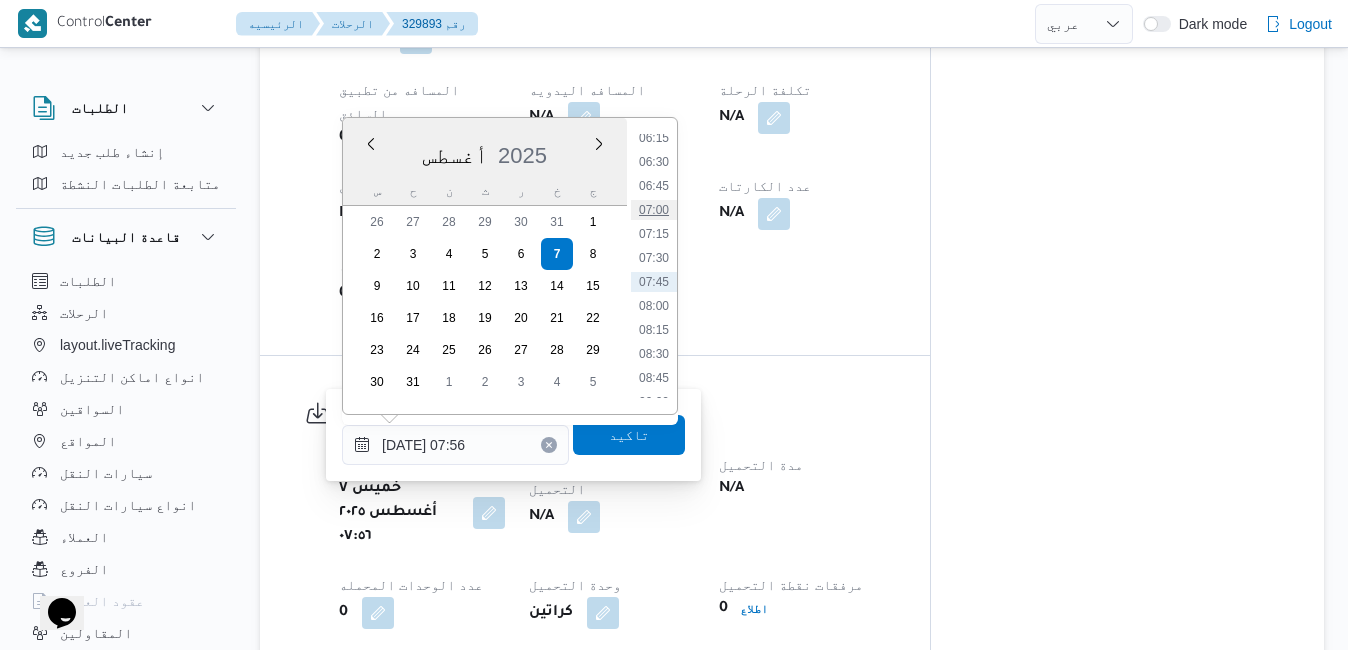 click on "07:00" at bounding box center [654, 210] 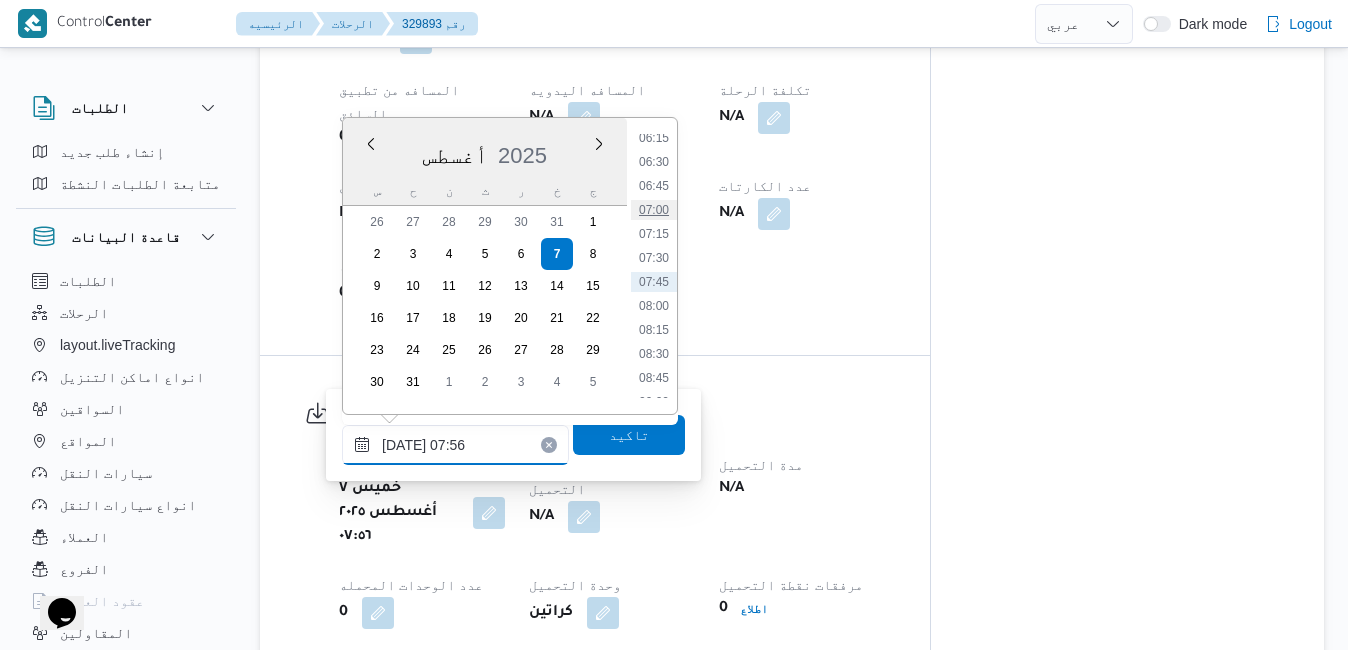 type on "٠٧/٠٨/٢٠٢٥ ٠٧:٠٠" 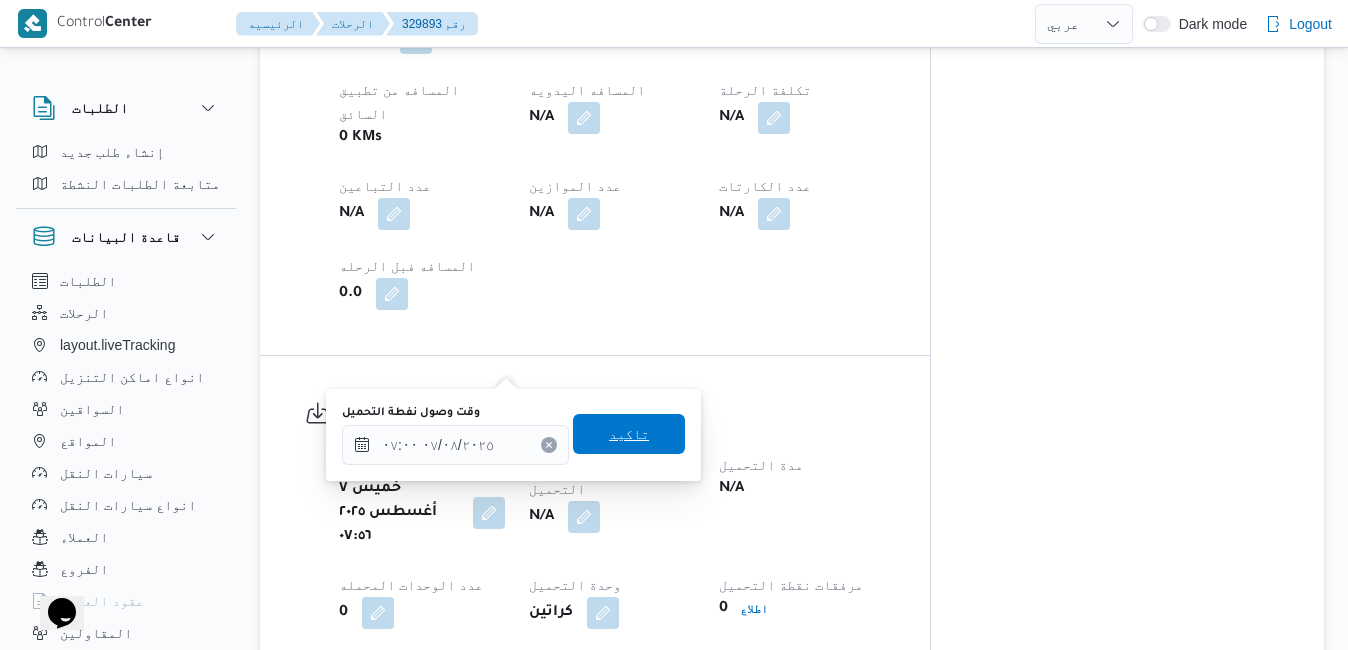 click on "تاكيد" at bounding box center [629, 434] 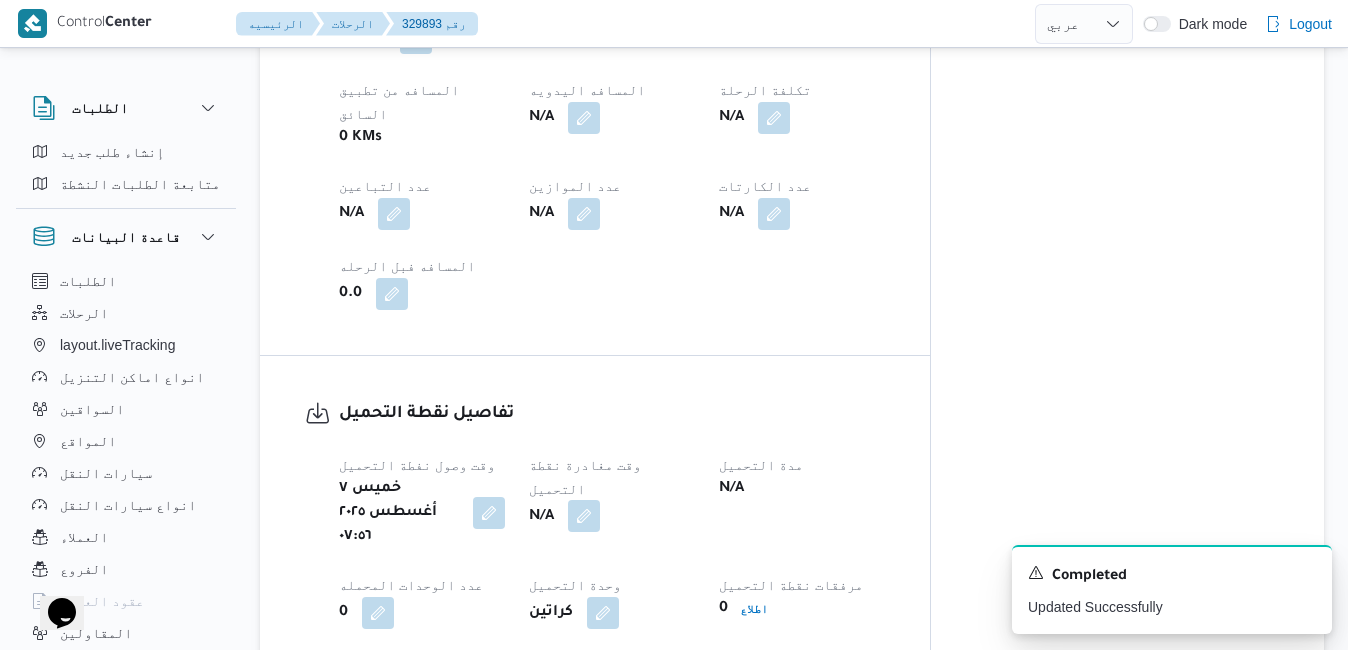 click at bounding box center [584, 516] 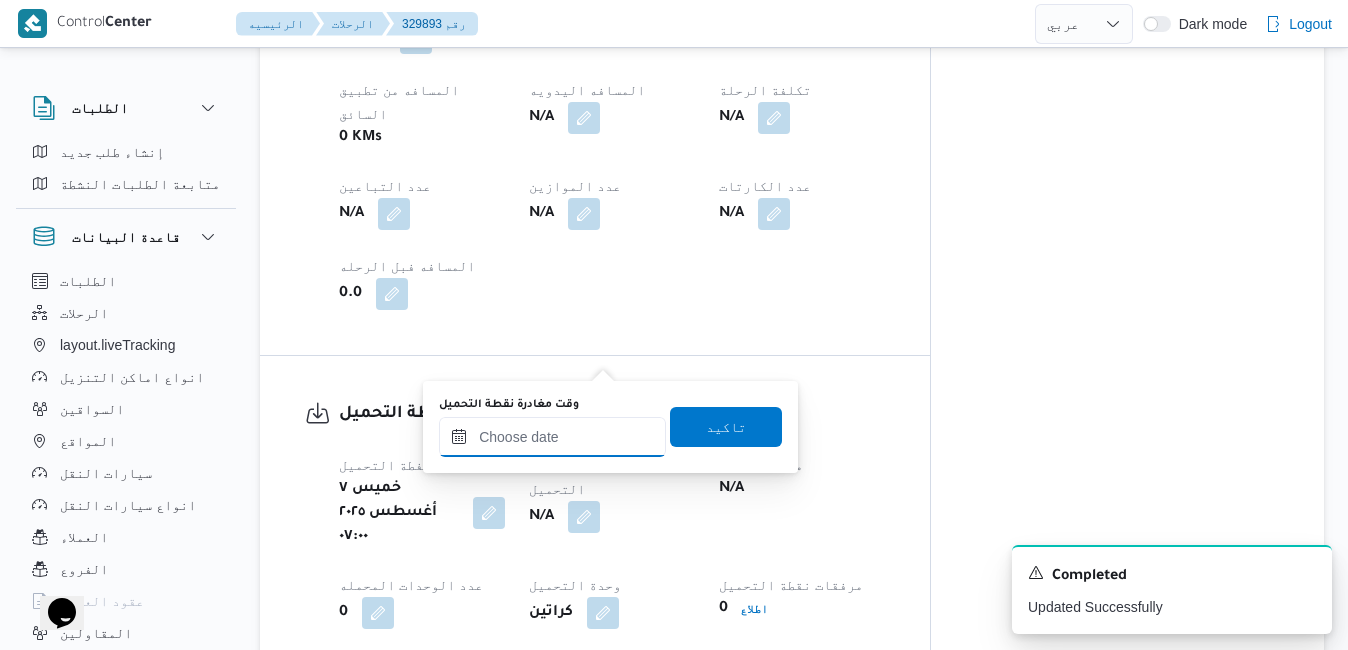 click on "وقت مغادرة نقطة التحميل" at bounding box center [552, 437] 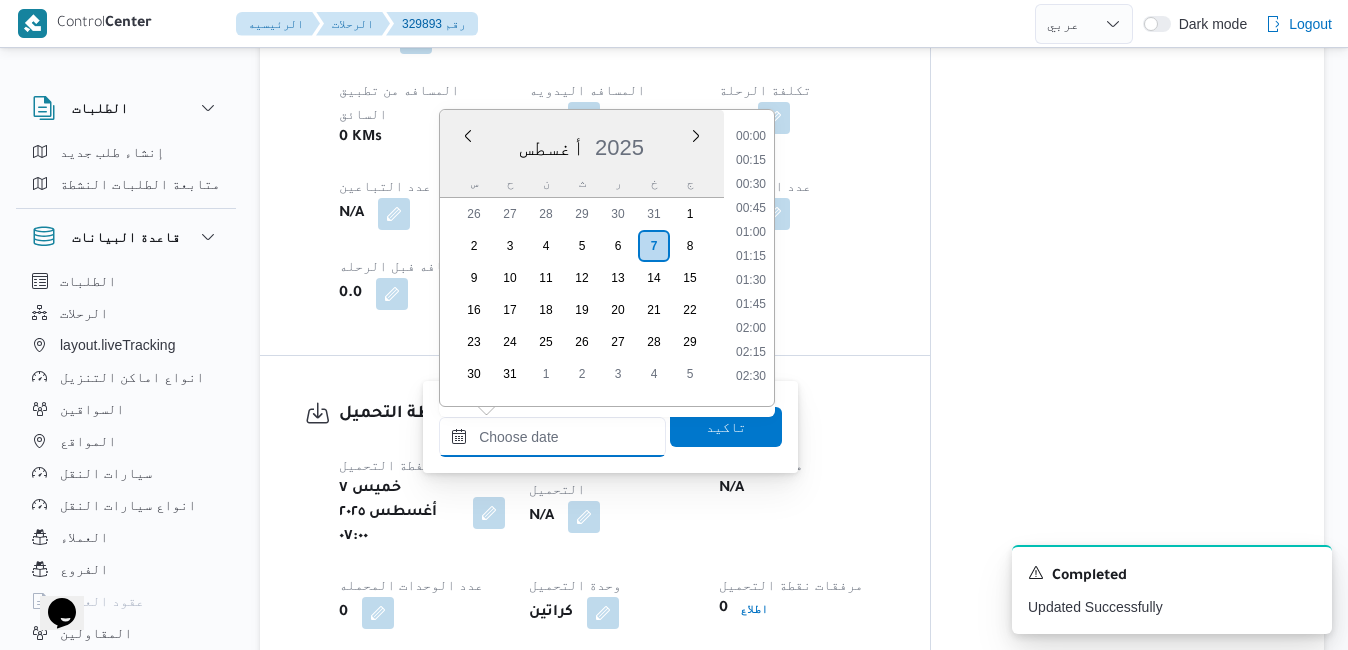 scroll, scrollTop: 1110, scrollLeft: 0, axis: vertical 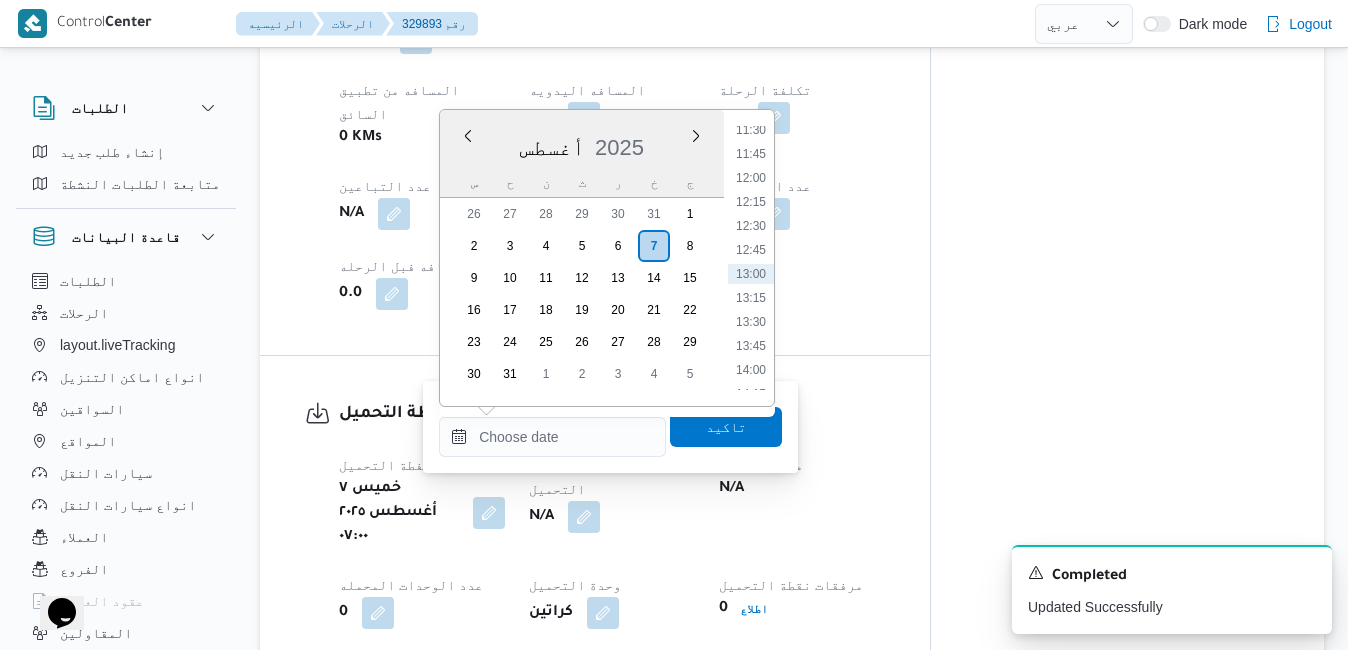 click on "أغسطس 2025" at bounding box center [582, 143] 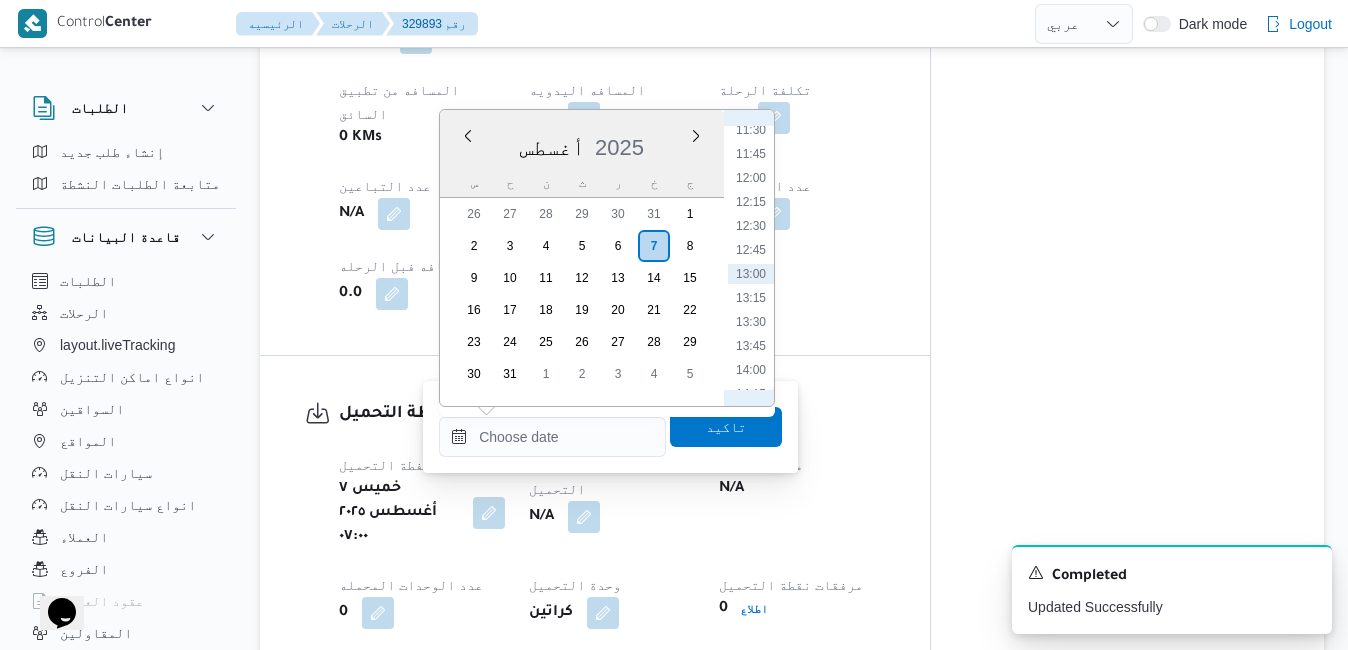 scroll, scrollTop: 879, scrollLeft: 0, axis: vertical 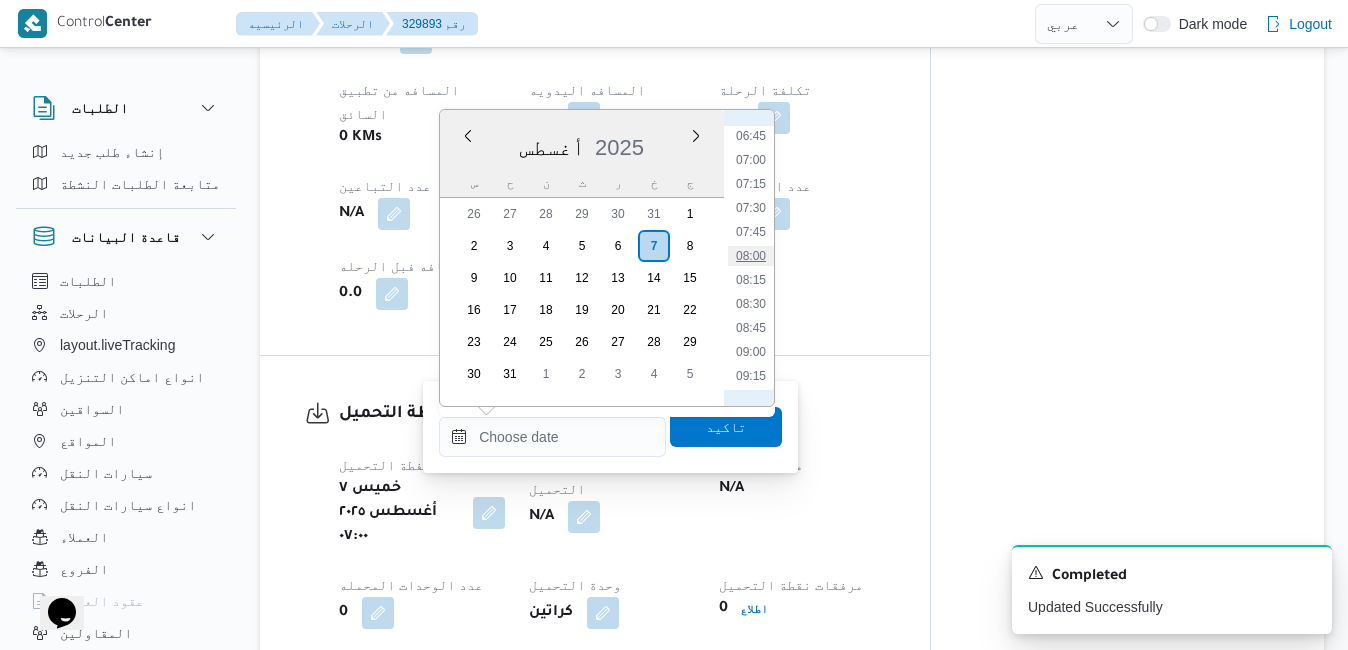 click on "08:00" at bounding box center (751, 256) 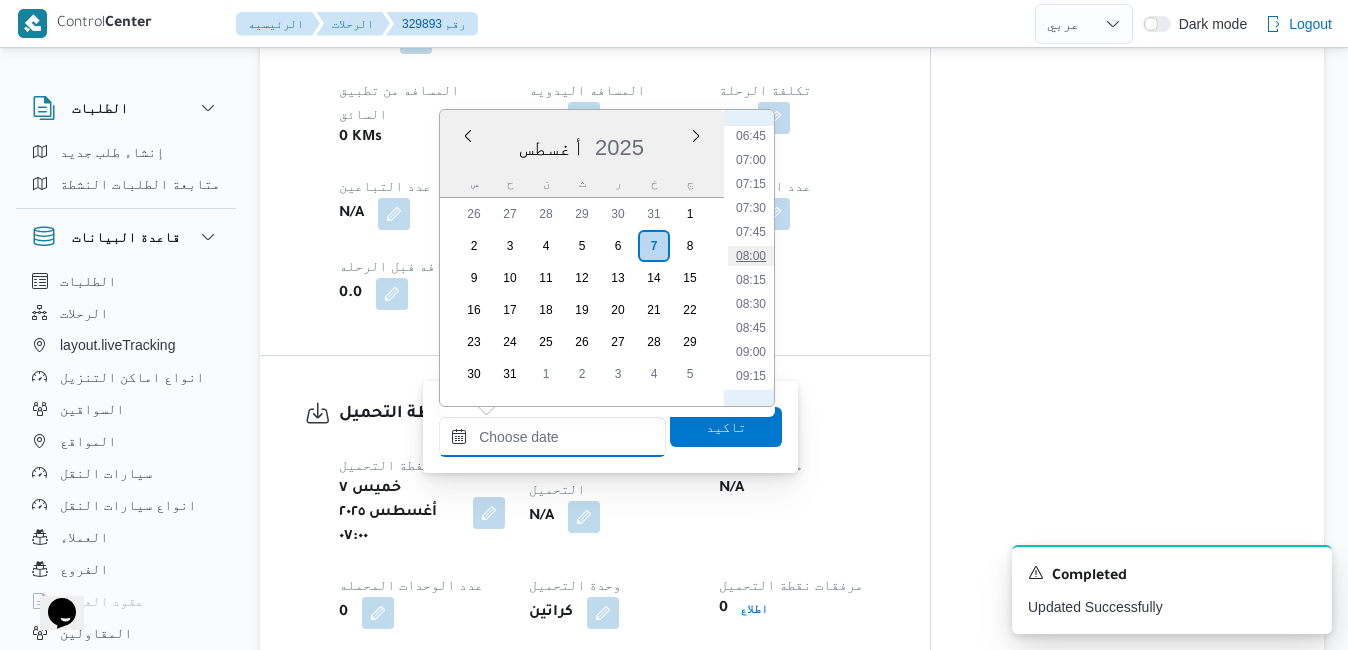 type on "٠٧/٠٨/٢٠٢٥ ٠٨:٠٠" 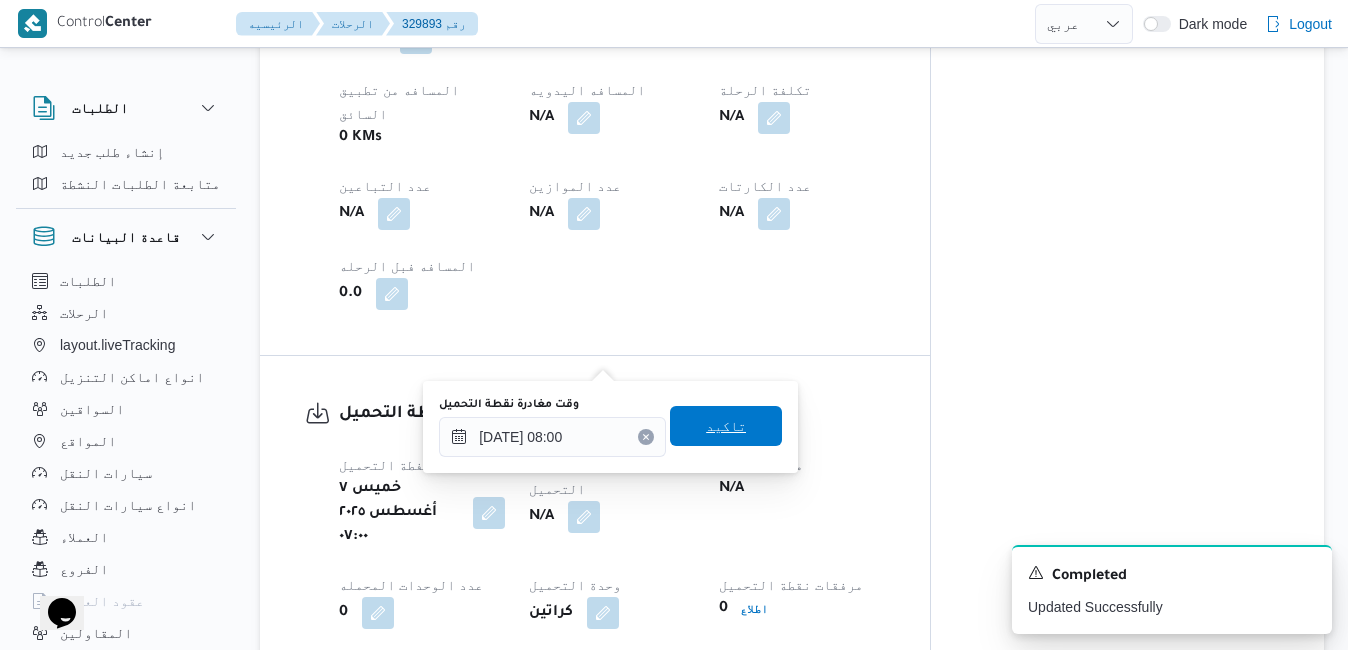 click on "تاكيد" at bounding box center [726, 426] 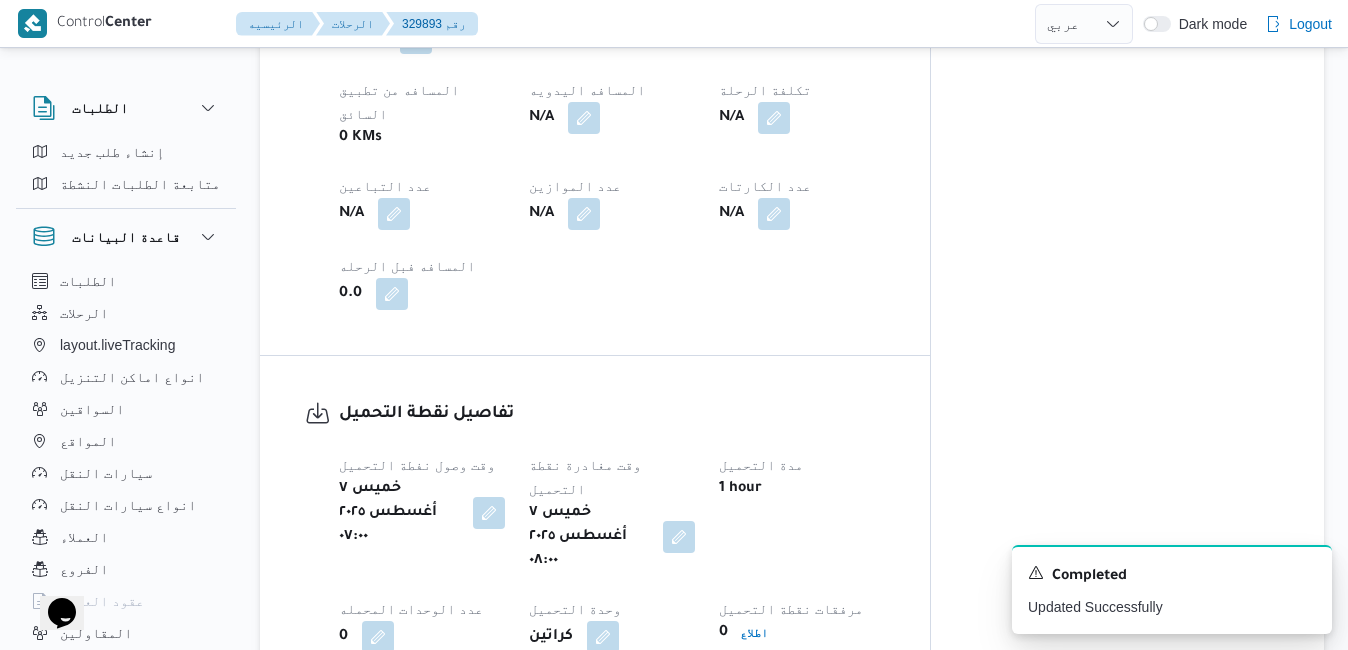 click on "تفاصيل نقطة التحميل وقت وصول نفطة التحميل خميس ٧ أغسطس ٢٠٢٥ ٠٧:٠٠ وقت مغادرة نقطة التحميل خميس ٧ أغسطس ٢٠٢٥ ٠٨:٠٠ مدة التحميل 1 hour عدد الوحدات المحمله 0 وحدة التحميل كراتين مرفقات نقطة التحميل 0 اطلاع رقم الاذن N/A" at bounding box center (612, 567) 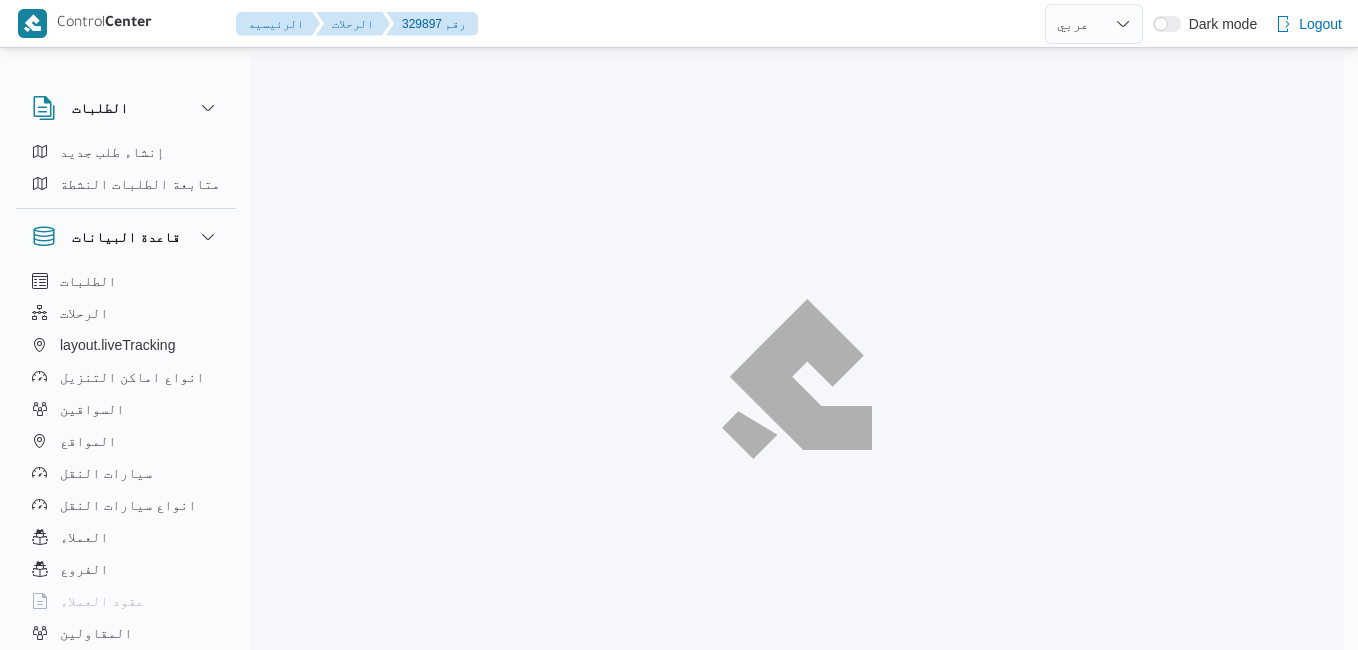 select on "ar" 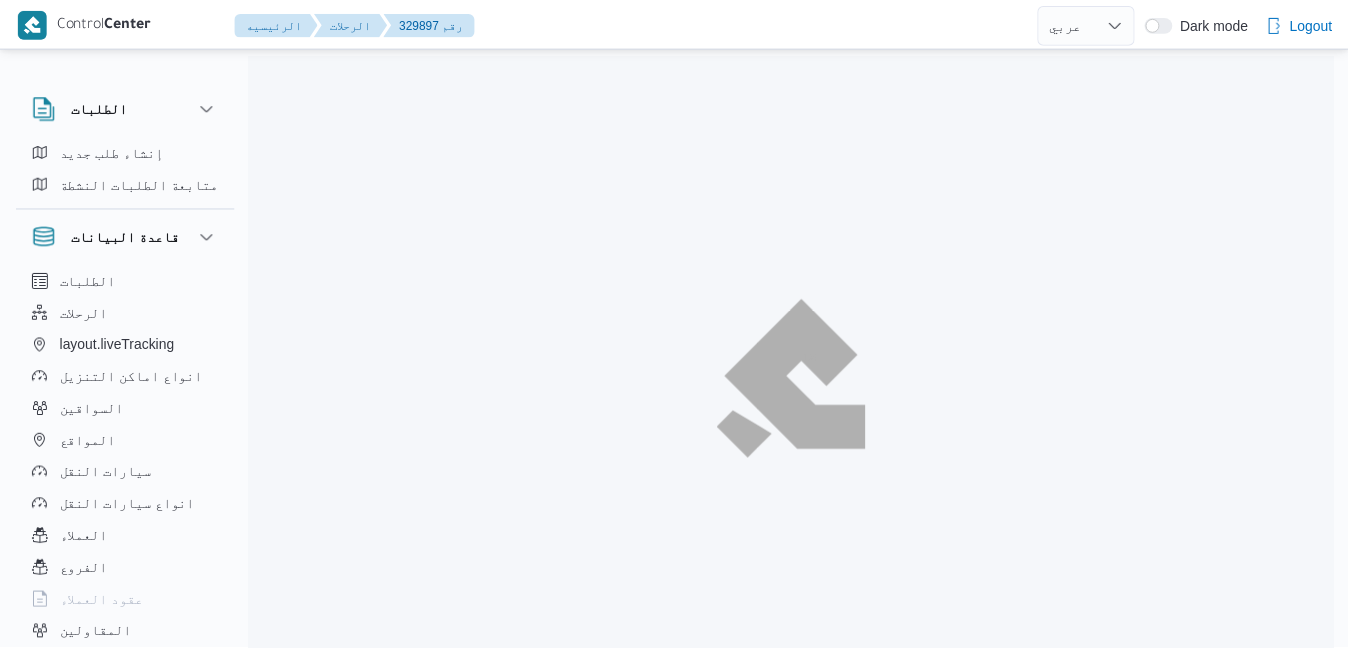 scroll, scrollTop: 0, scrollLeft: 0, axis: both 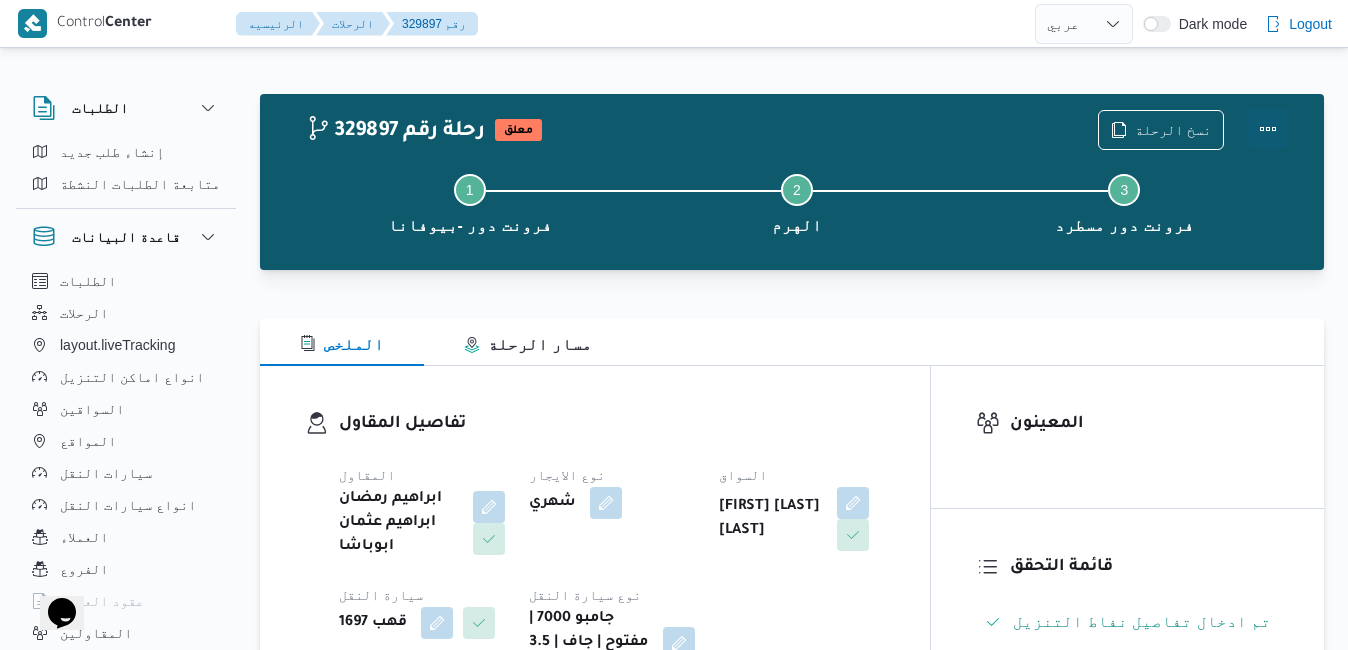 click at bounding box center [1268, 129] 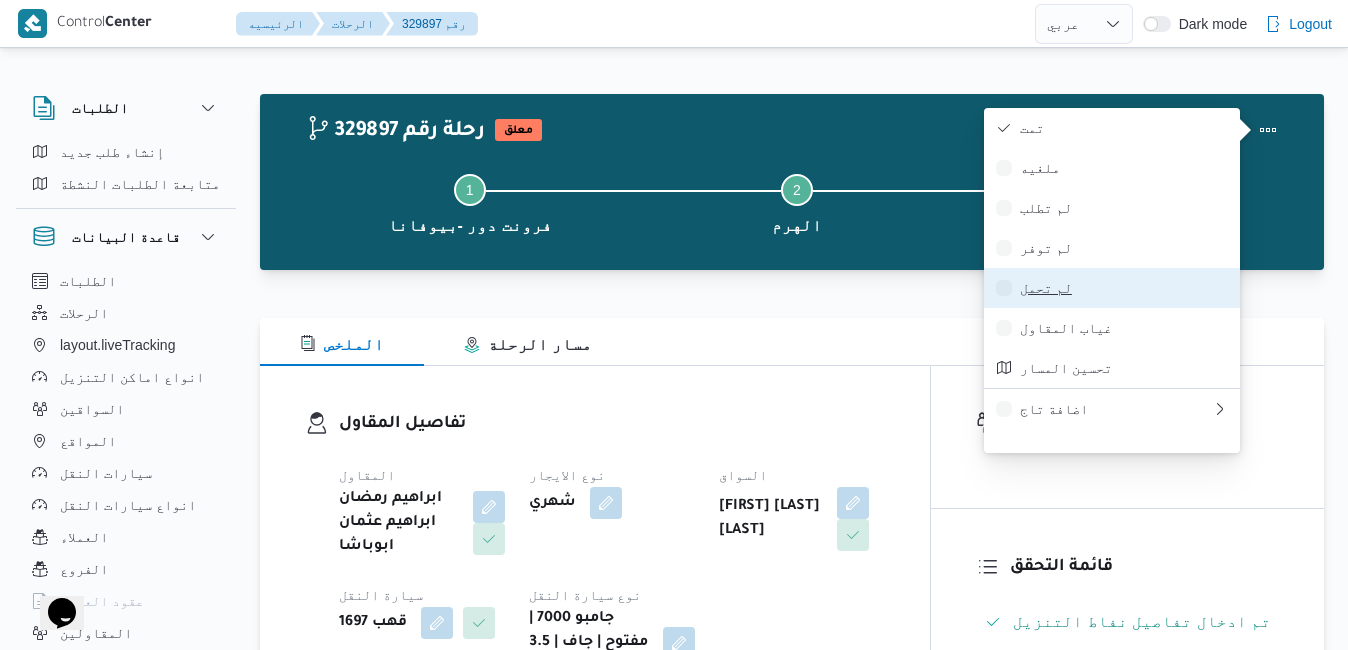 click on "لم تحمل" at bounding box center [1124, 288] 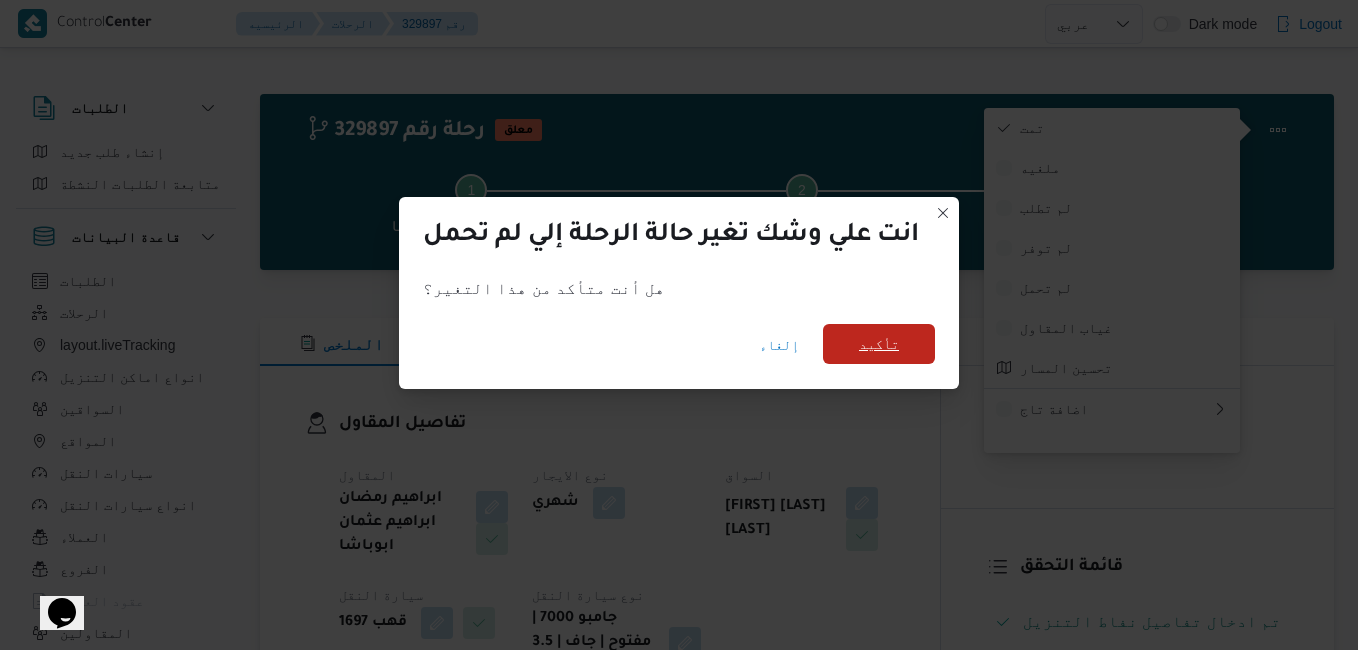 click on "تأكيد" at bounding box center [879, 344] 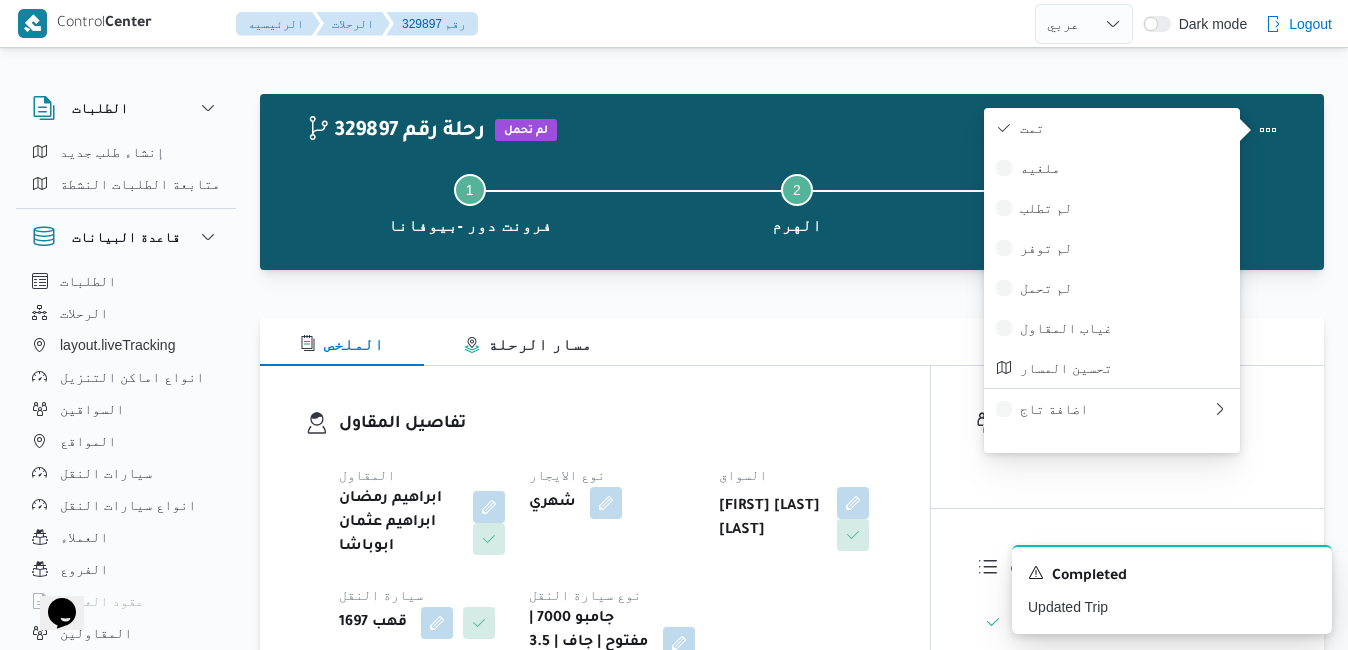 click on "تفاصيل المقاول المقاول [FIRST] [LAST] [LAST] نوع الايجار شهري السواق [FIRST] [LAST] [LAST] سيارة النقل قهب 1697 نوع سيارة النقل جامبو 7000 | مفتوح | جاف | 3.5 طن" at bounding box center (612, 545) 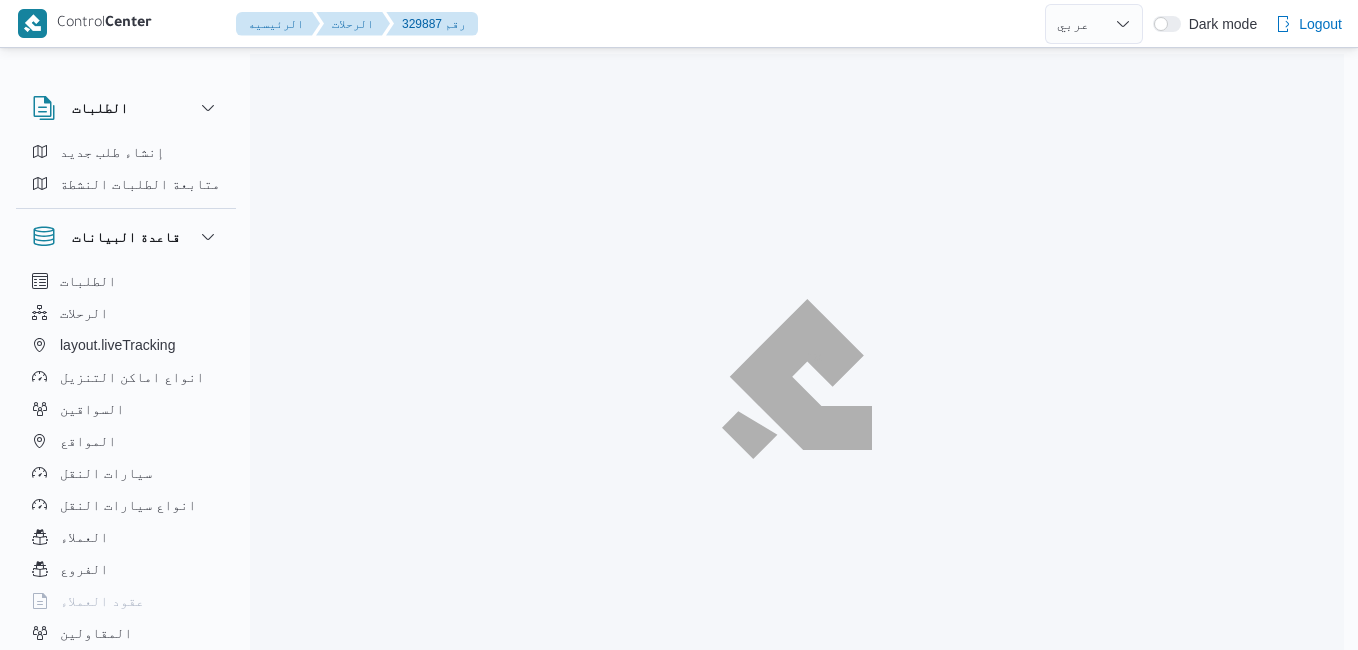 select on "ar" 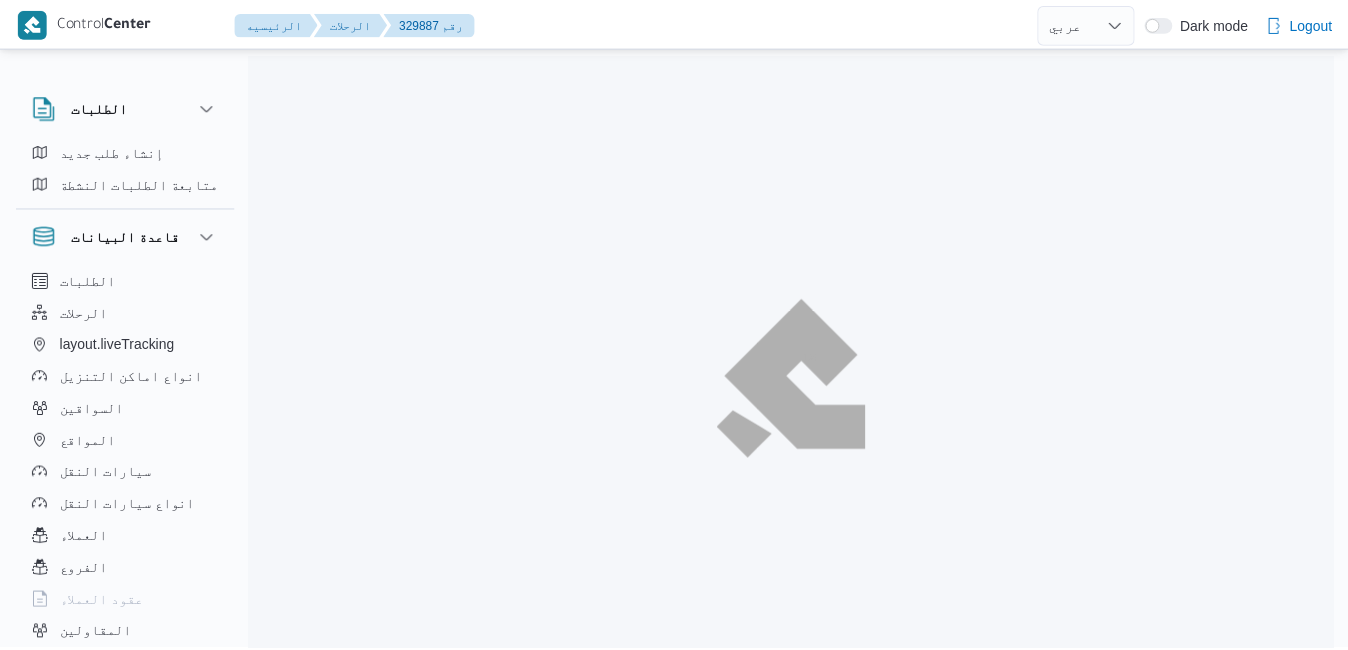 scroll, scrollTop: 0, scrollLeft: 0, axis: both 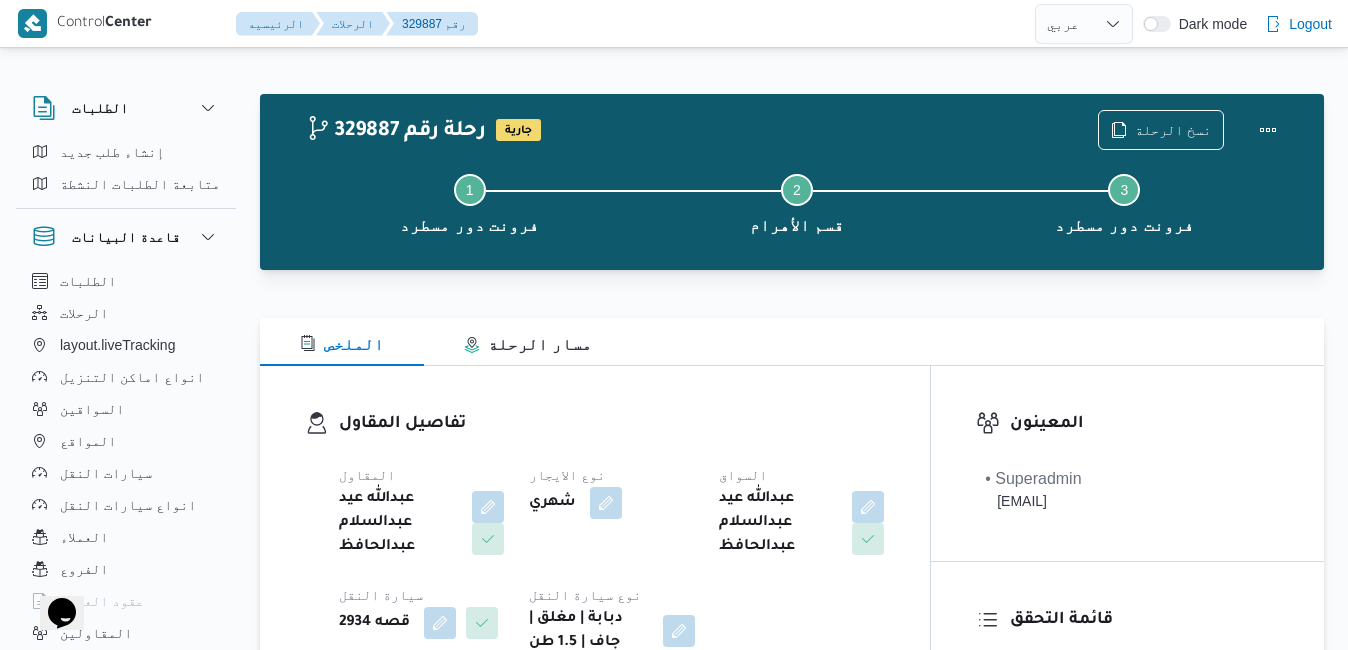 click on "تفاصيل المقاول المقاول [PERSON] [PERSON] [PERSON] نوع الايجار شهري السواق [PERSON] [PERSON] [PERSON] سيارة النقل قصه 2934 نوع سيارة النقل دبابة | مغلق | جاف | 1.5 طن" at bounding box center [595, 533] 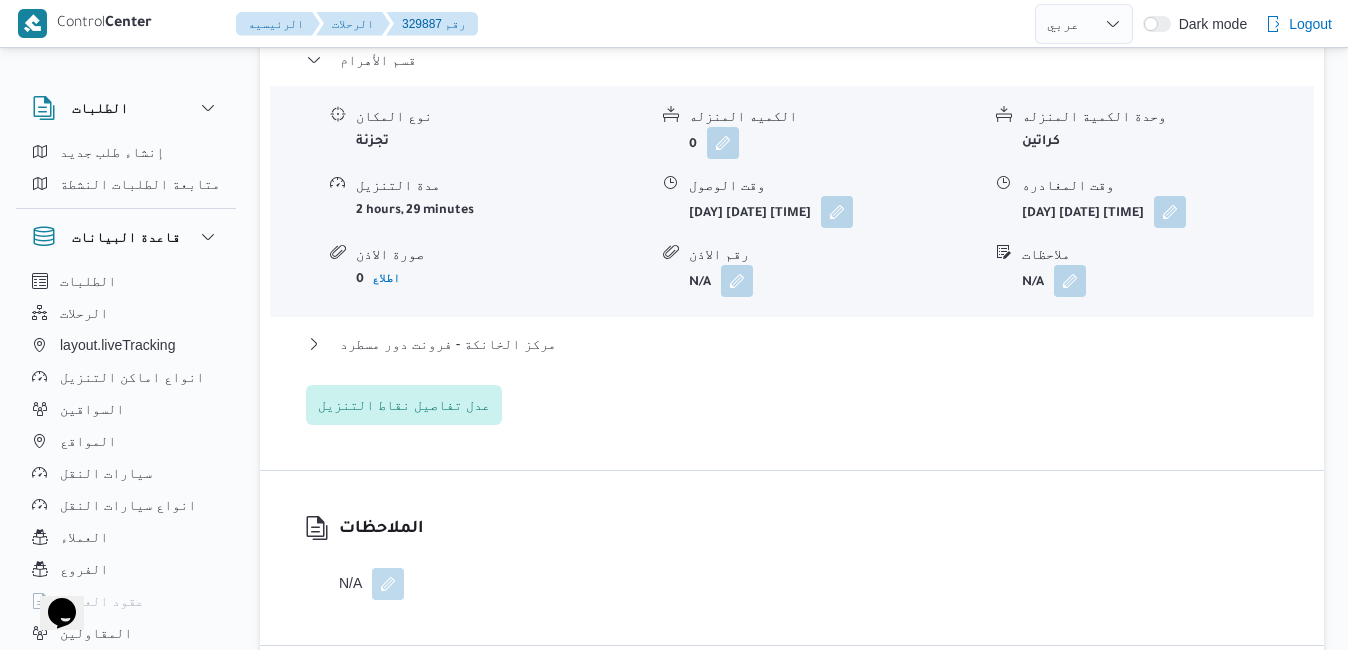 scroll, scrollTop: 1960, scrollLeft: 0, axis: vertical 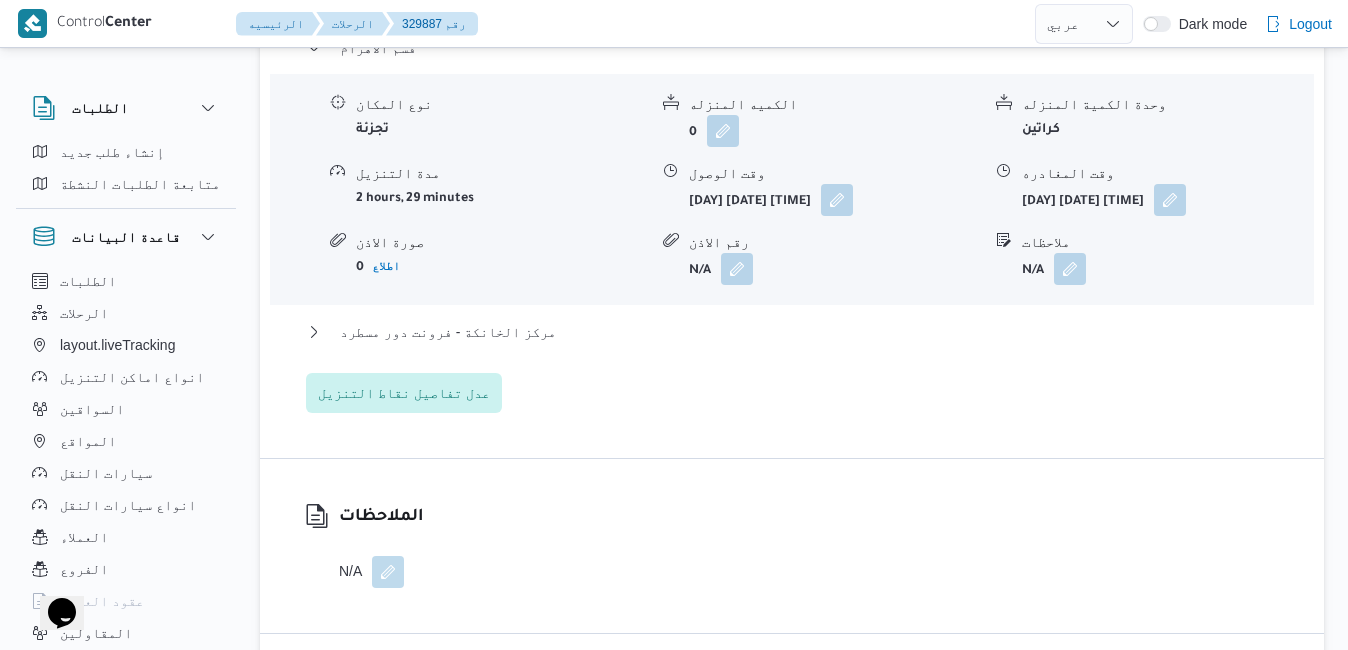 click on "قسم الأهرام نوع المكان تجزئة الكميه المنزله 0 وحدة الكمية المنزله كراتين مدة التنزيل [DURATION] وقت الوصول [DAY] [DATE] [TIME] وقت المغادره [DAY] [DATE] [TIME] صورة الاذن 0 اطلاع رقم الاذن N/A ملاحظات N/A مركز [CITY] -
فرونت دور مسطرد نوع المكان مصانع و مخازن الكميه المنزله 0 وحدة الكمية المنزله كراتين مدة التنزيل N/A وقت الوصول N/A وقت المغادره N/A صورة الاذن 0 اطلاع رقم الاذن N/A ملاحظات N/A عدل تفاصيل نقاط التنزيل" at bounding box center (792, 224) 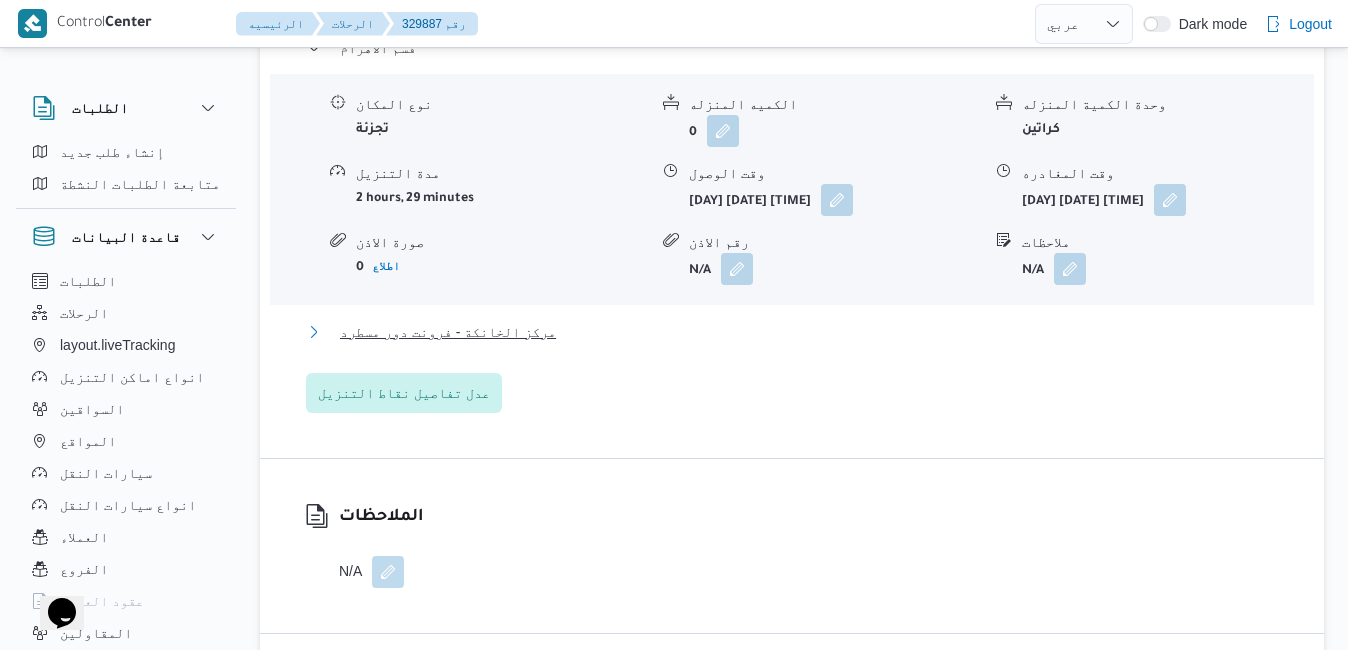 click on "مركز الخانكة -
فرونت دور مسطرد" at bounding box center (792, 332) 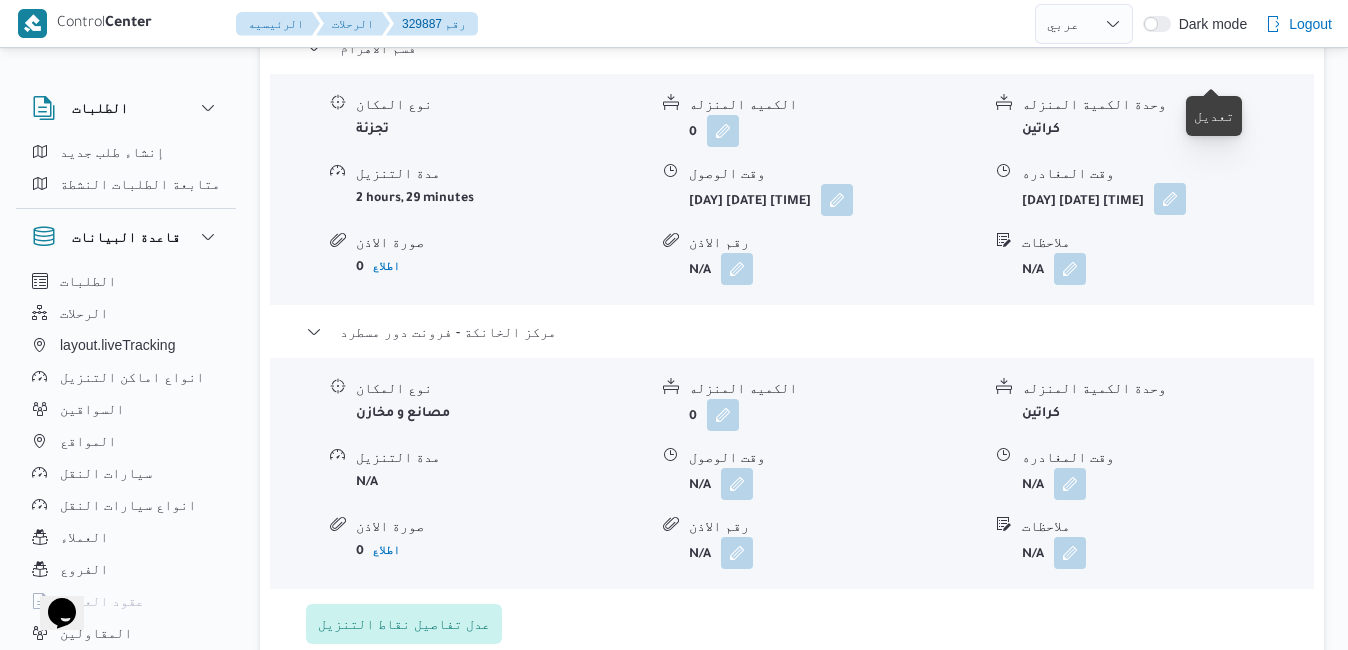 click at bounding box center [1170, 199] 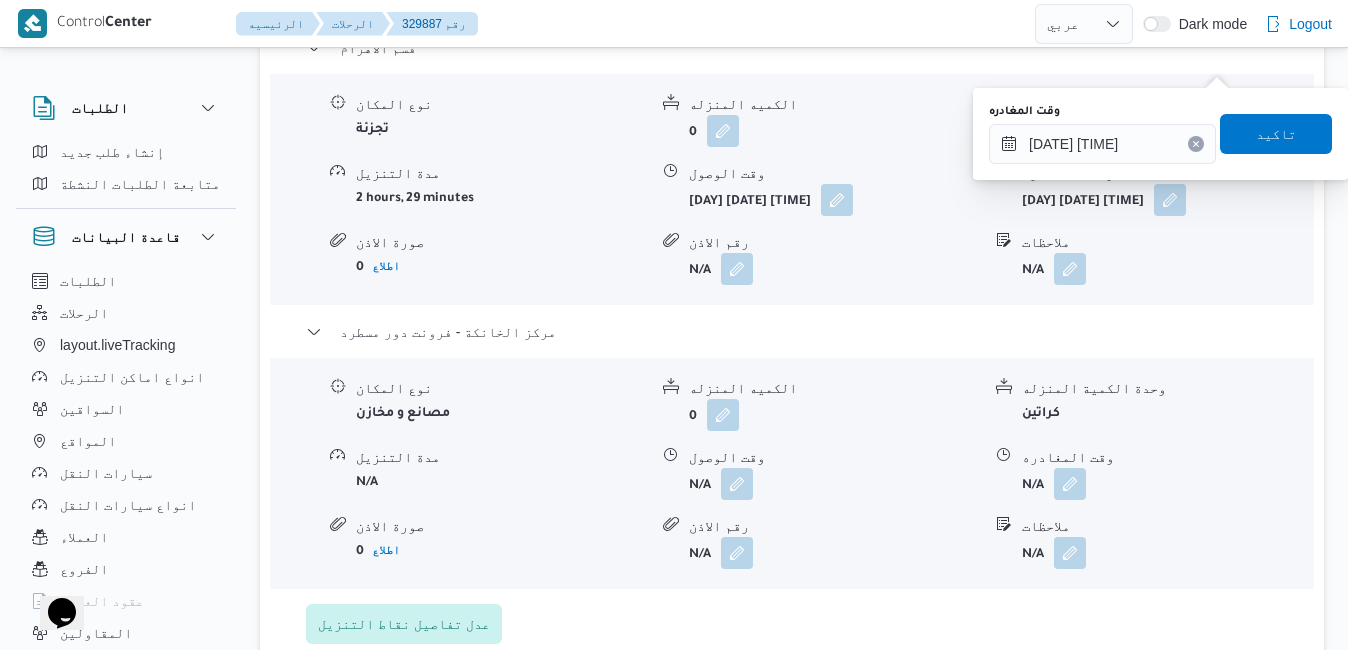 click 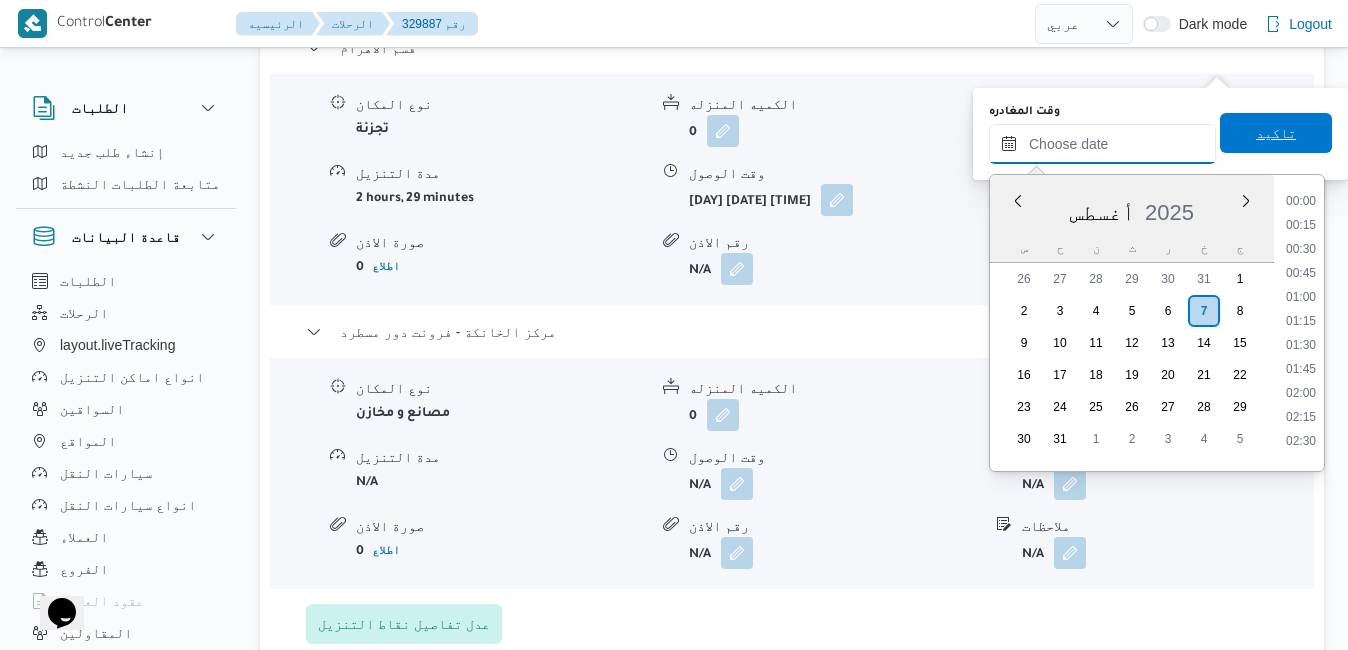 scroll, scrollTop: 1134, scrollLeft: 0, axis: vertical 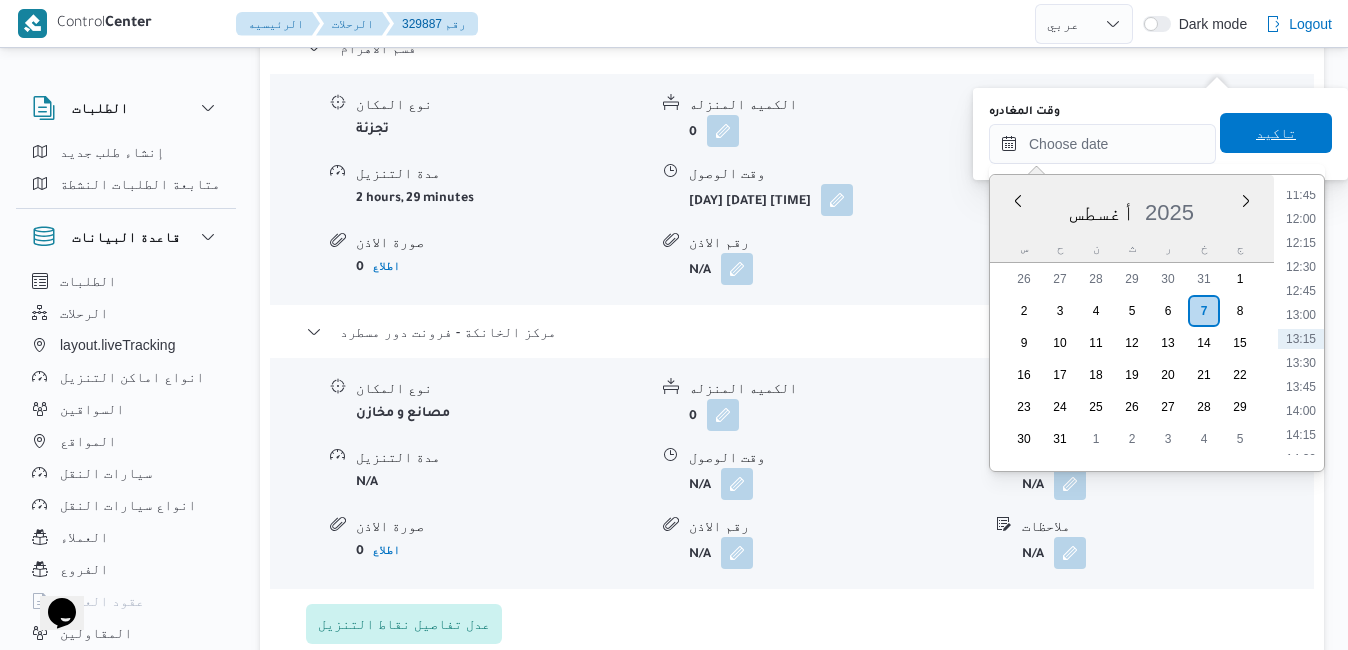 click on "تاكيد" at bounding box center (1276, 133) 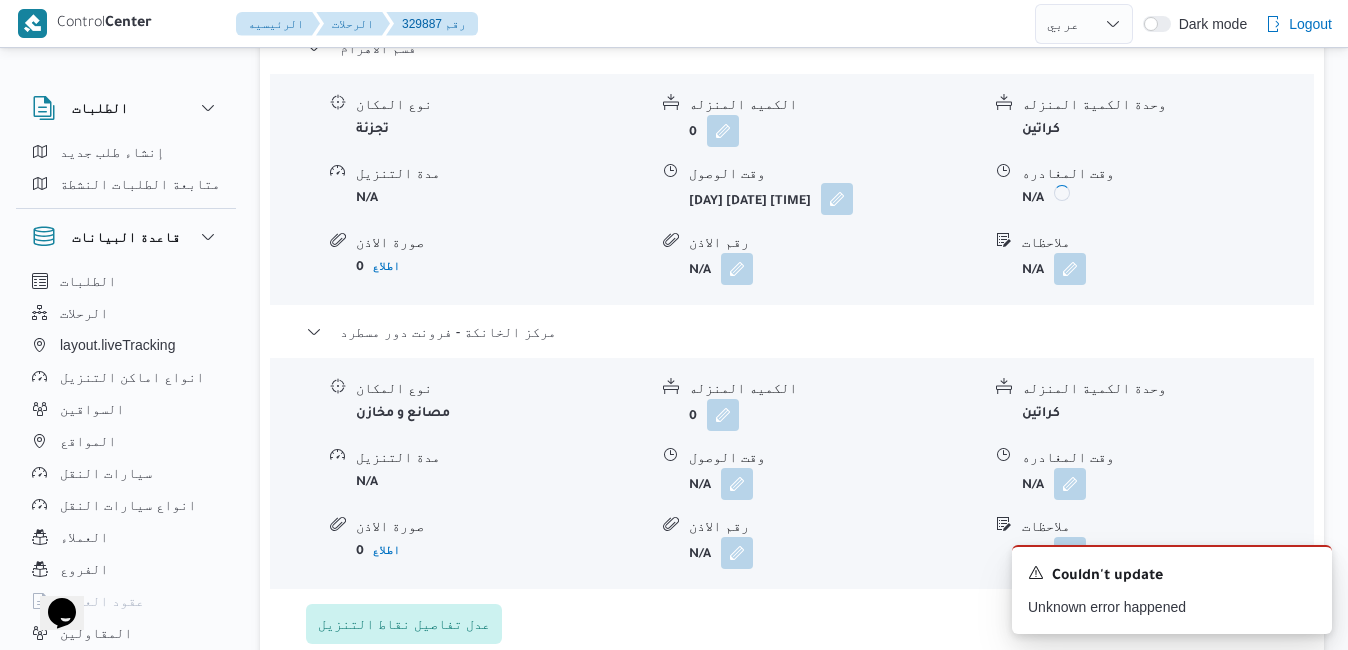 click at bounding box center [837, 199] 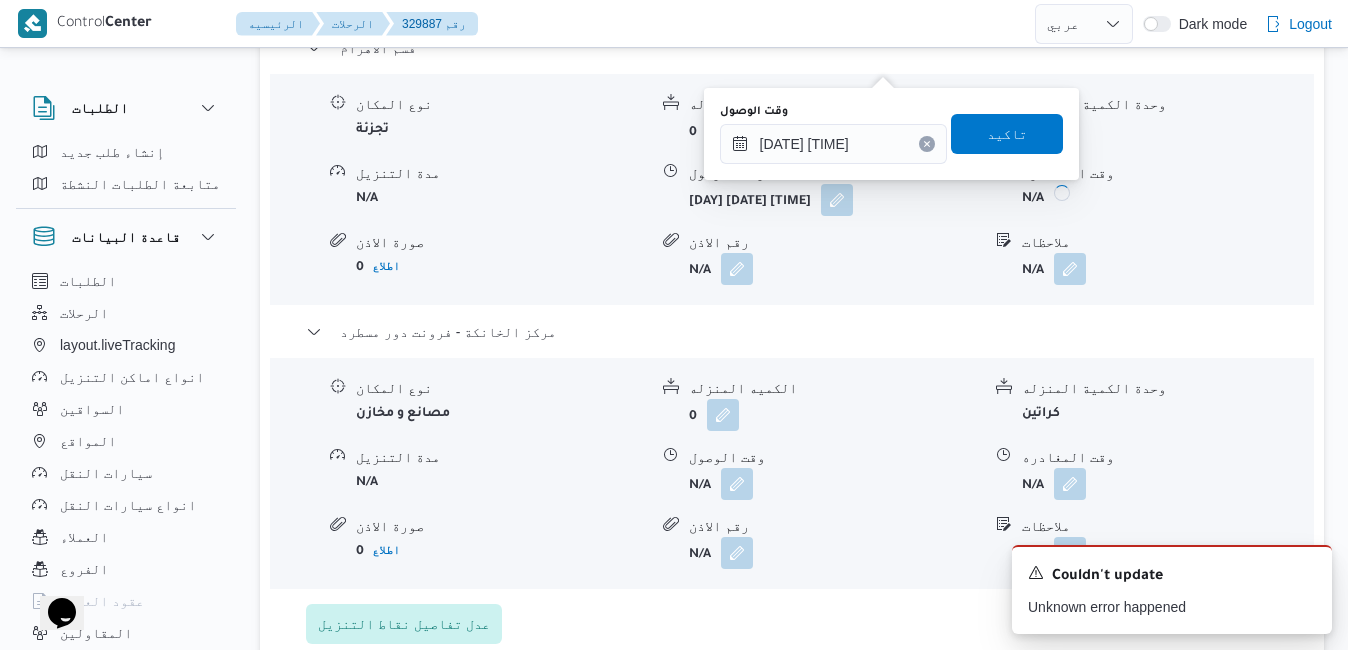 click 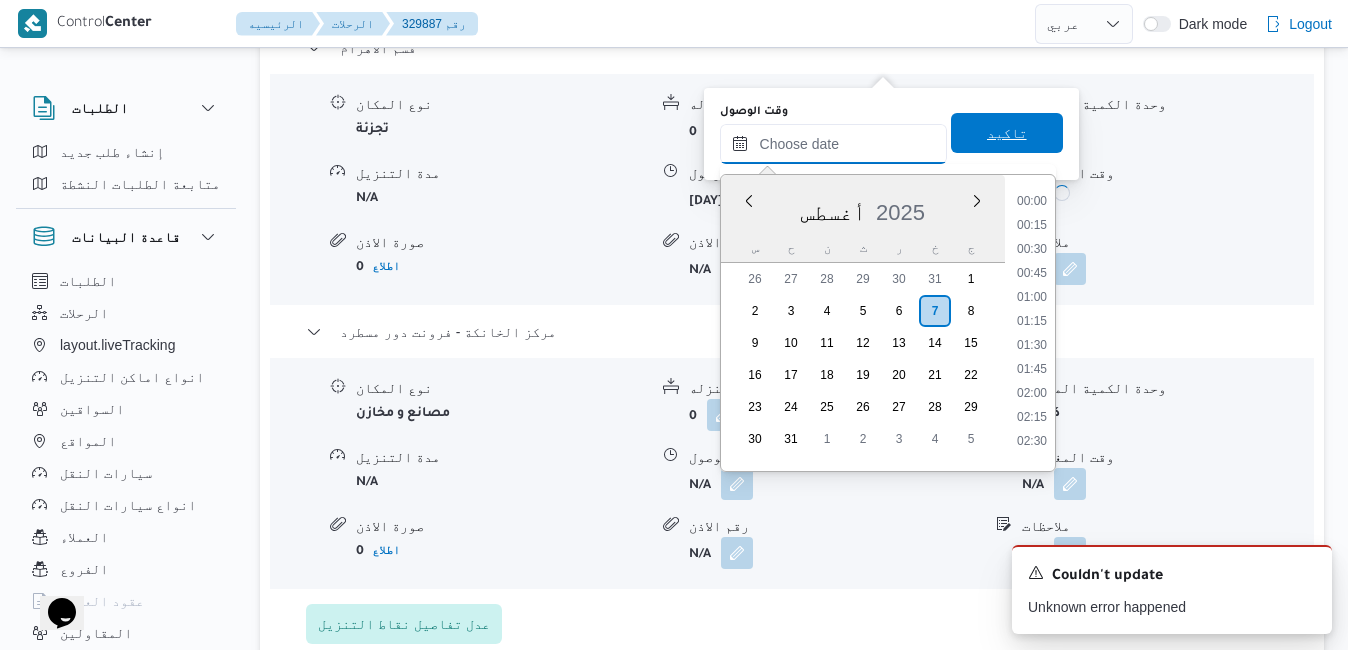 scroll, scrollTop: 1134, scrollLeft: 0, axis: vertical 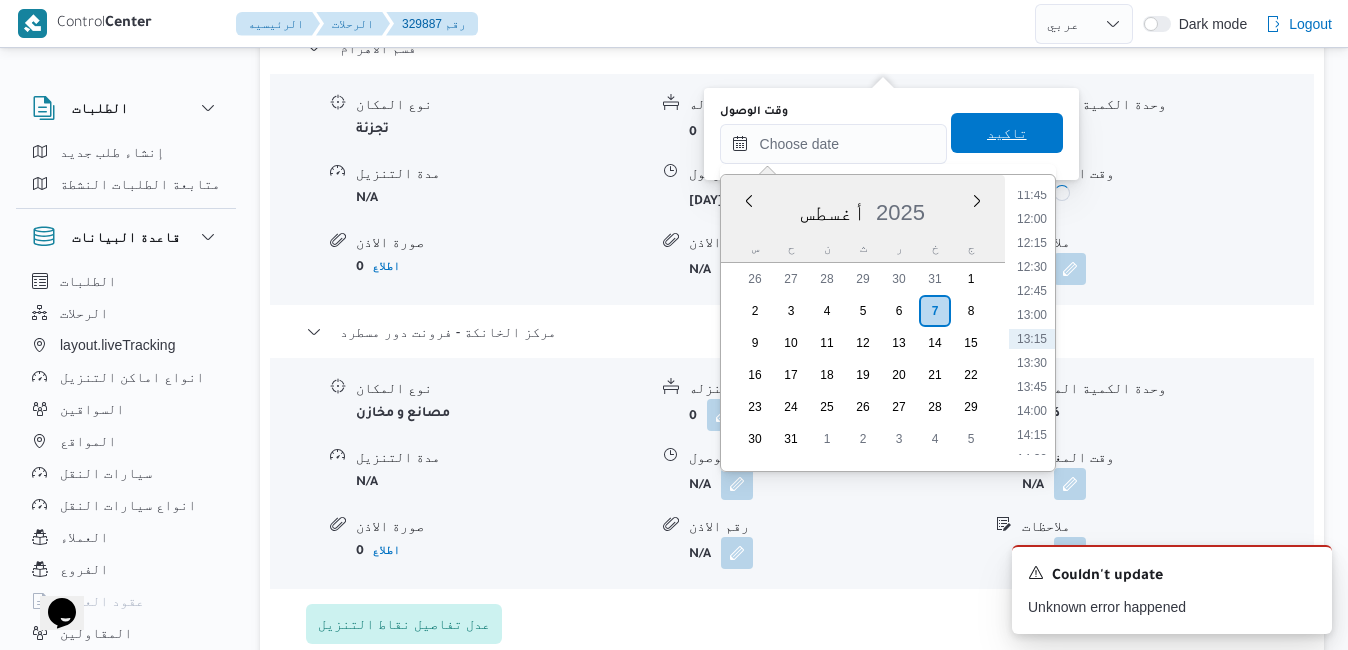 click on "تاكيد" at bounding box center (1007, 133) 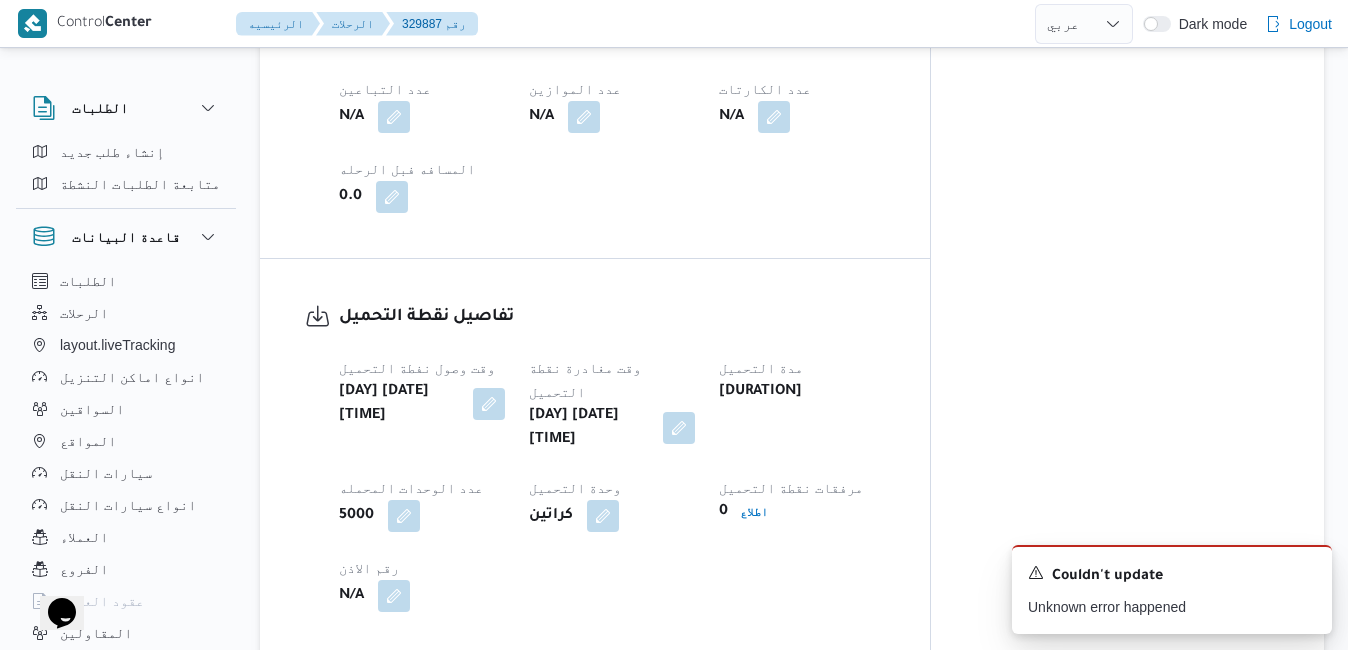 scroll, scrollTop: 1240, scrollLeft: 0, axis: vertical 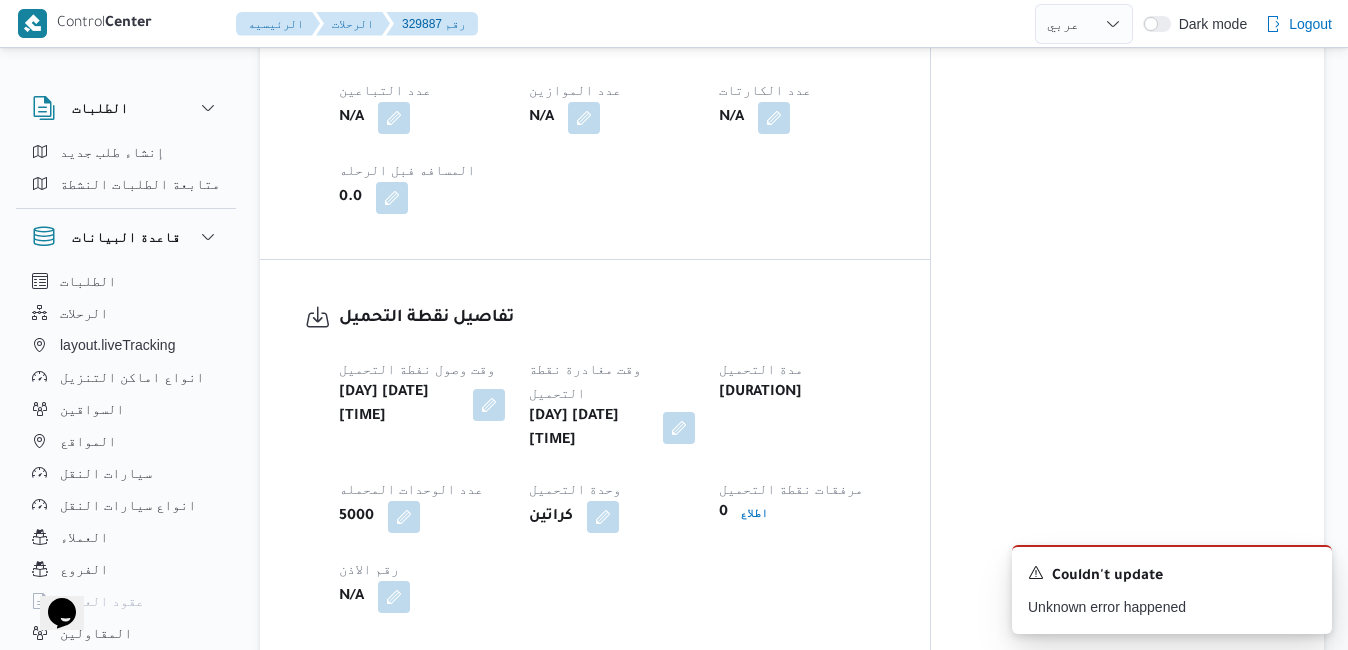 click at bounding box center (679, 428) 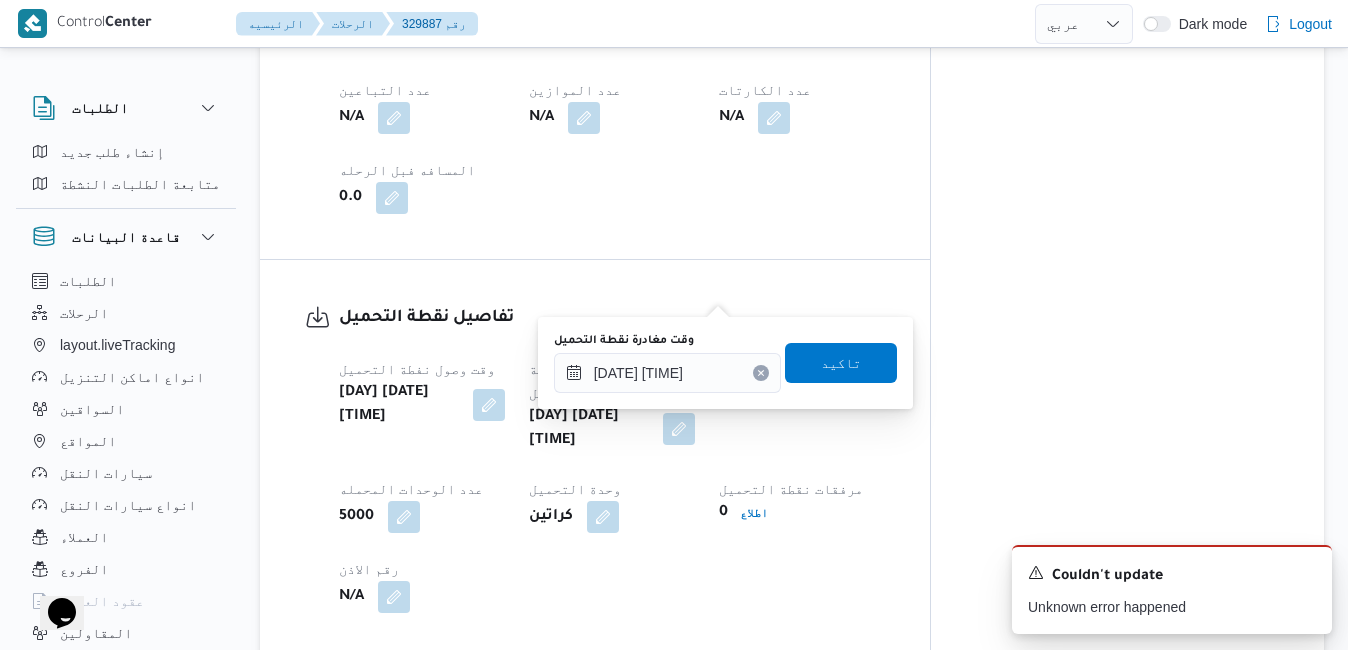 click 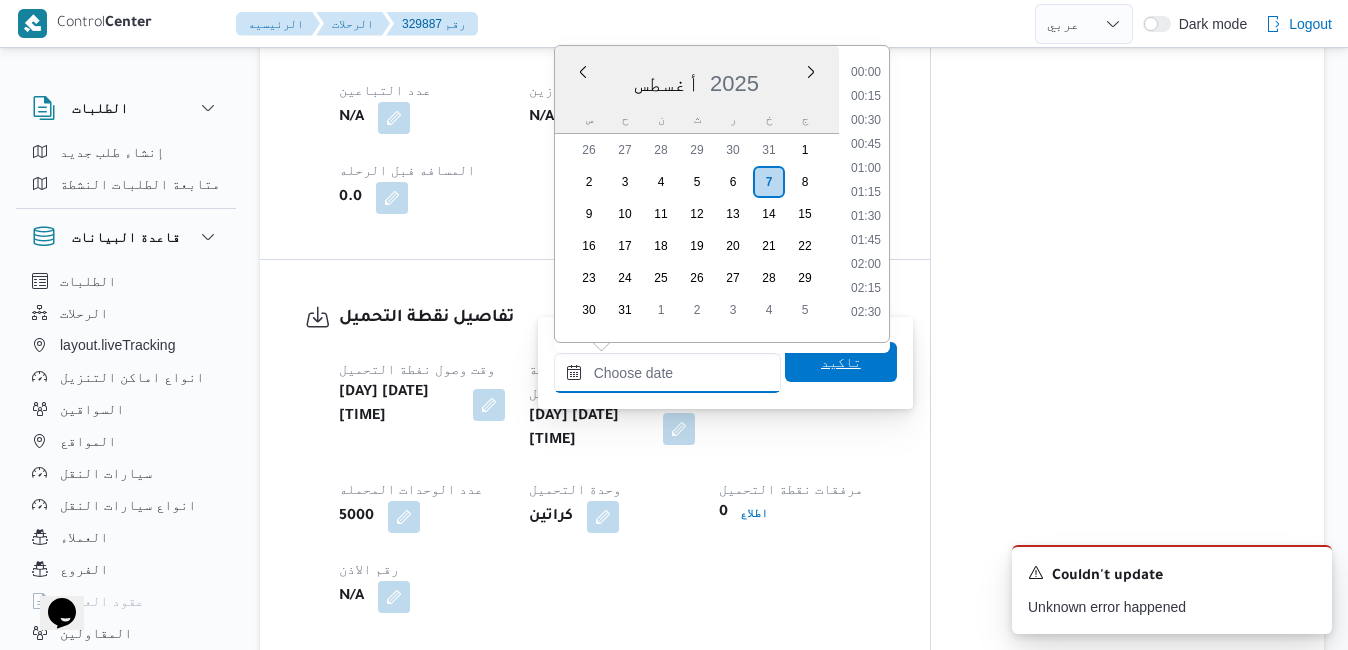 scroll, scrollTop: 1134, scrollLeft: 0, axis: vertical 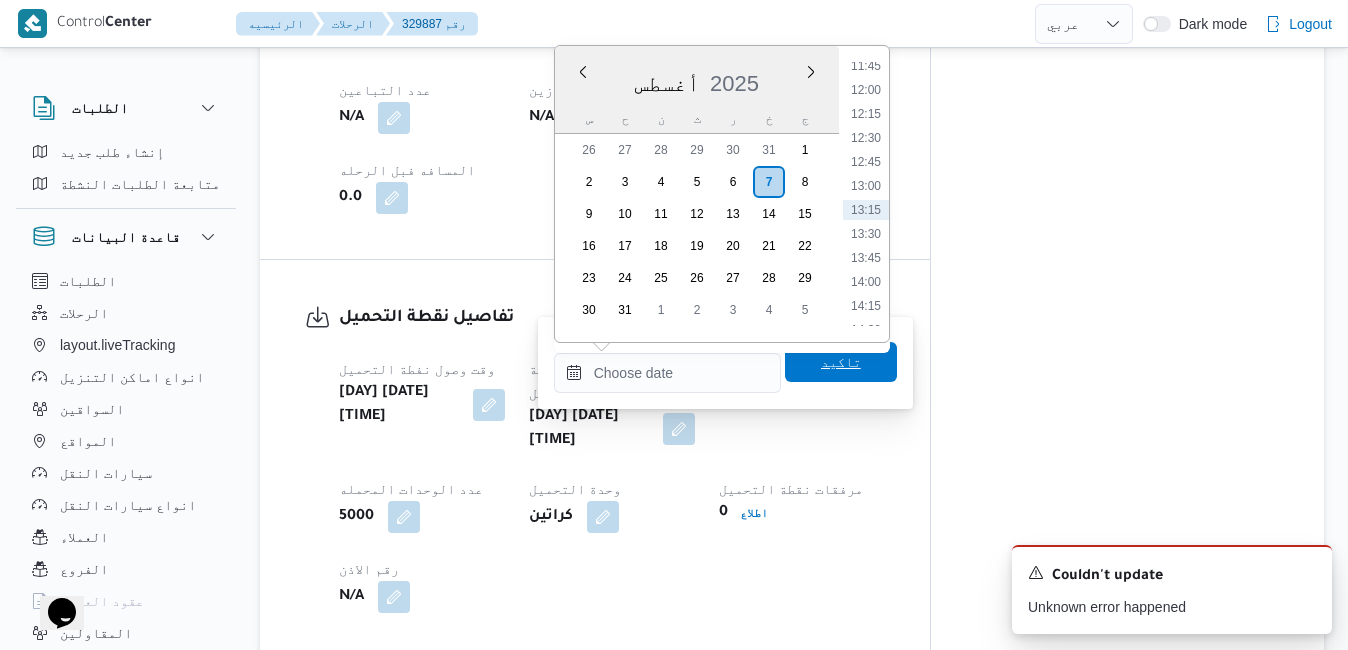 click on "تاكيد" at bounding box center [841, 362] 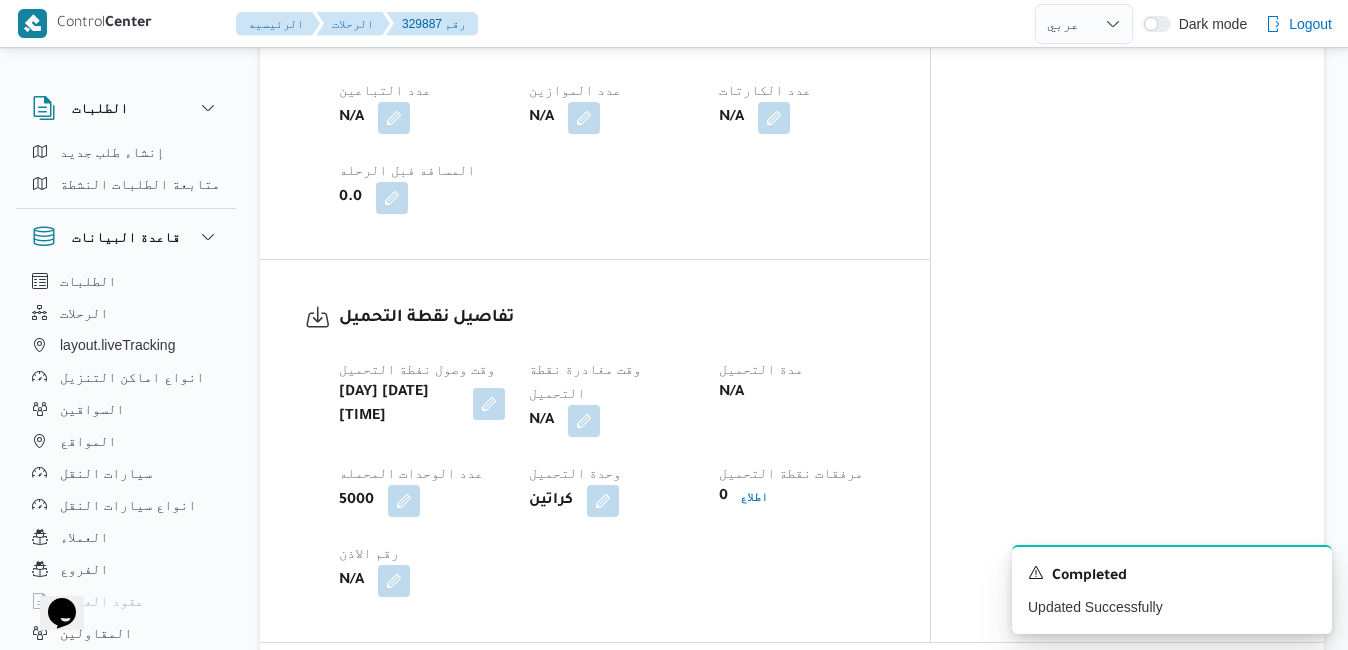 click at bounding box center [489, 404] 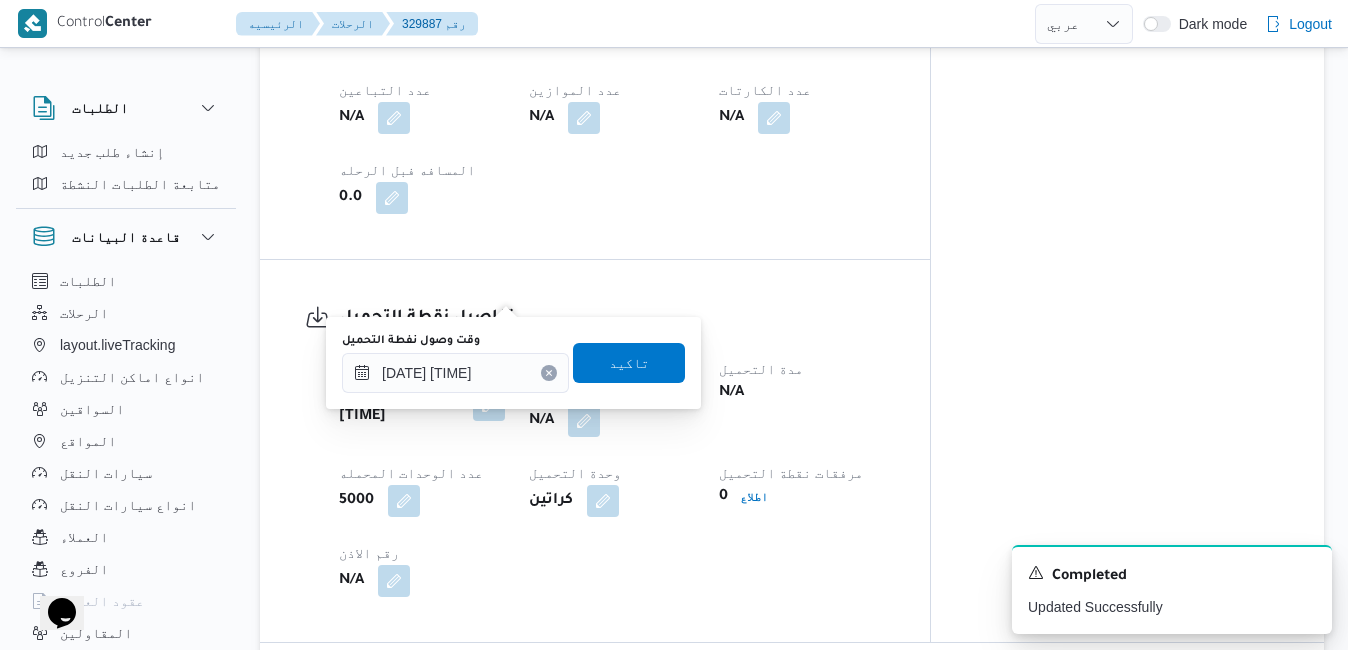 click 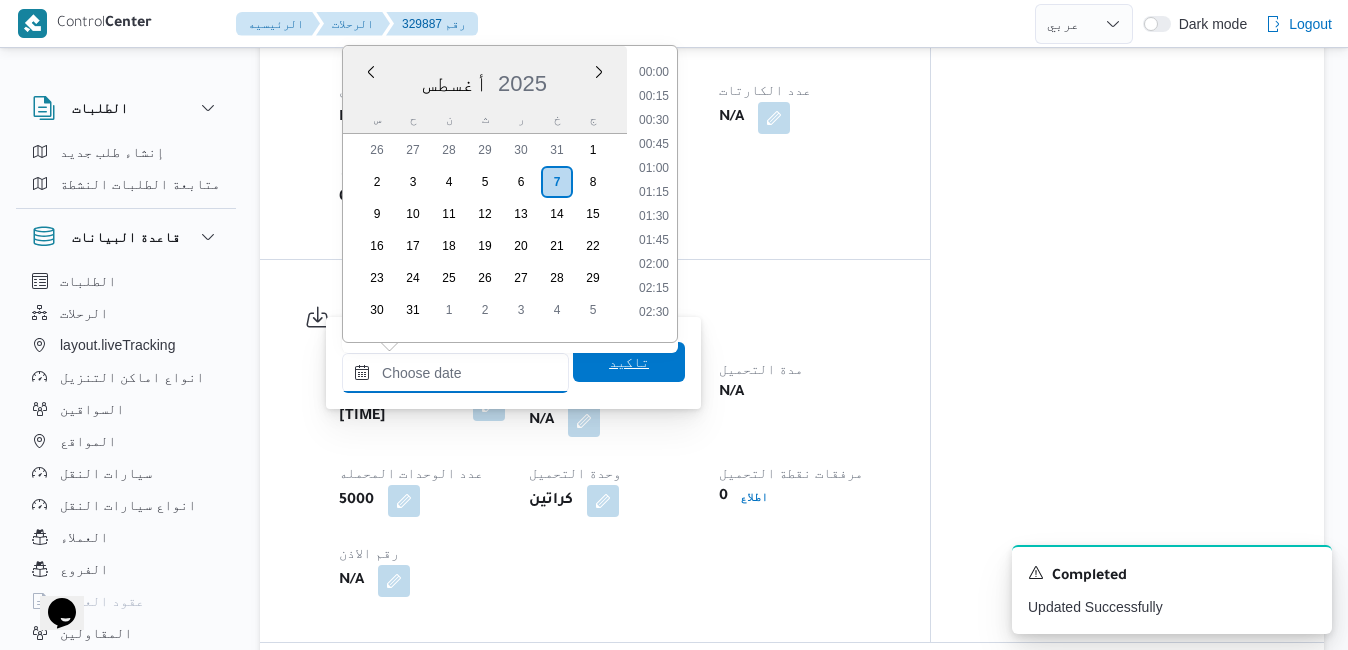 scroll, scrollTop: 1134, scrollLeft: 0, axis: vertical 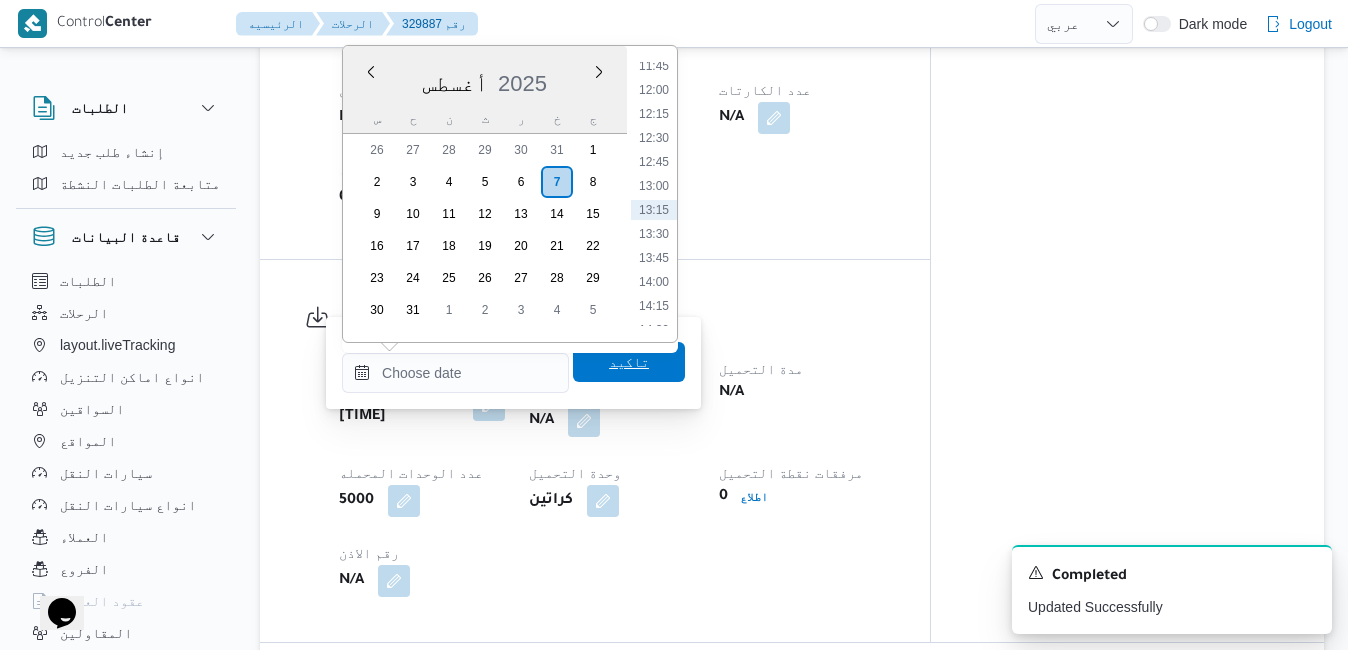 click on "تاكيد" at bounding box center [629, 362] 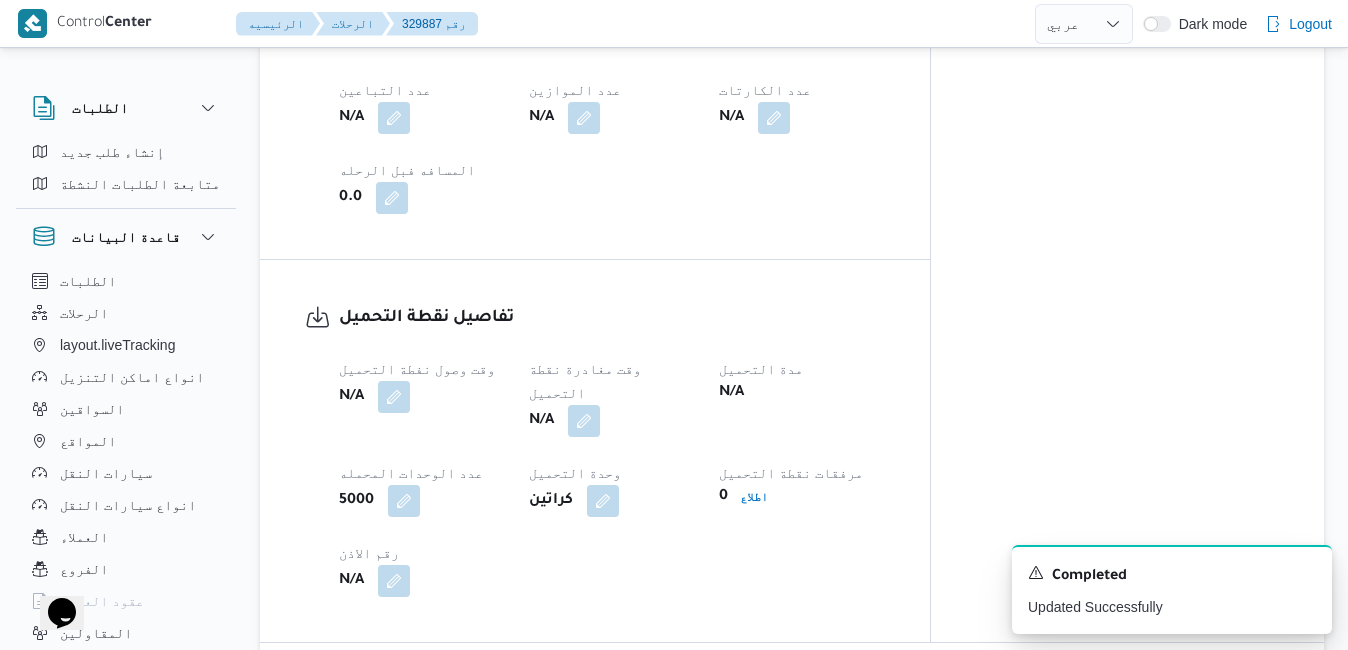 click on "تفاصيل نقطة التحميل وقت وصول نفطة التحميل N/A وقت مغادرة نقطة التحميل N/A مدة التحميل N/A عدد الوحدات المحمله 5000 وحدة التحميل كراتين مرفقات نقطة التحميل 0 اطلاع رقم الاذن N/A" at bounding box center [595, 451] 